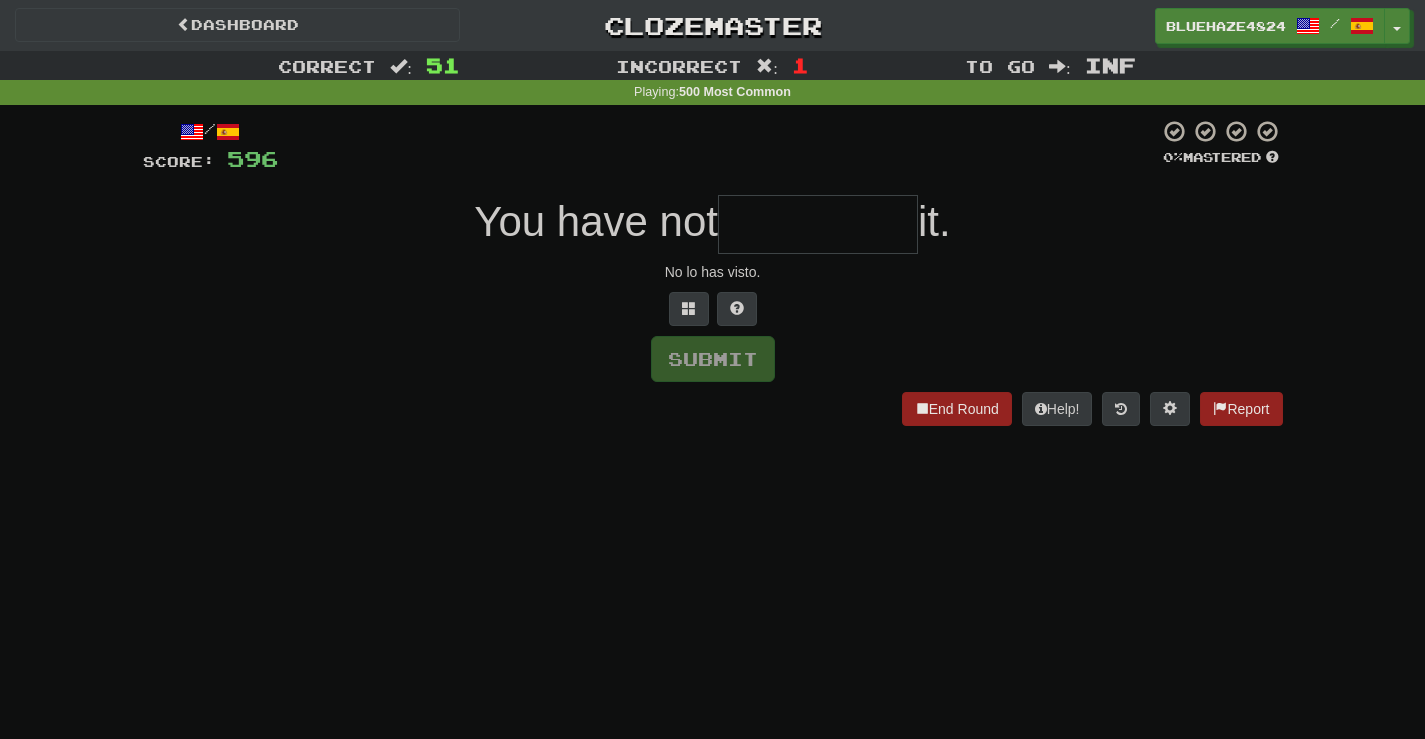 scroll, scrollTop: 0, scrollLeft: 0, axis: both 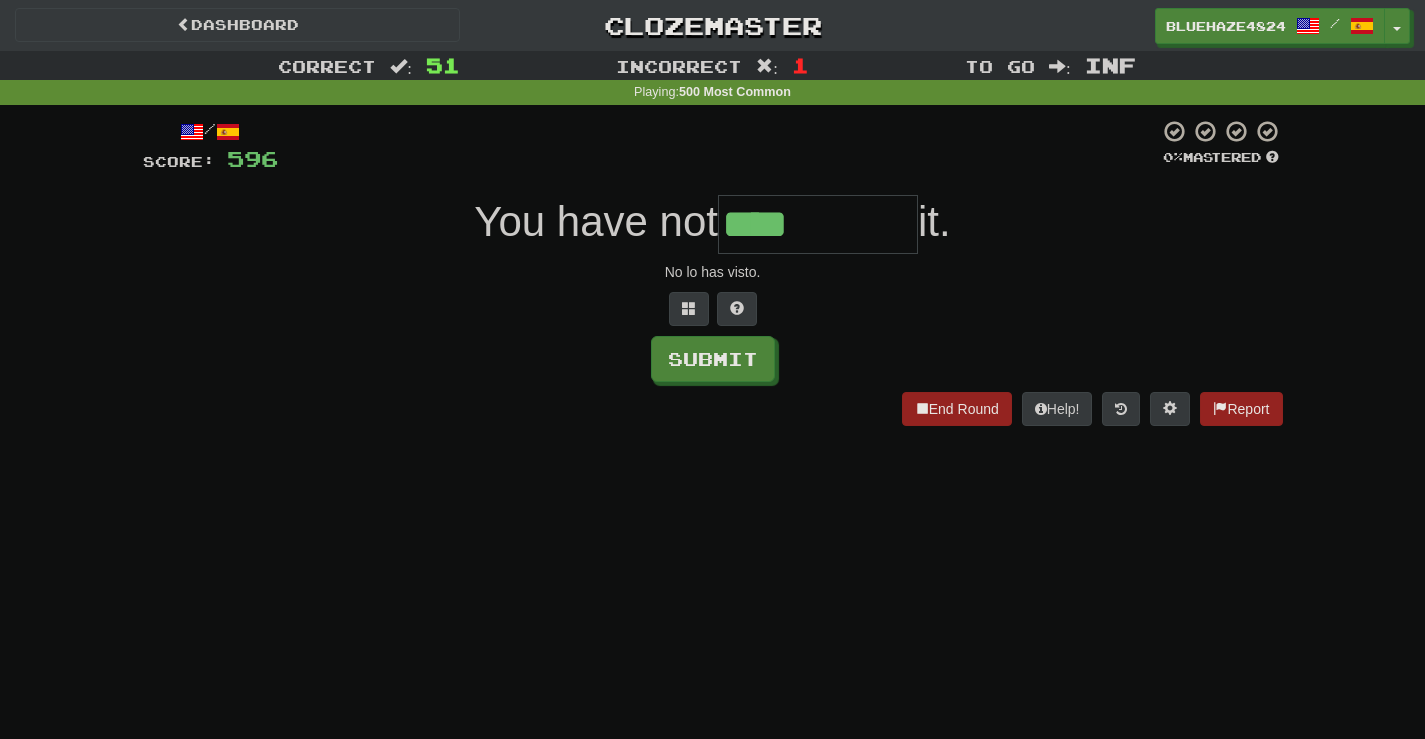 type on "****" 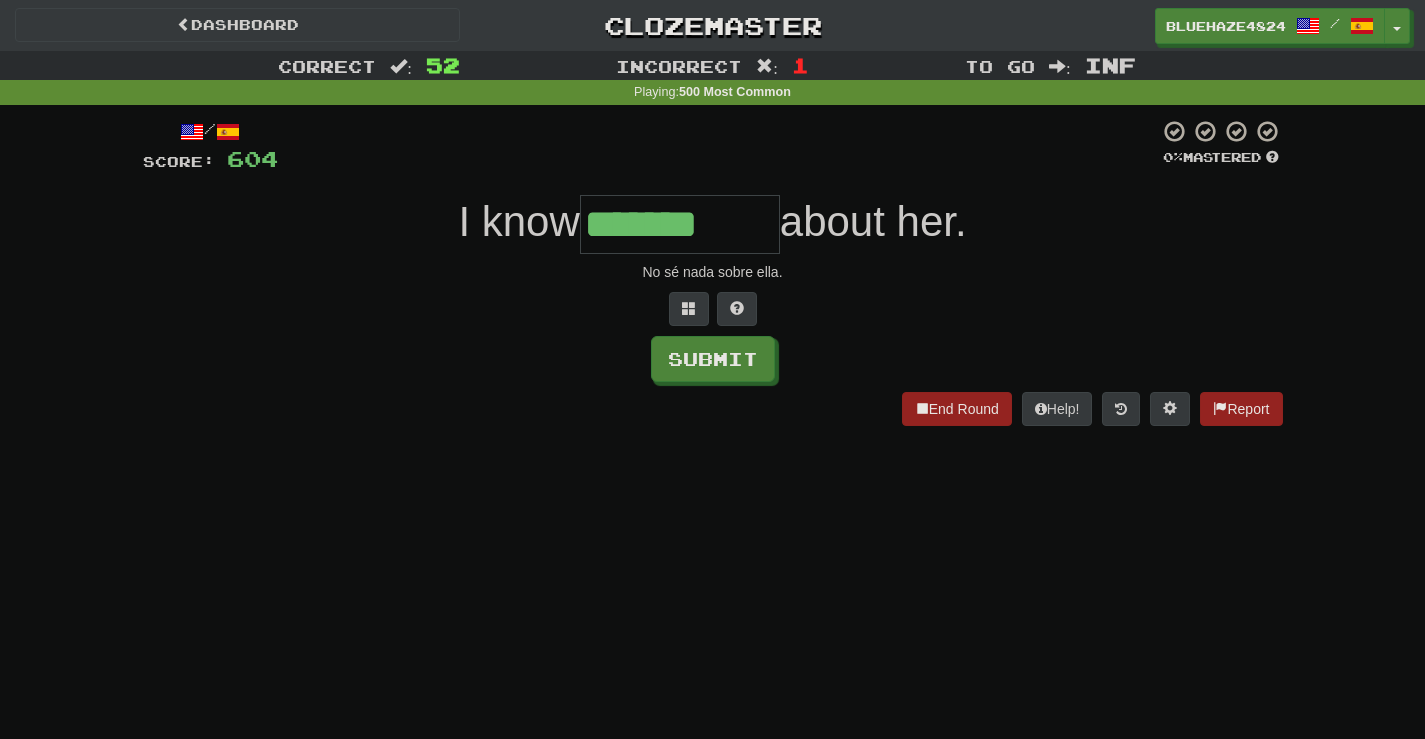 type on "*******" 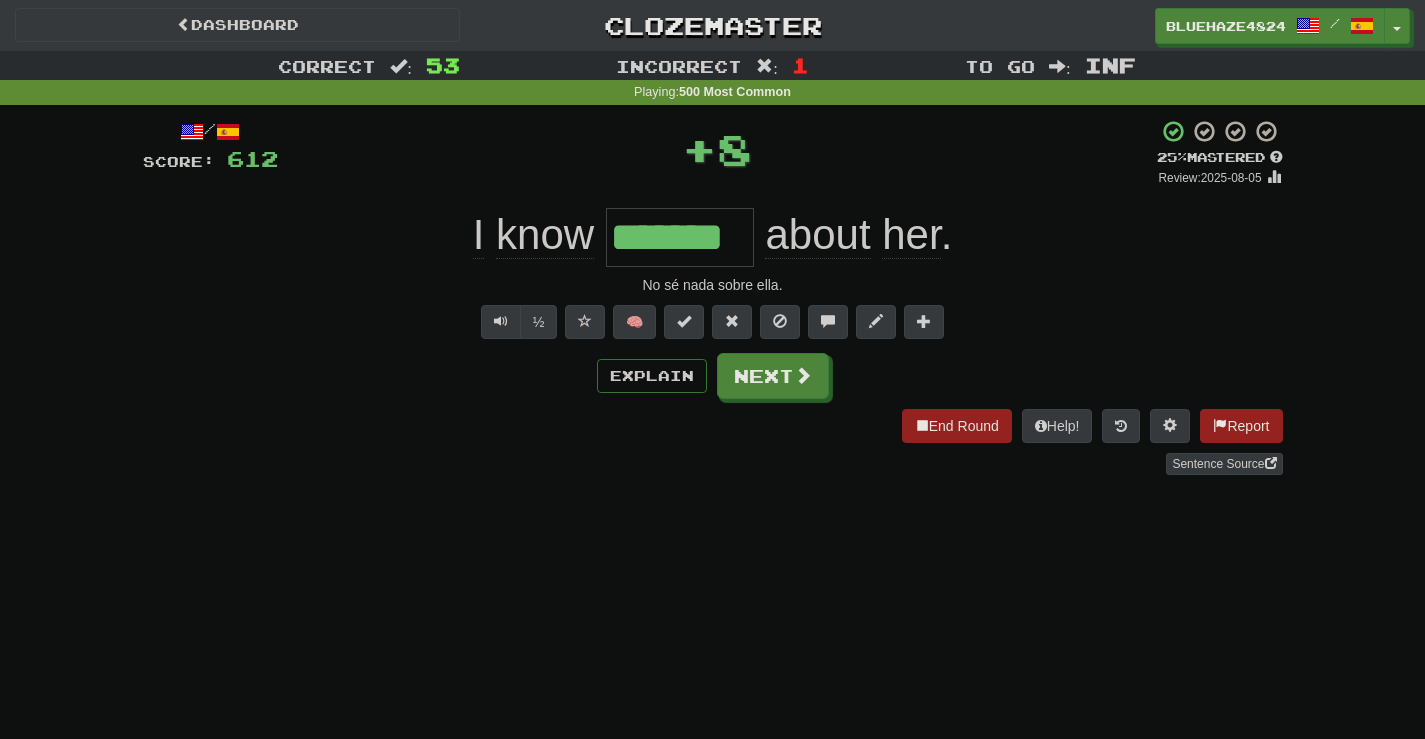 type 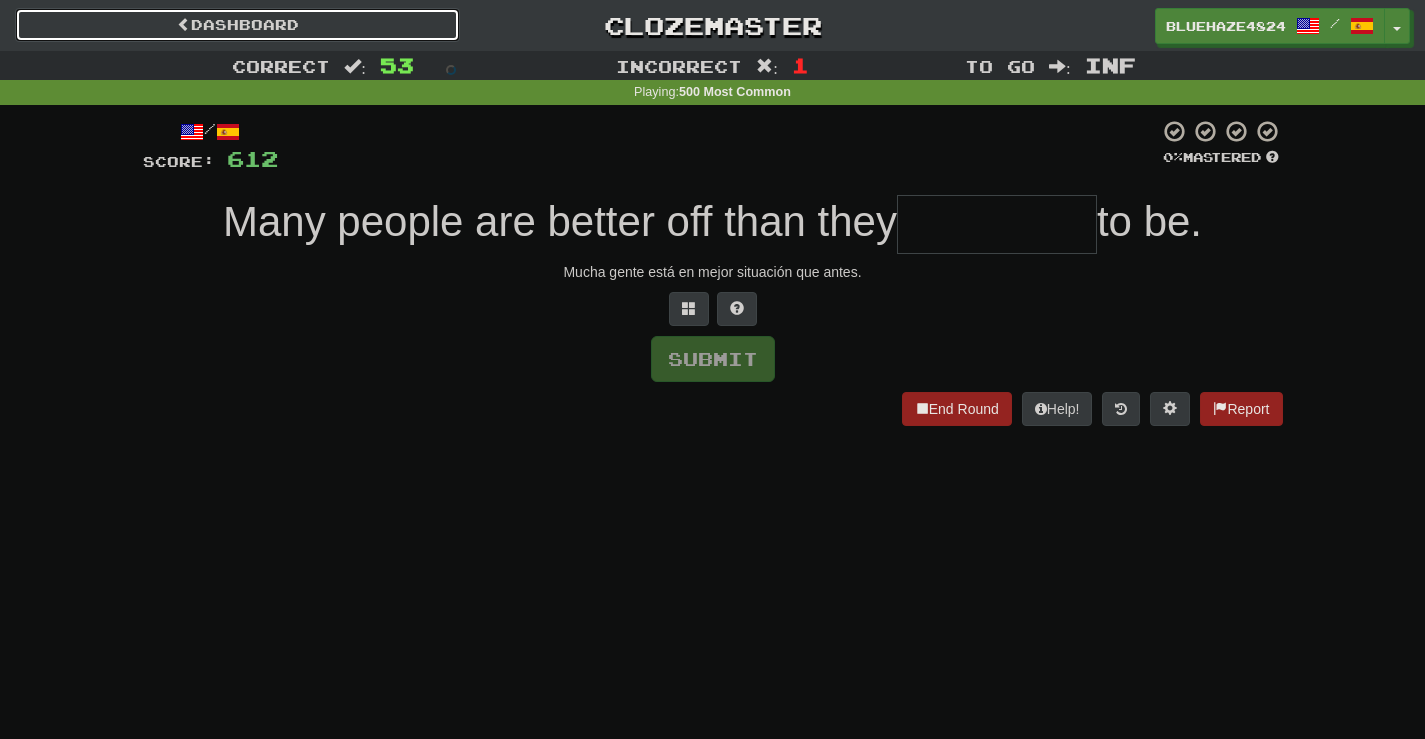 click on "Dashboard" at bounding box center [237, 25] 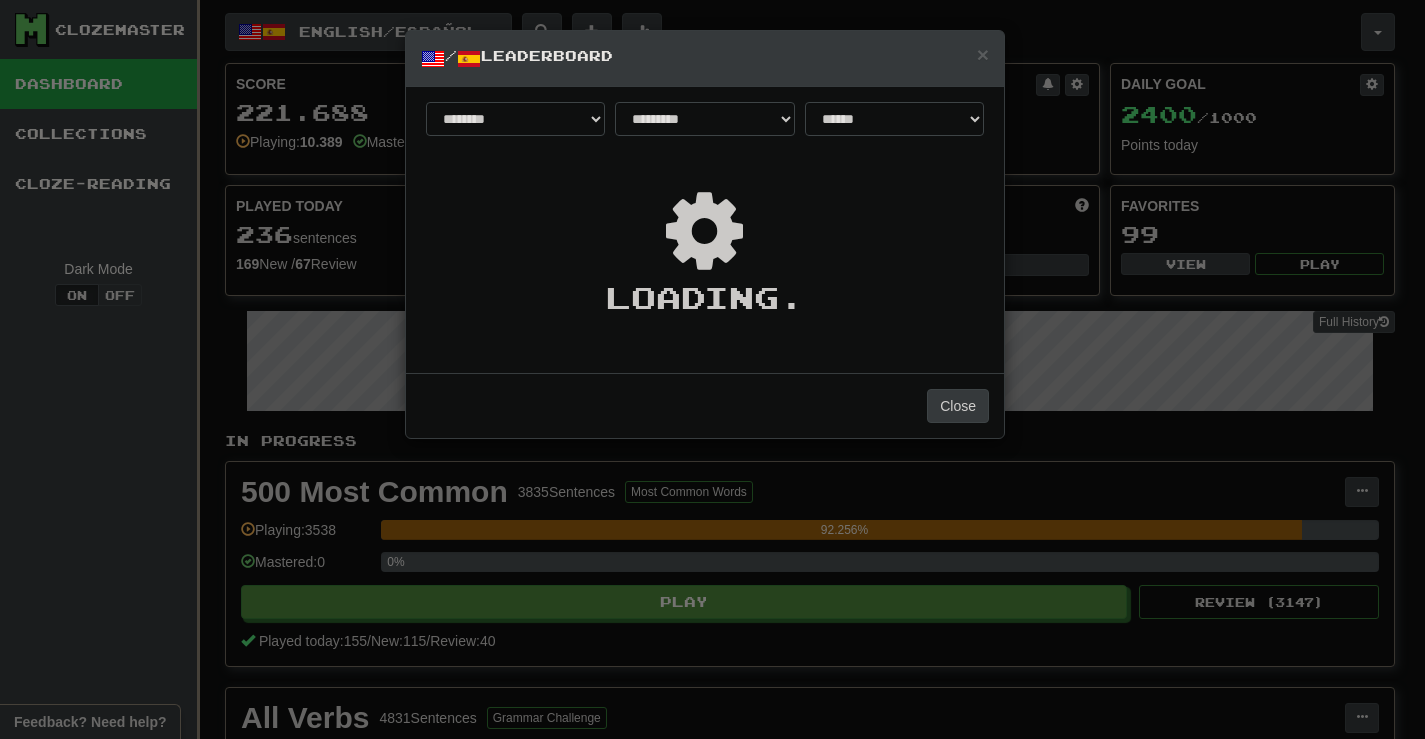 select on "**********" 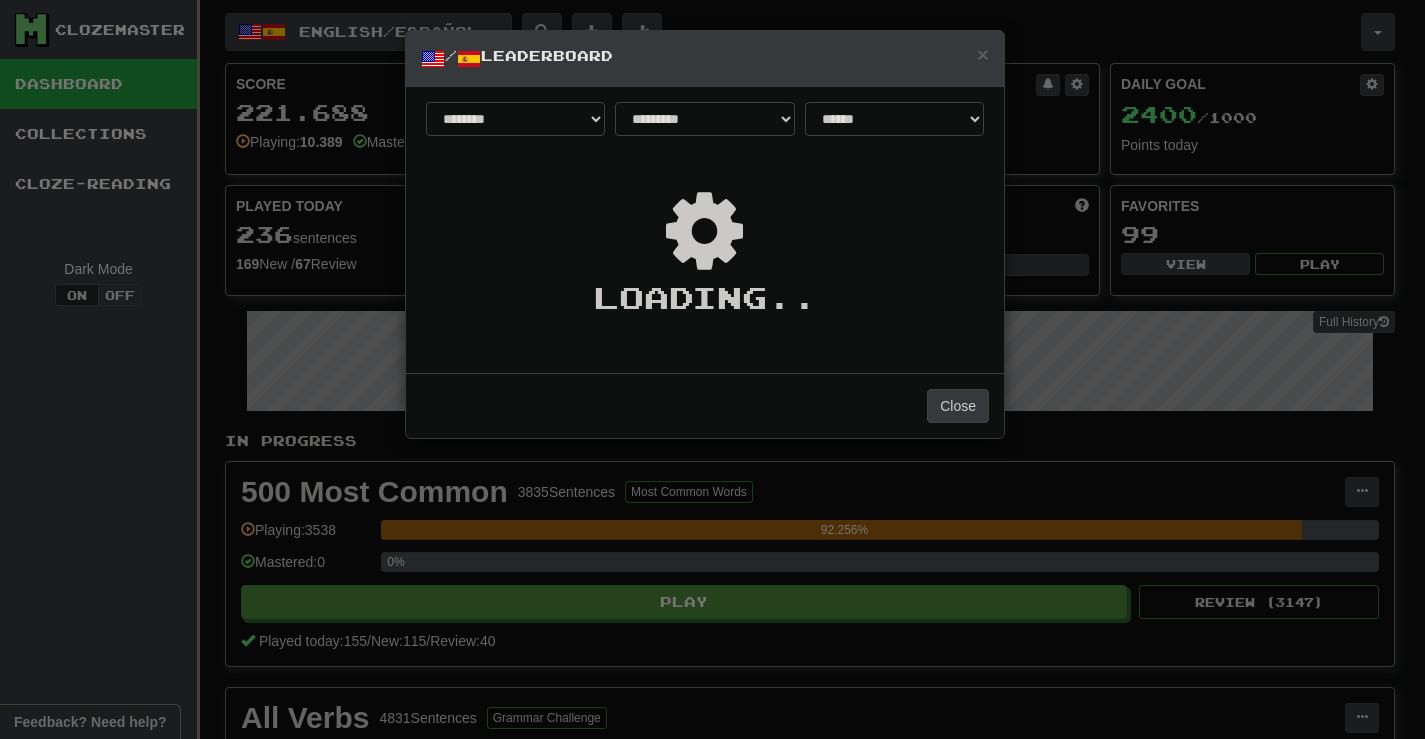 scroll, scrollTop: 0, scrollLeft: 0, axis: both 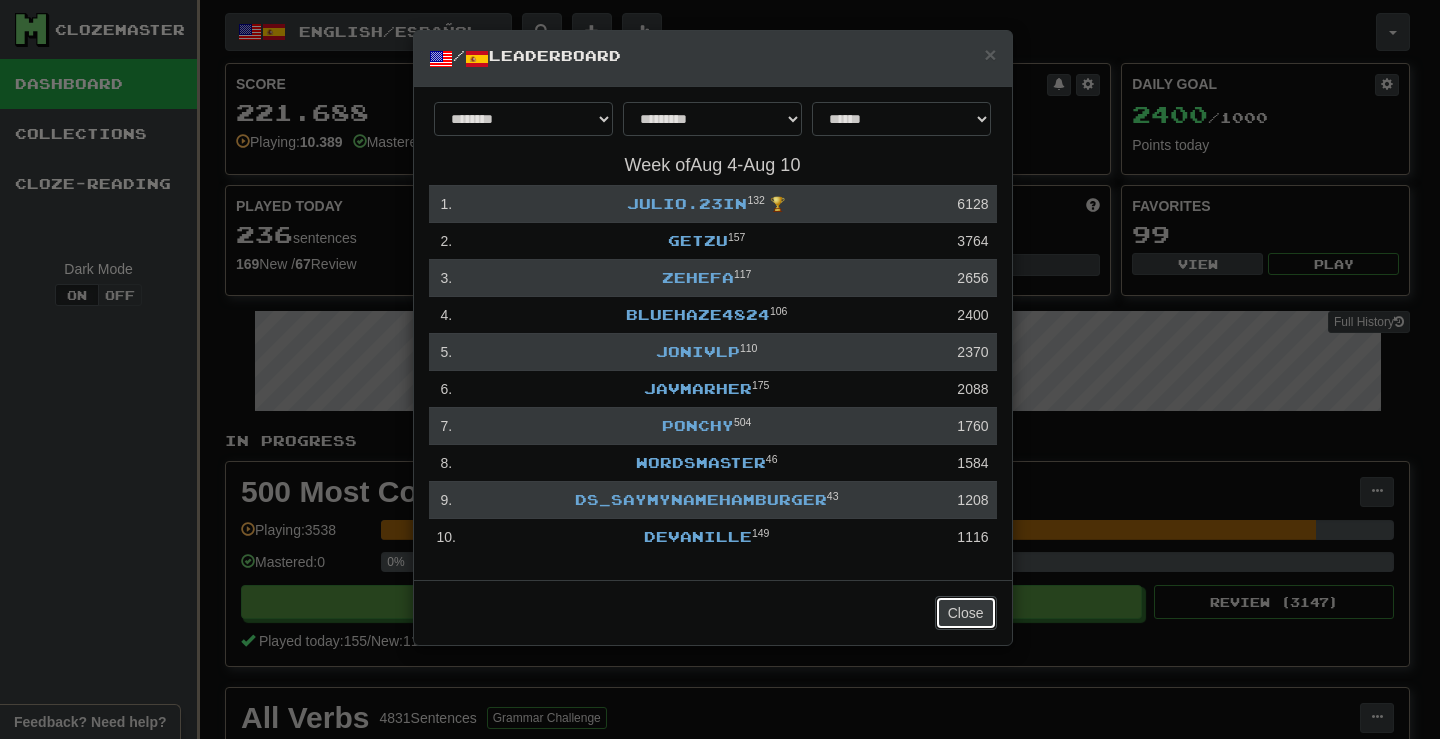 click on "Close" at bounding box center [966, 613] 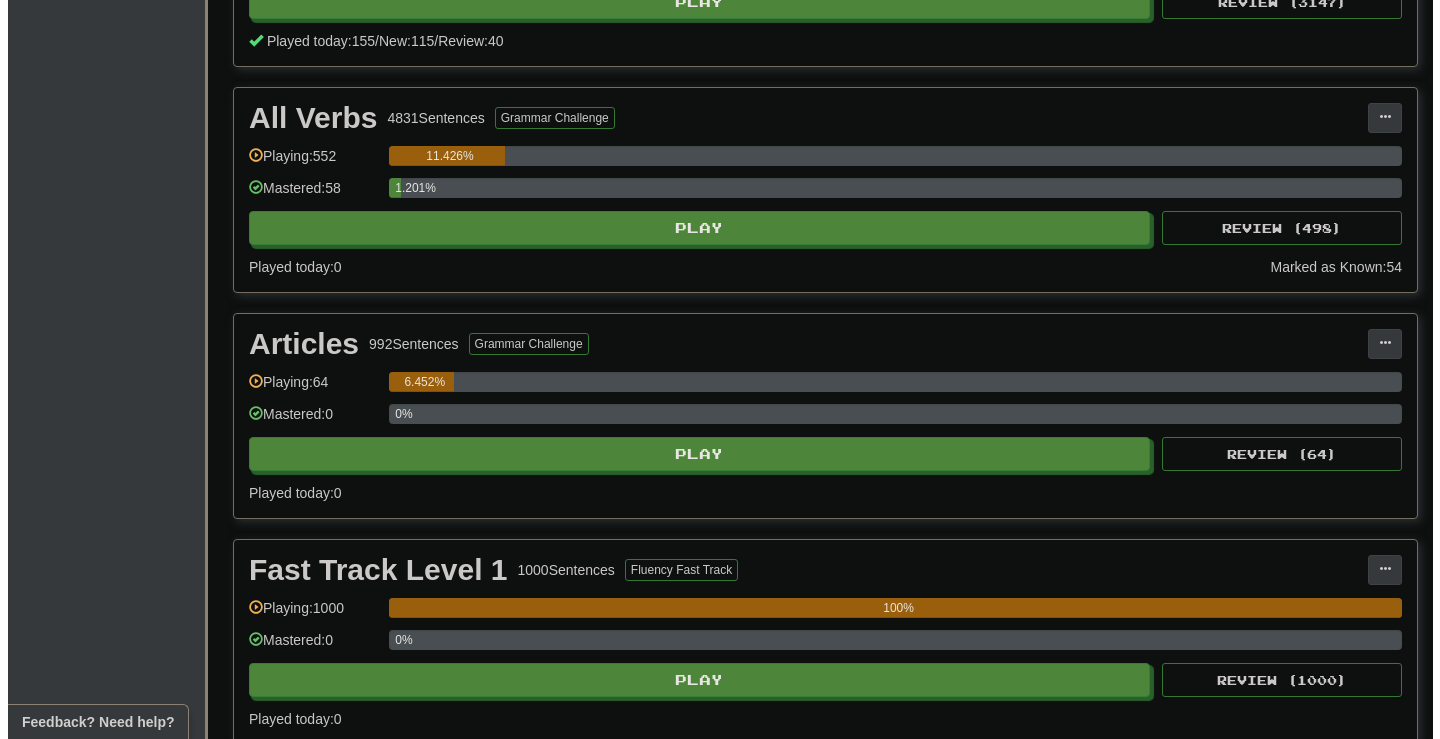 scroll, scrollTop: 0, scrollLeft: 0, axis: both 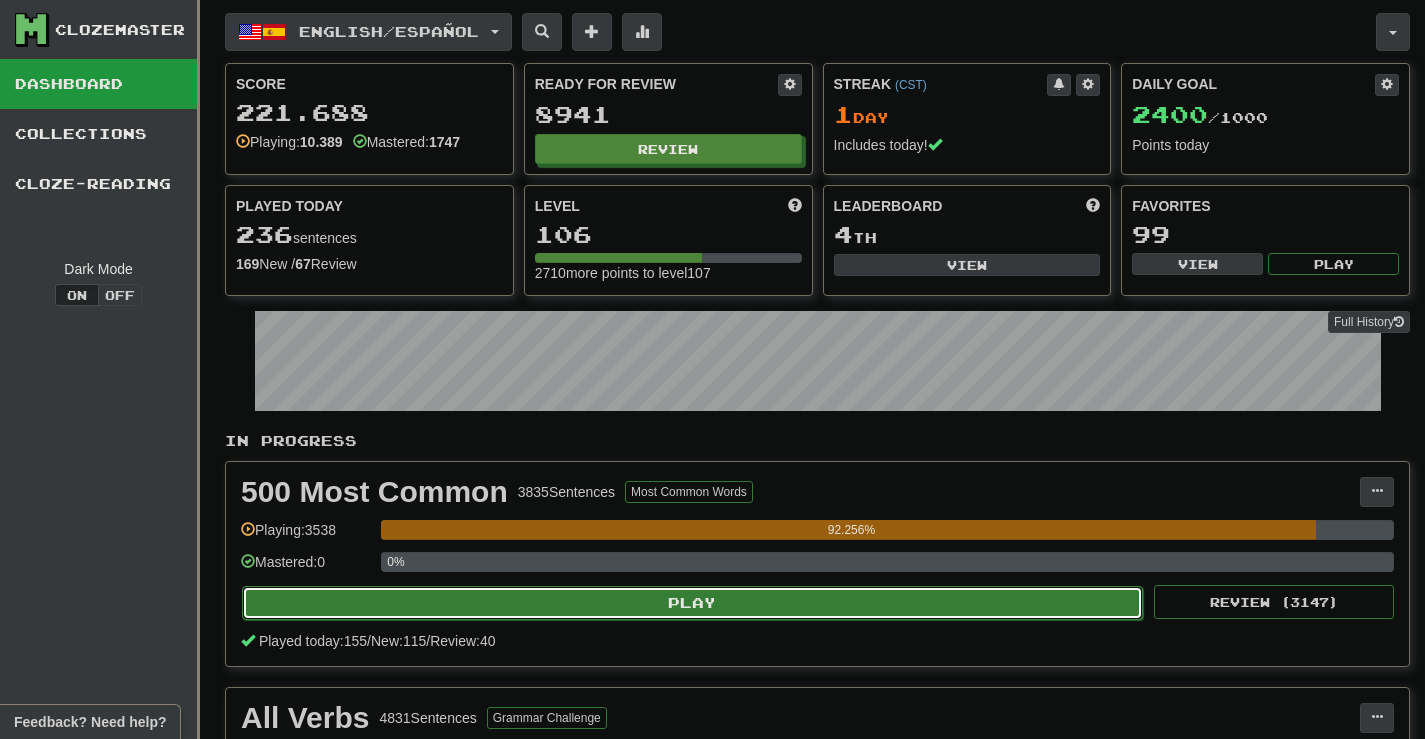 click on "Play" at bounding box center [692, 603] 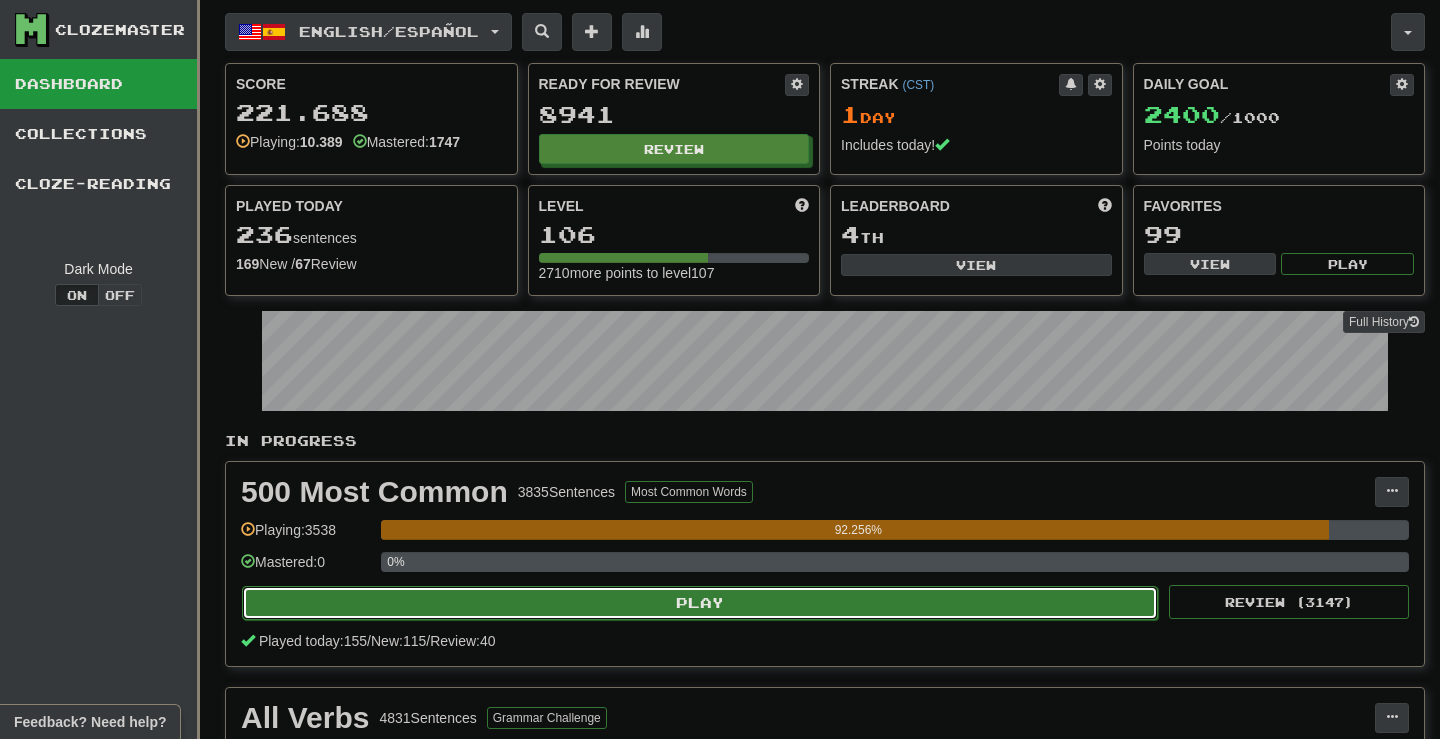 select on "********" 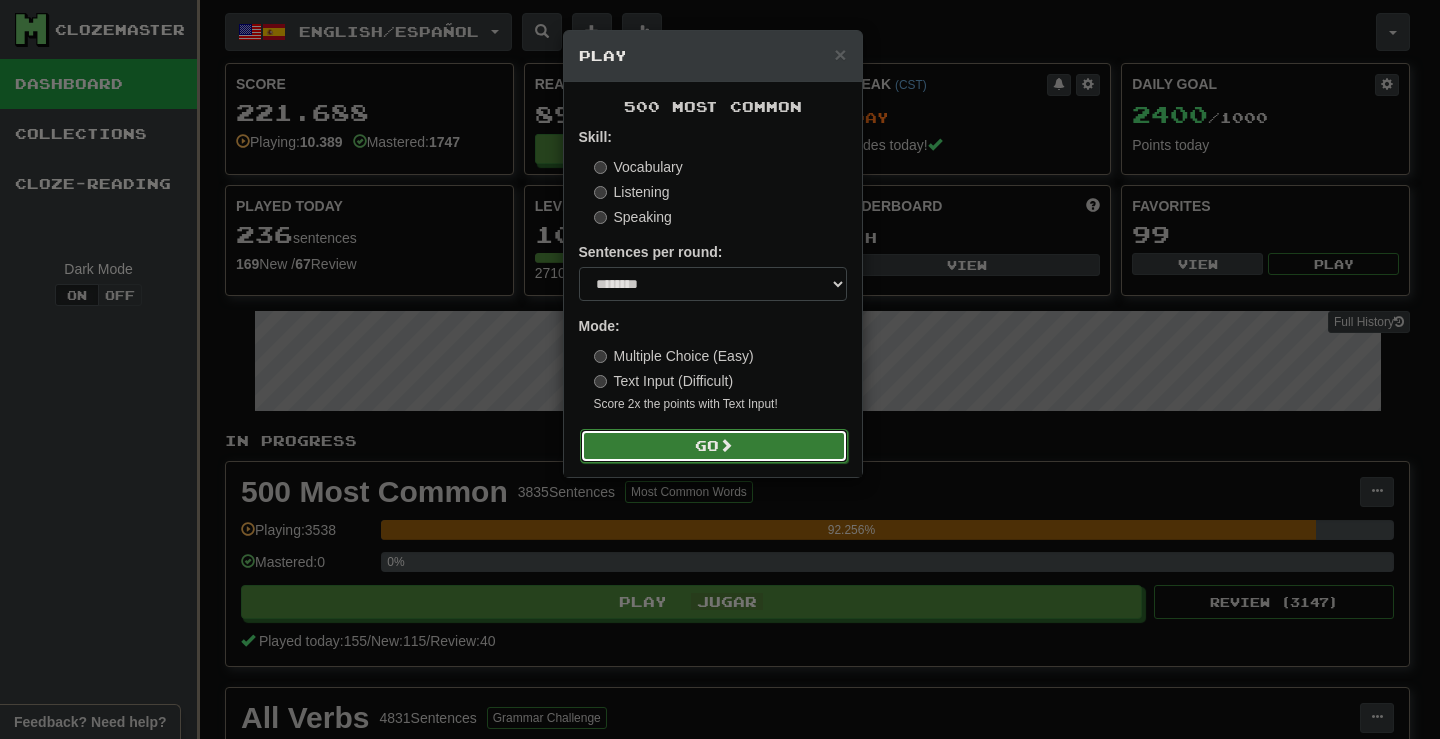 click at bounding box center (726, 445) 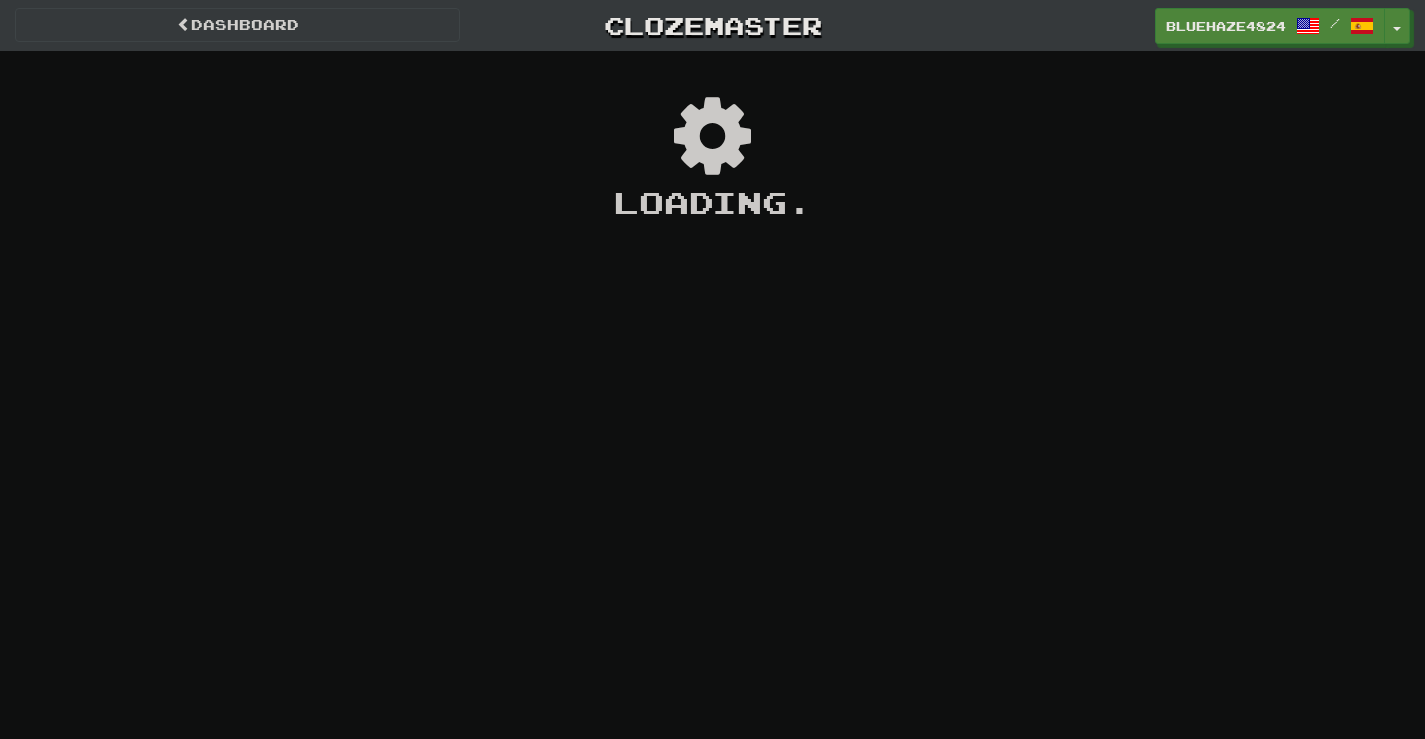 scroll, scrollTop: 0, scrollLeft: 0, axis: both 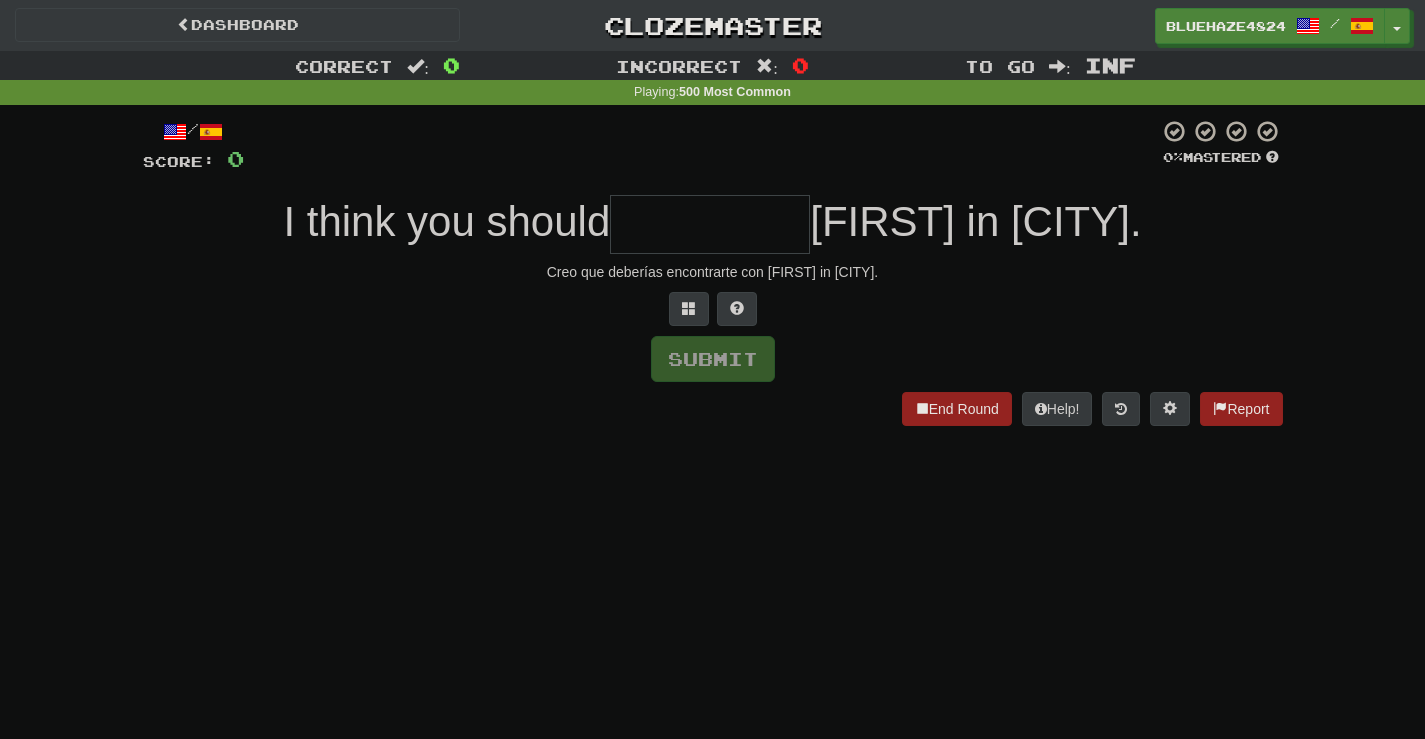 click at bounding box center [710, 224] 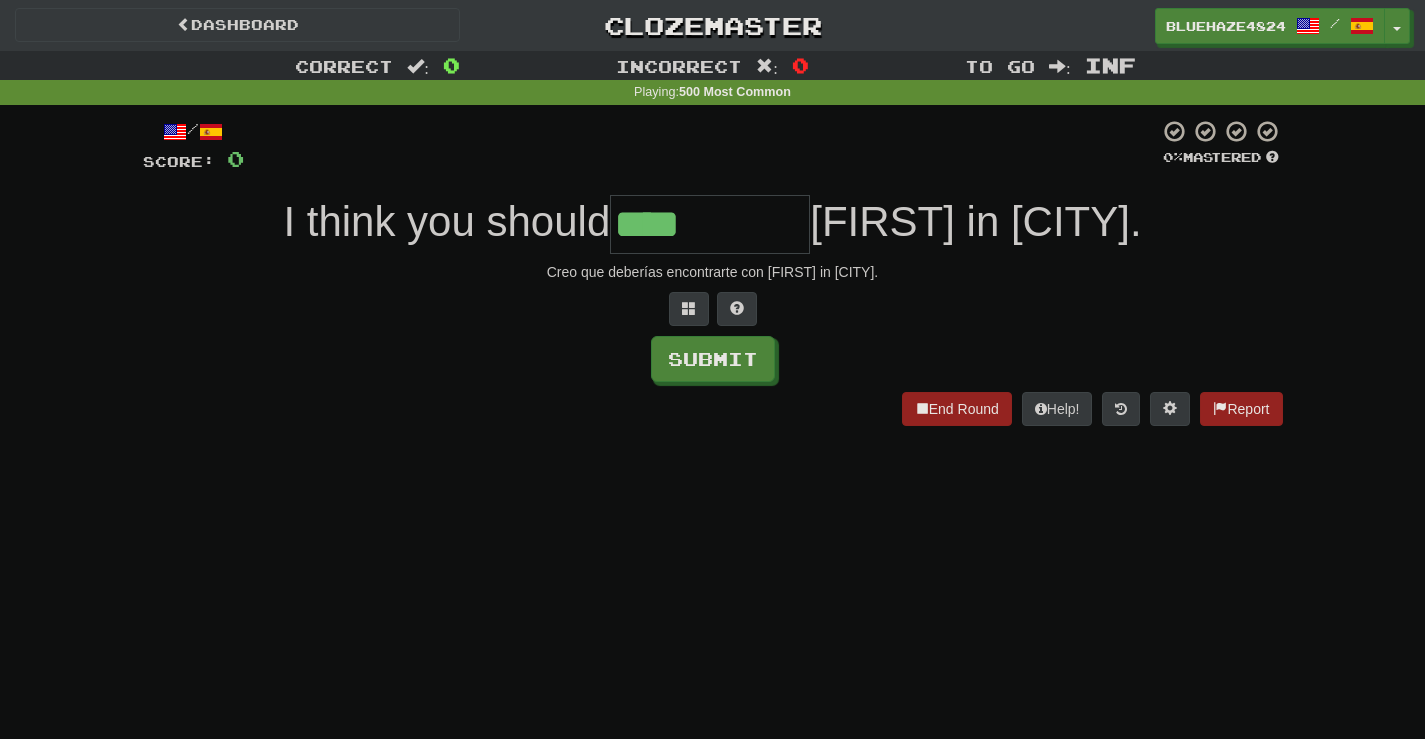 type on "****" 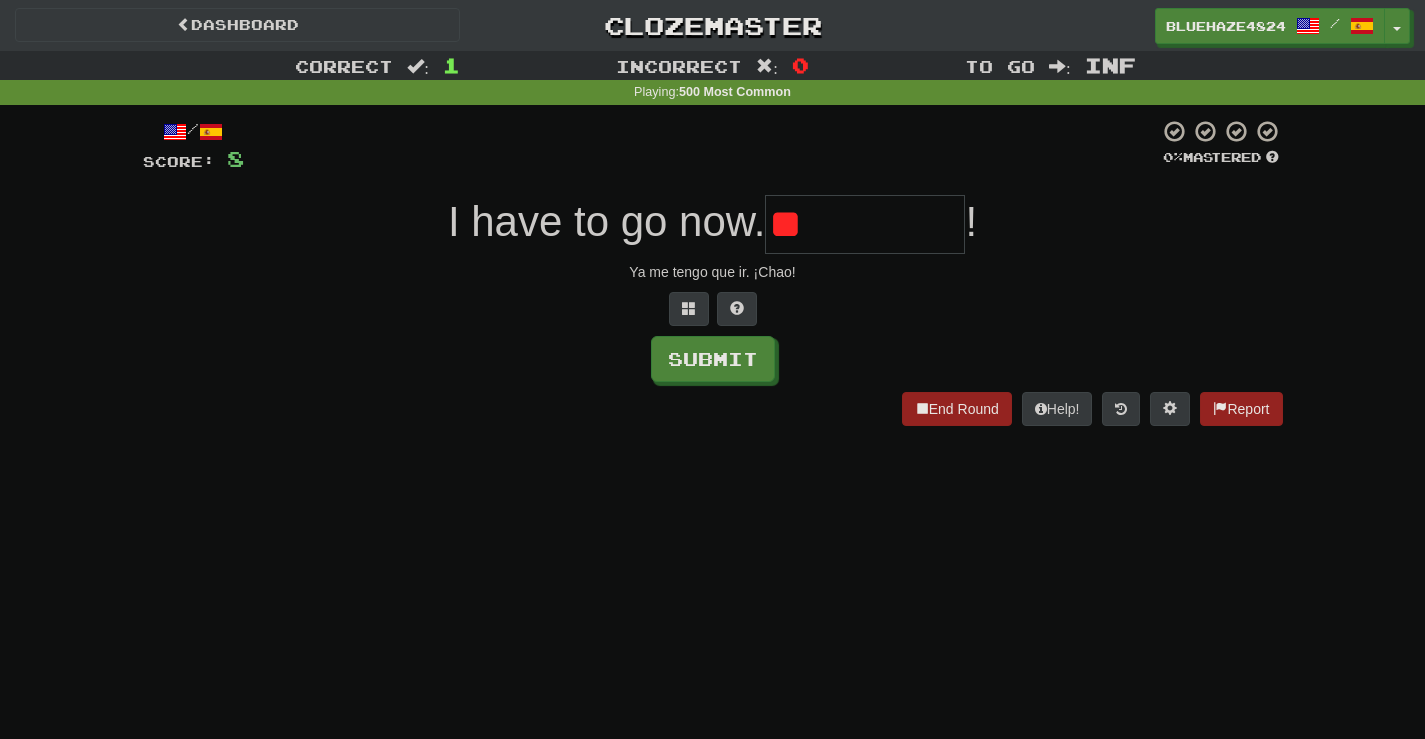 type on "*" 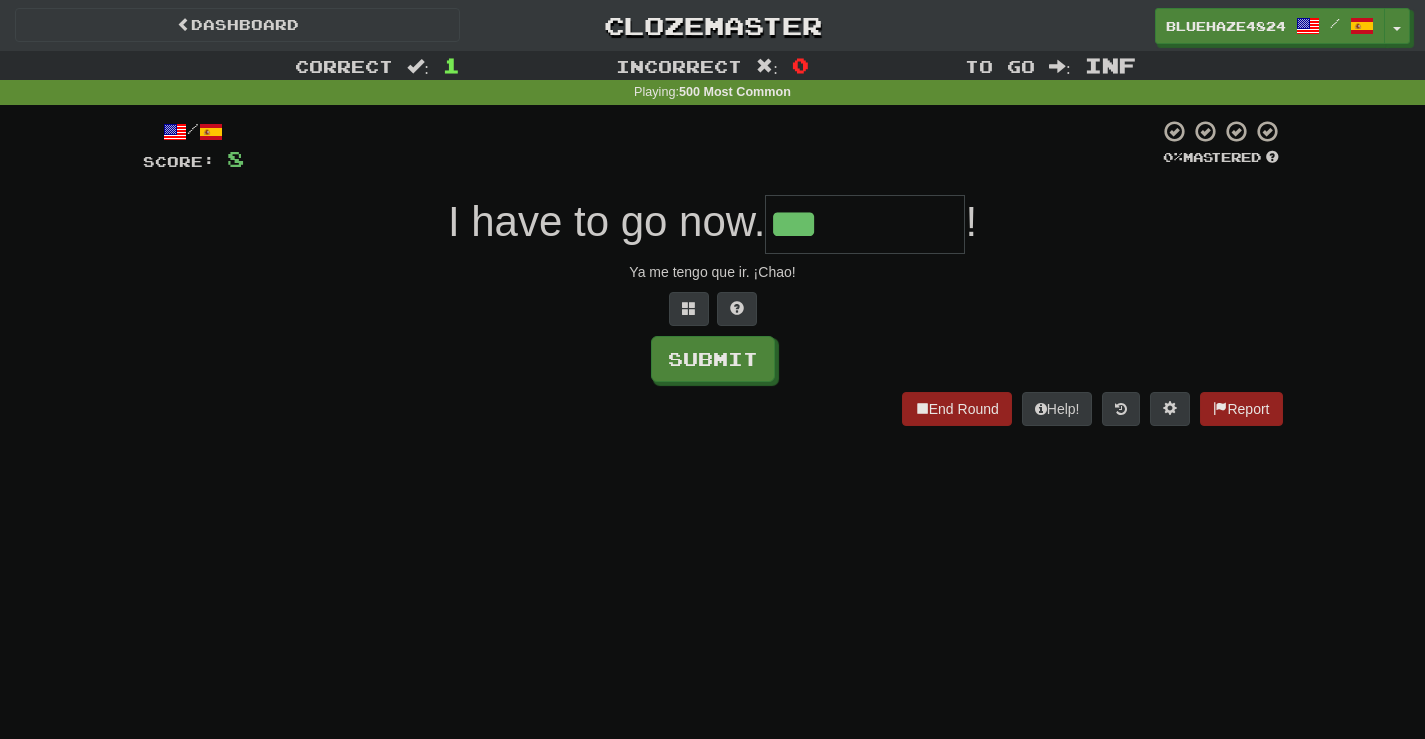type on "***" 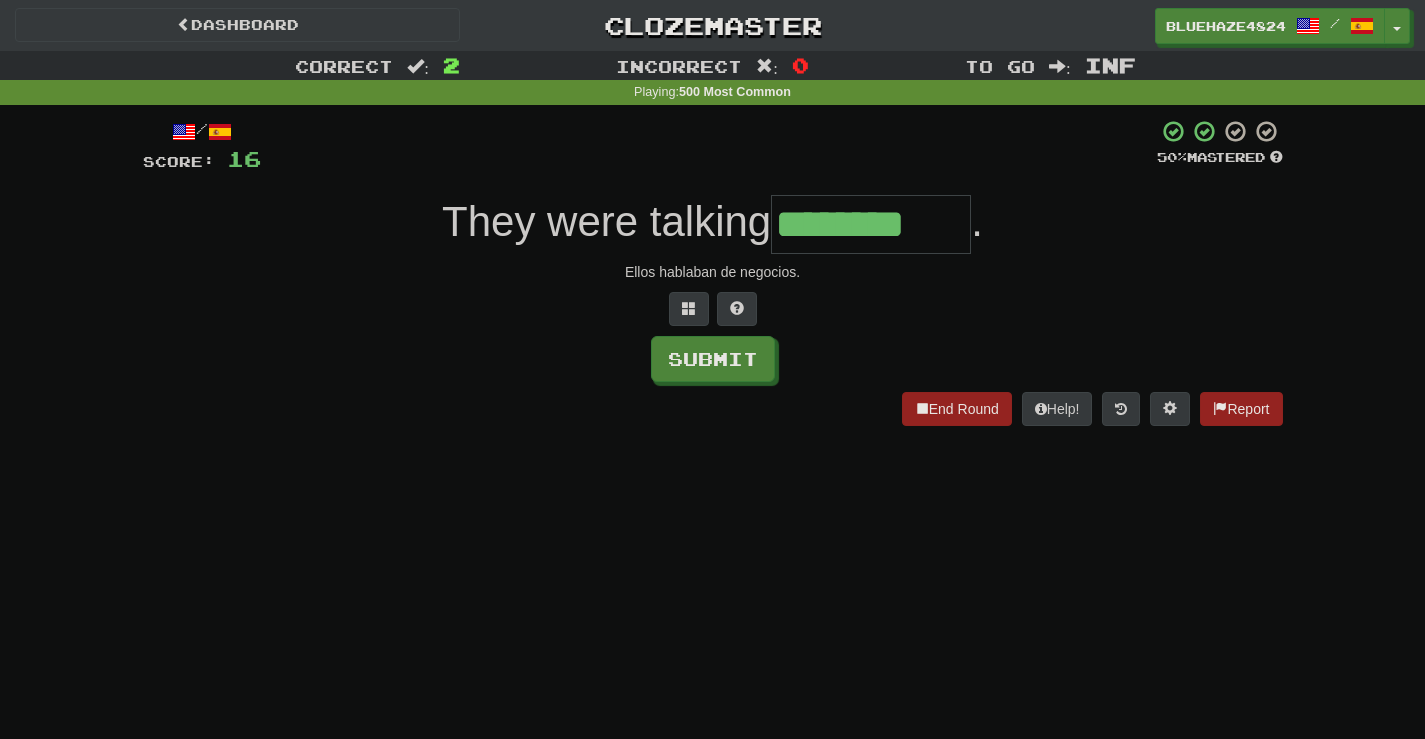 type on "********" 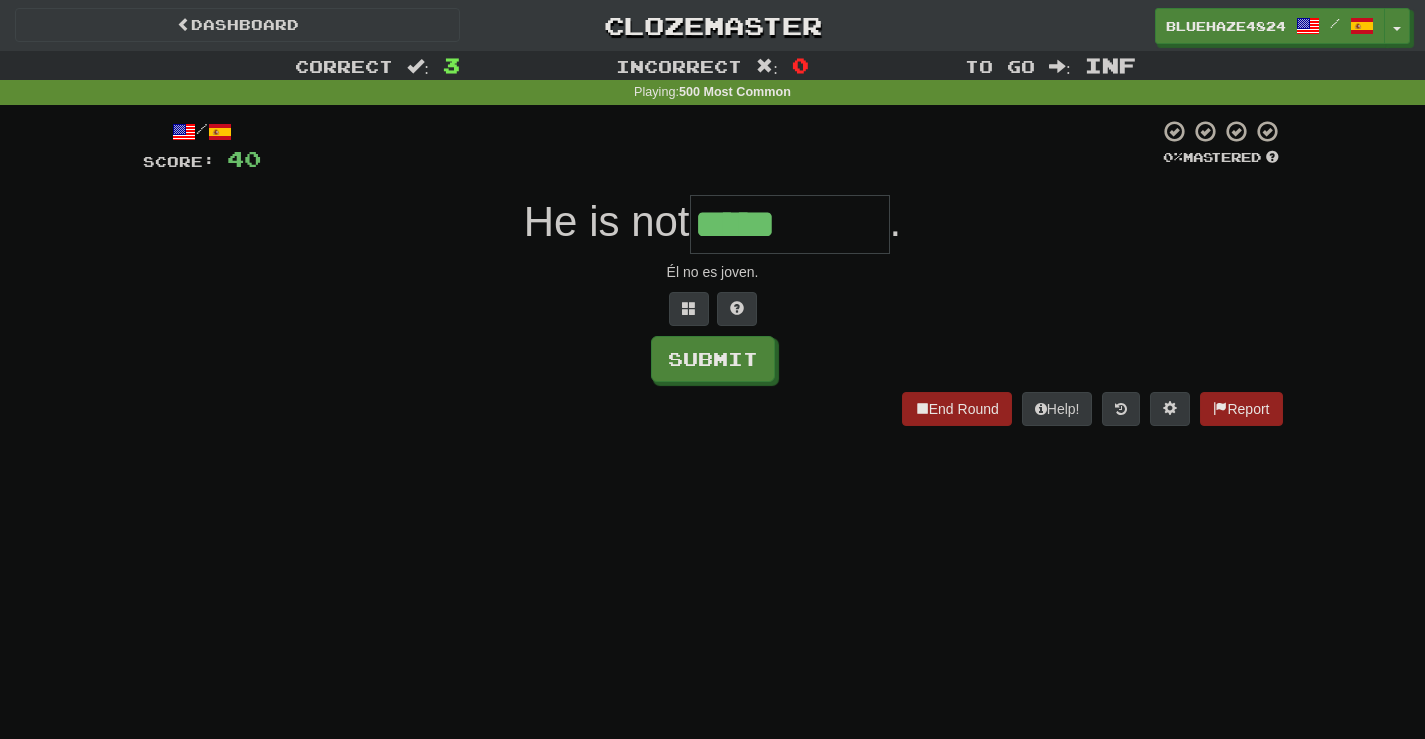 type on "*****" 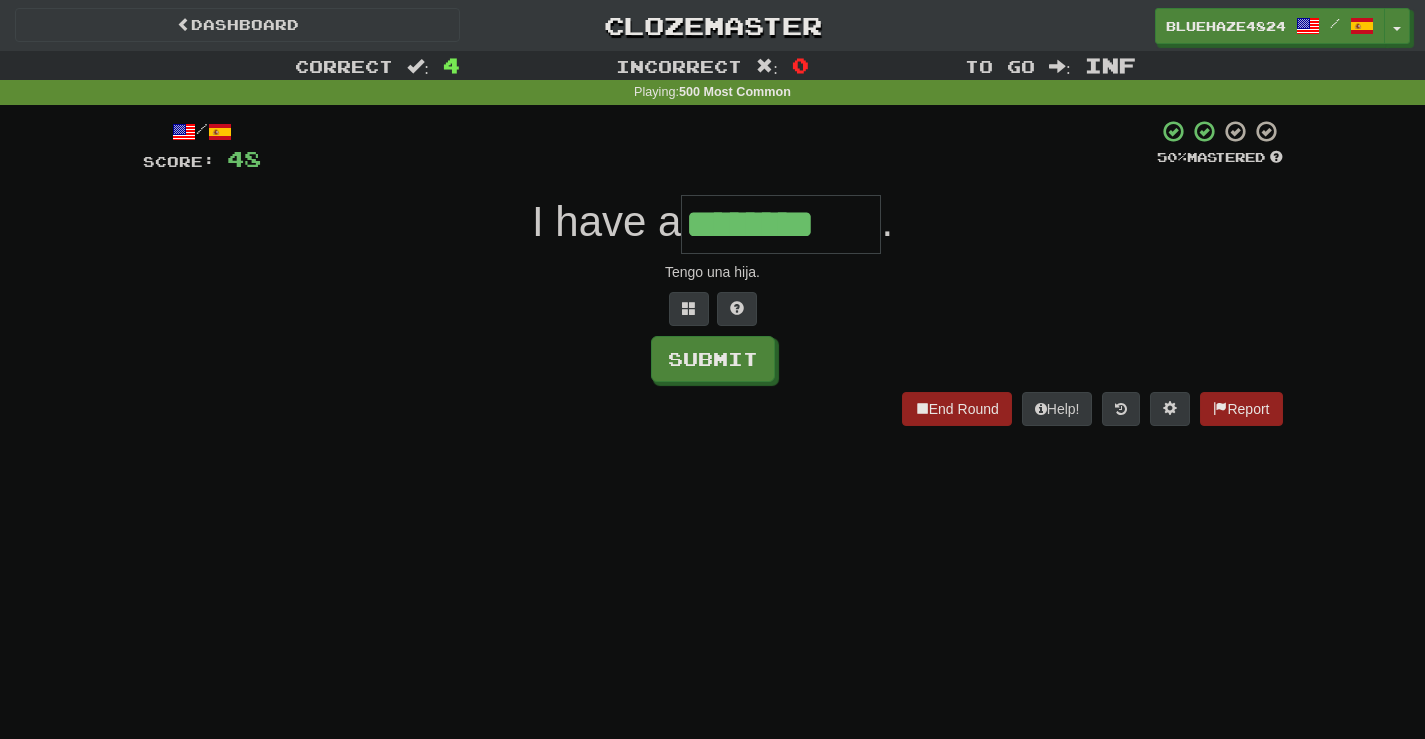 type on "********" 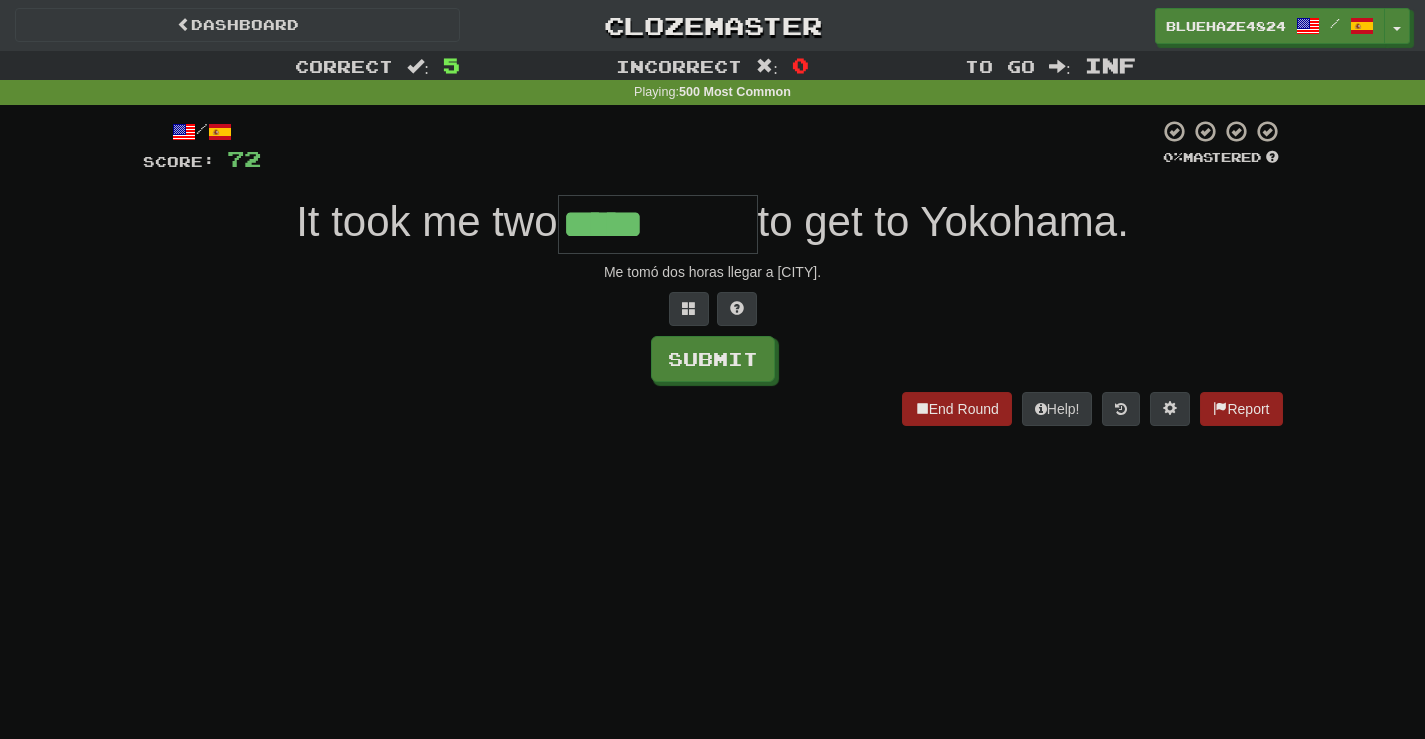type on "*****" 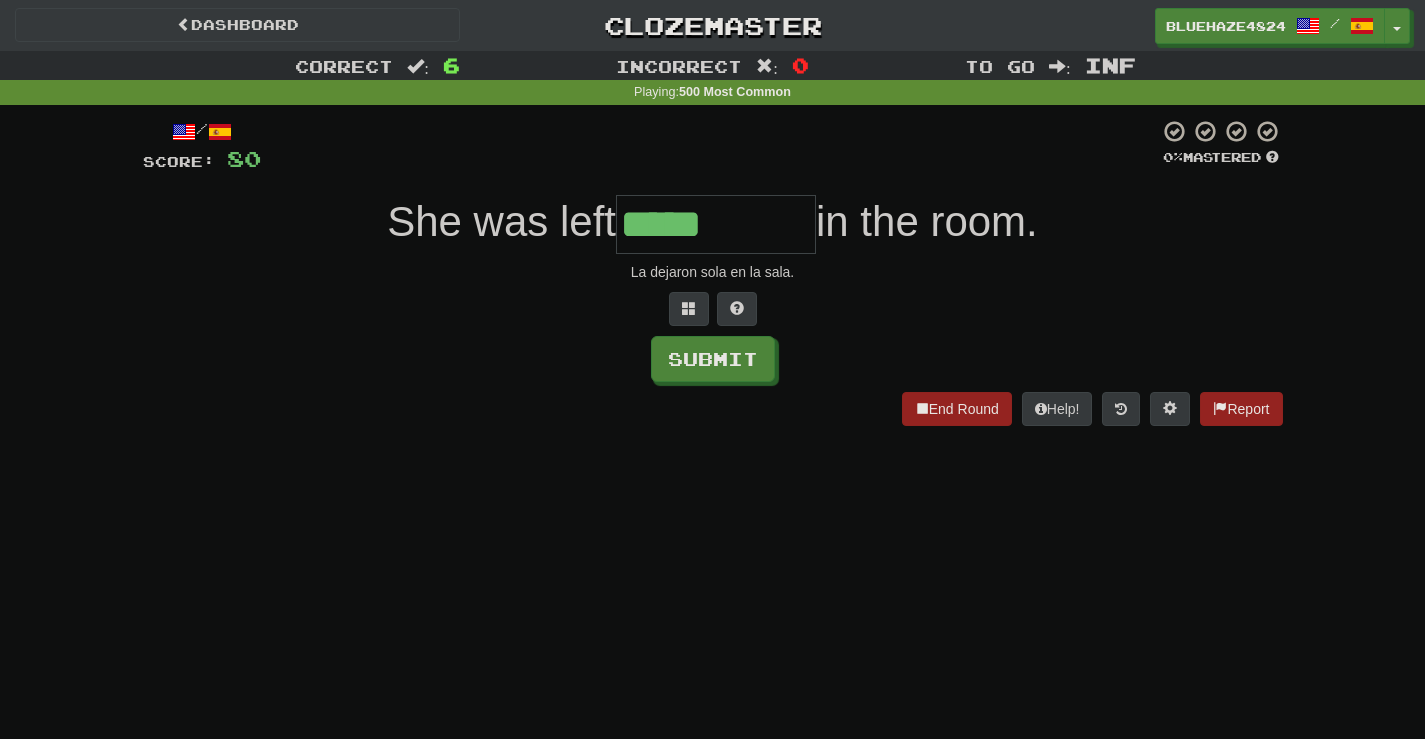 type on "*****" 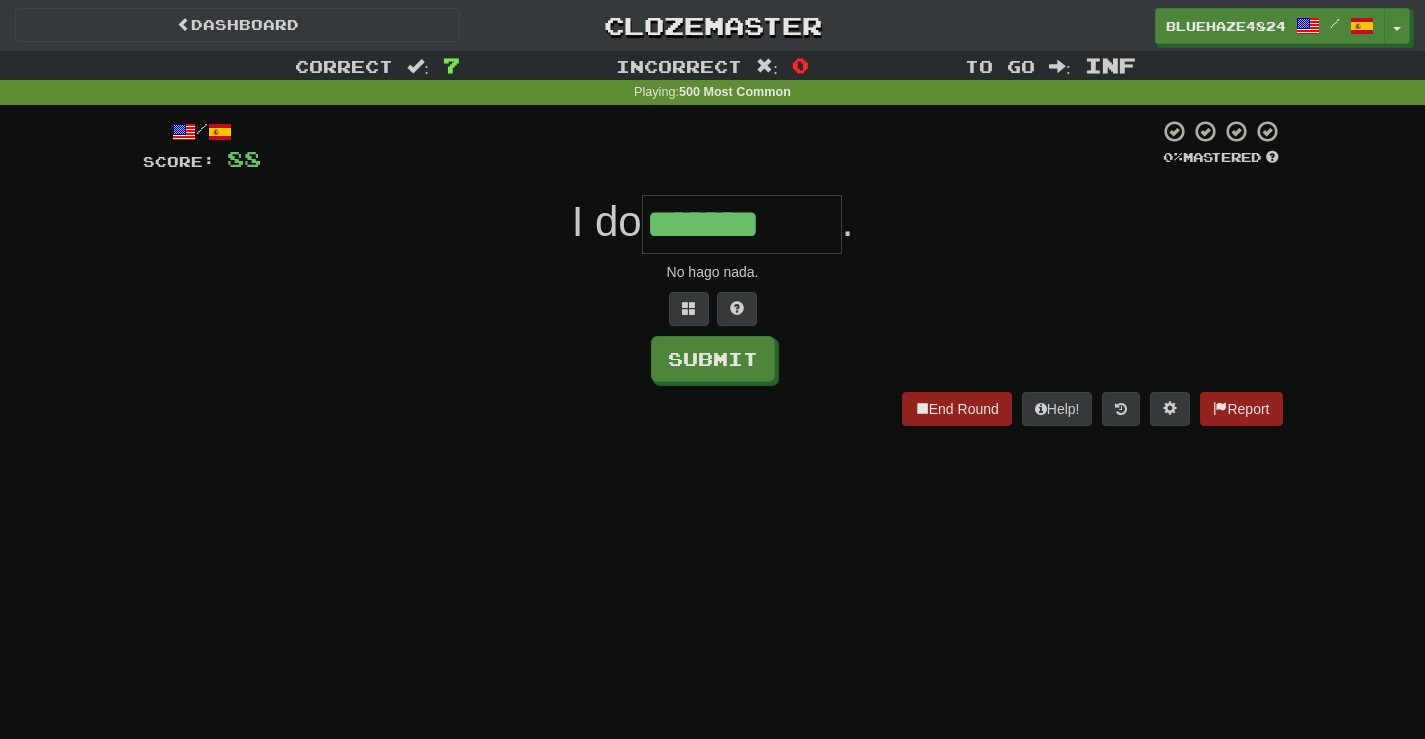 type on "*******" 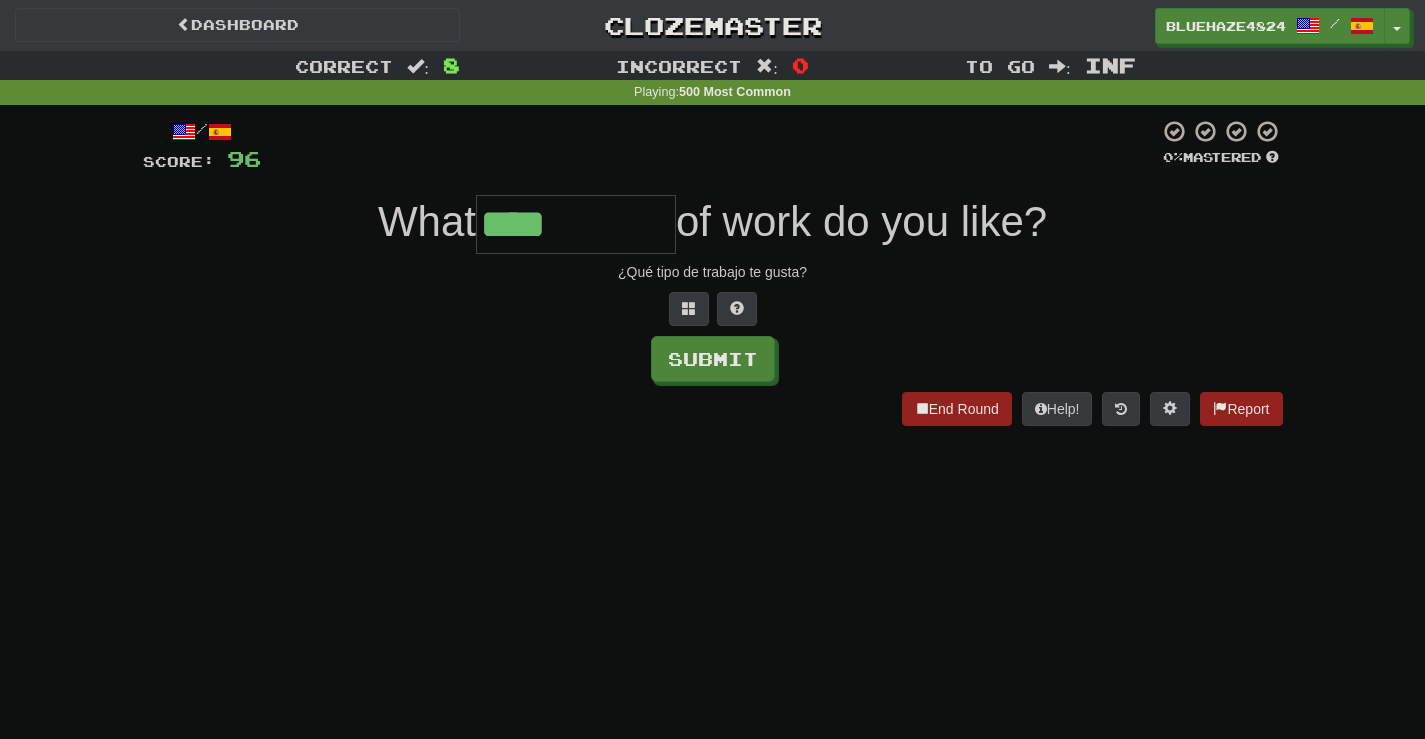 type on "****" 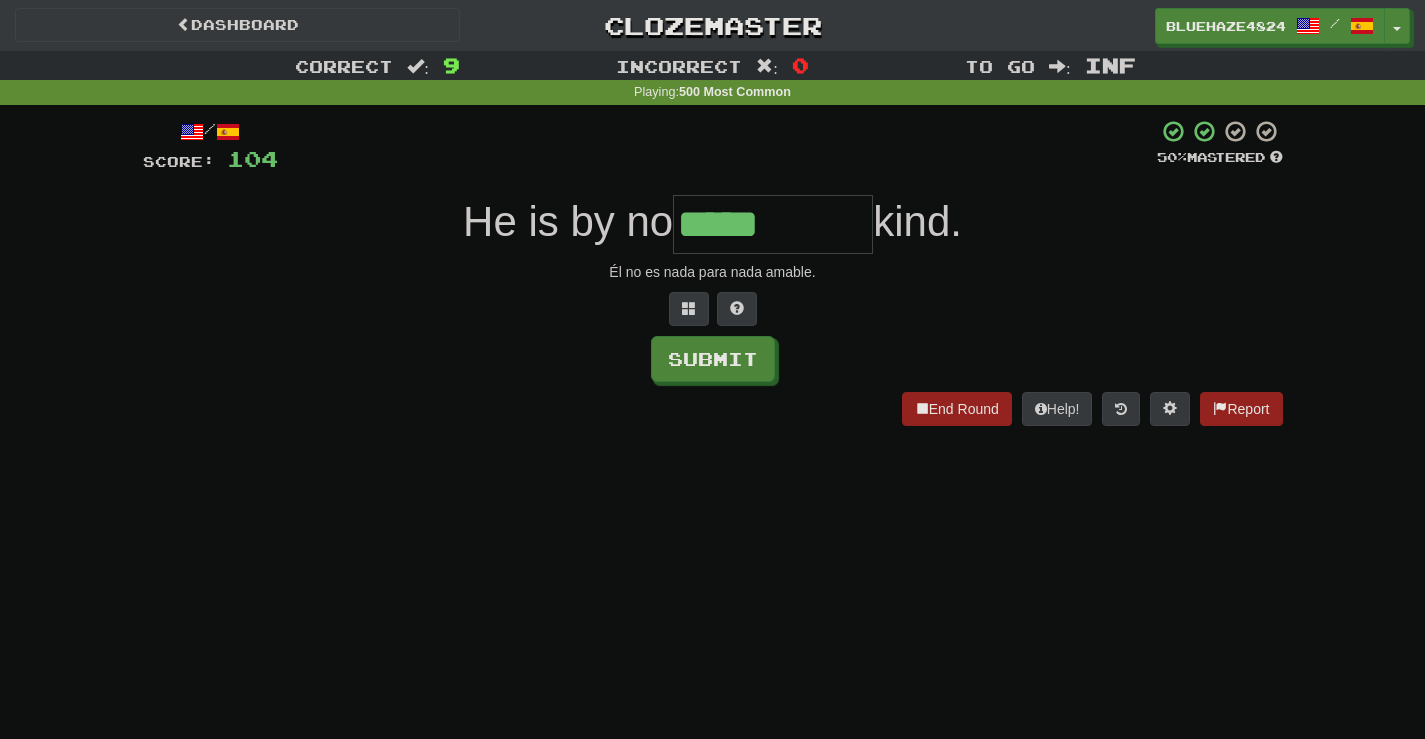 type on "*****" 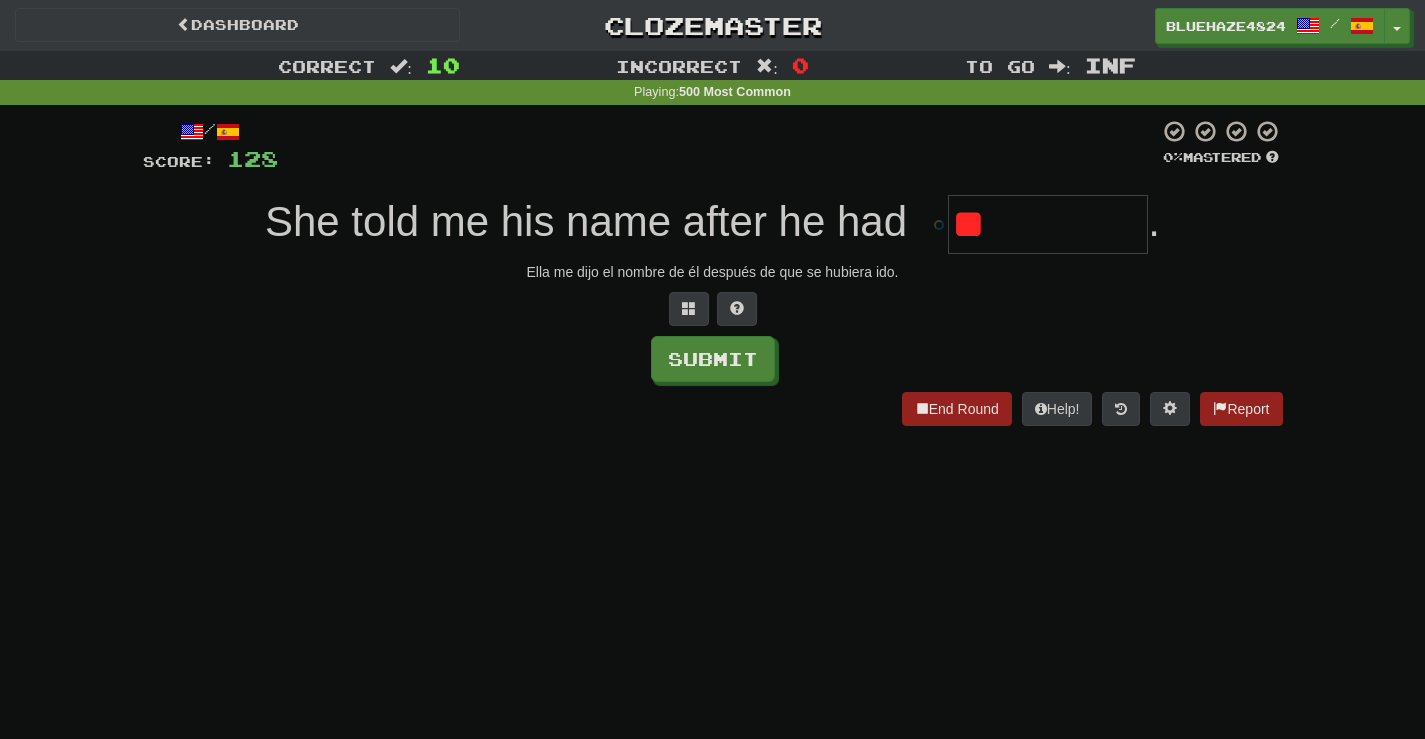 type on "*" 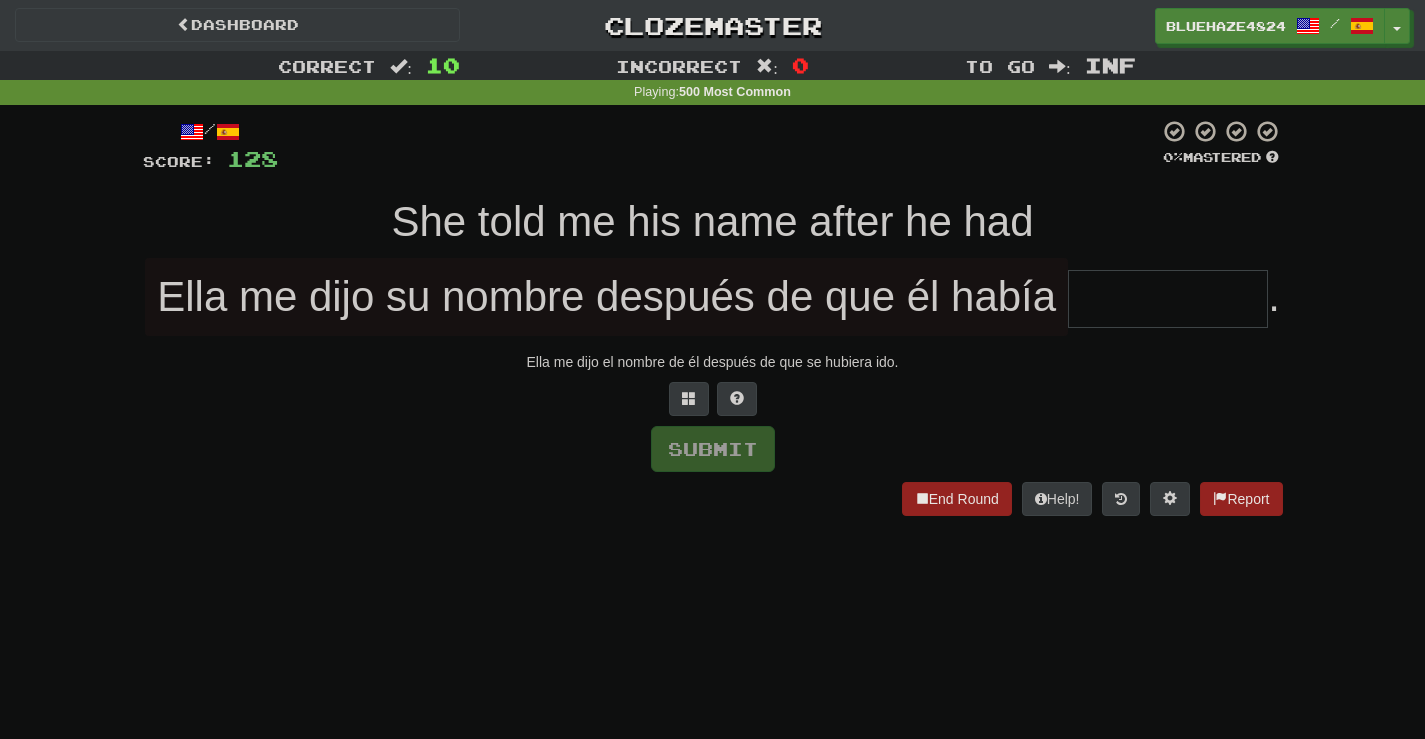 type on "*" 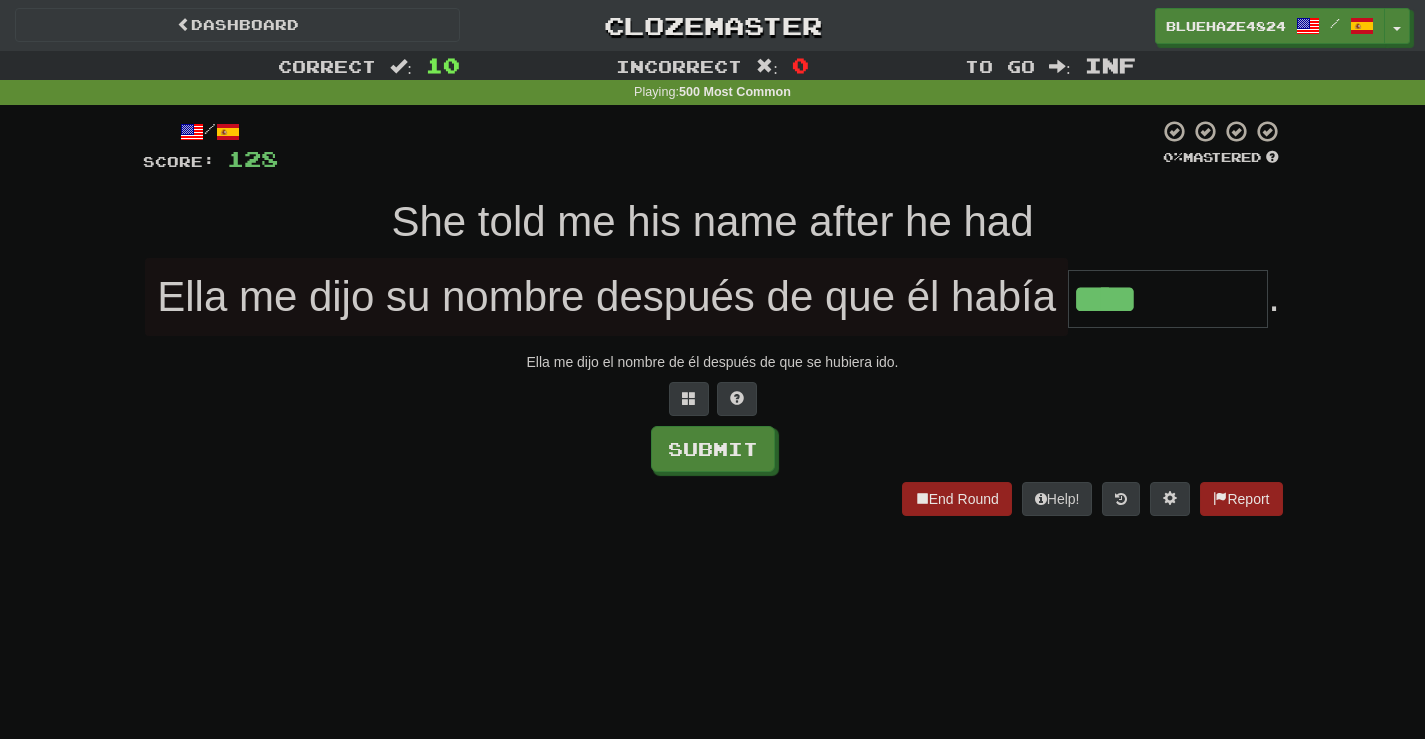type on "****" 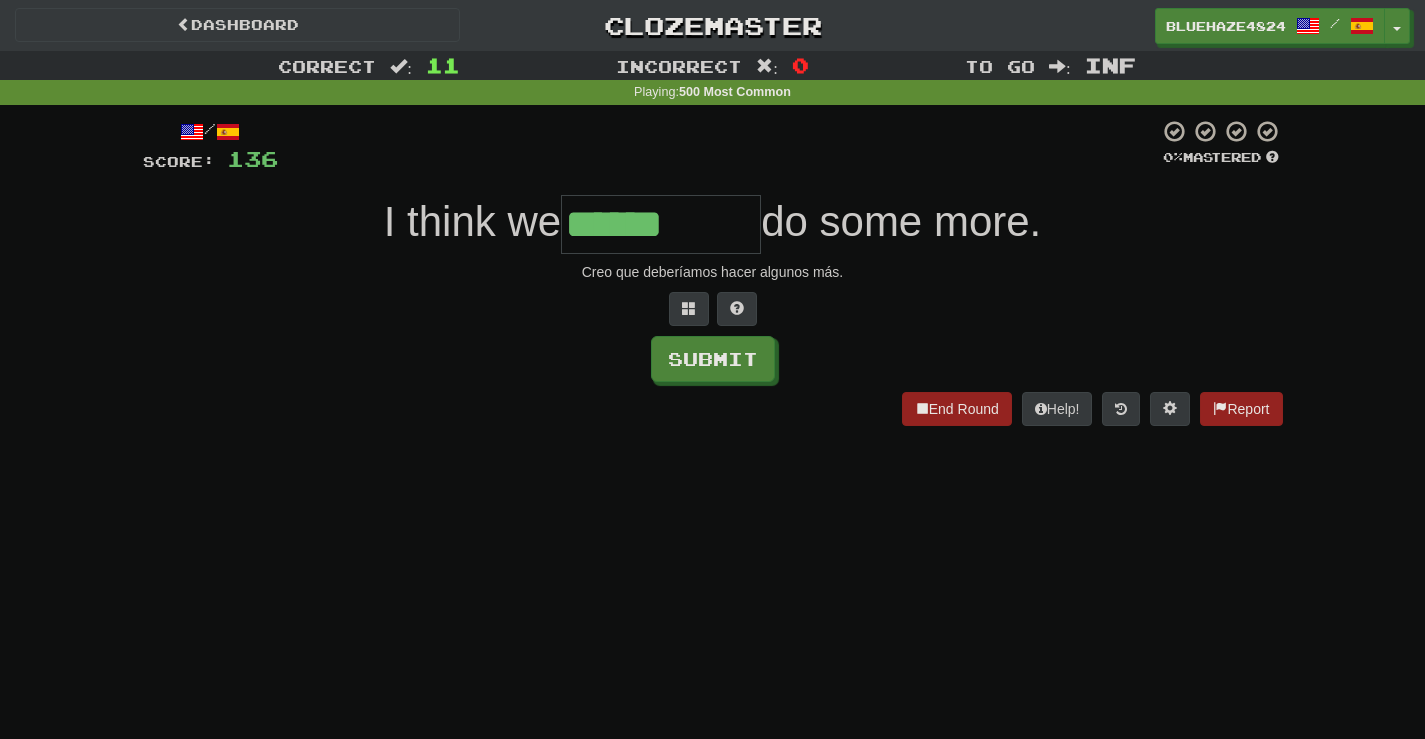 type on "******" 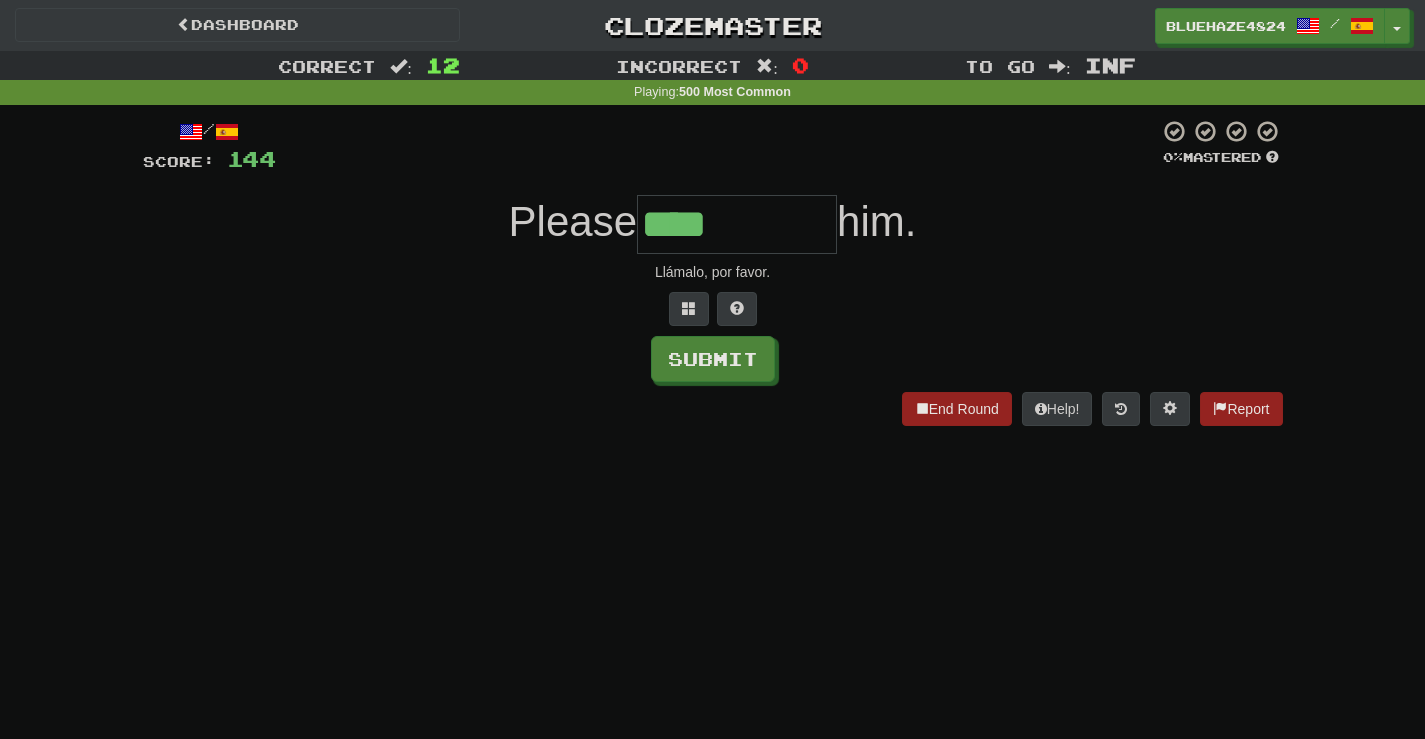 type on "****" 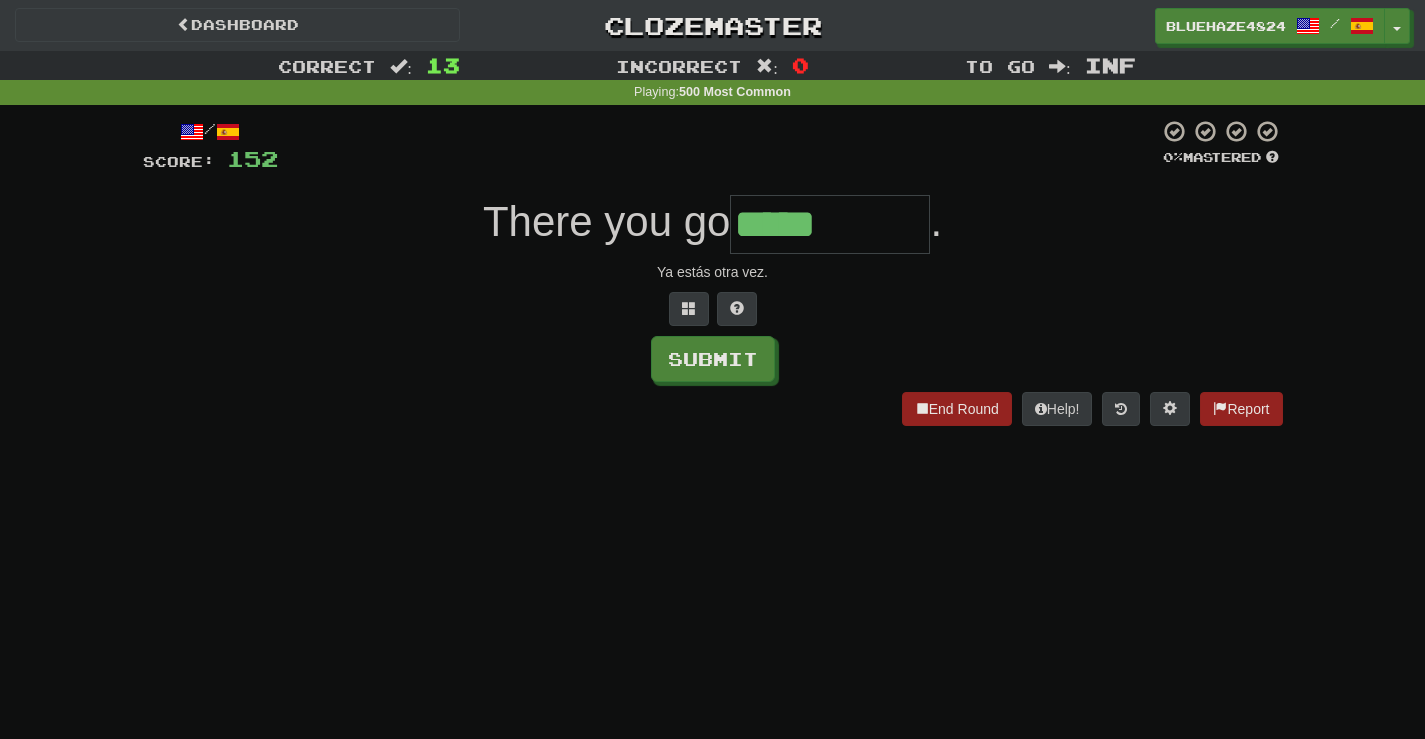 type on "*****" 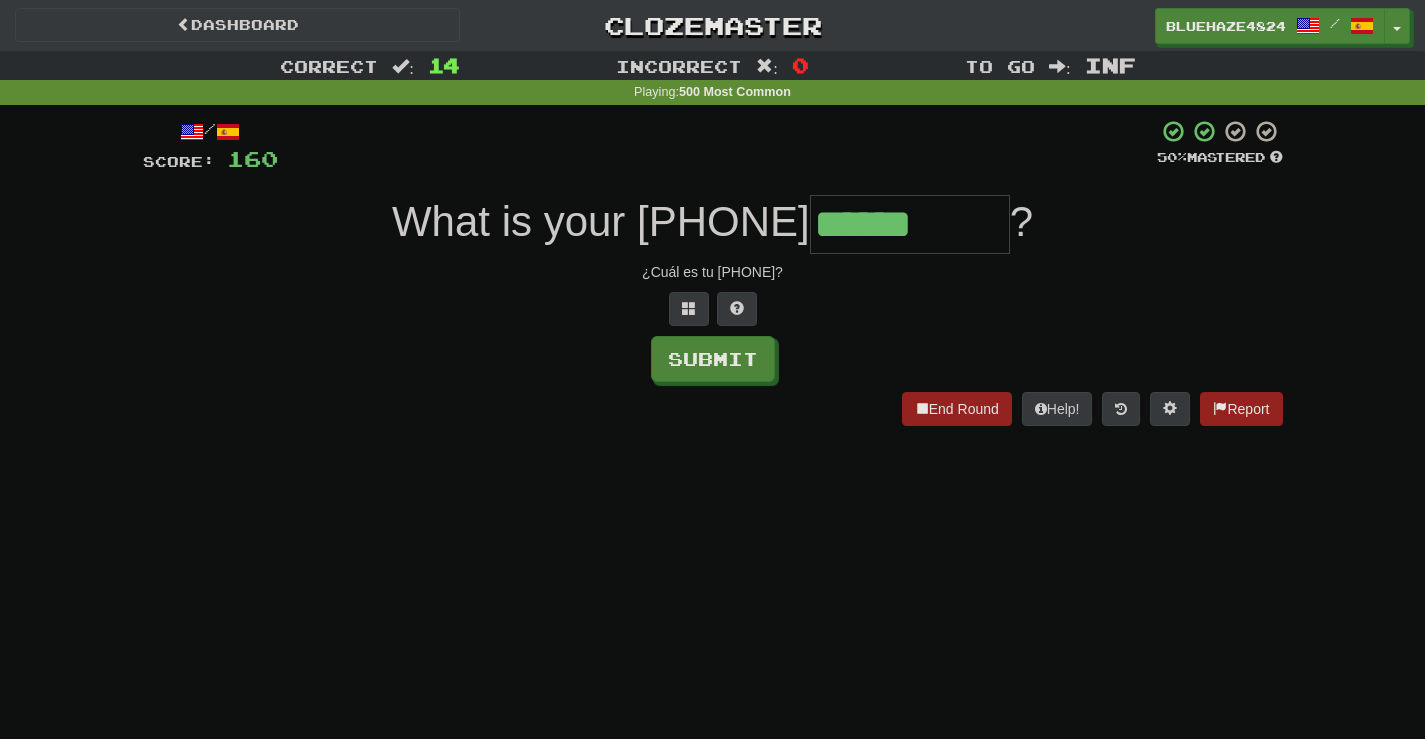 type on "******" 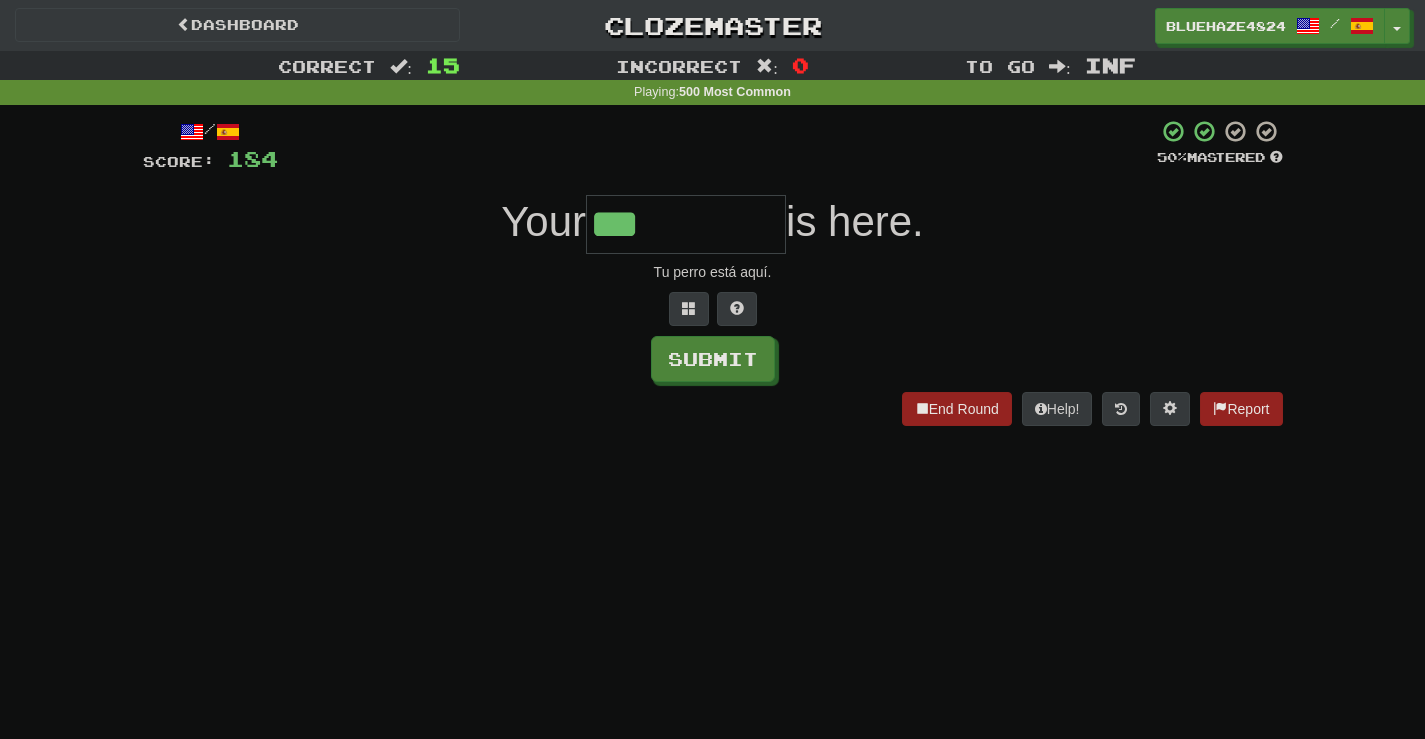 type on "***" 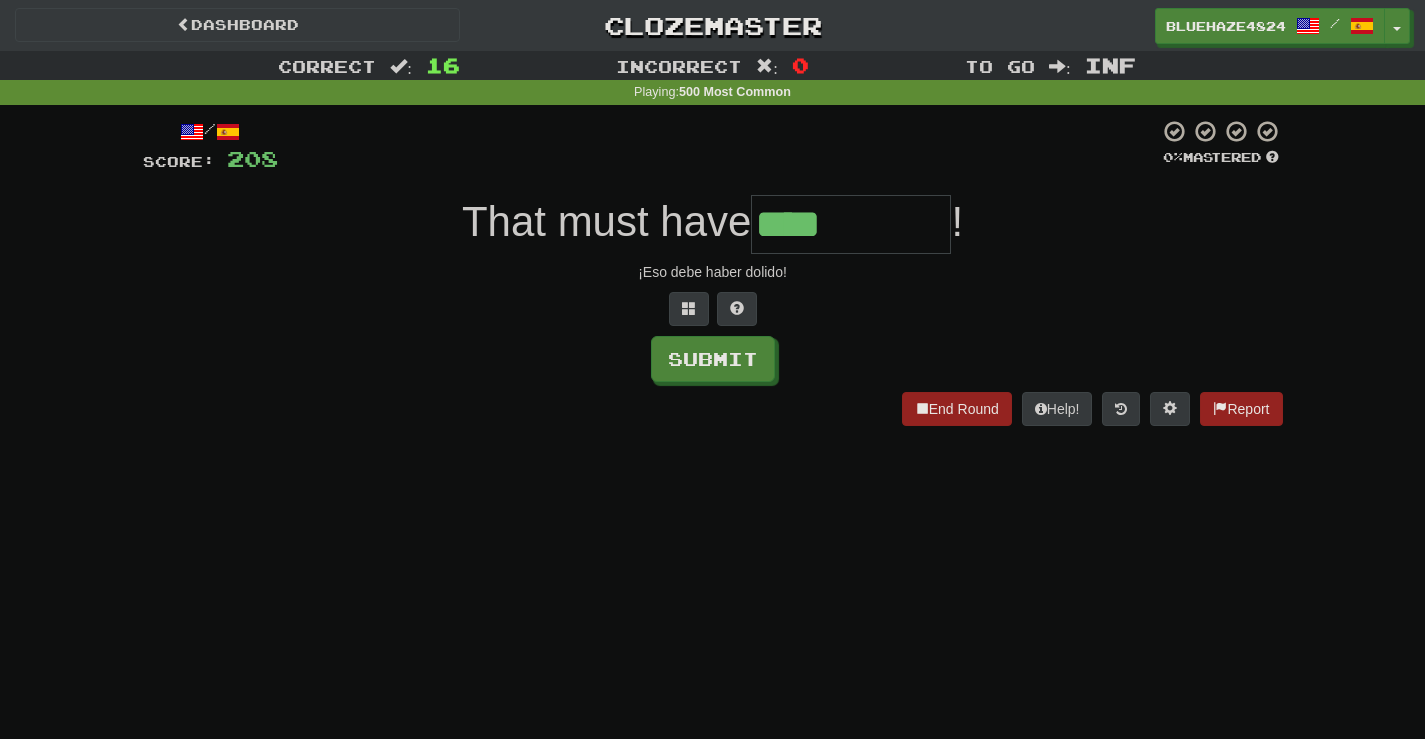 type on "****" 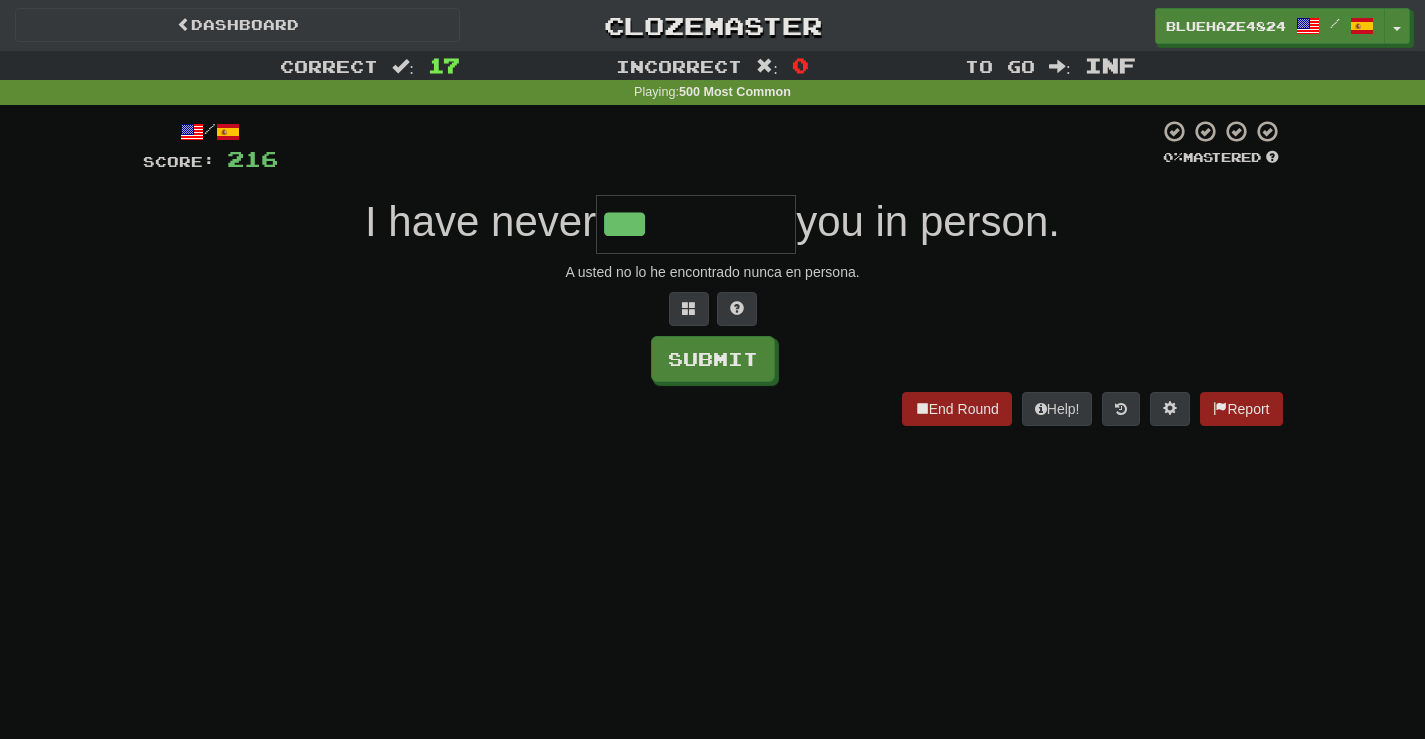 type on "***" 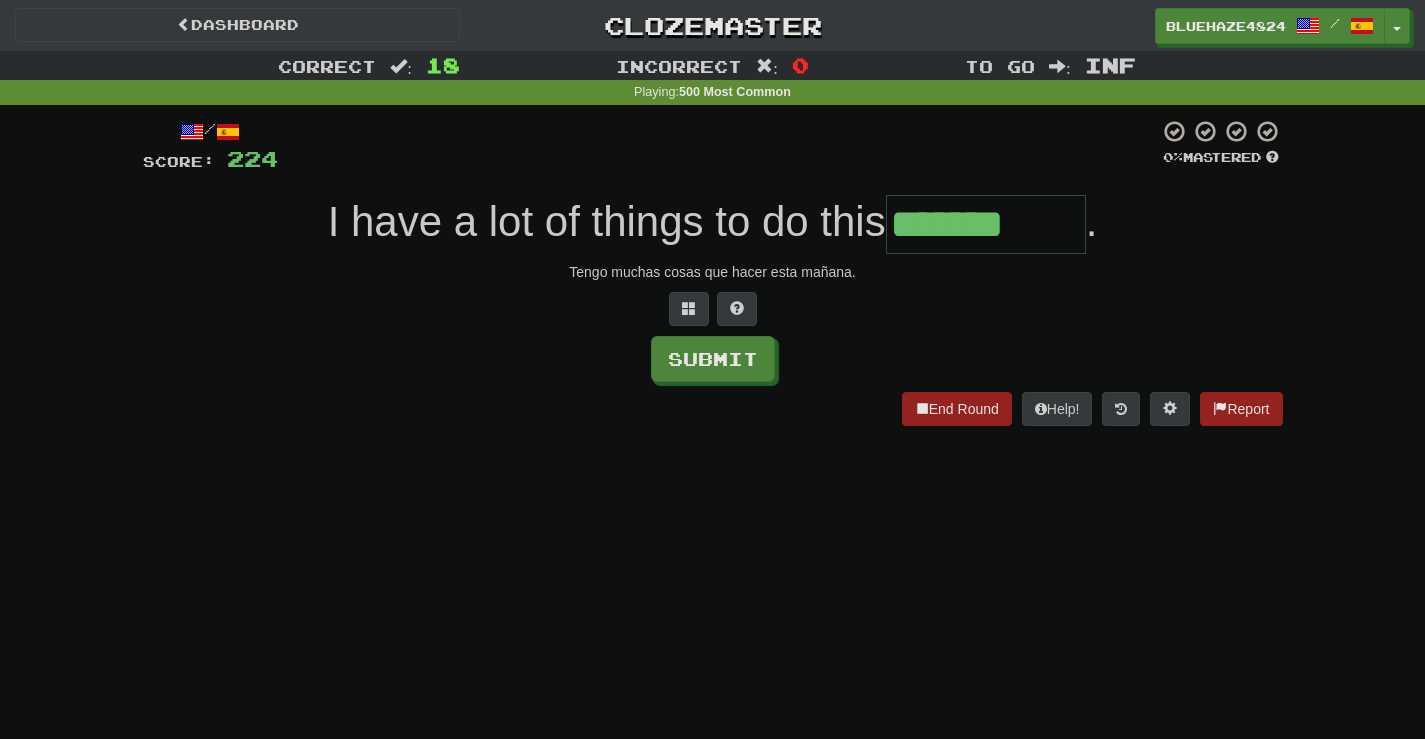 type on "*******" 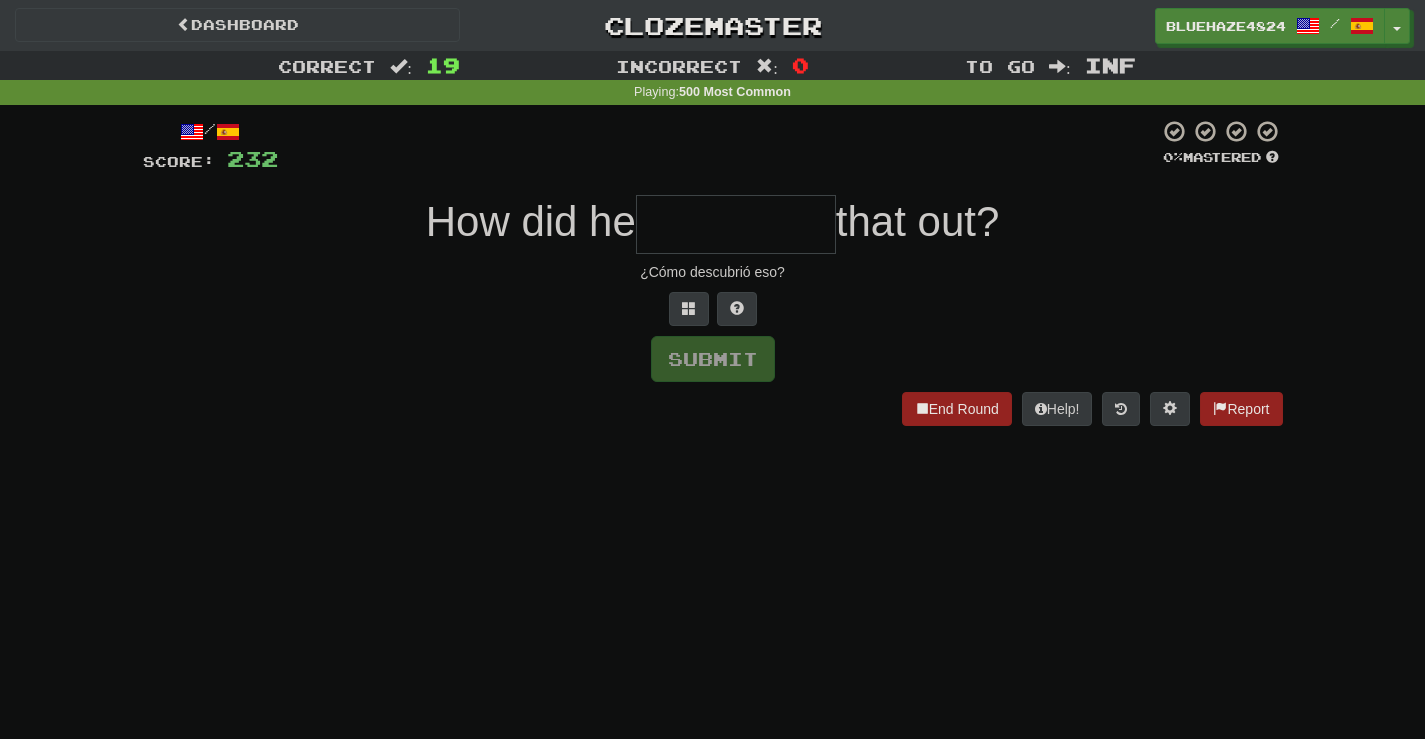 type on "*" 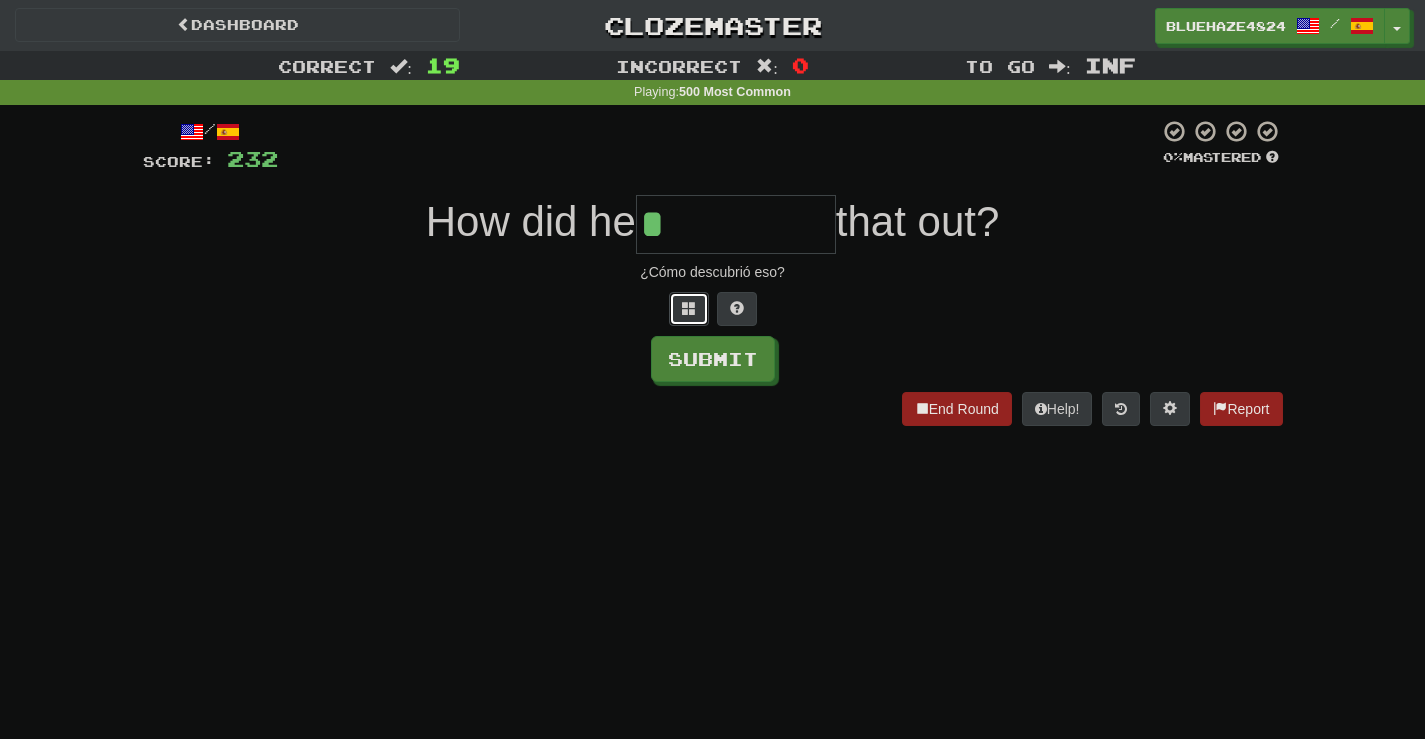 click at bounding box center [689, 308] 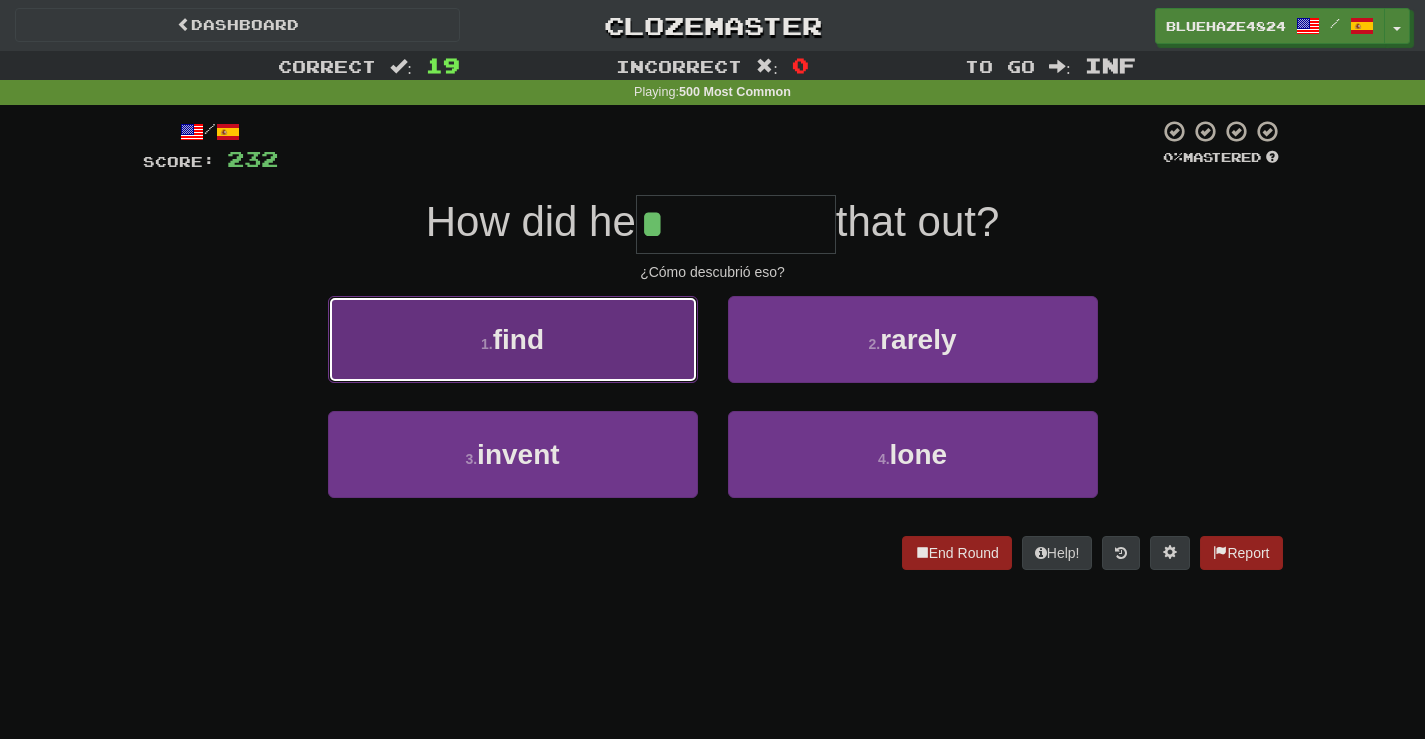 click on "1 .  find" at bounding box center (513, 339) 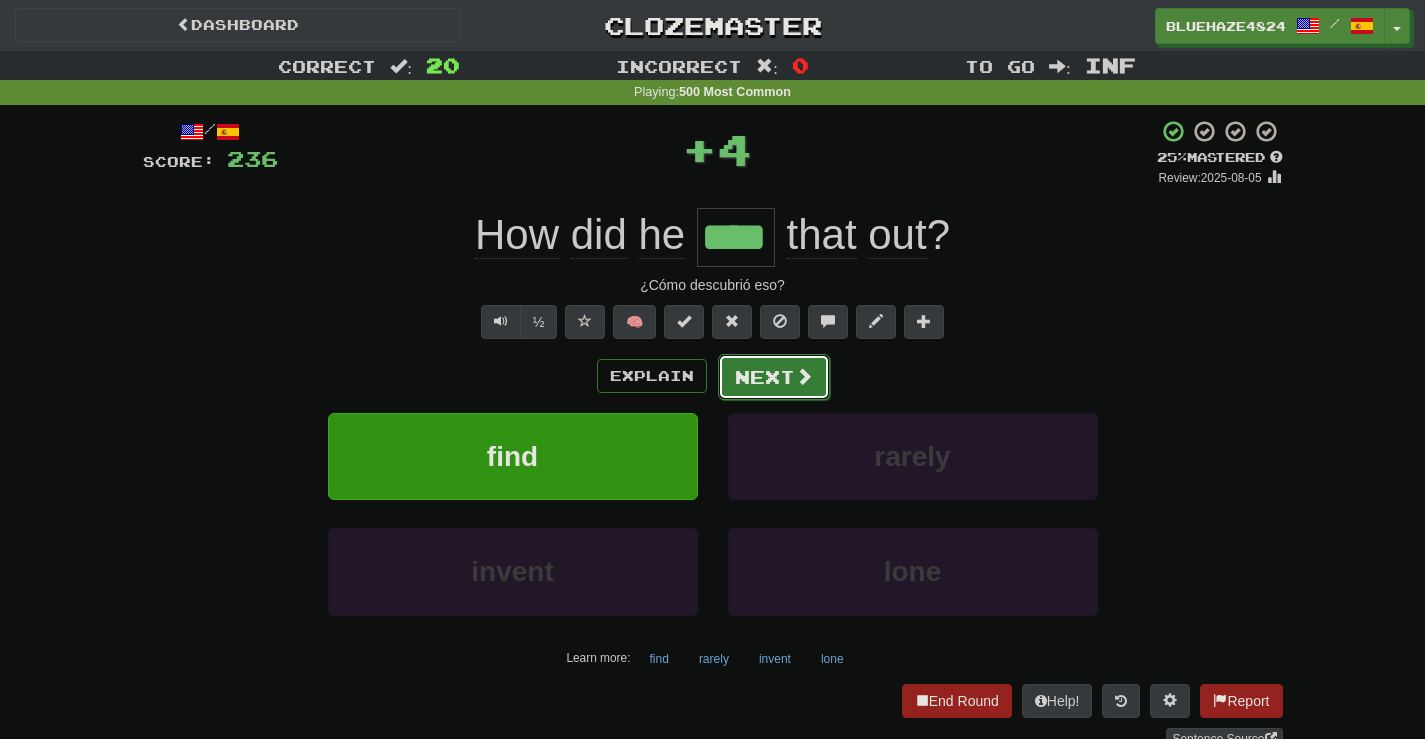 click on "Next" at bounding box center [774, 377] 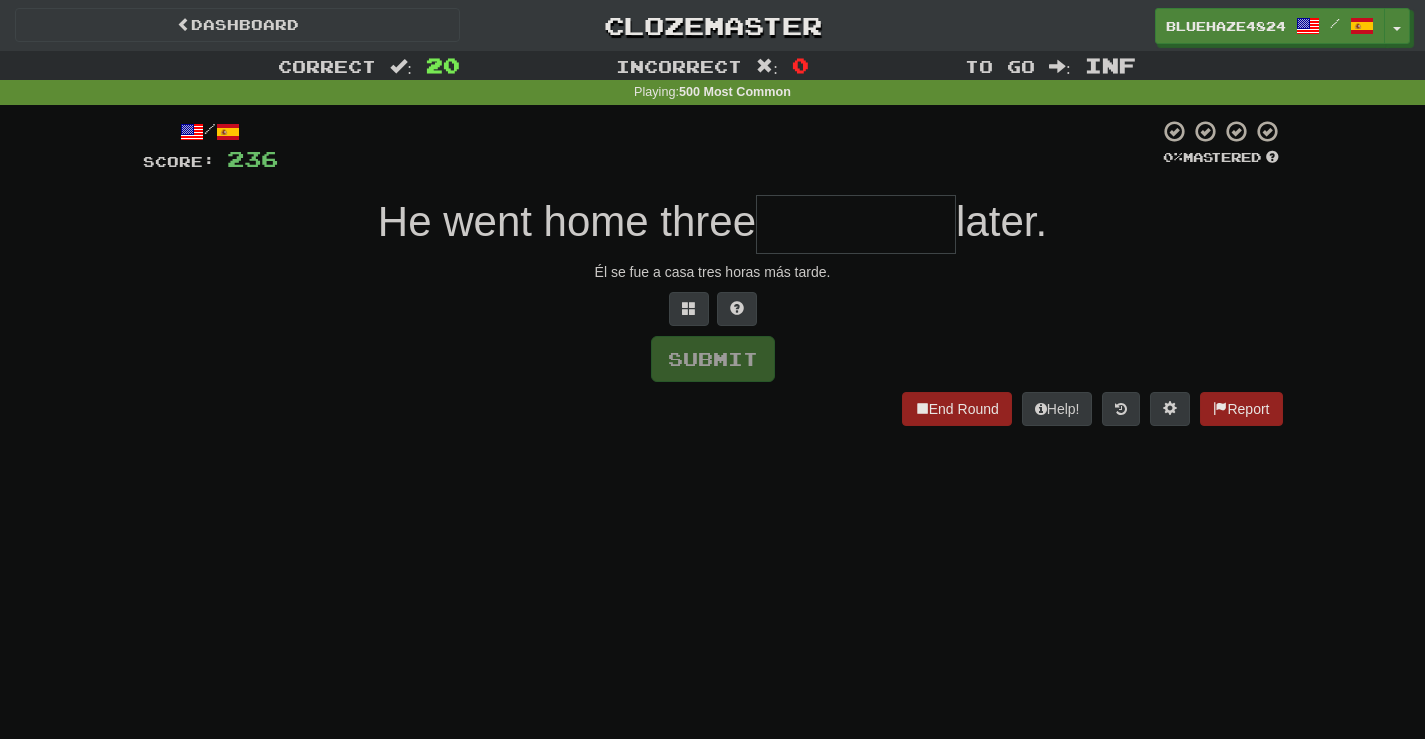 click at bounding box center (856, 224) 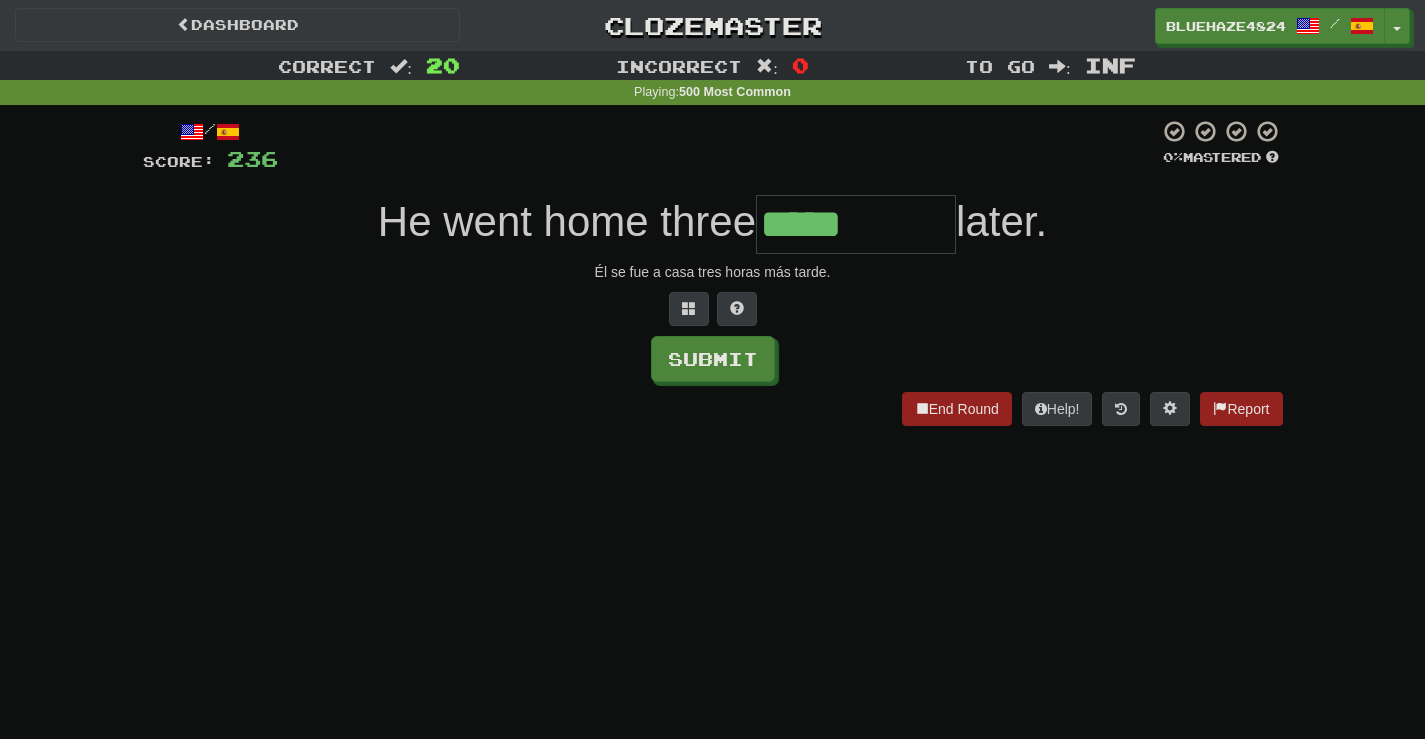 type on "*****" 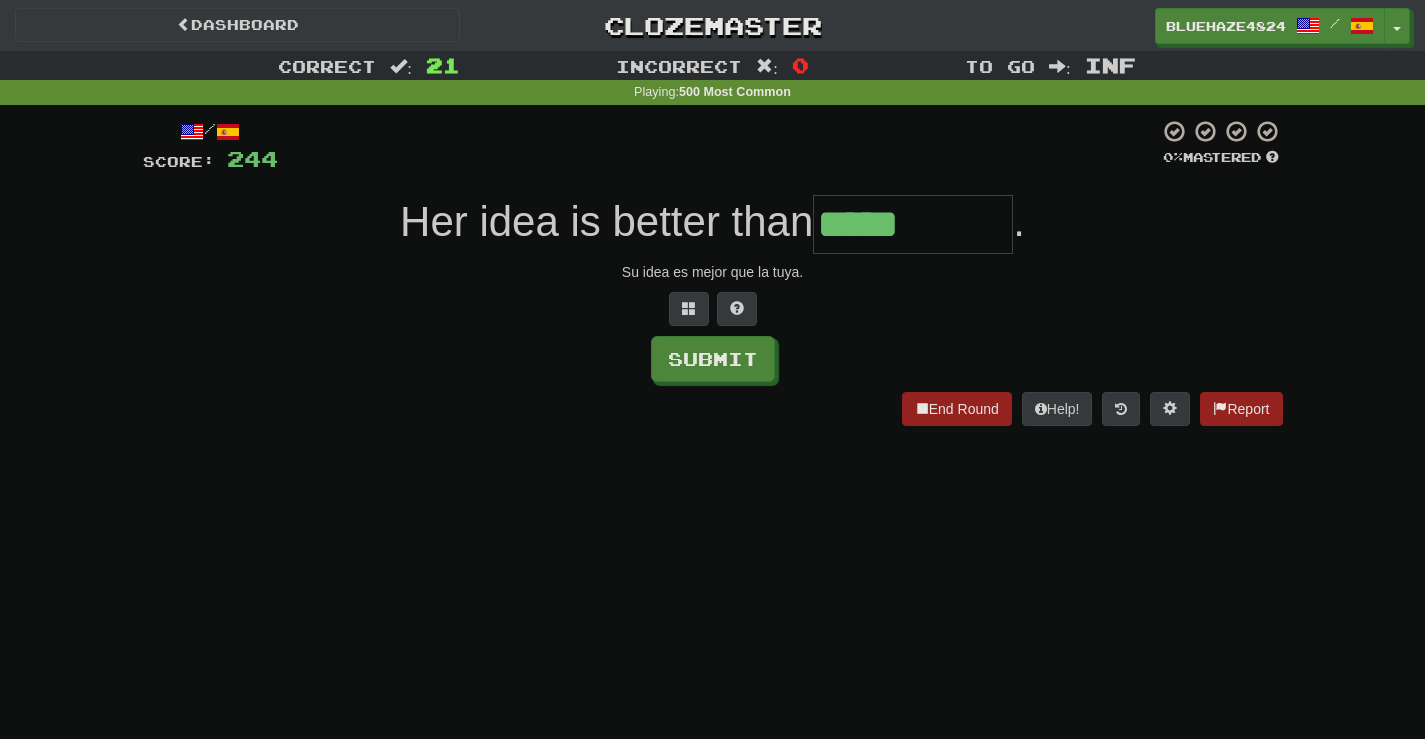 type on "*****" 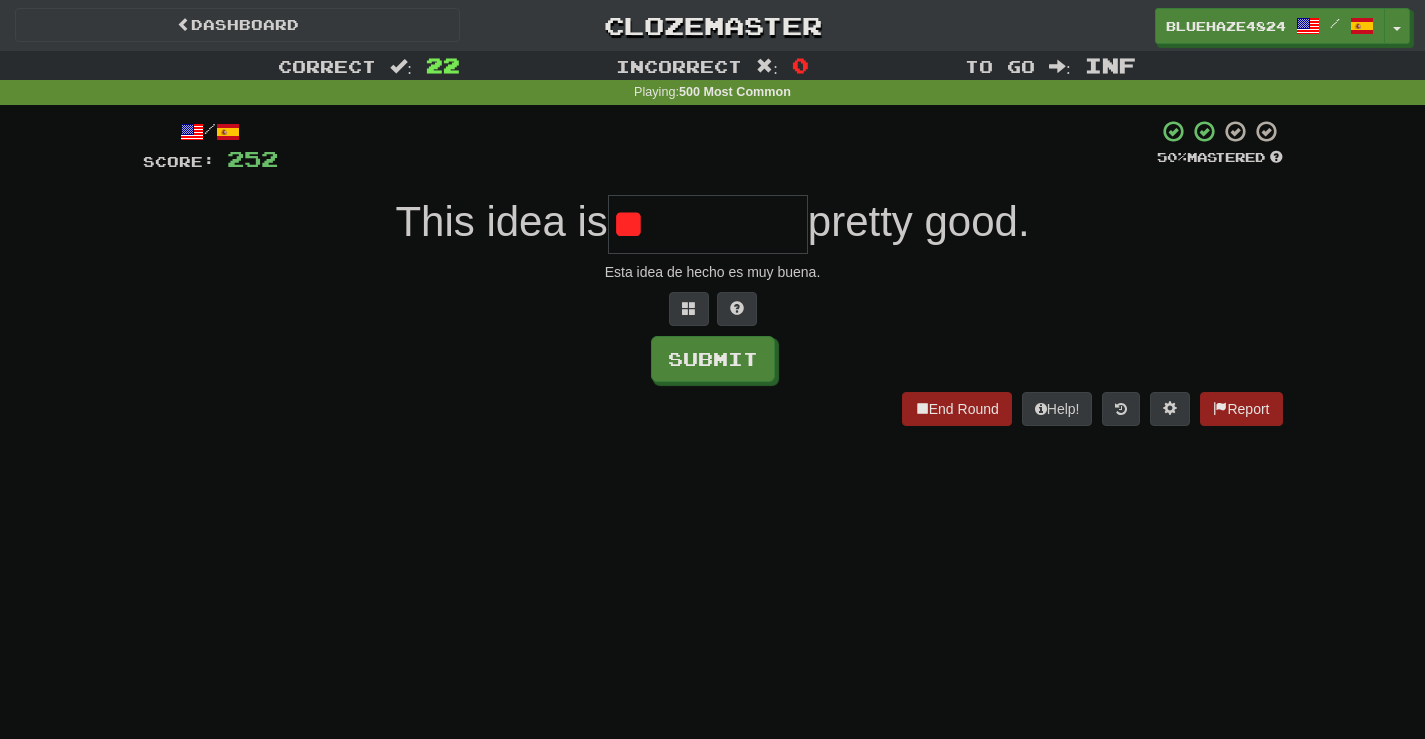 type on "*" 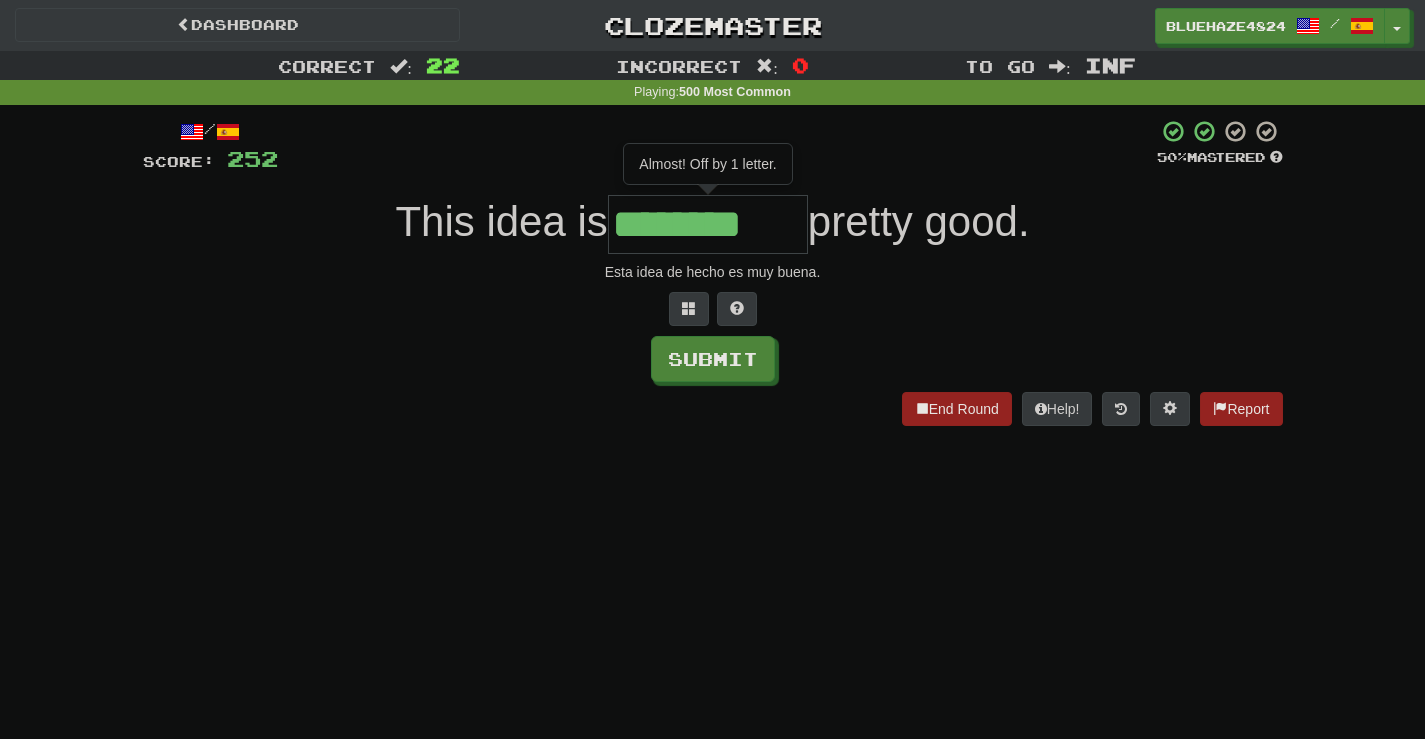 type on "********" 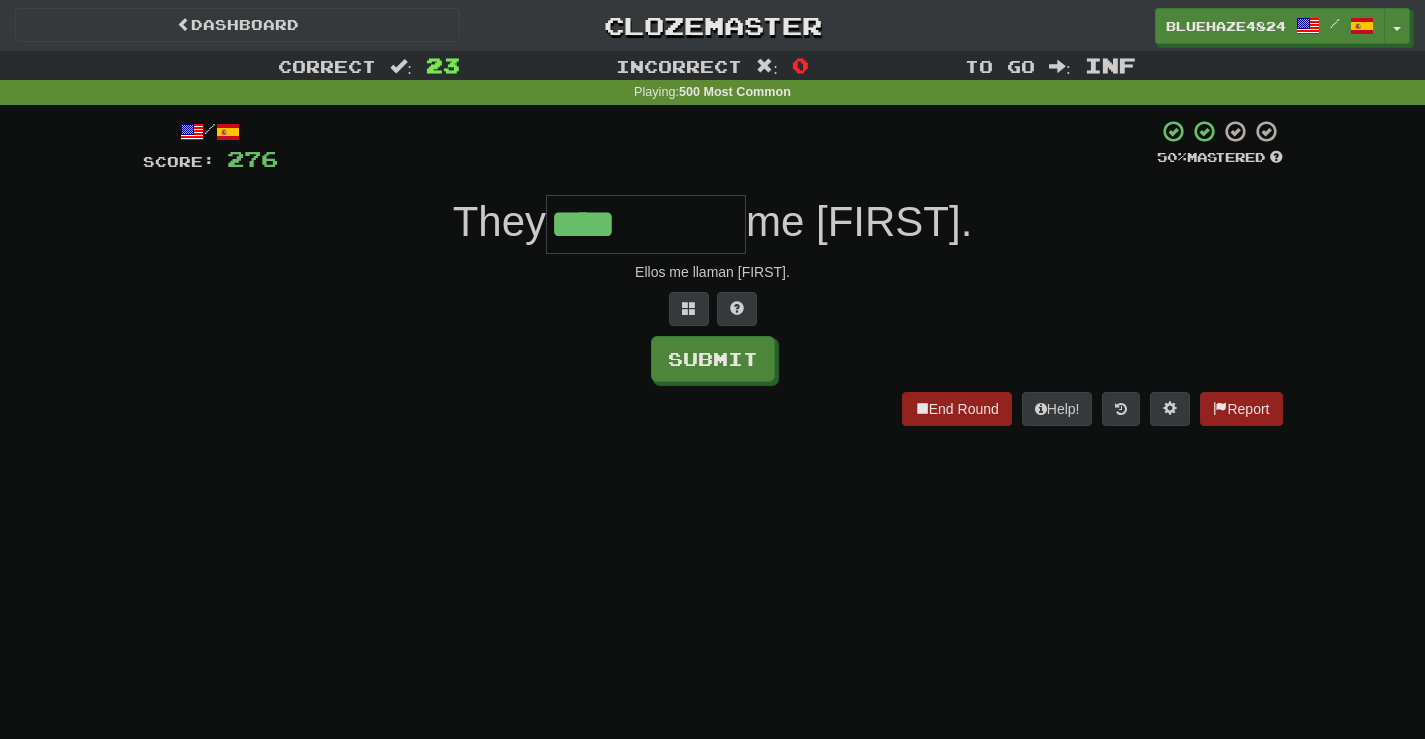 type on "****" 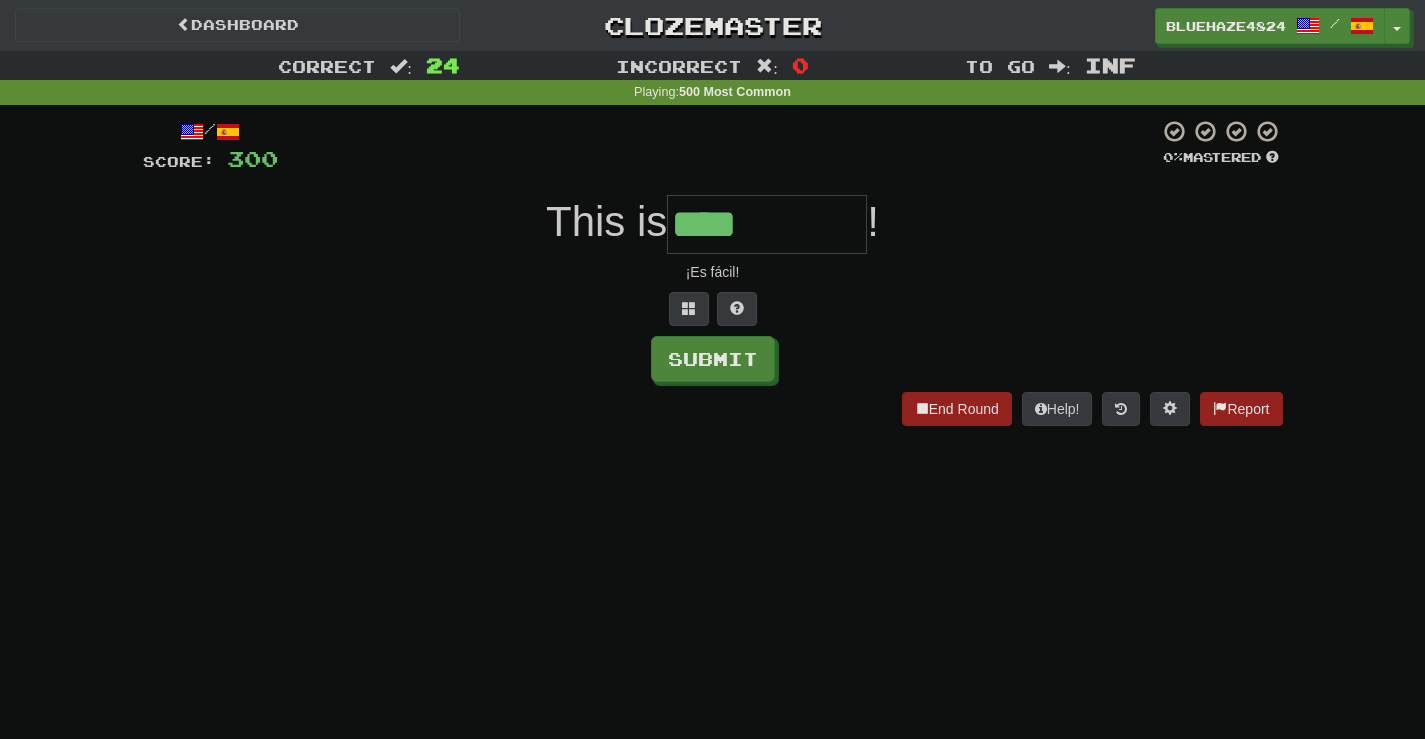 type on "****" 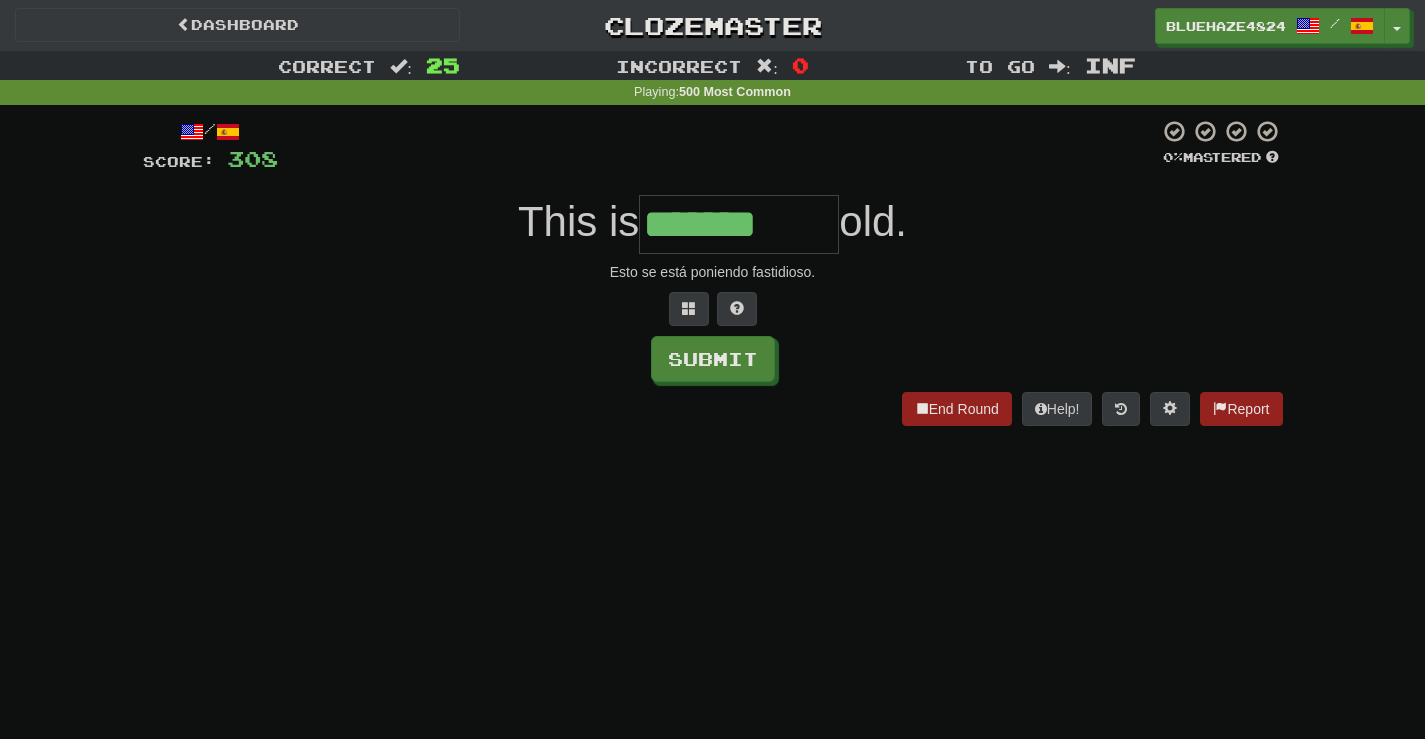 type on "*******" 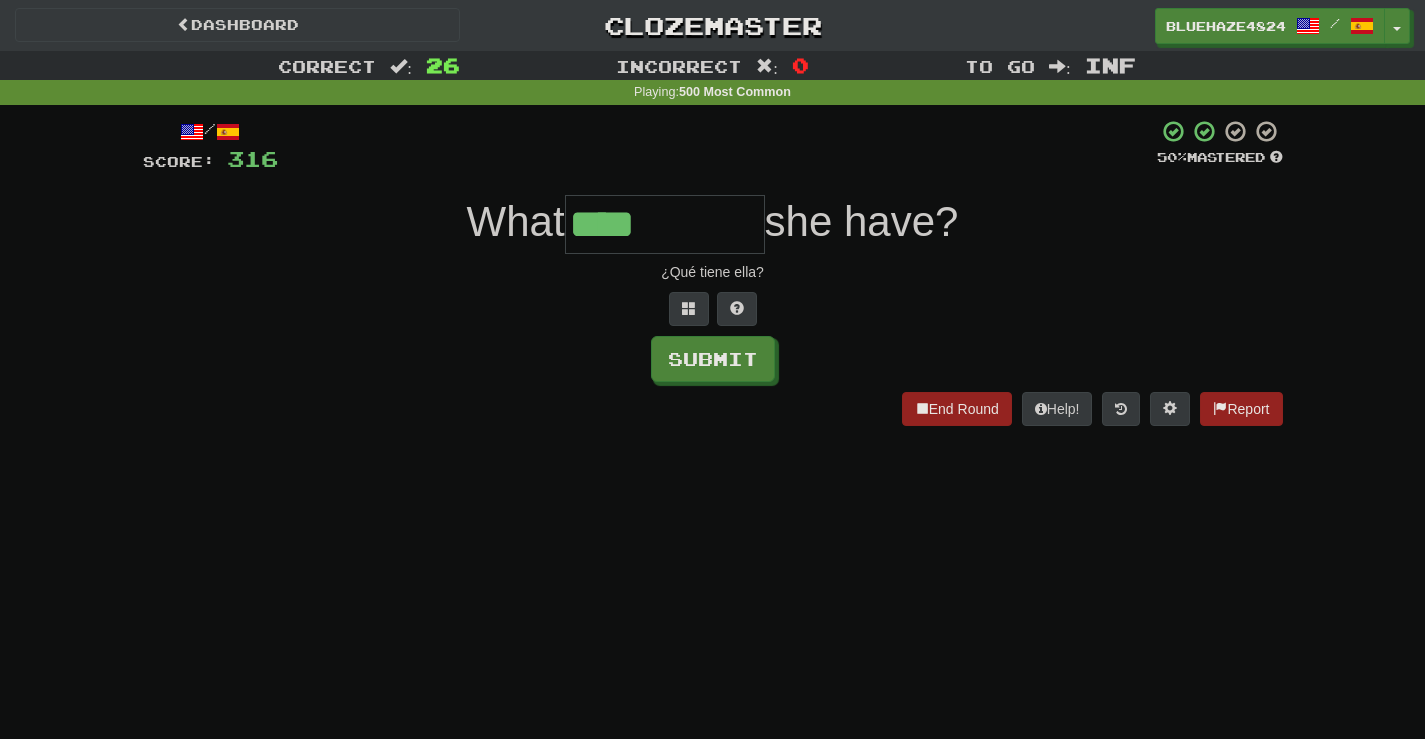 type on "****" 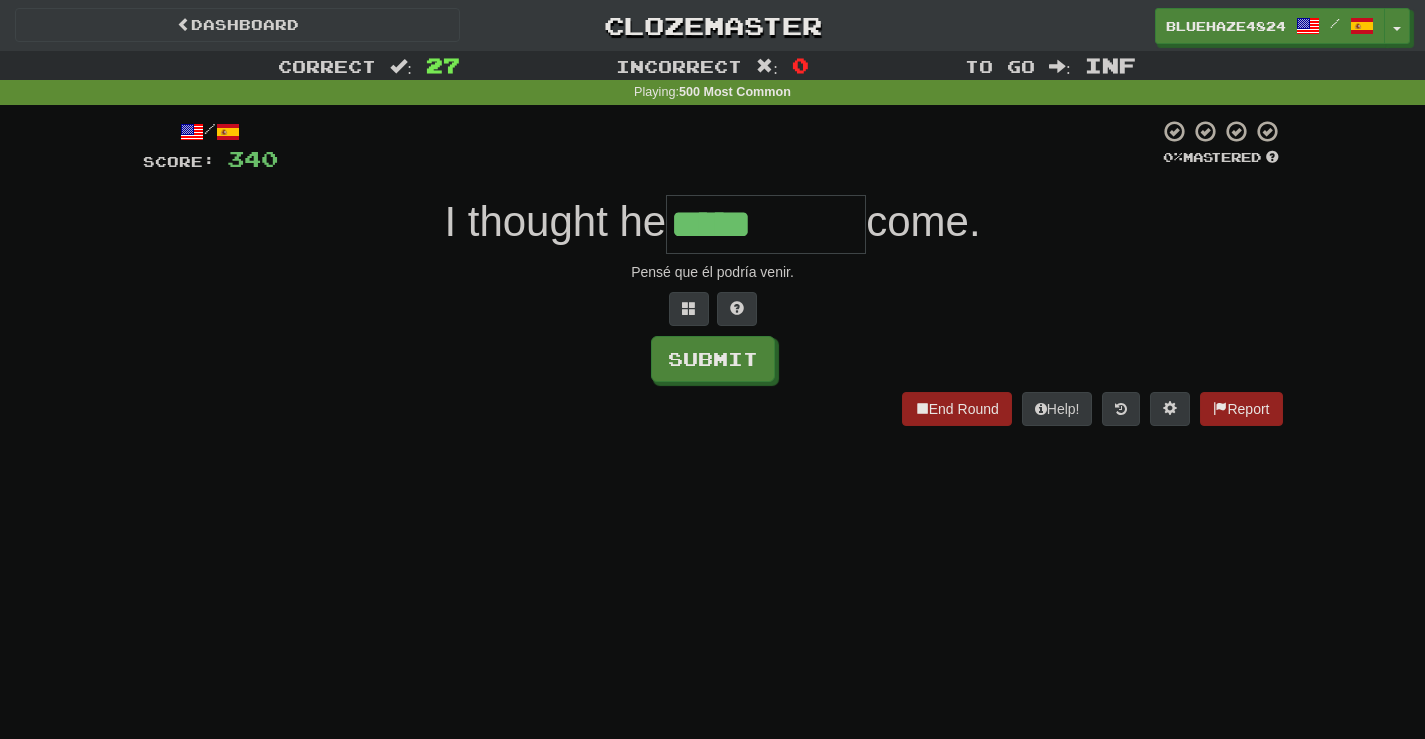 type on "*****" 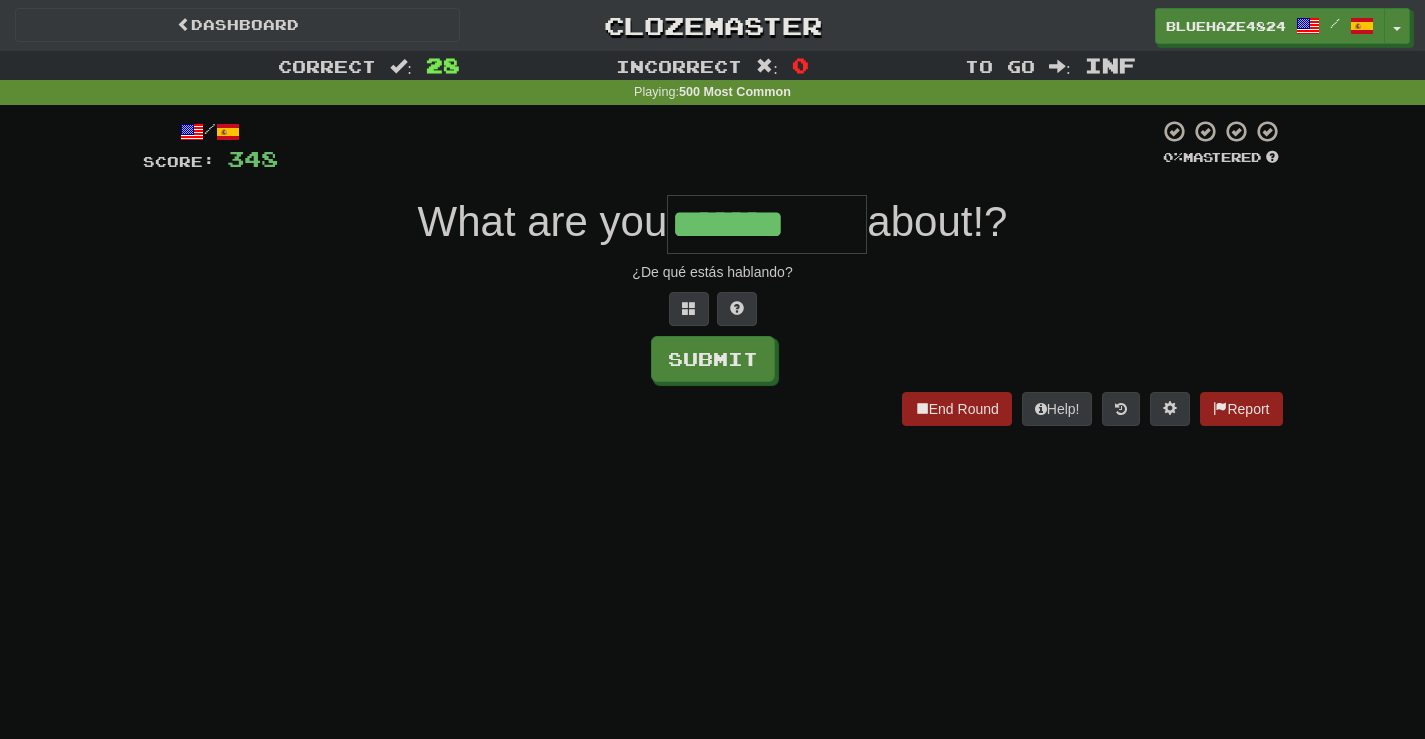 type on "*******" 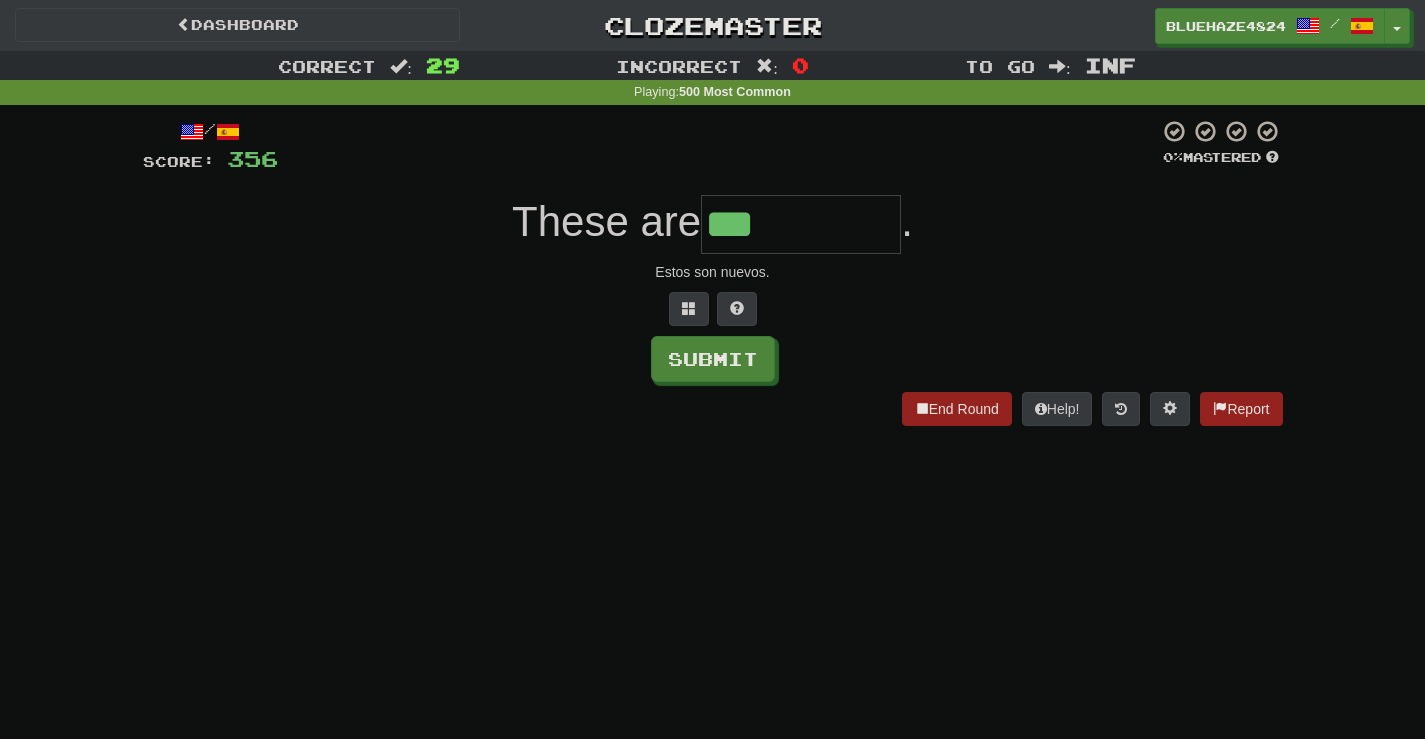 type on "***" 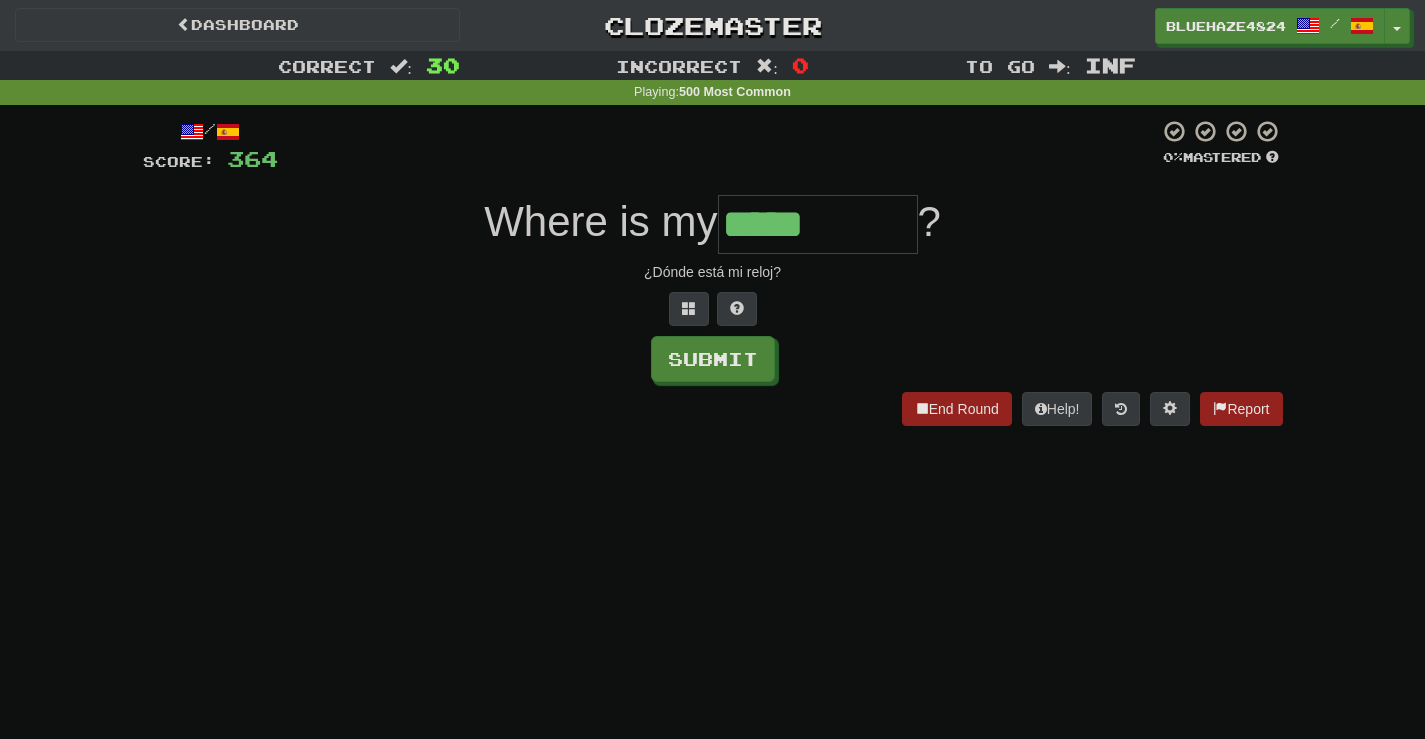 type on "*****" 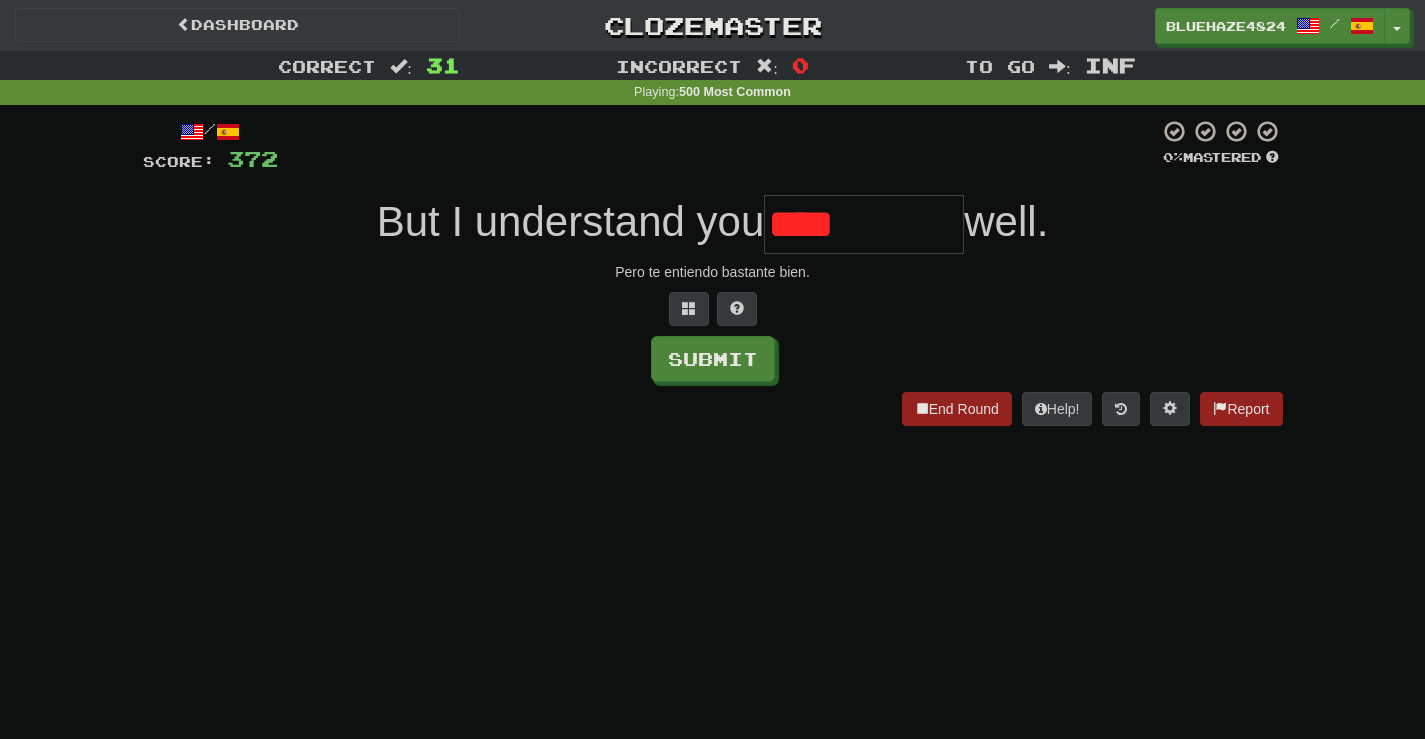 type on "*****" 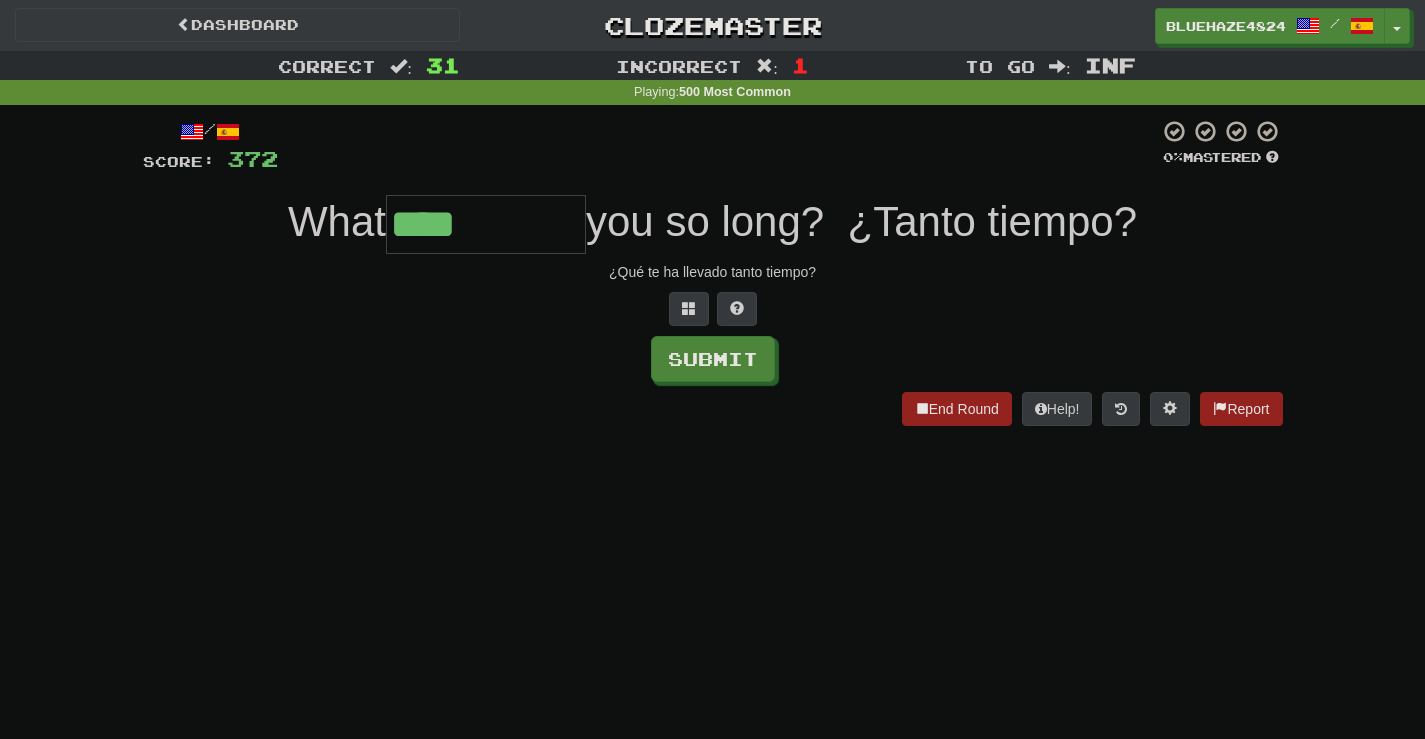 type on "****" 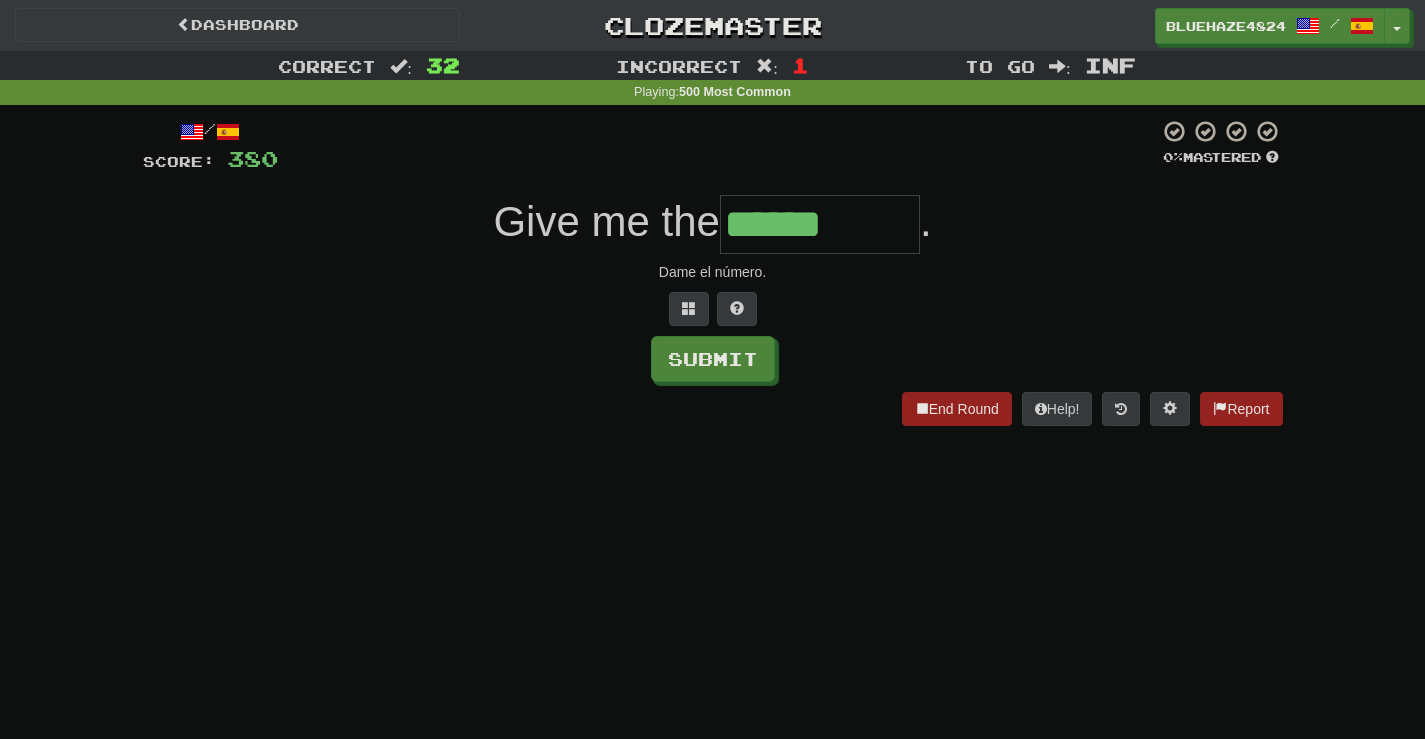 type on "******" 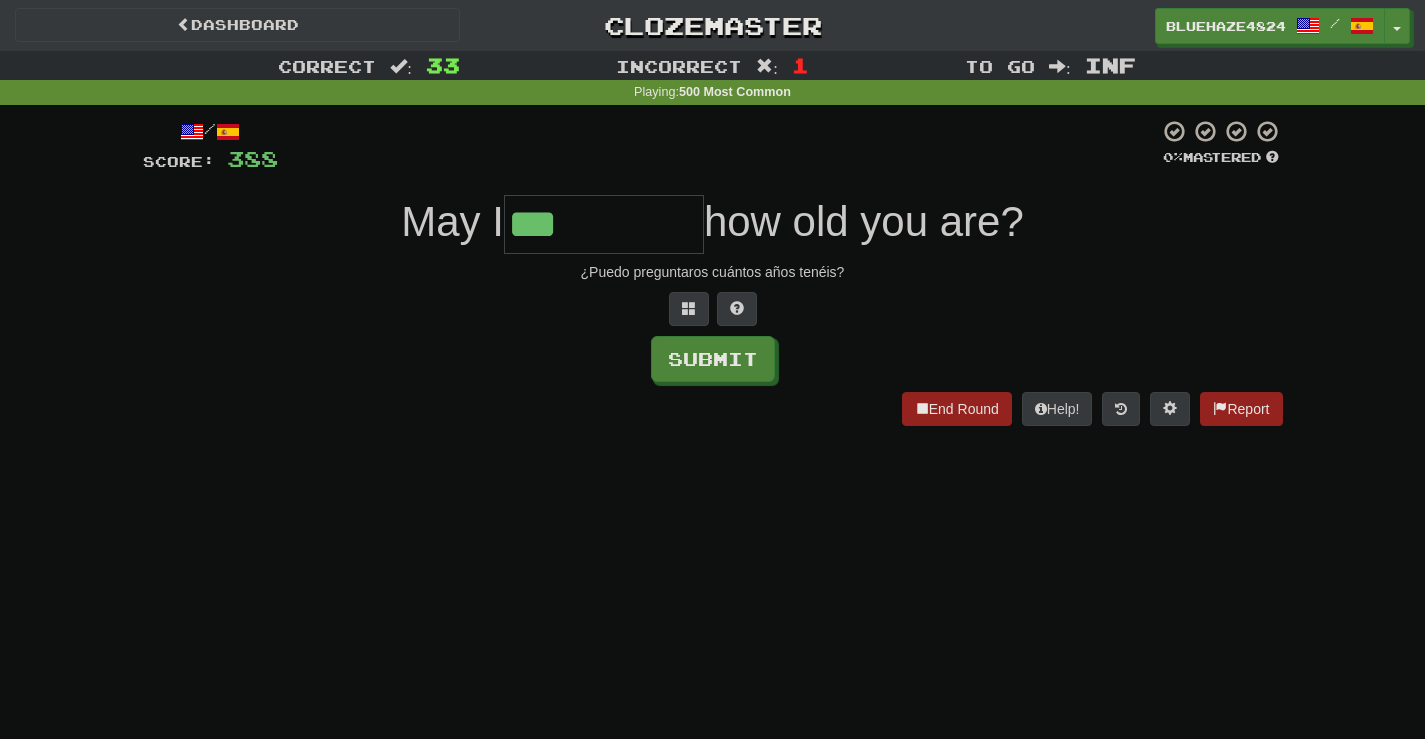 type on "***" 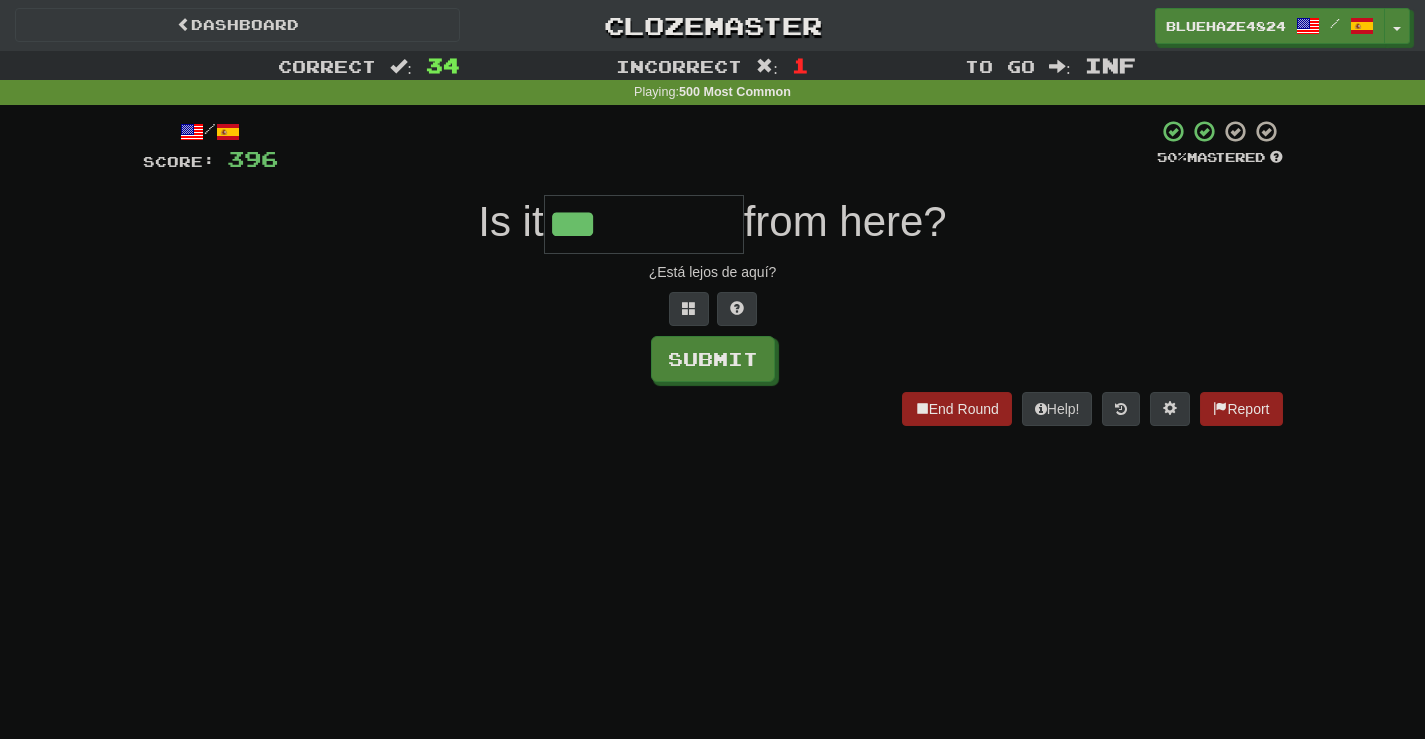 type on "***" 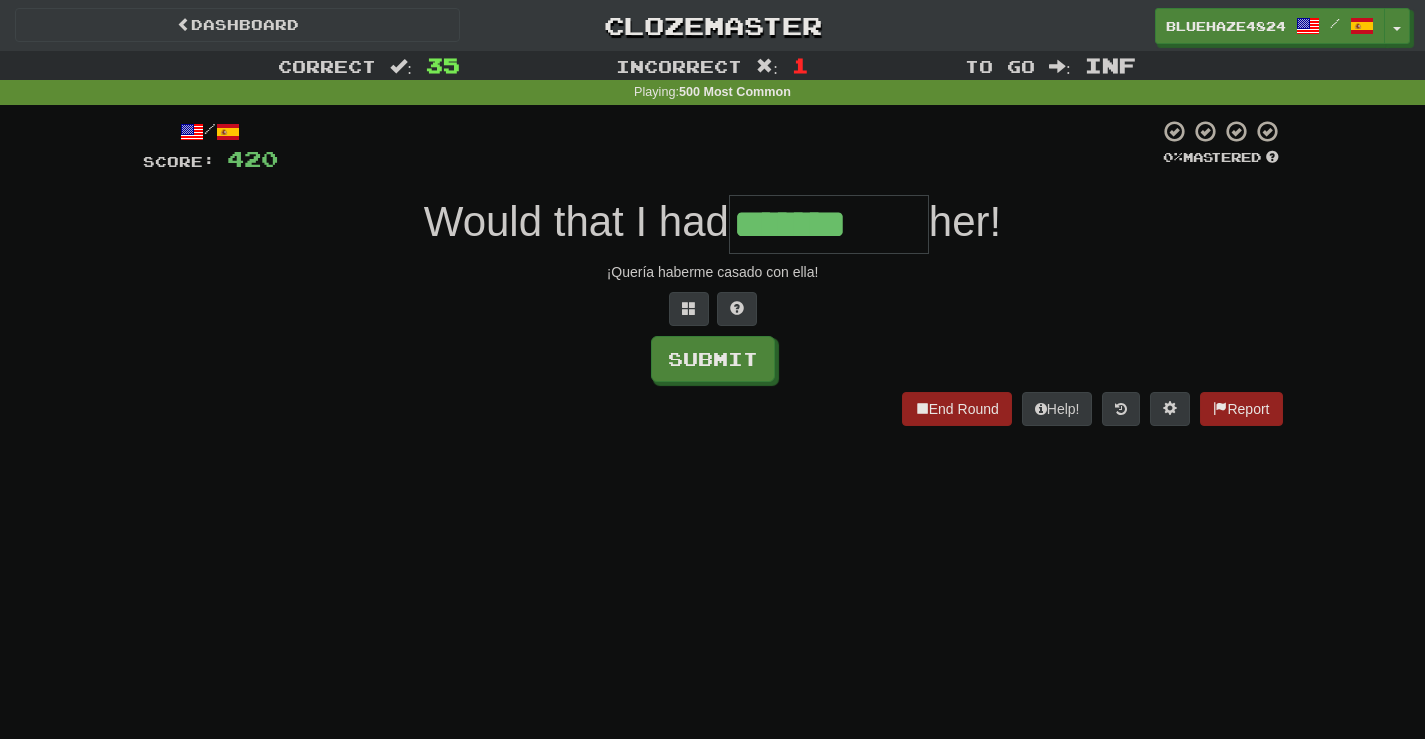 type on "*******" 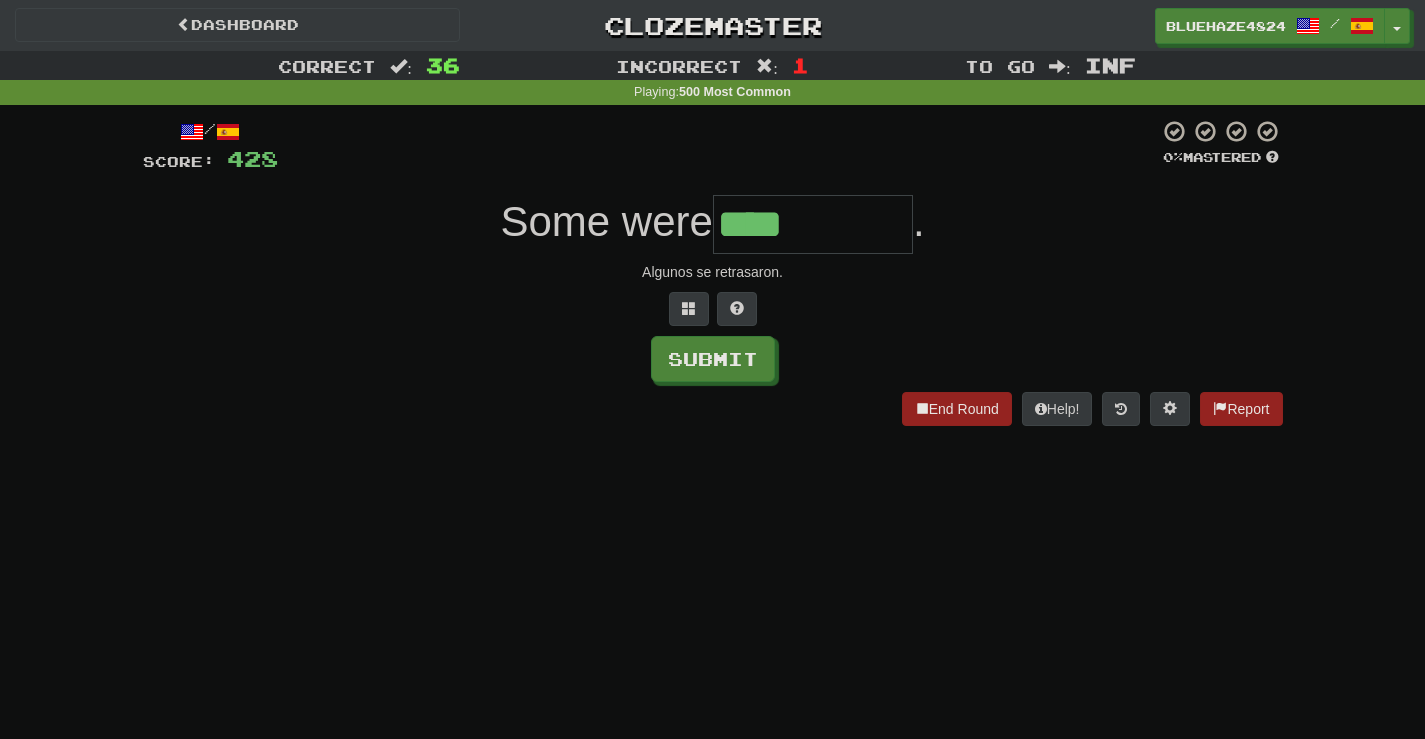 type on "****" 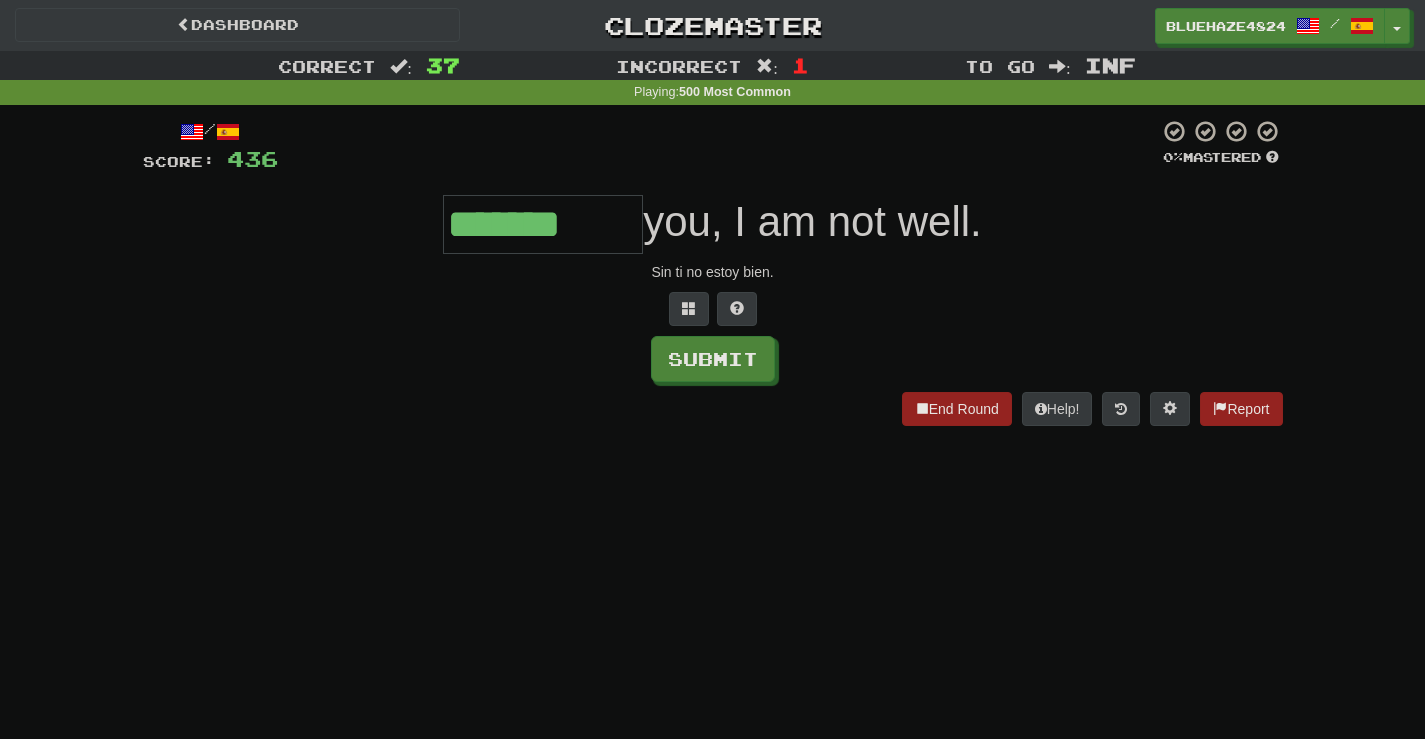 type on "*******" 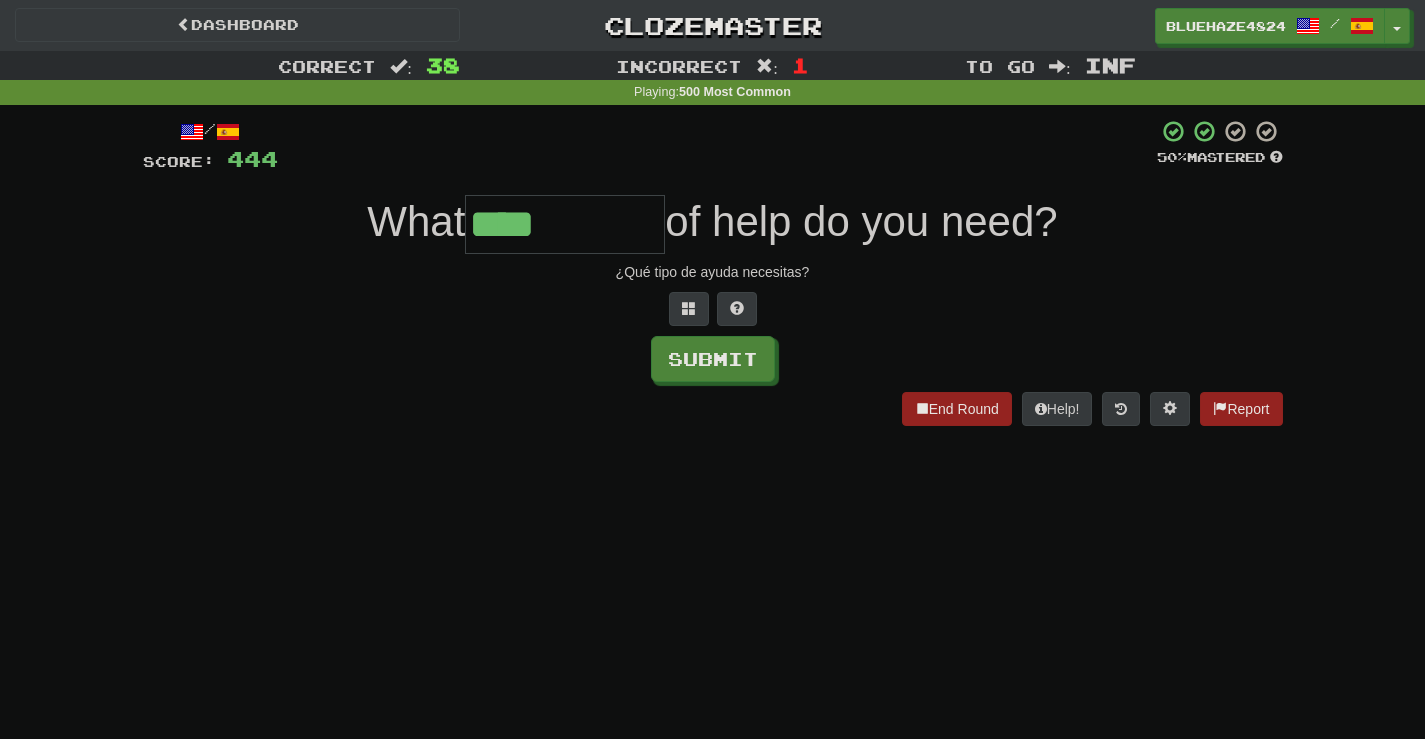 type on "****" 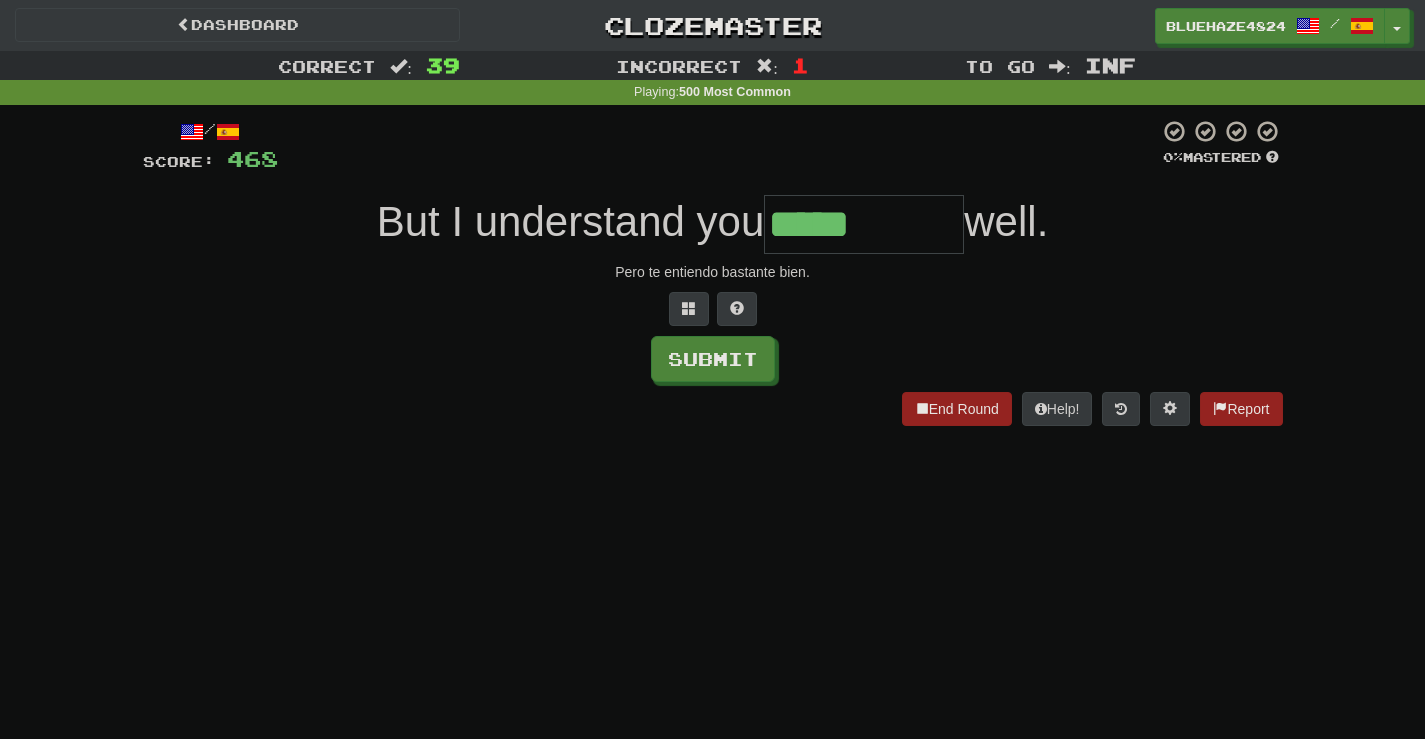 type on "*****" 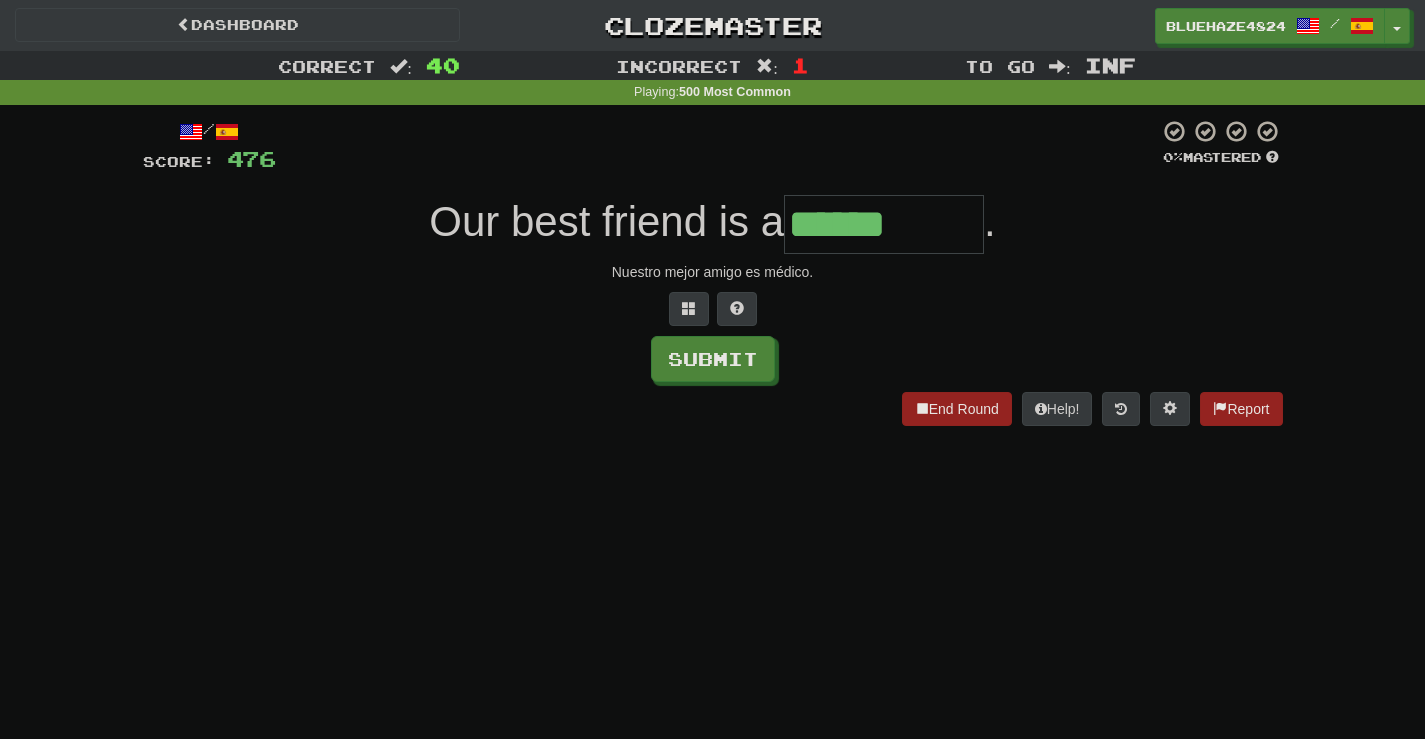 type on "******" 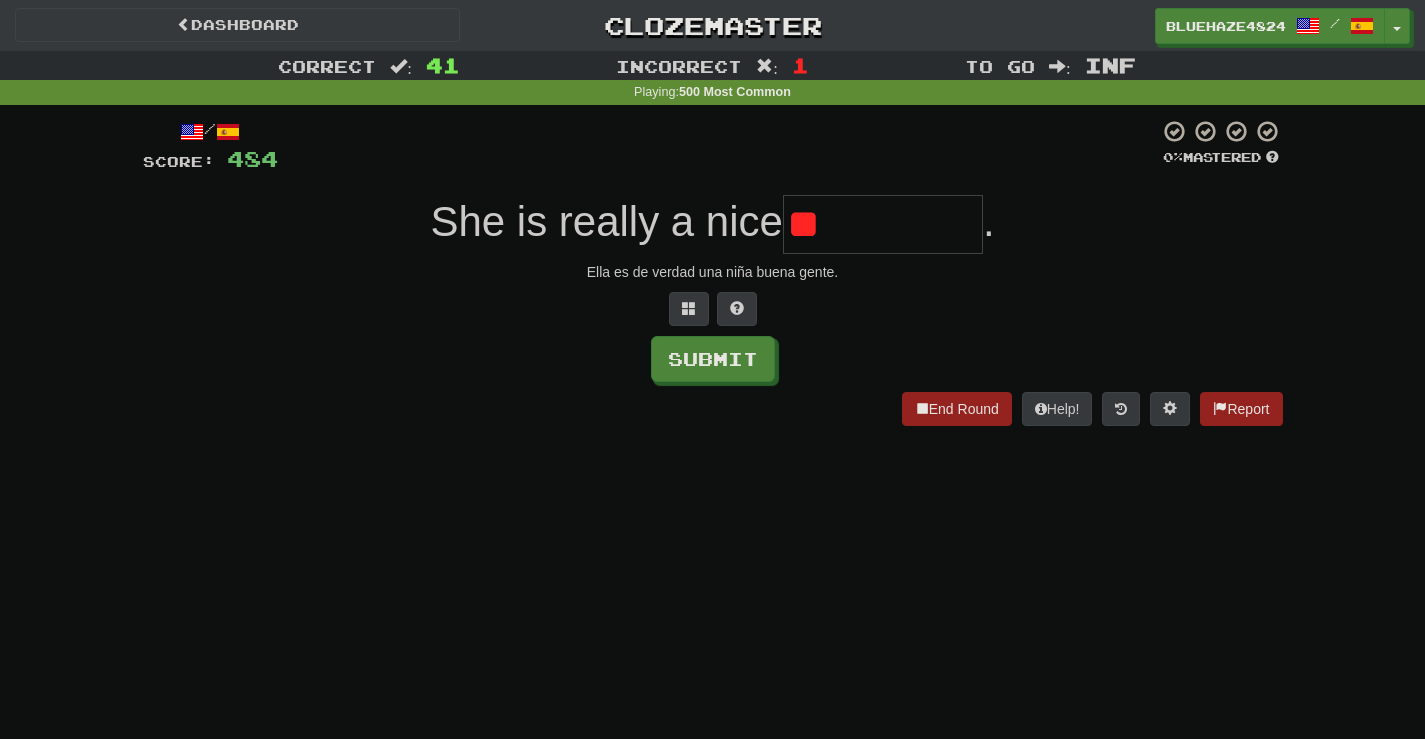 type on "*" 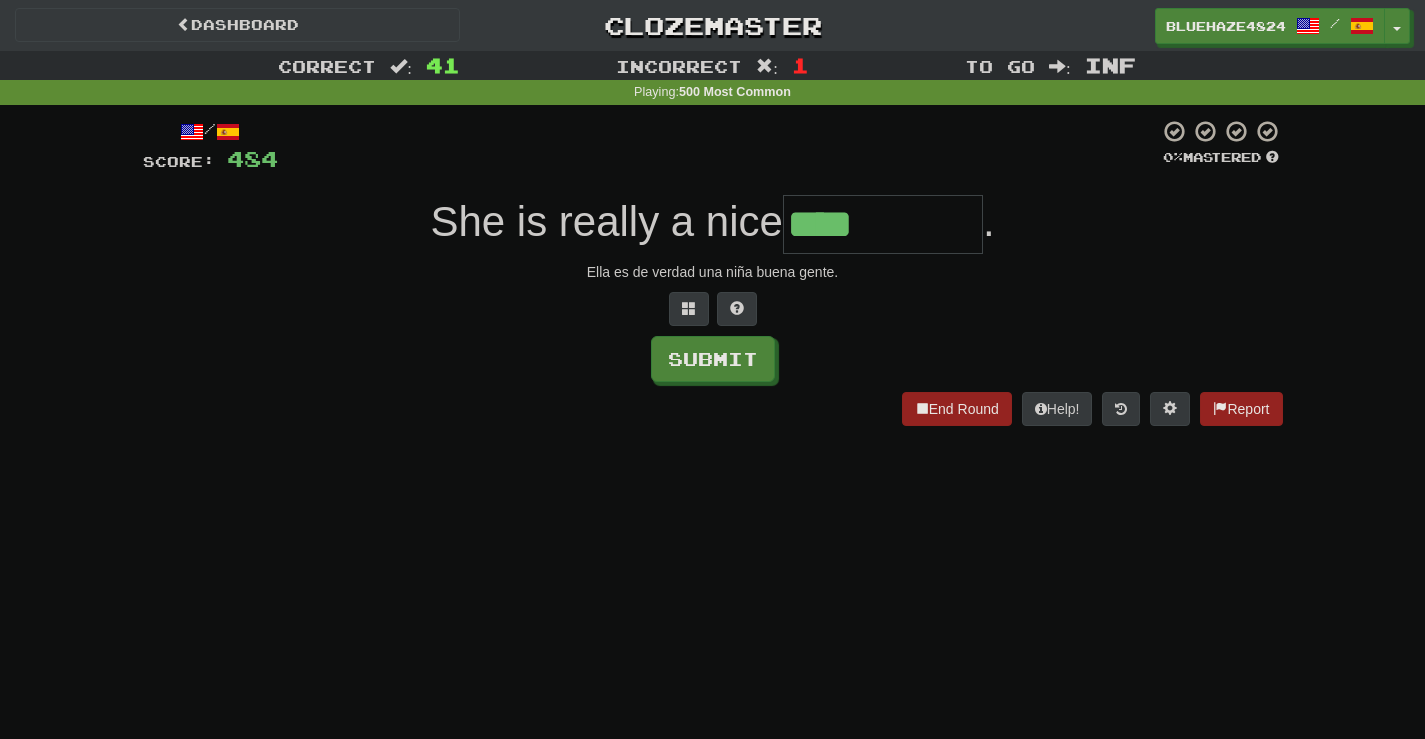 type on "****" 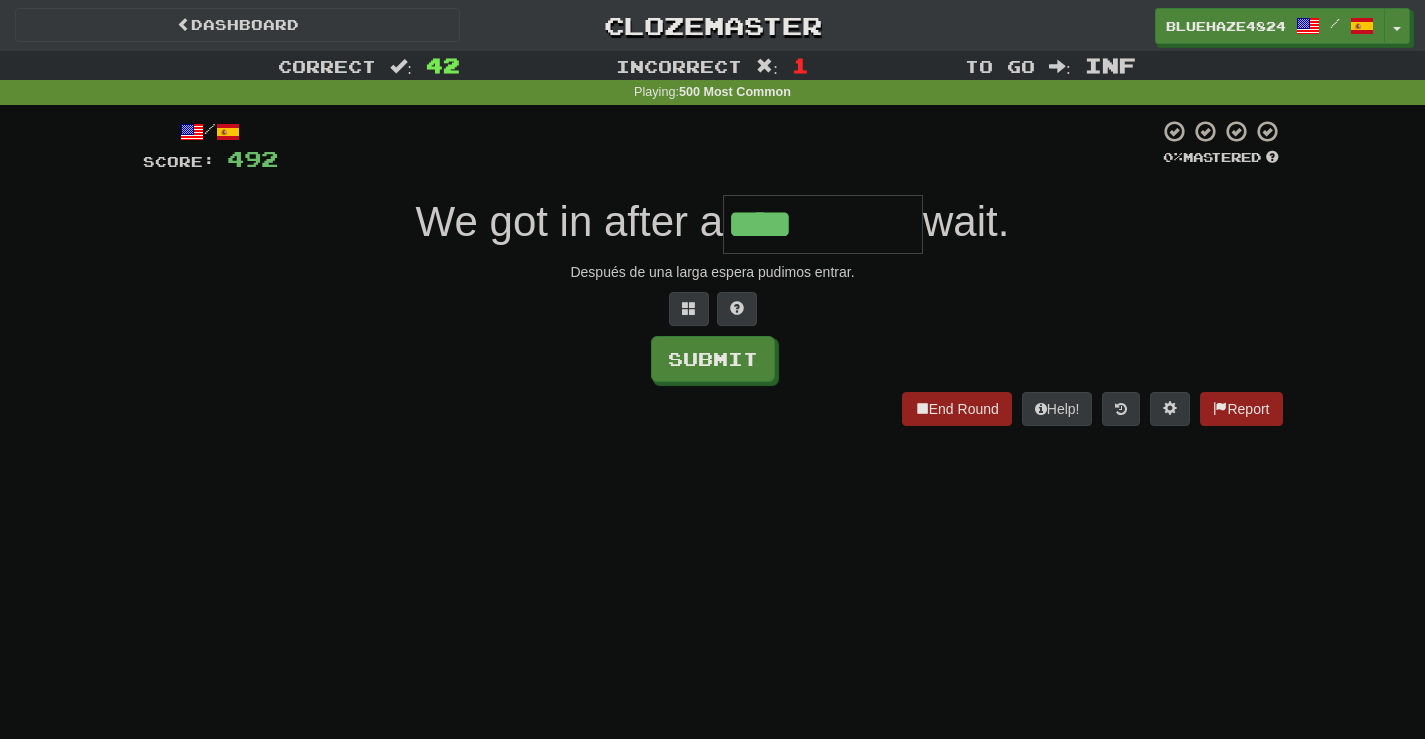 type on "****" 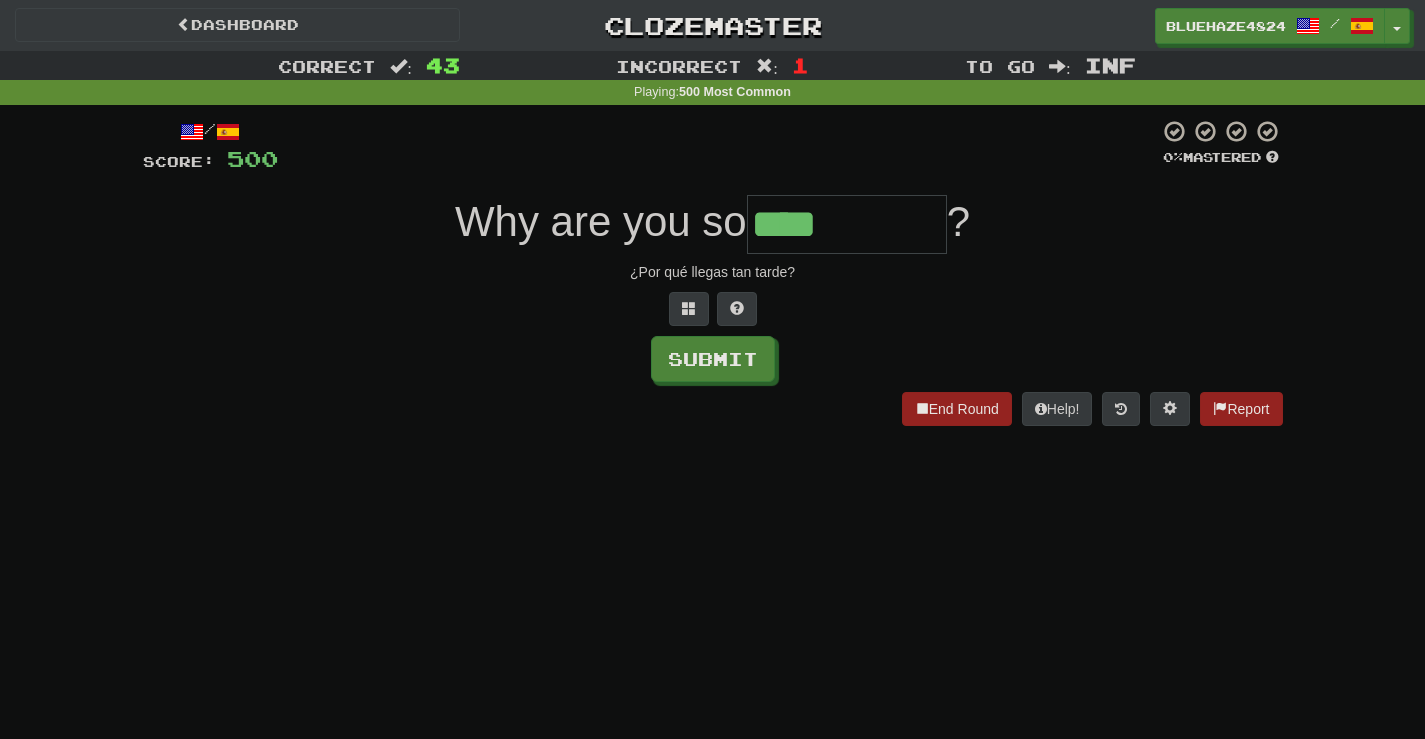 type on "****" 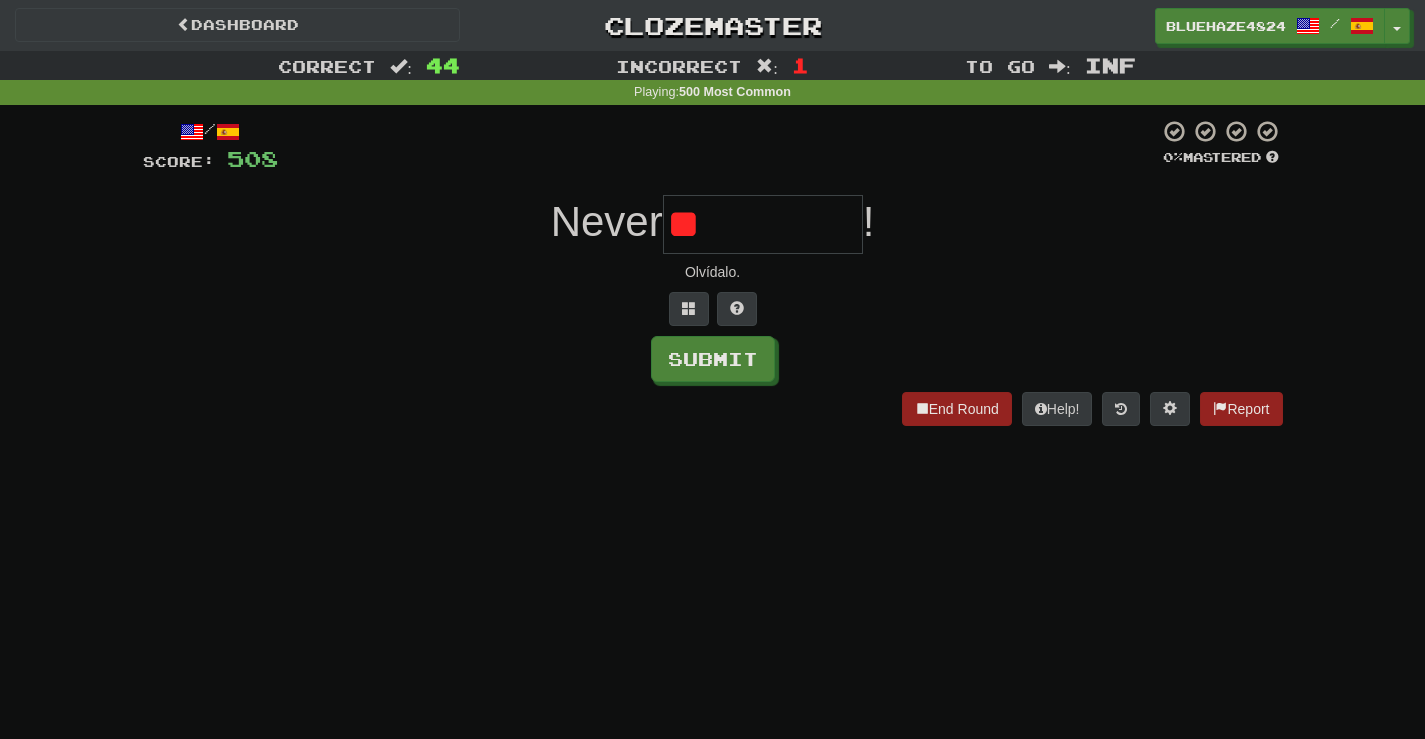type on "*" 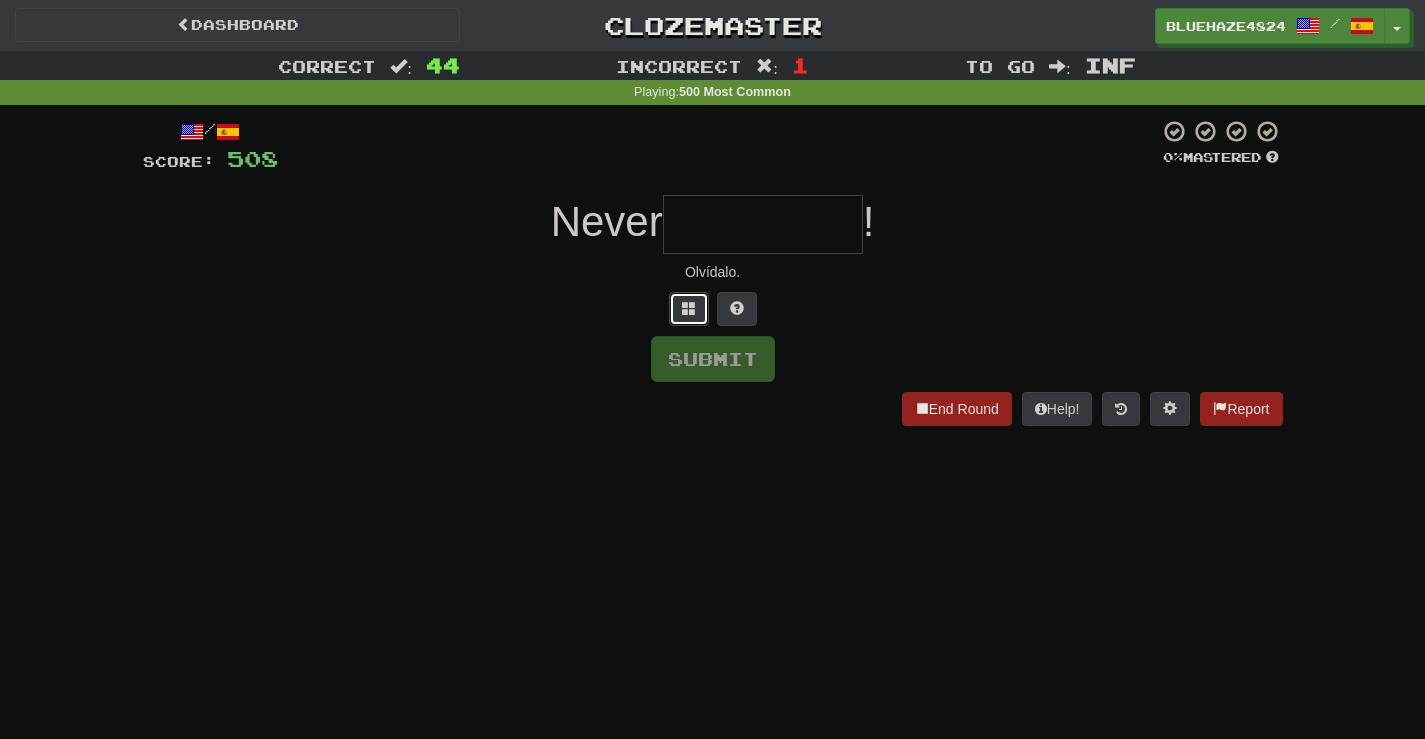 click at bounding box center (689, 309) 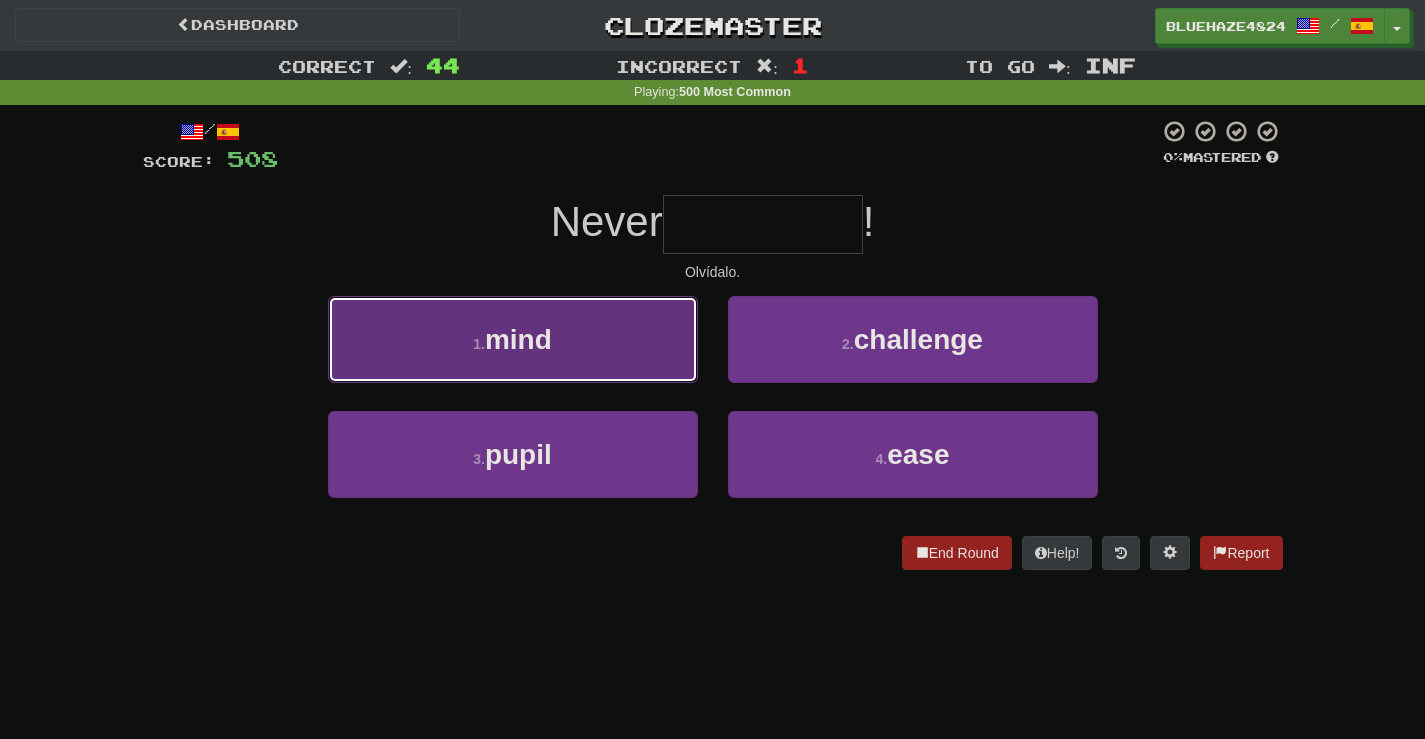 click on "1 .  mind" at bounding box center [513, 339] 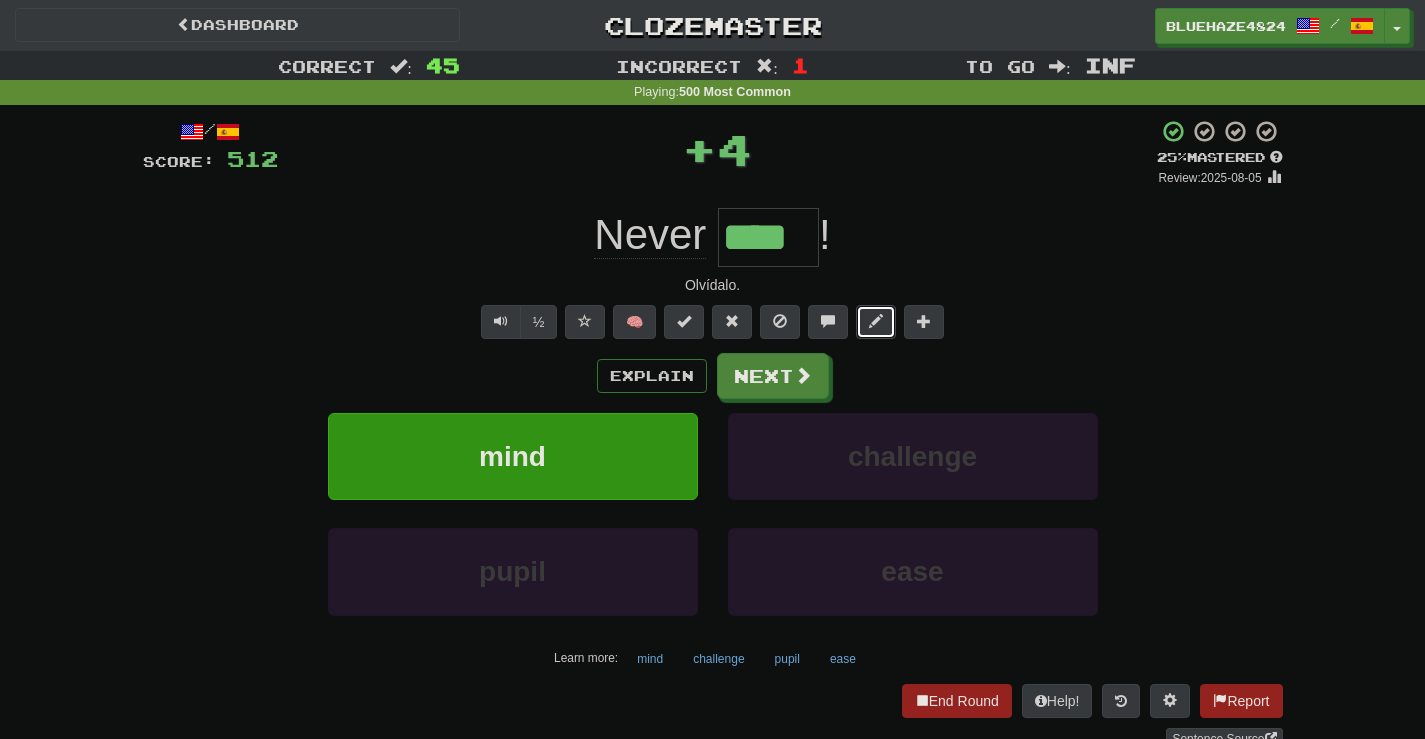 click at bounding box center [876, 322] 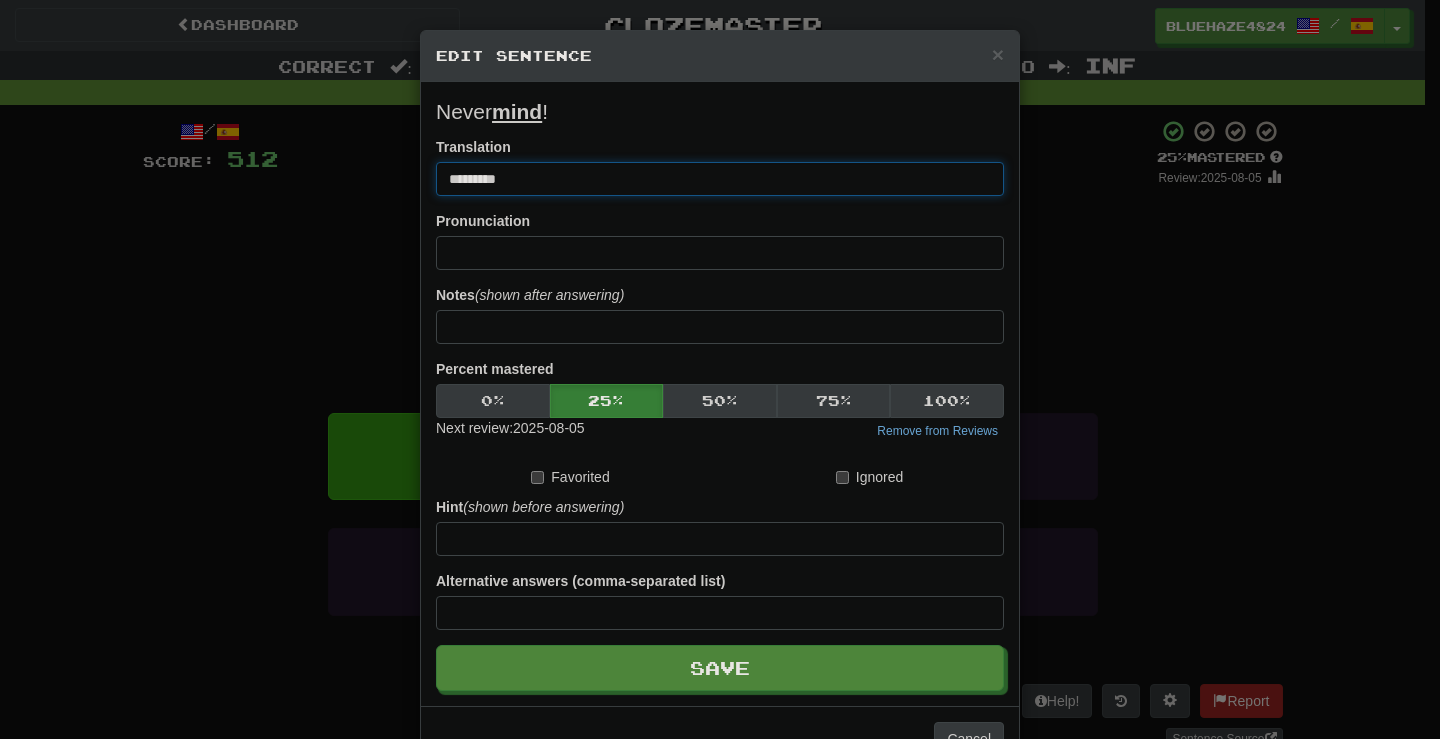 drag, startPoint x: 547, startPoint y: 179, endPoint x: 407, endPoint y: 177, distance: 140.01428 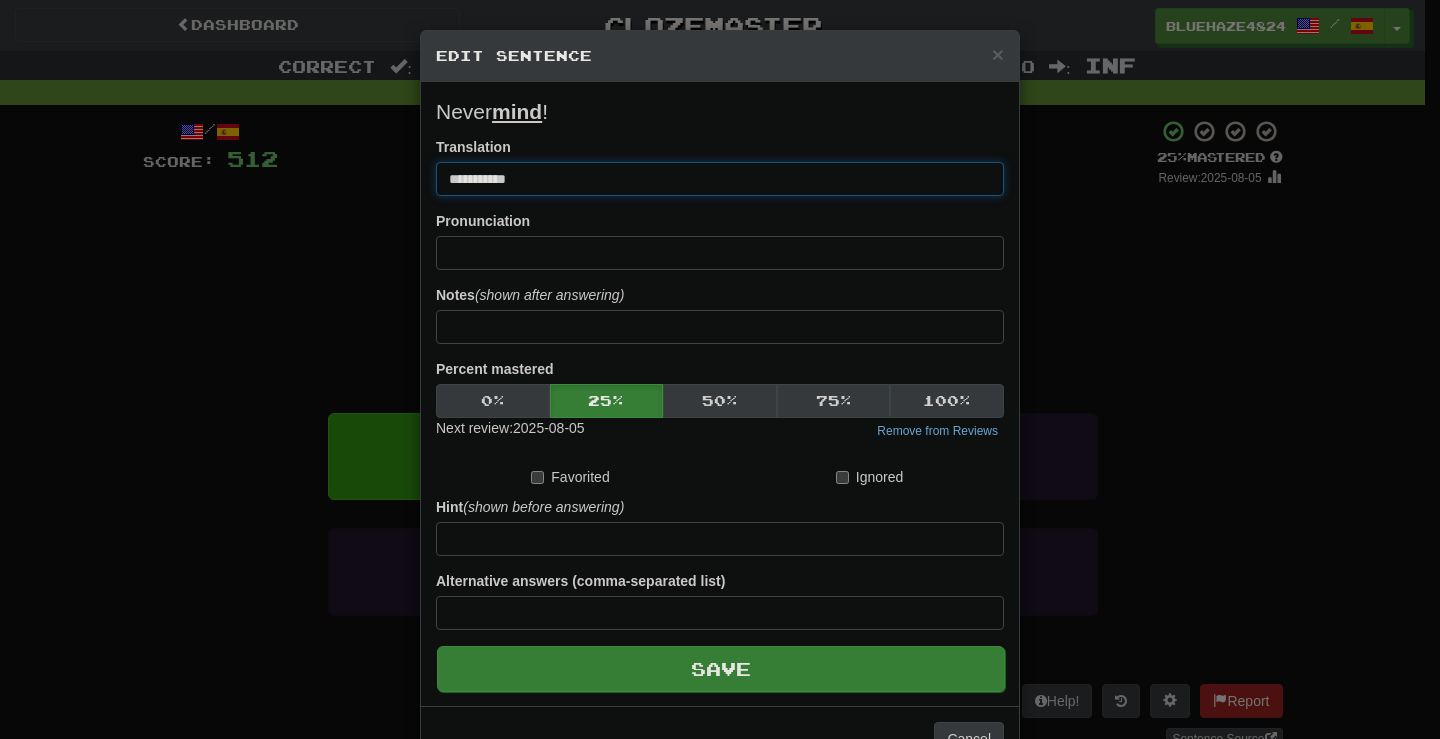 type on "**********" 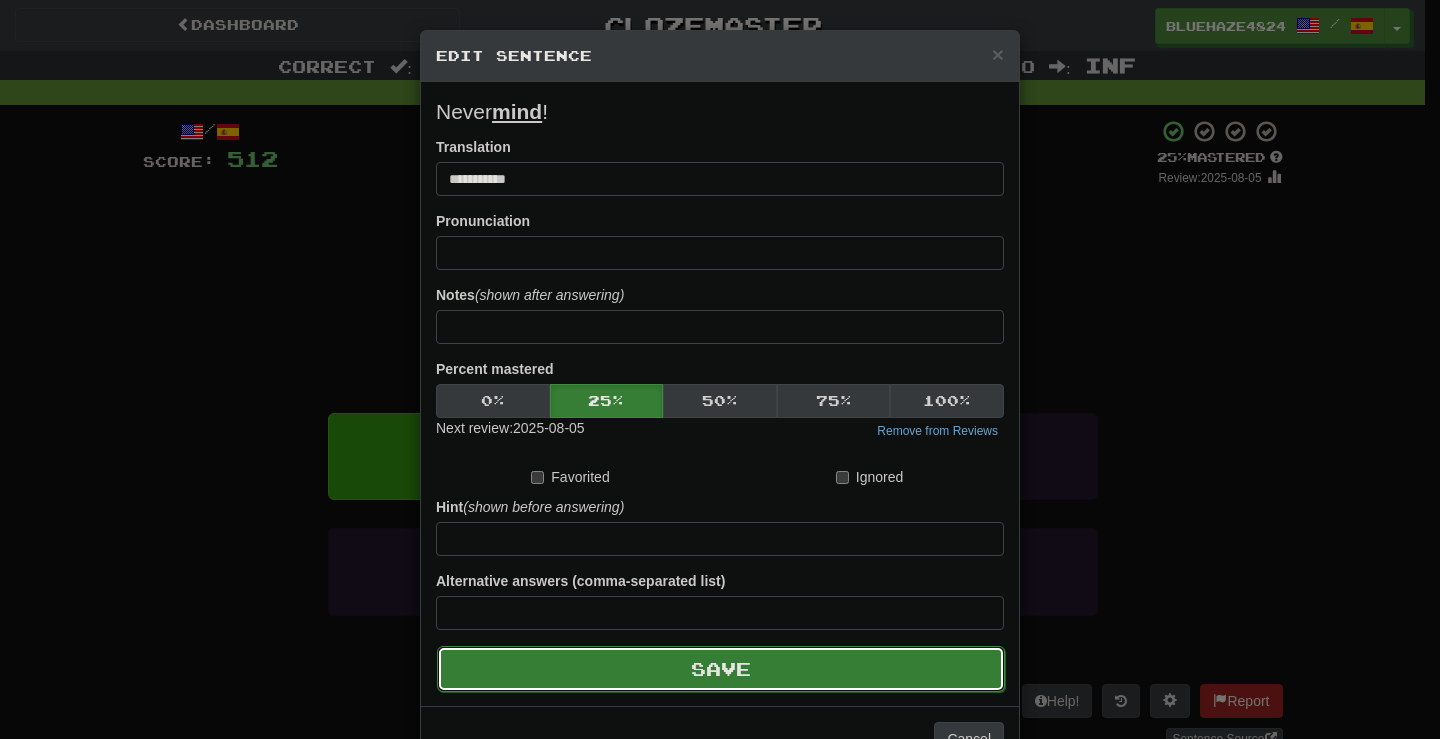 click on "Save" at bounding box center (721, 669) 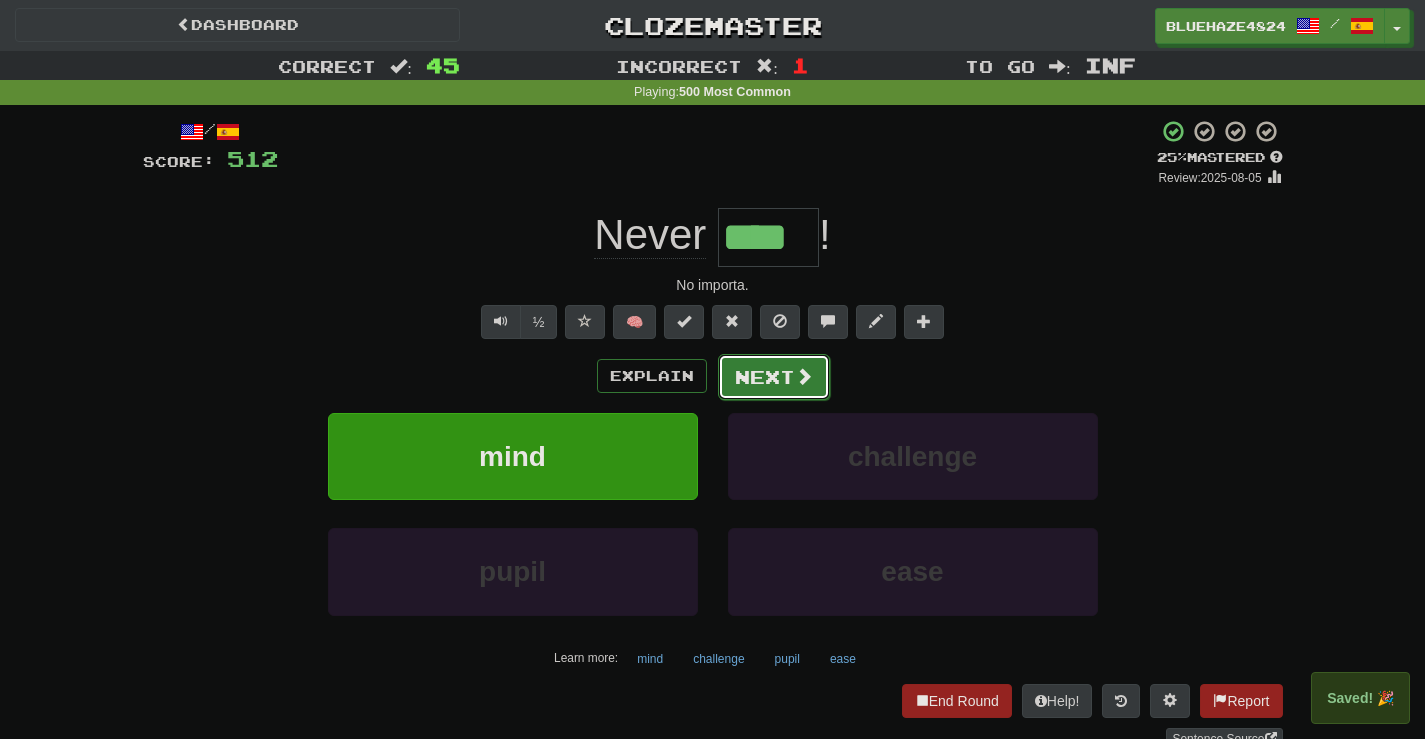 click on "Next" at bounding box center [774, 377] 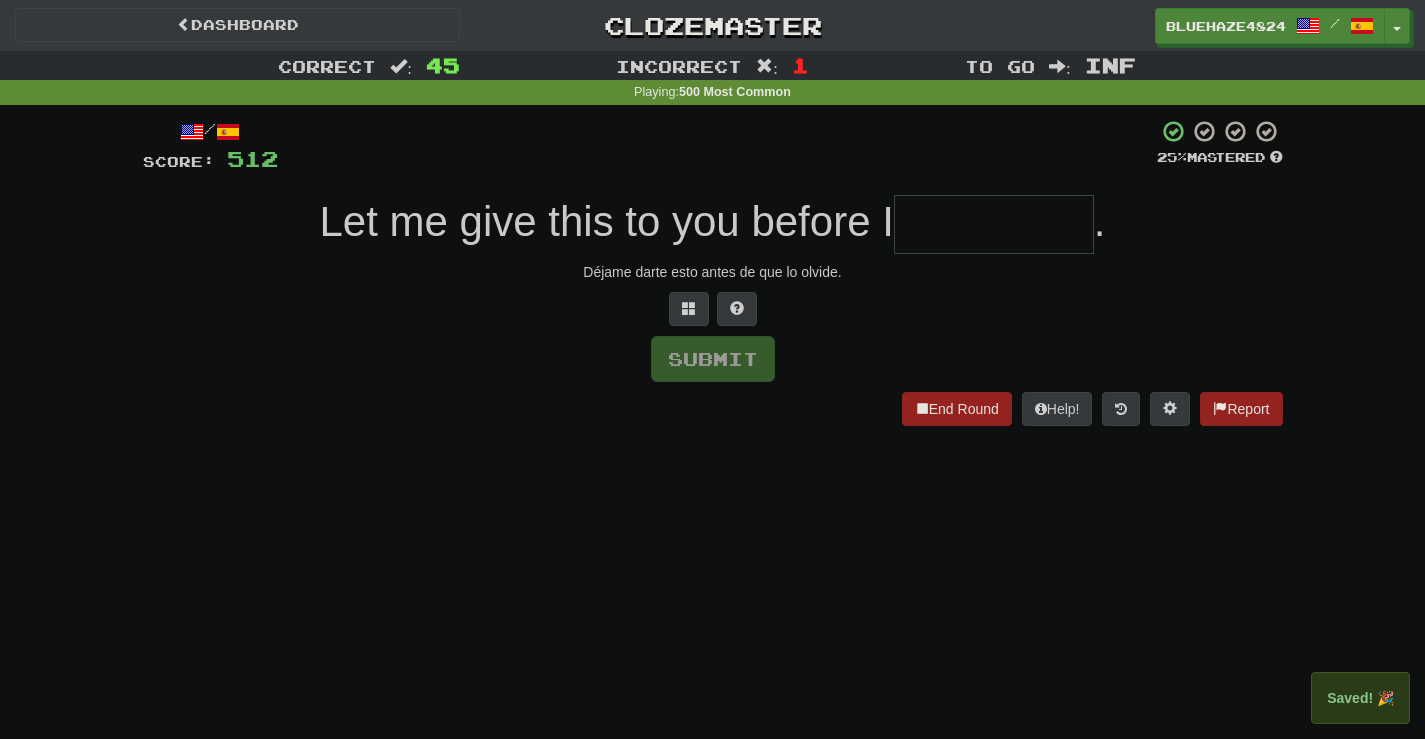 click at bounding box center (994, 224) 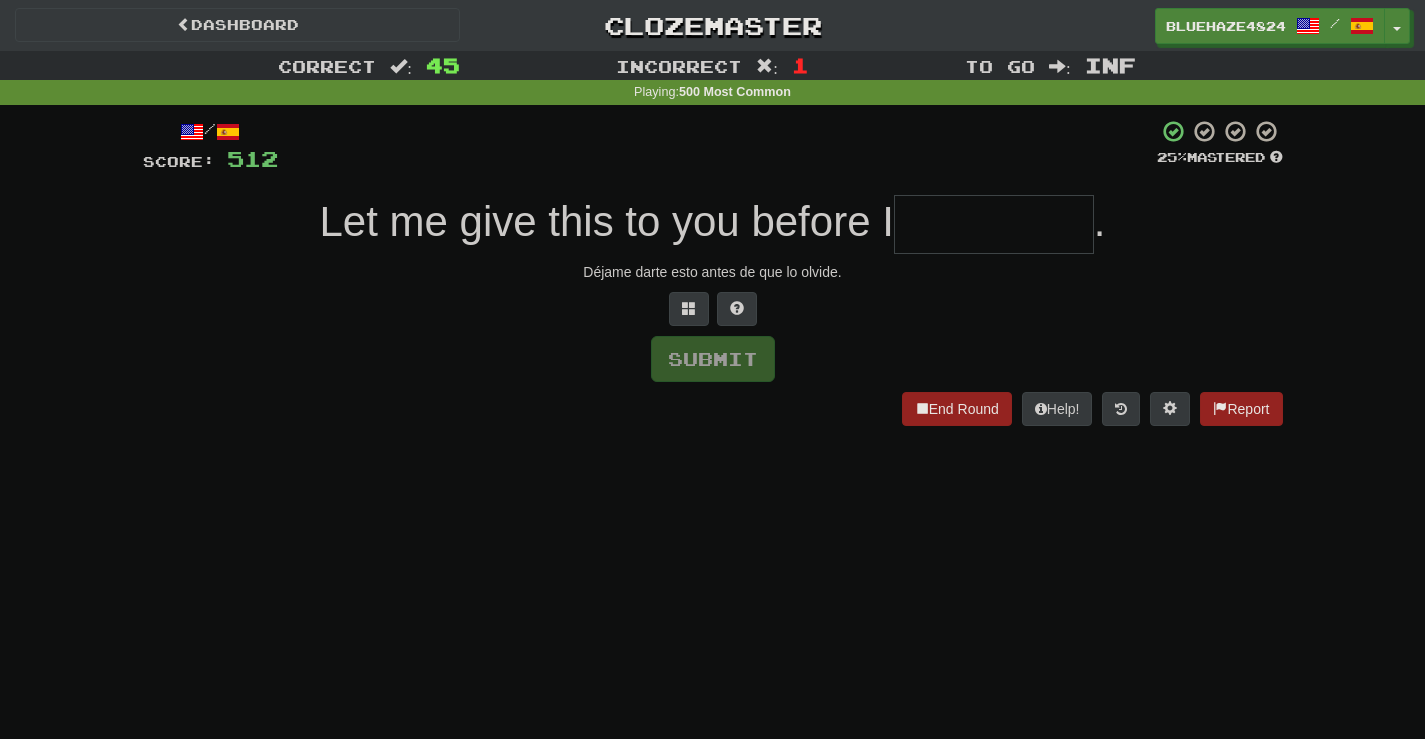 click at bounding box center (994, 224) 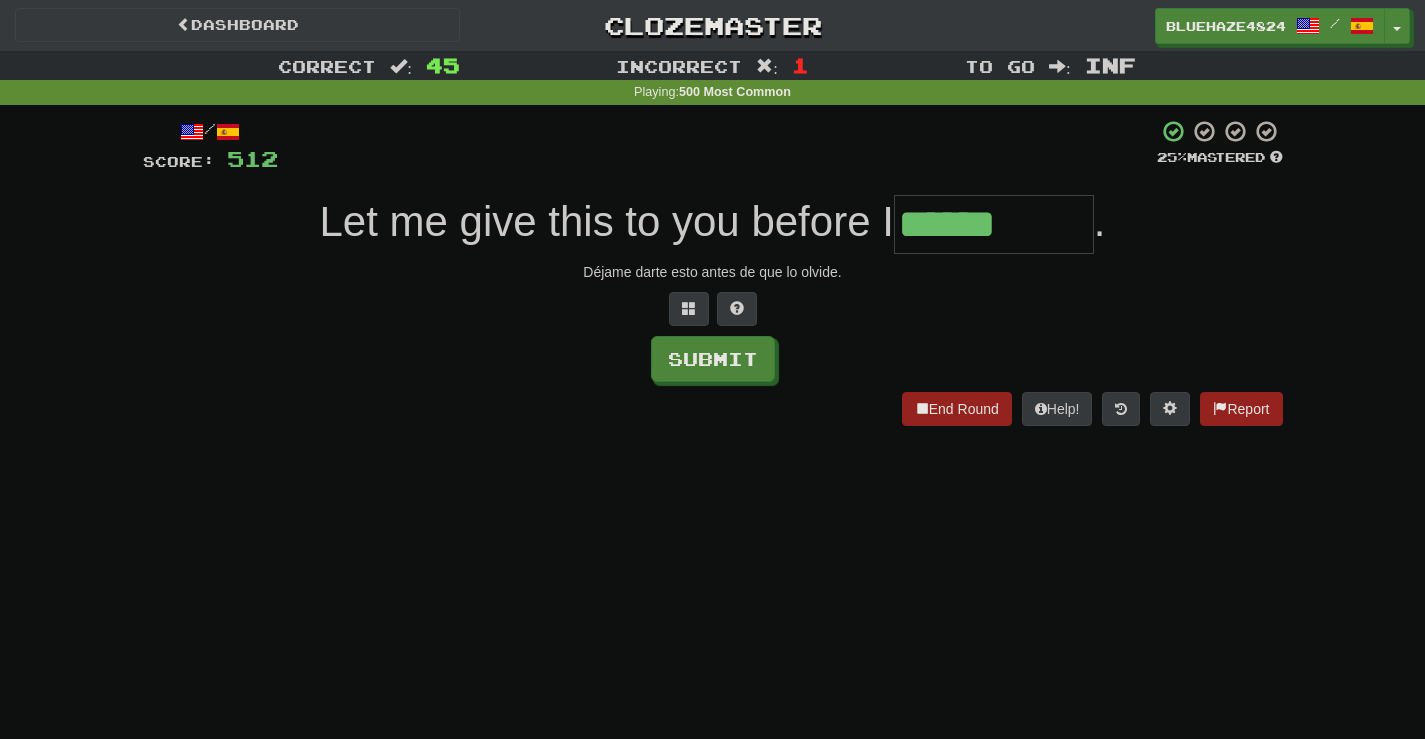 type on "******" 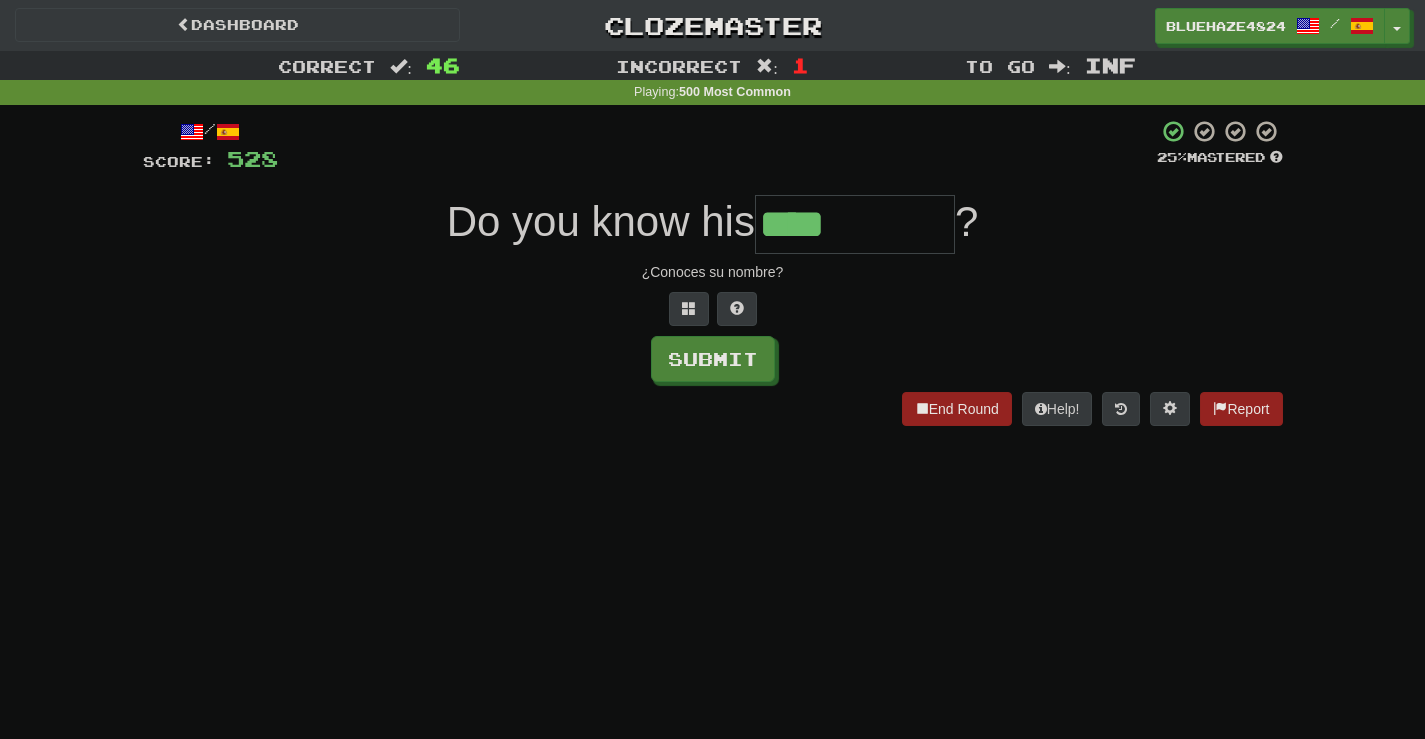 type on "****" 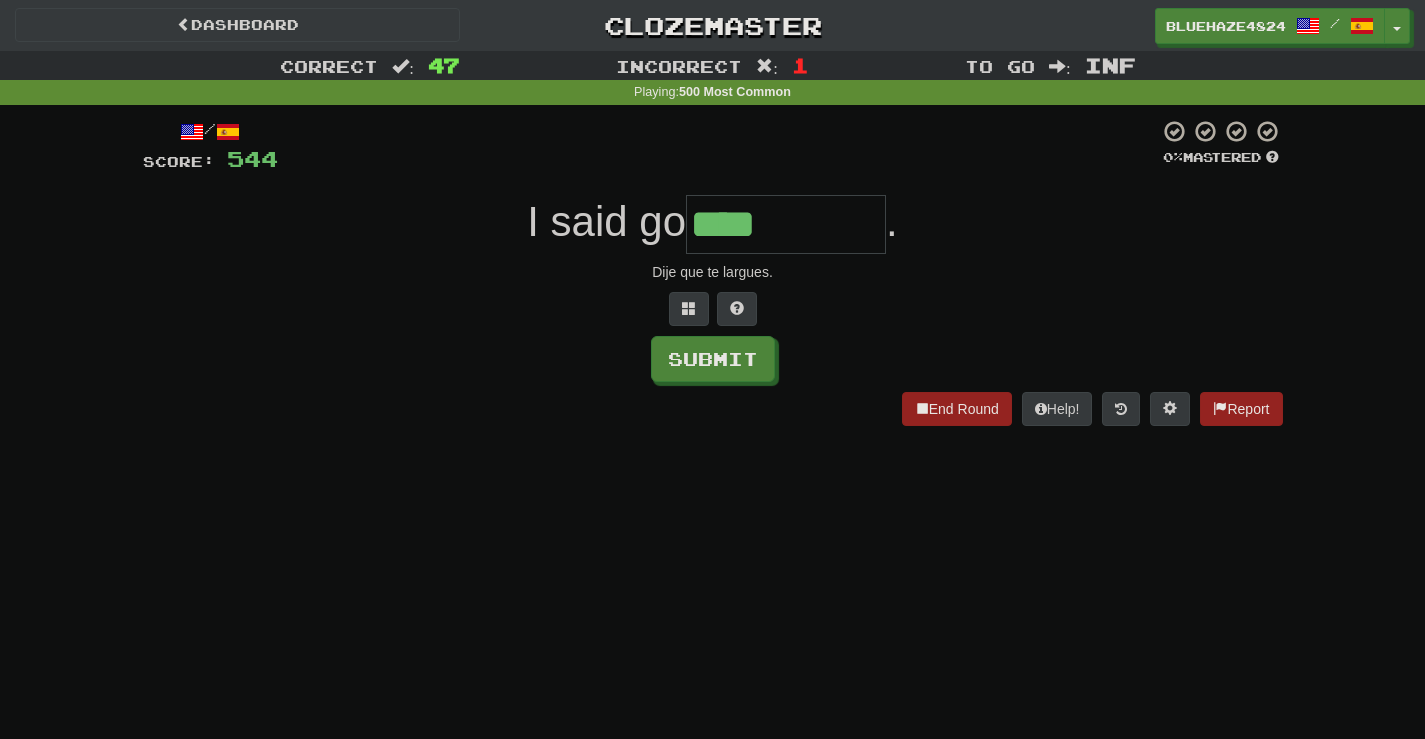 type on "****" 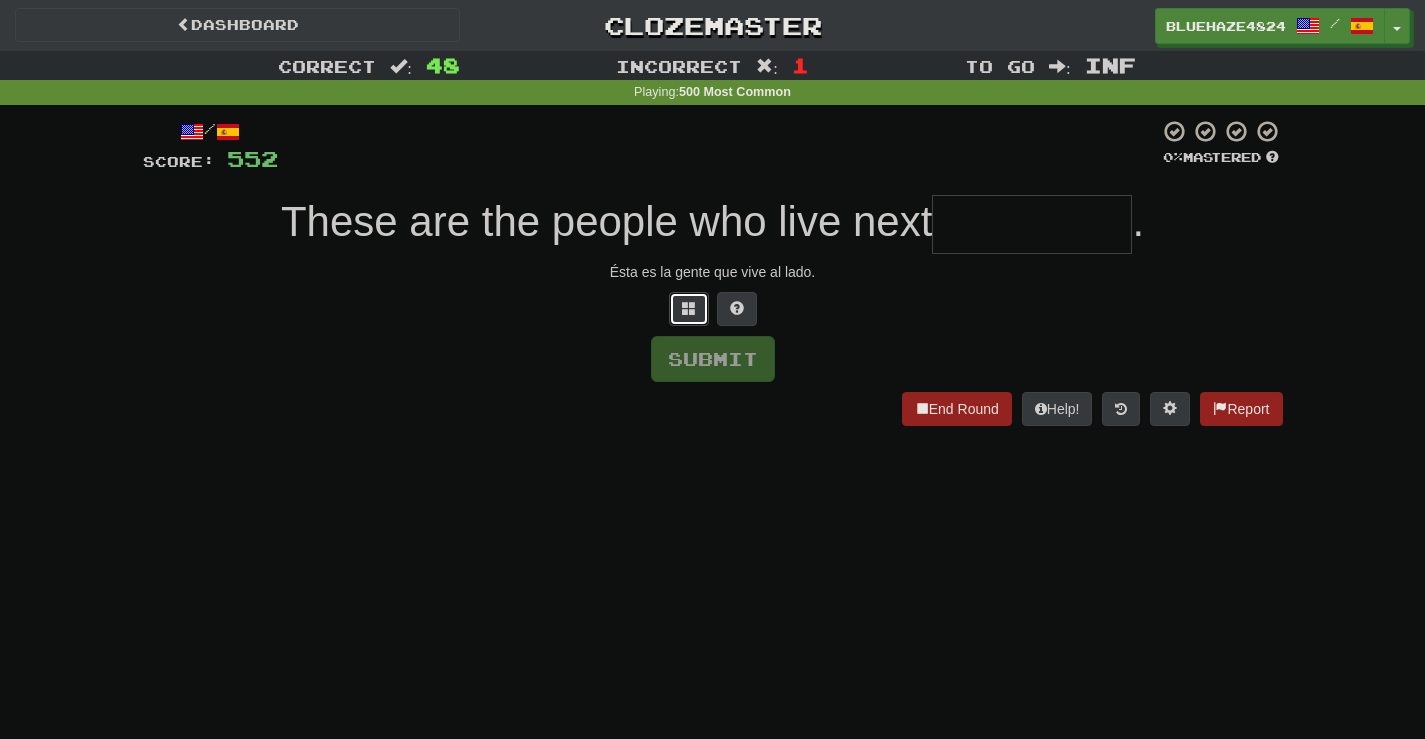 click at bounding box center [689, 309] 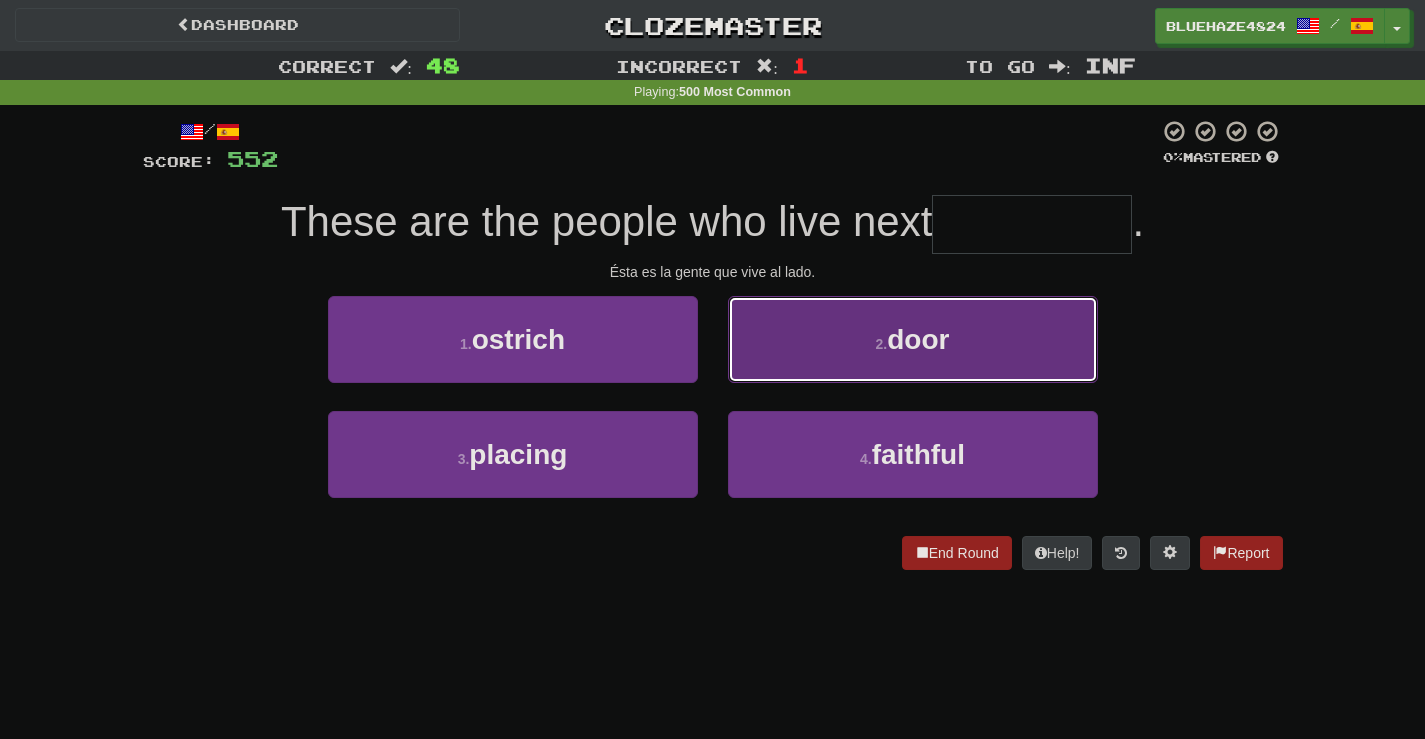 click on "door" at bounding box center [918, 339] 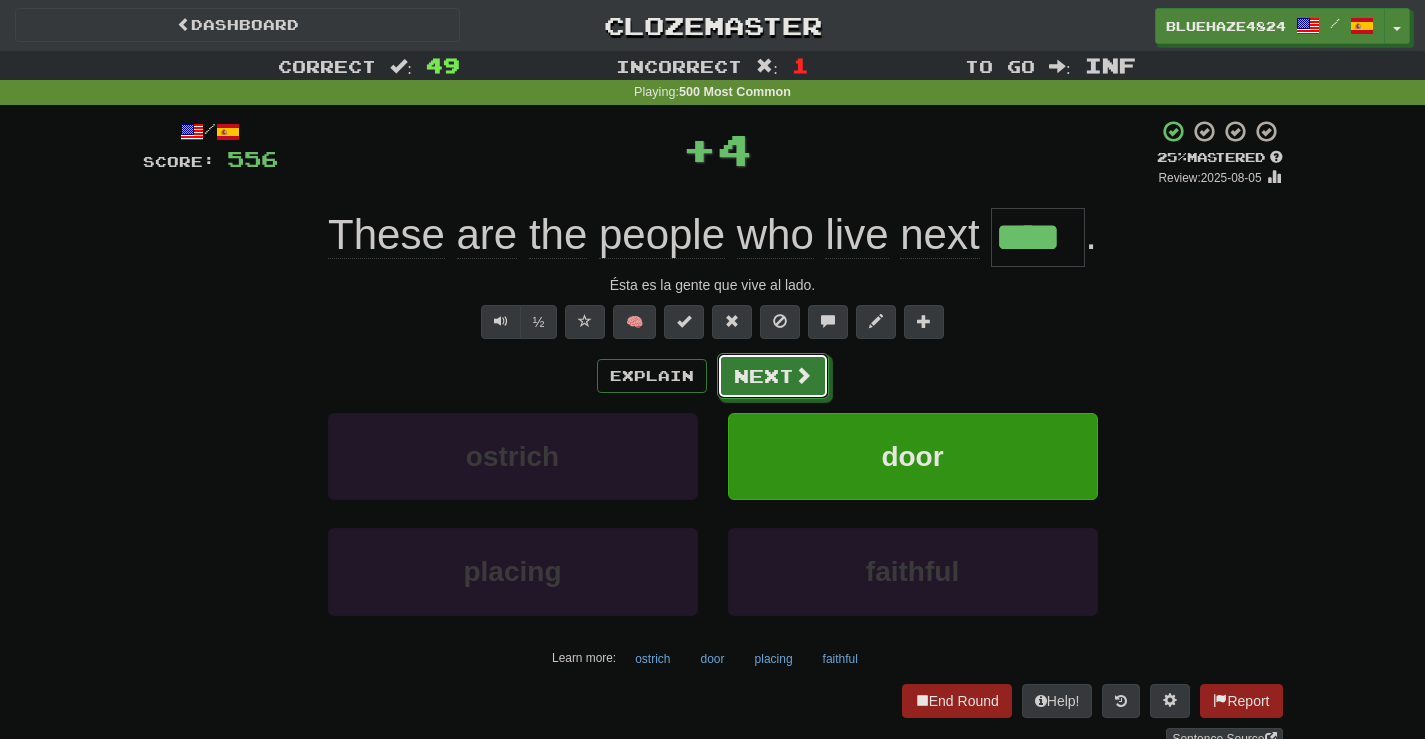 click at bounding box center (803, 375) 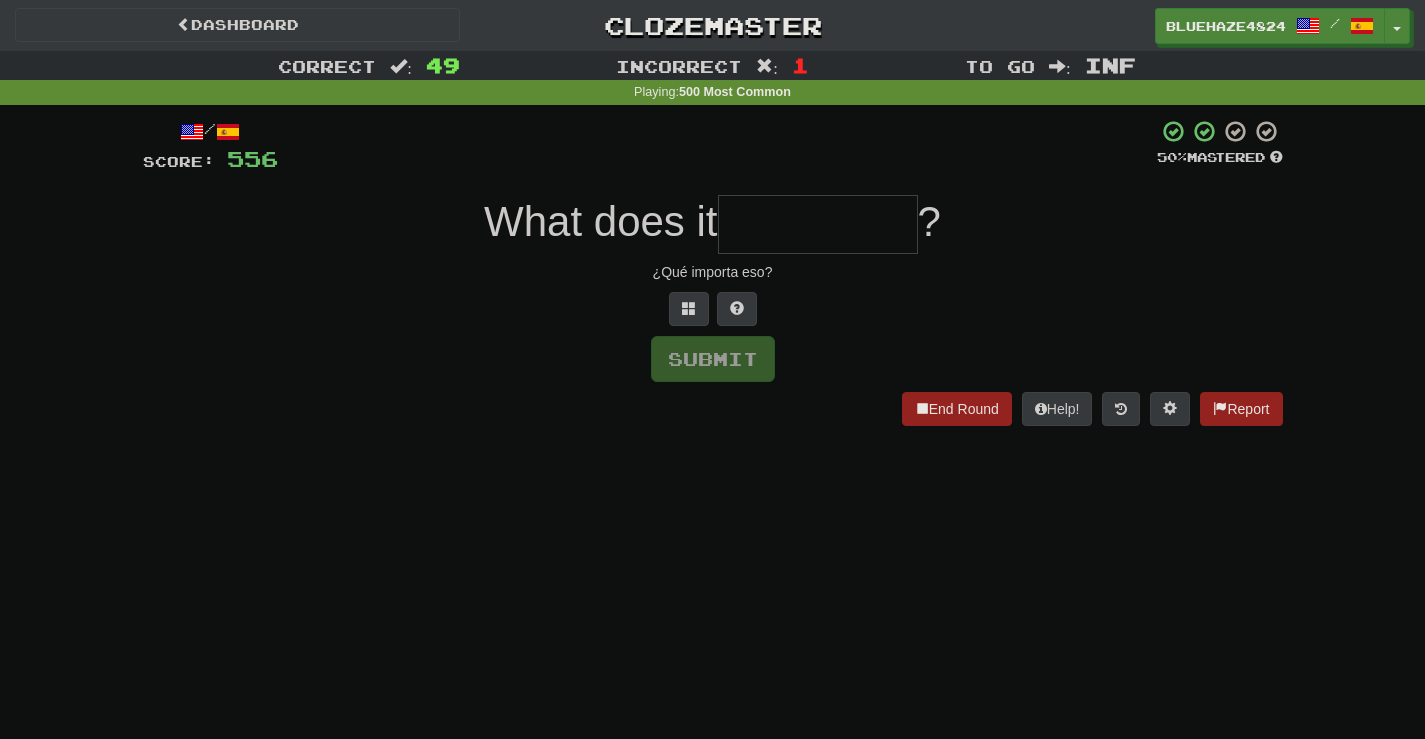 click at bounding box center (818, 224) 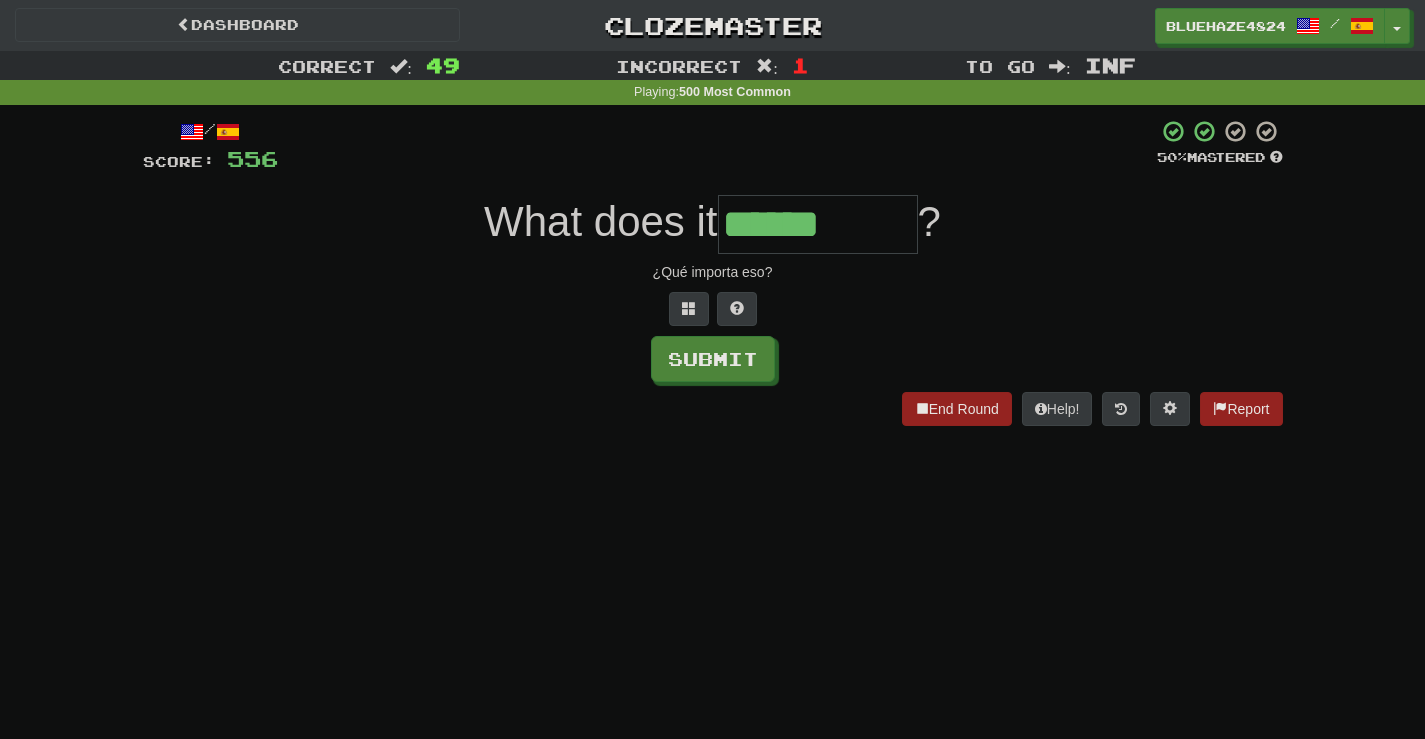 type on "******" 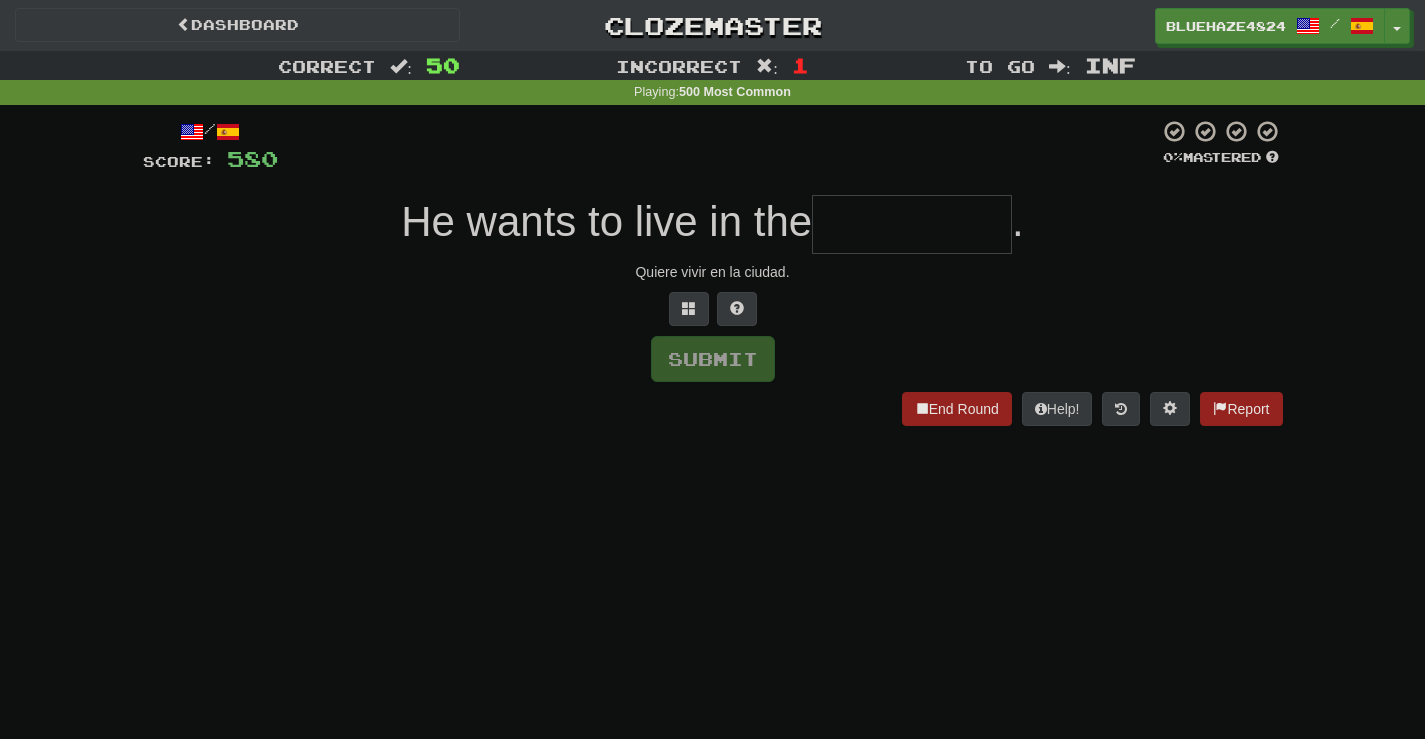 type on "*" 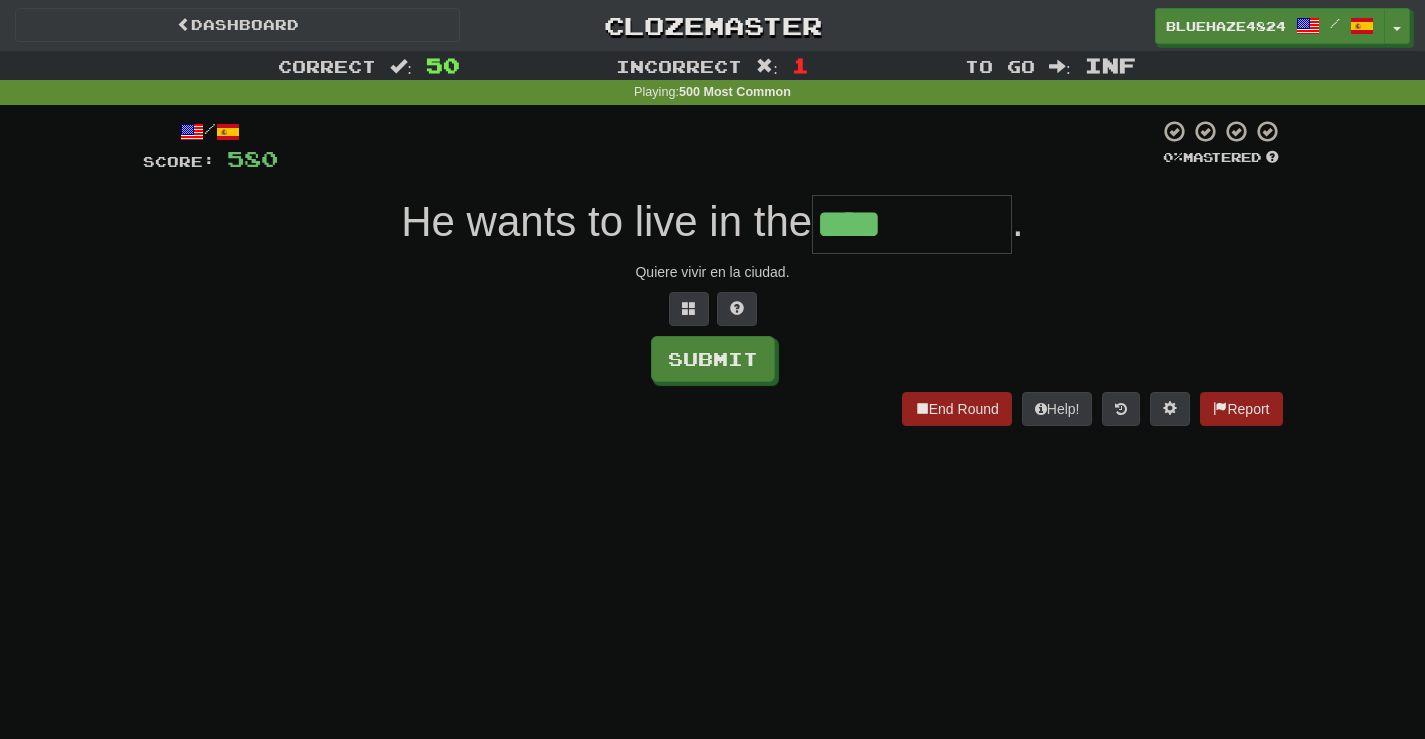 type on "****" 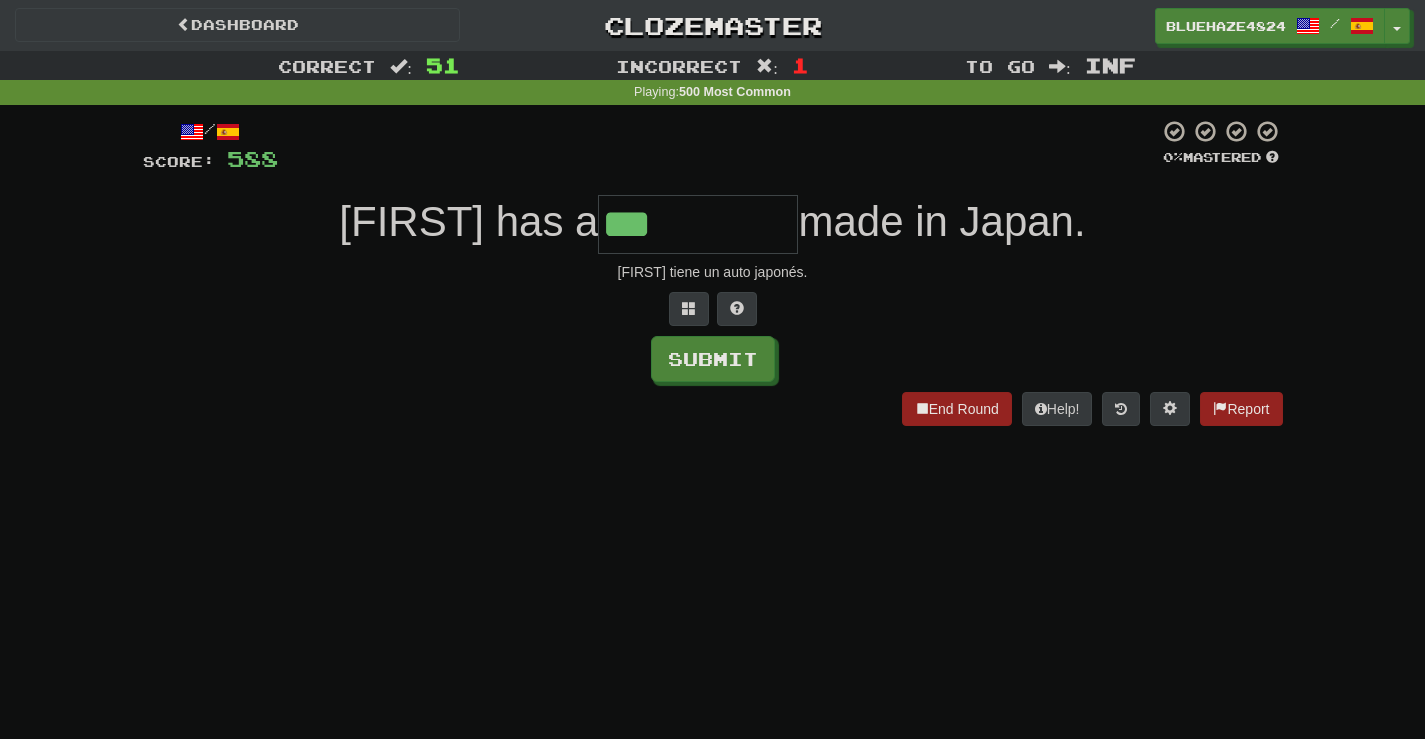 type on "***" 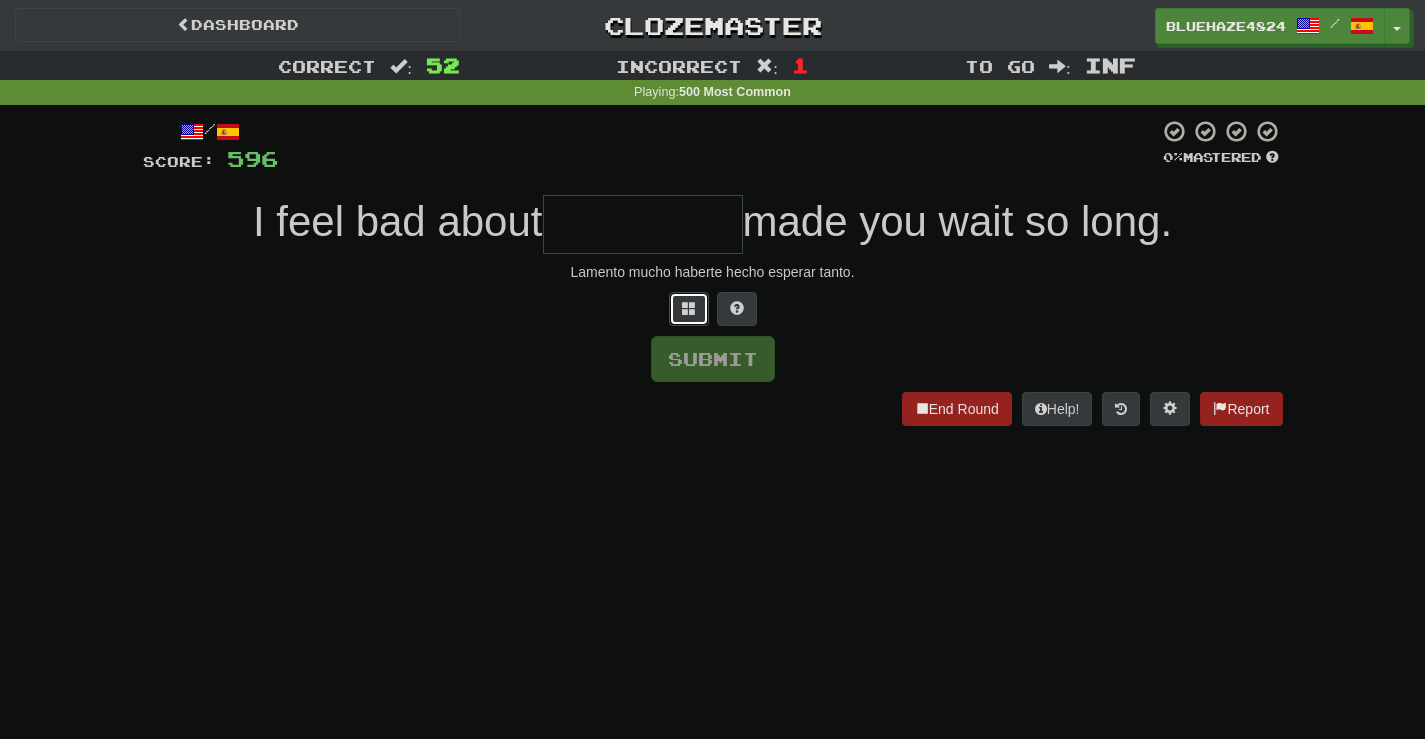 click at bounding box center [689, 309] 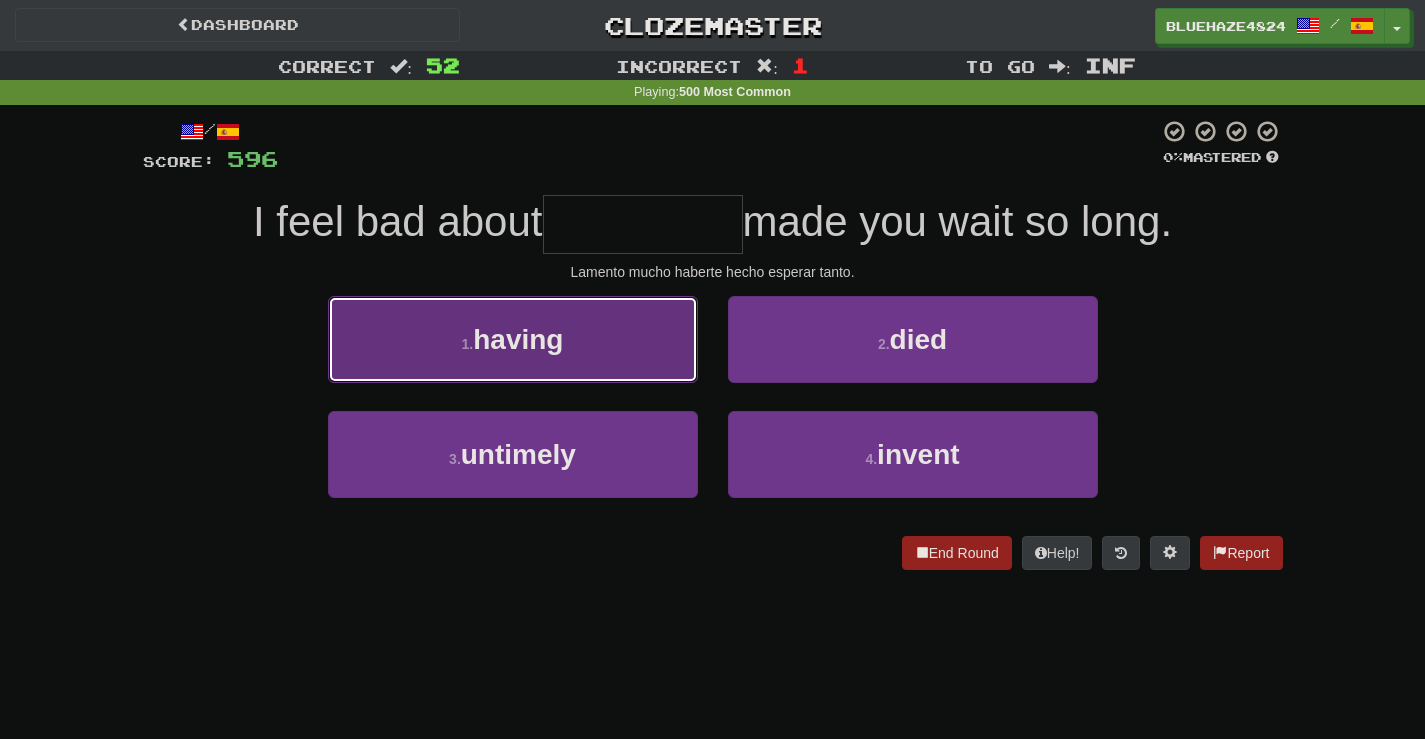 click on "1 .  having" at bounding box center [513, 339] 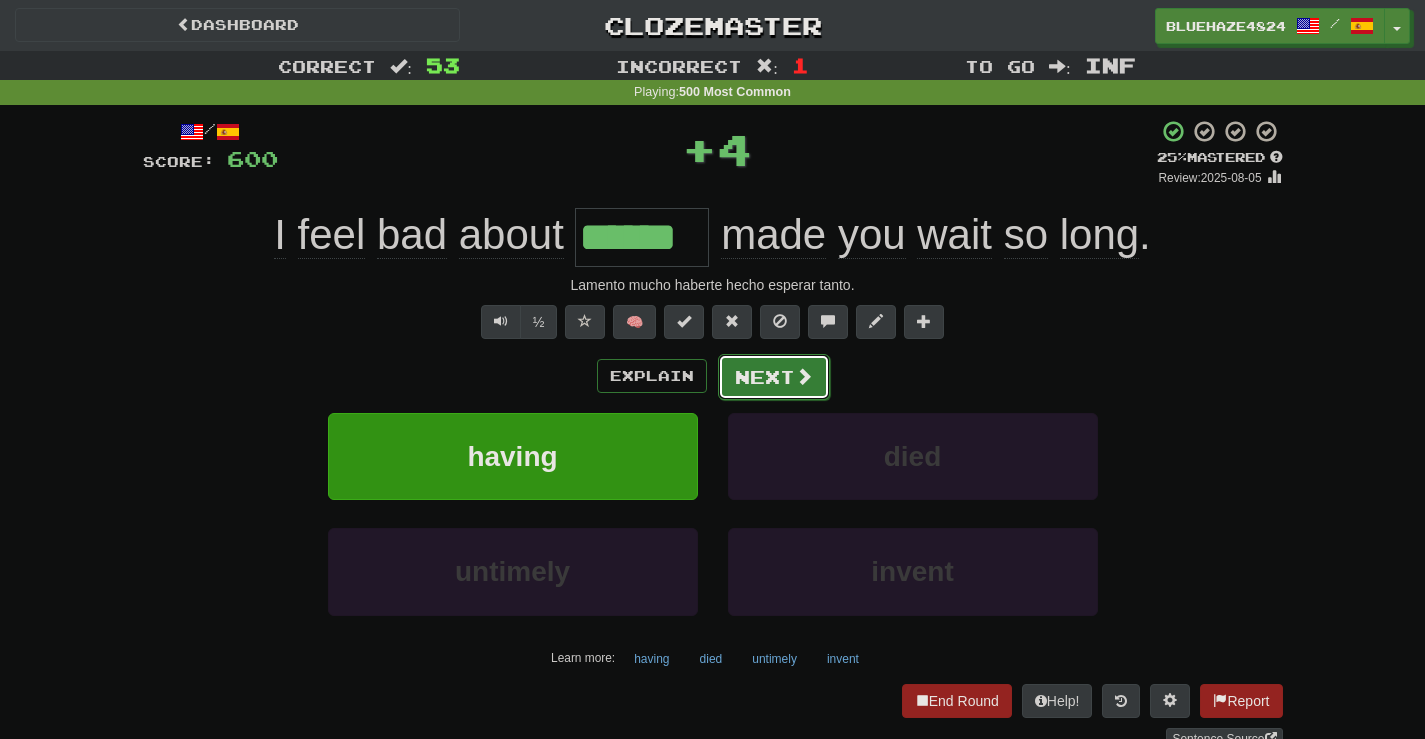 click on "Next" at bounding box center (774, 377) 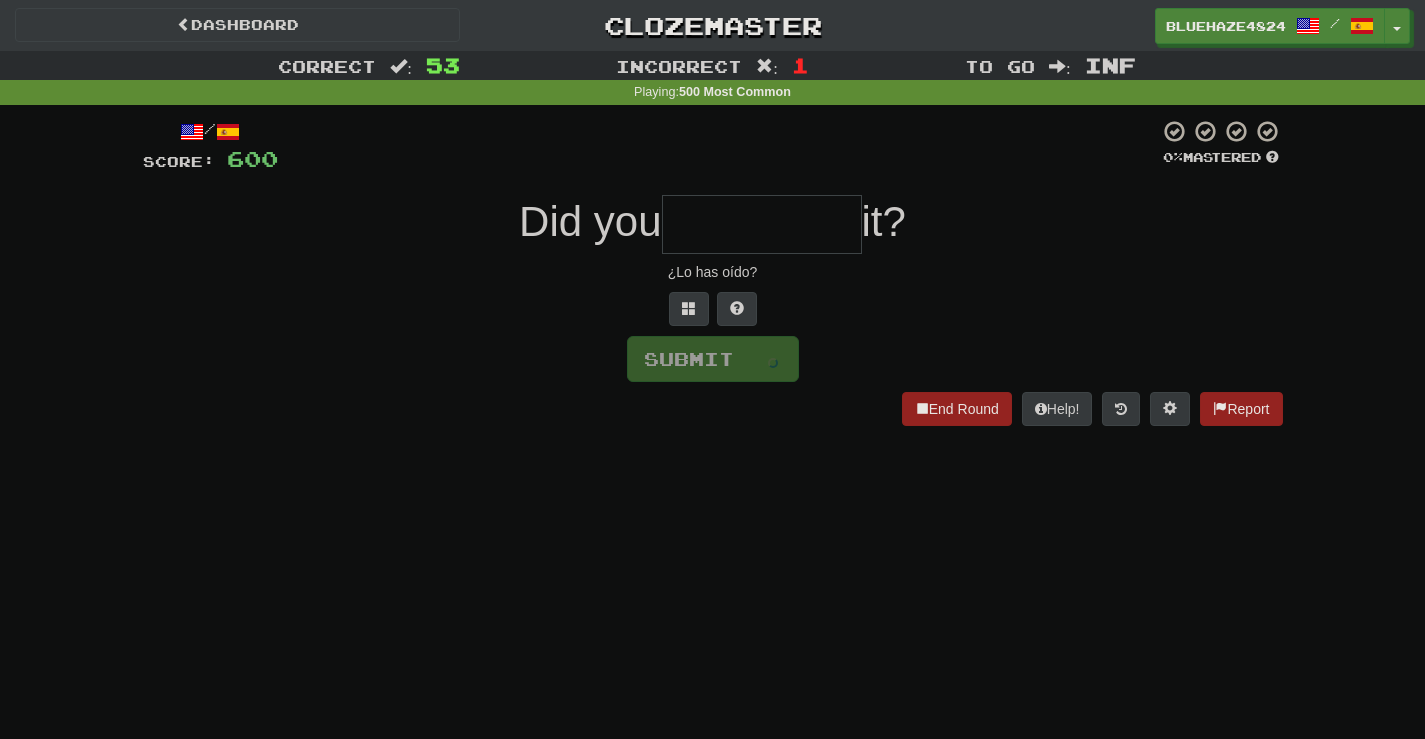 click at bounding box center (762, 224) 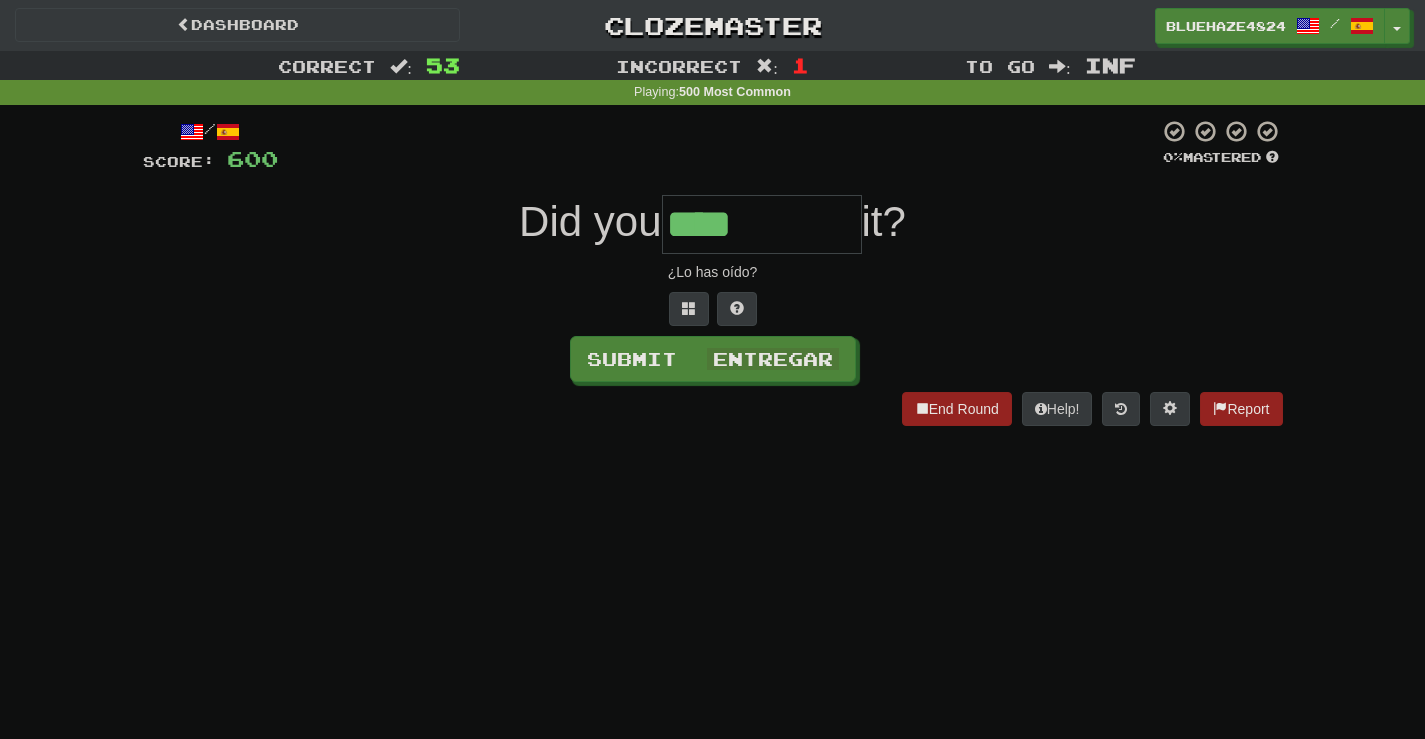 type on "****" 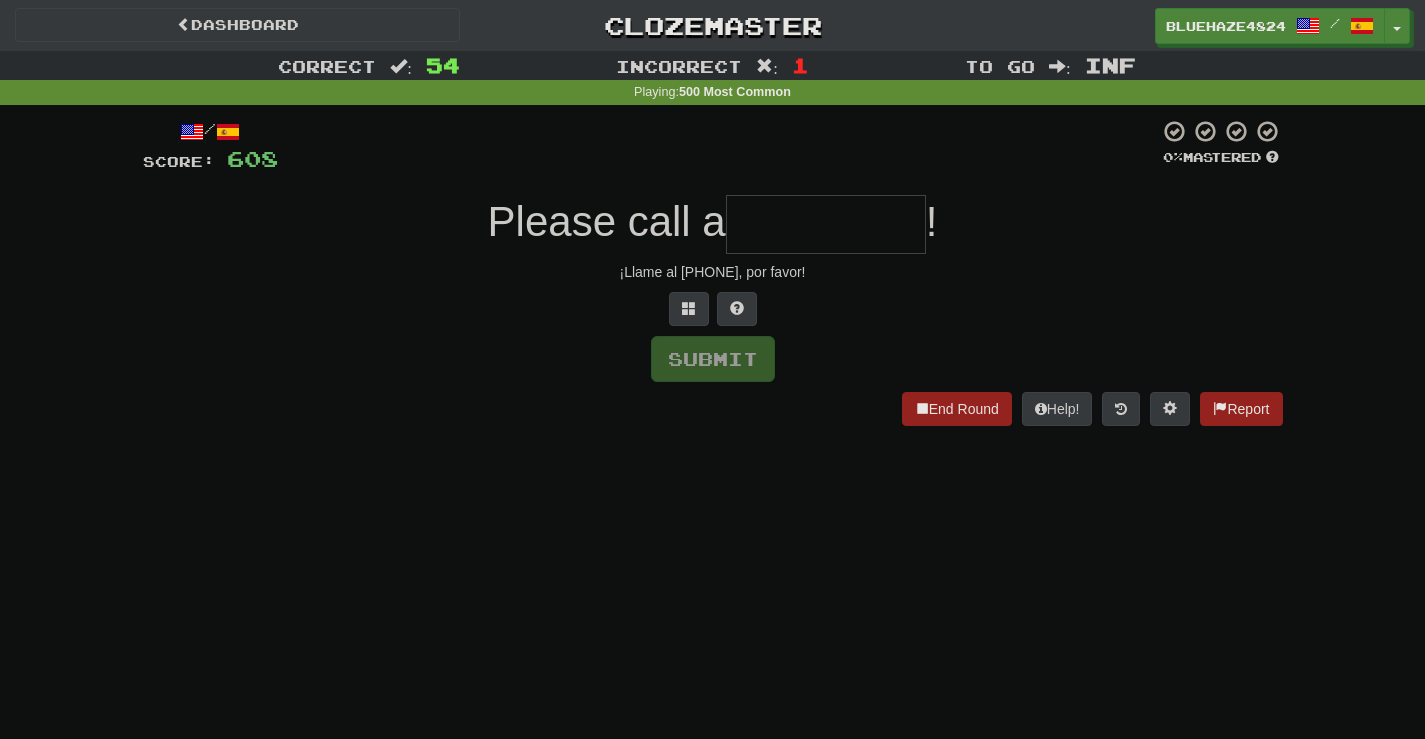 type on "*" 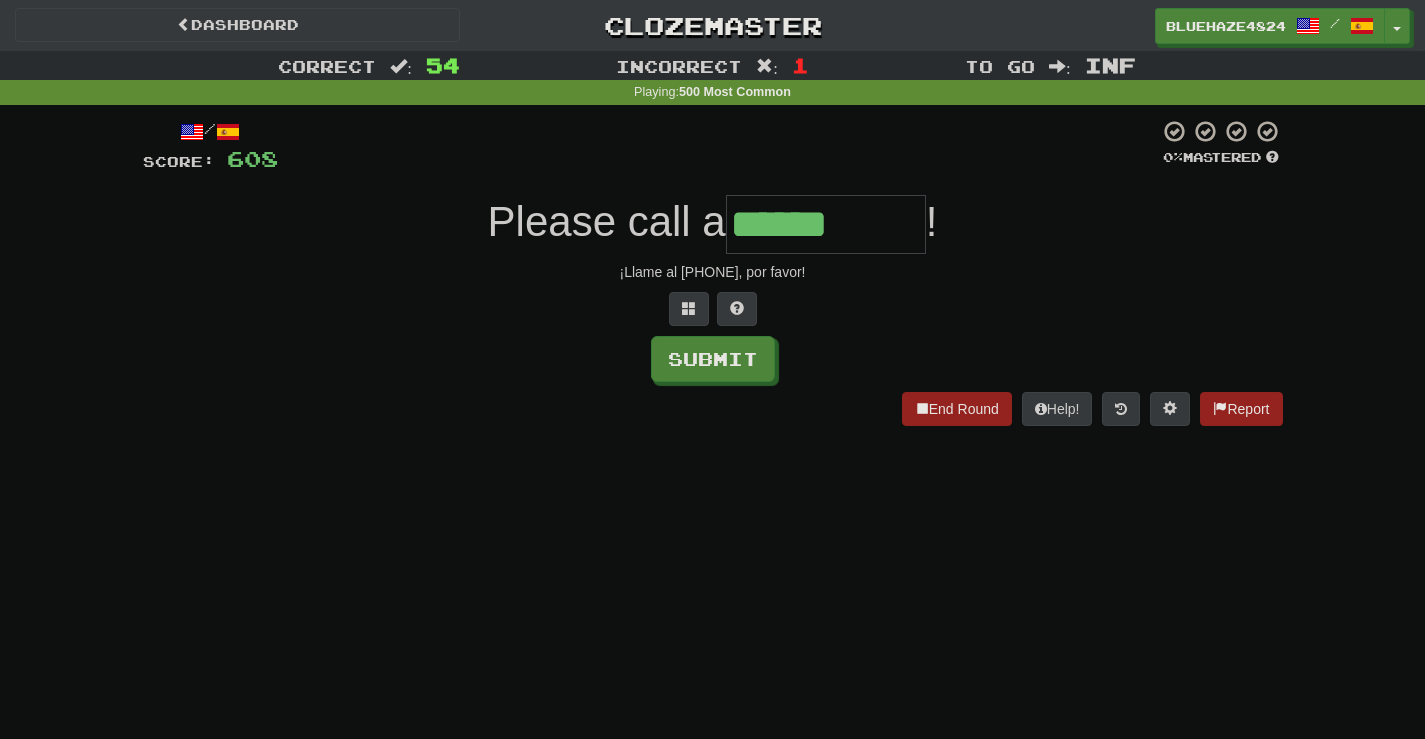 type on "******" 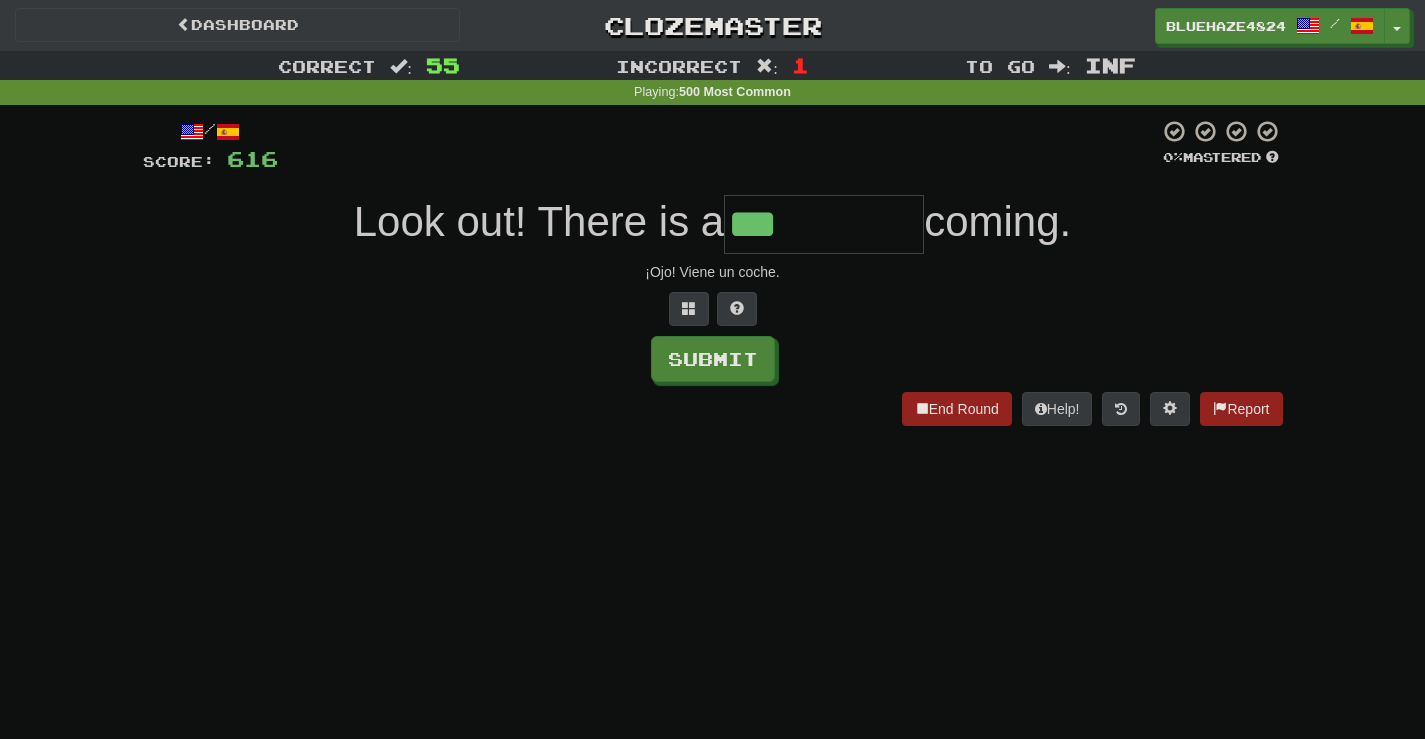 type on "***" 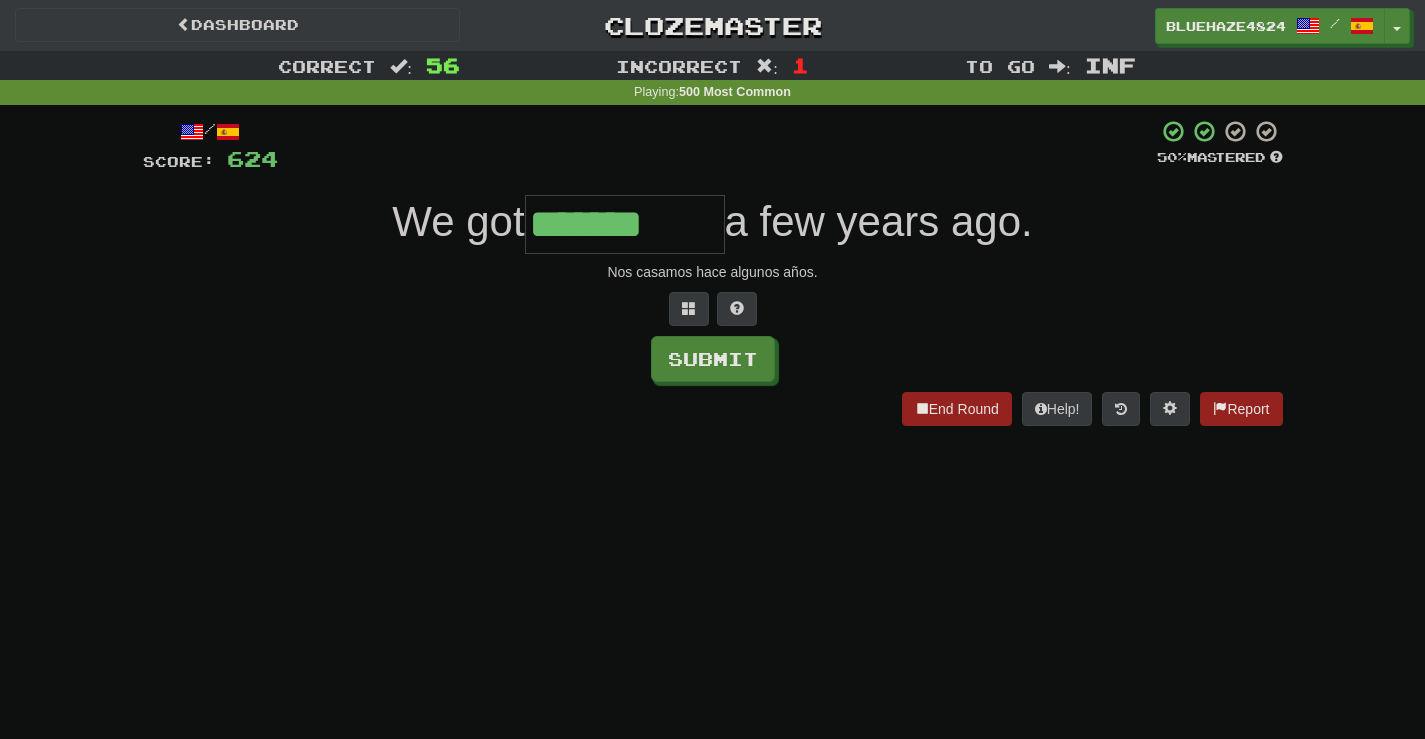 type on "*******" 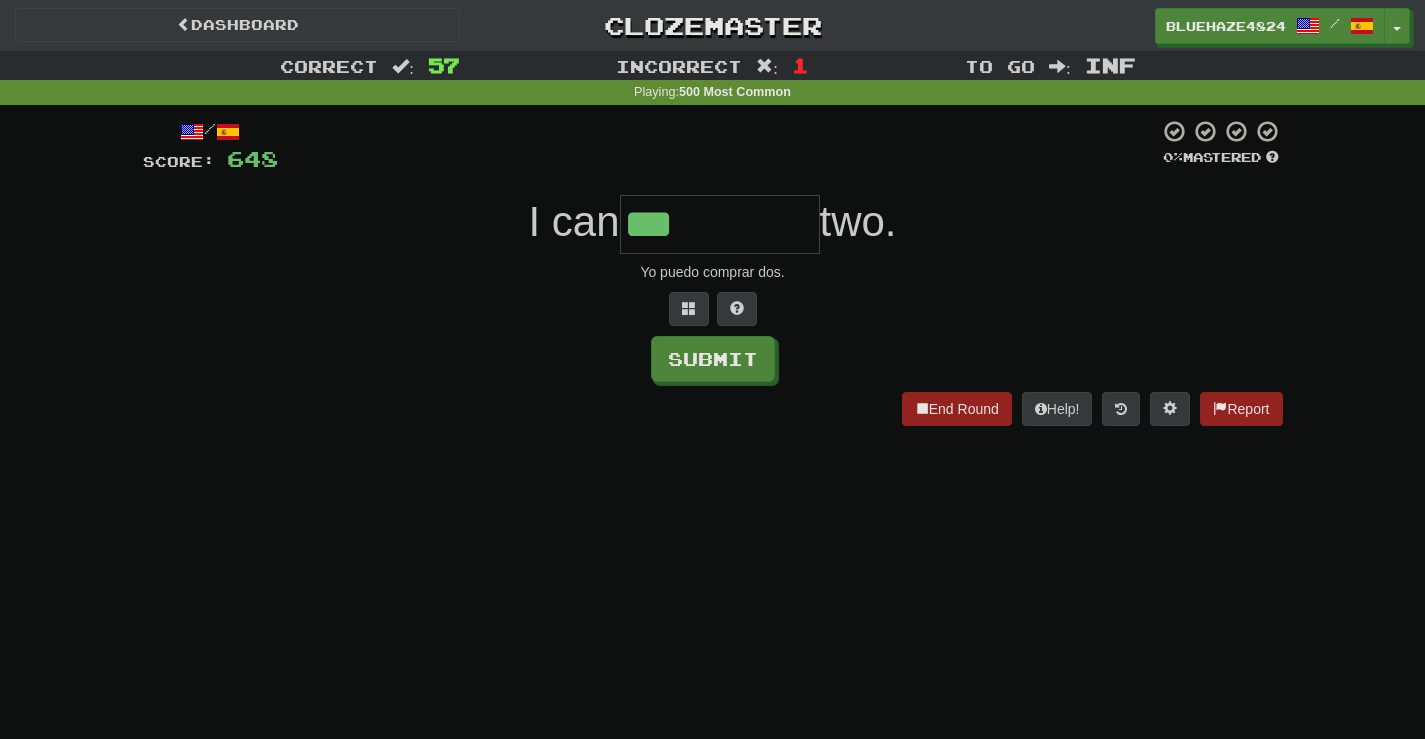type on "***" 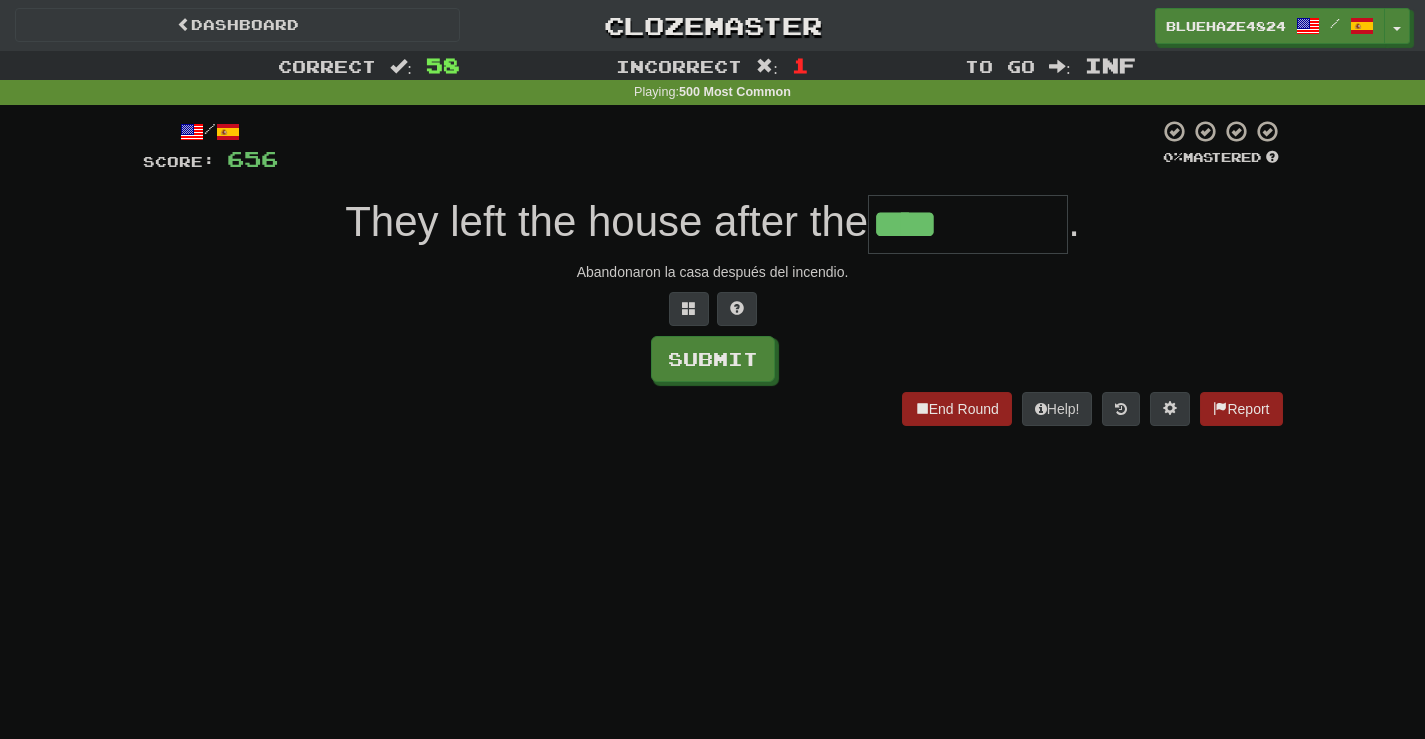 type on "****" 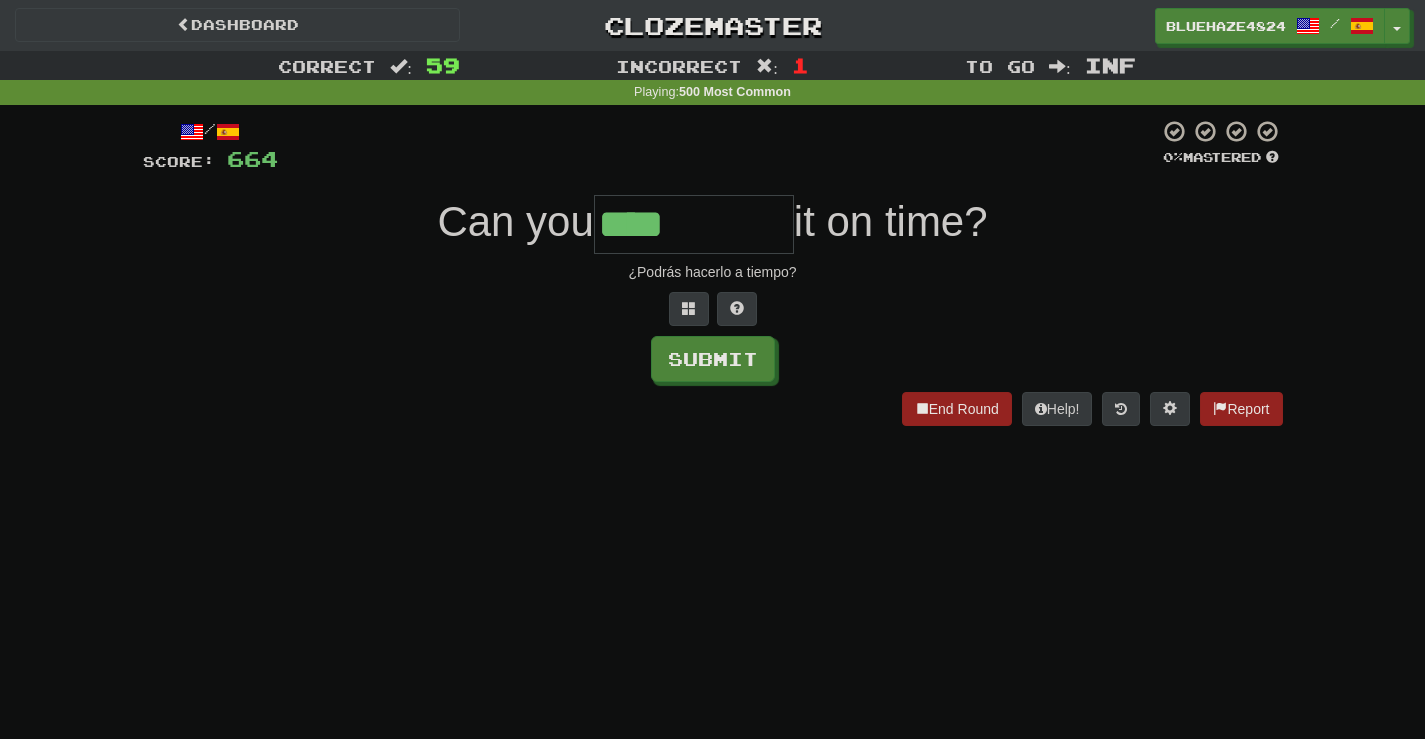 type on "****" 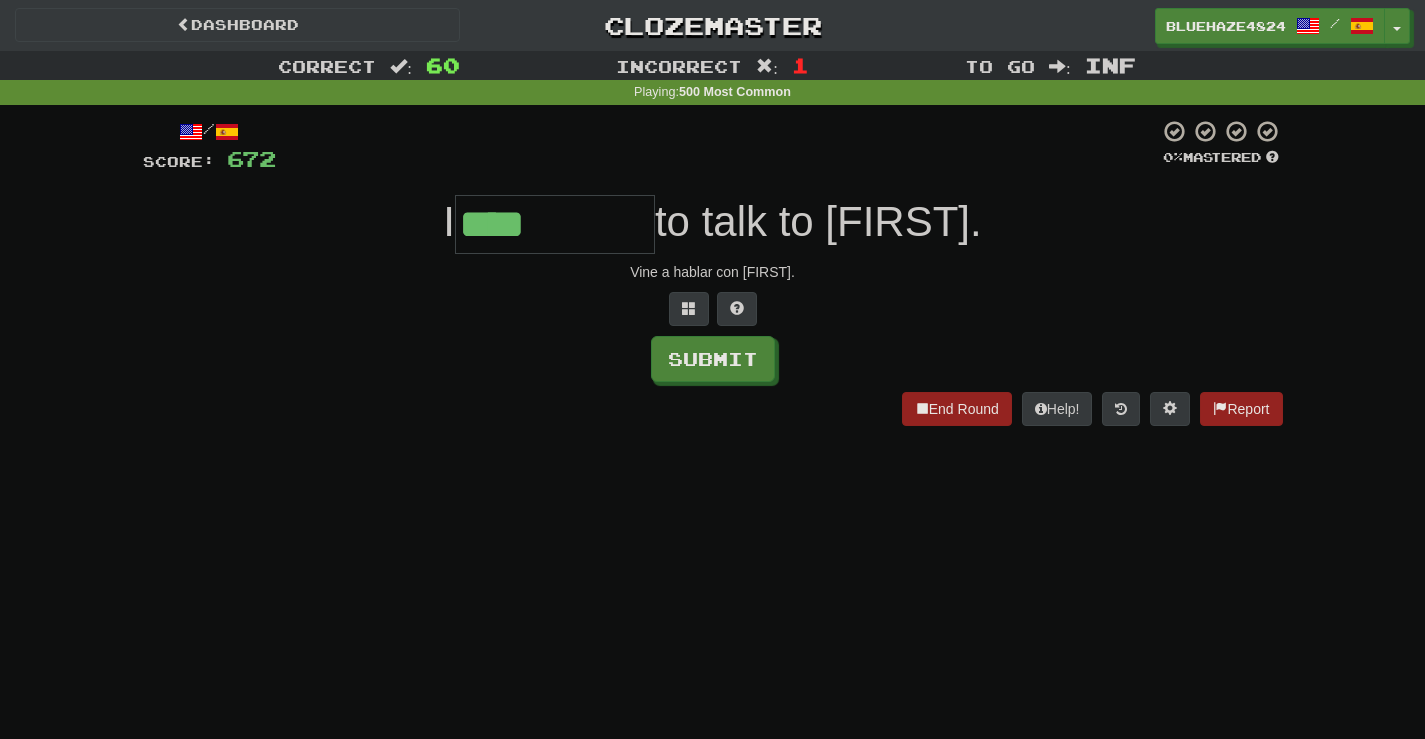 type on "****" 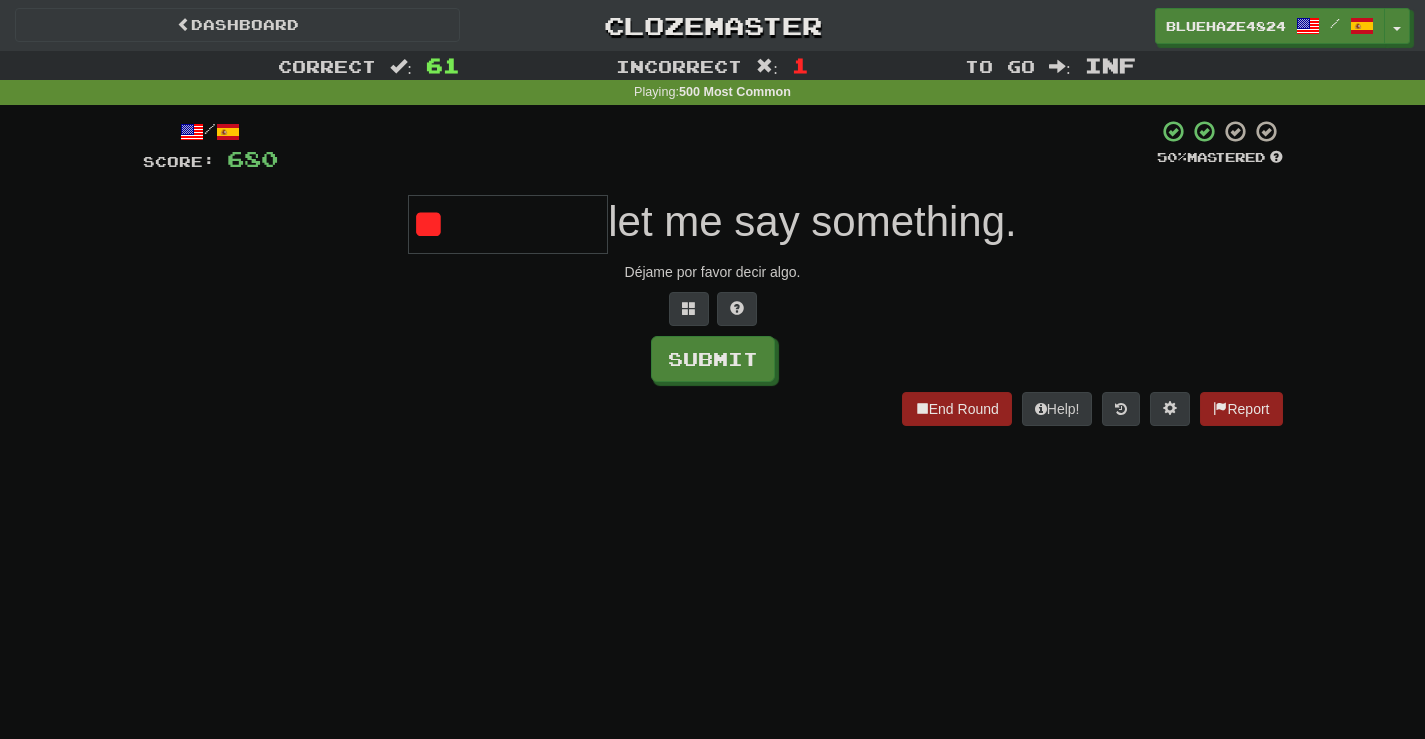 type on "*" 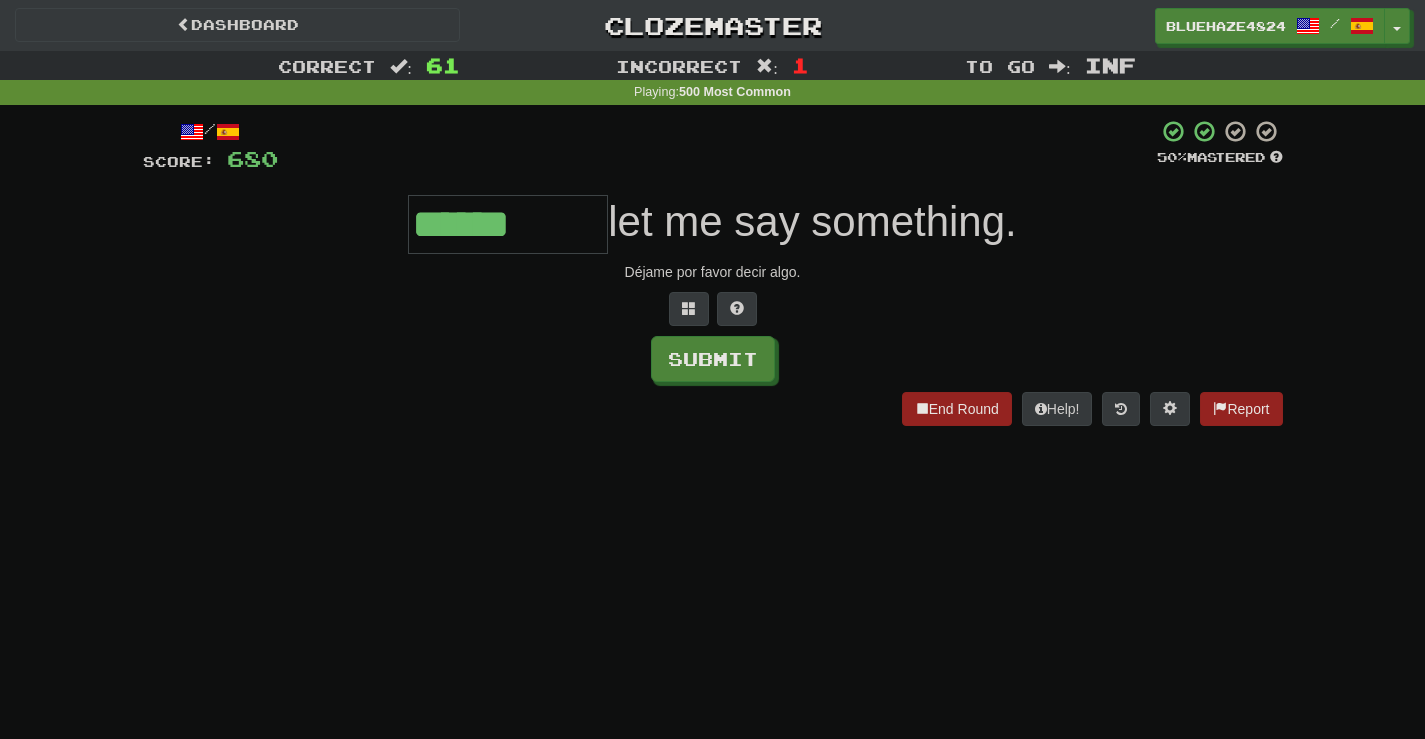 type on "******" 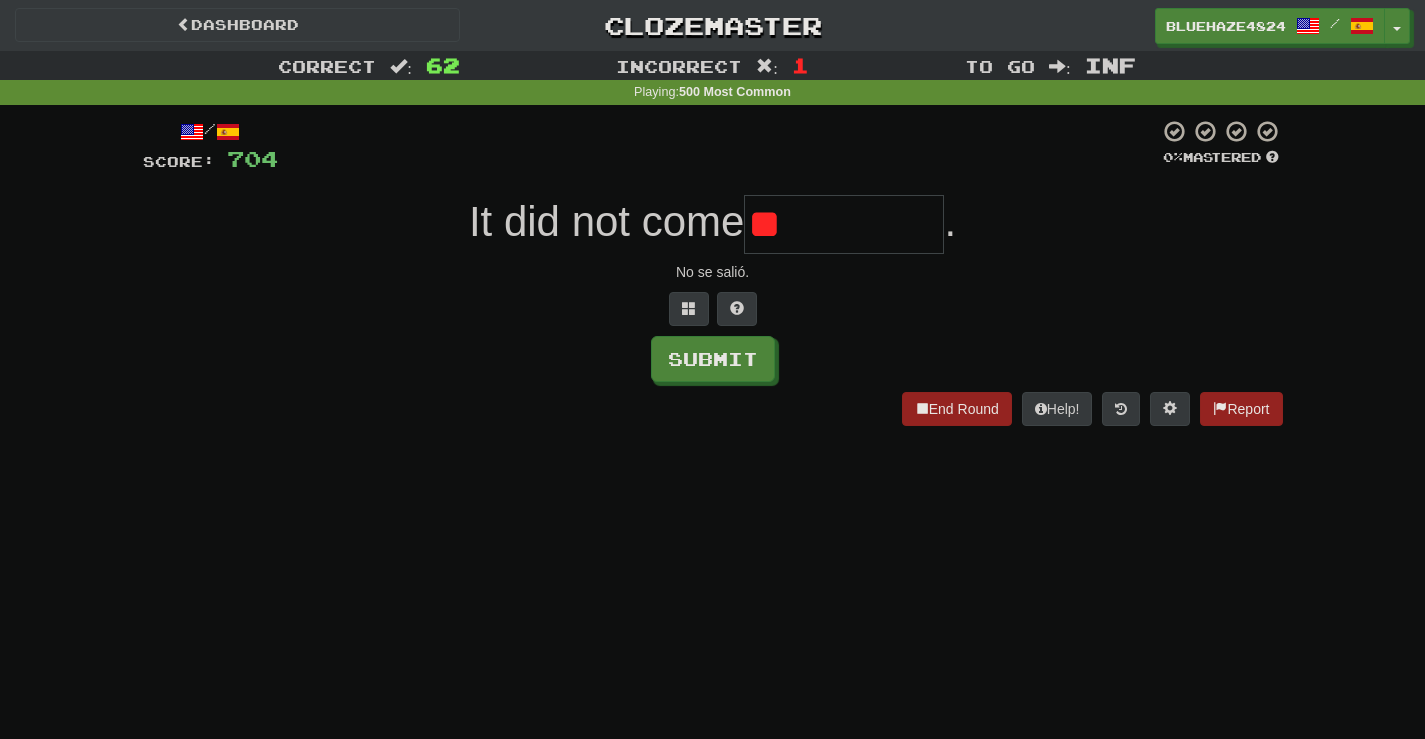 type on "*" 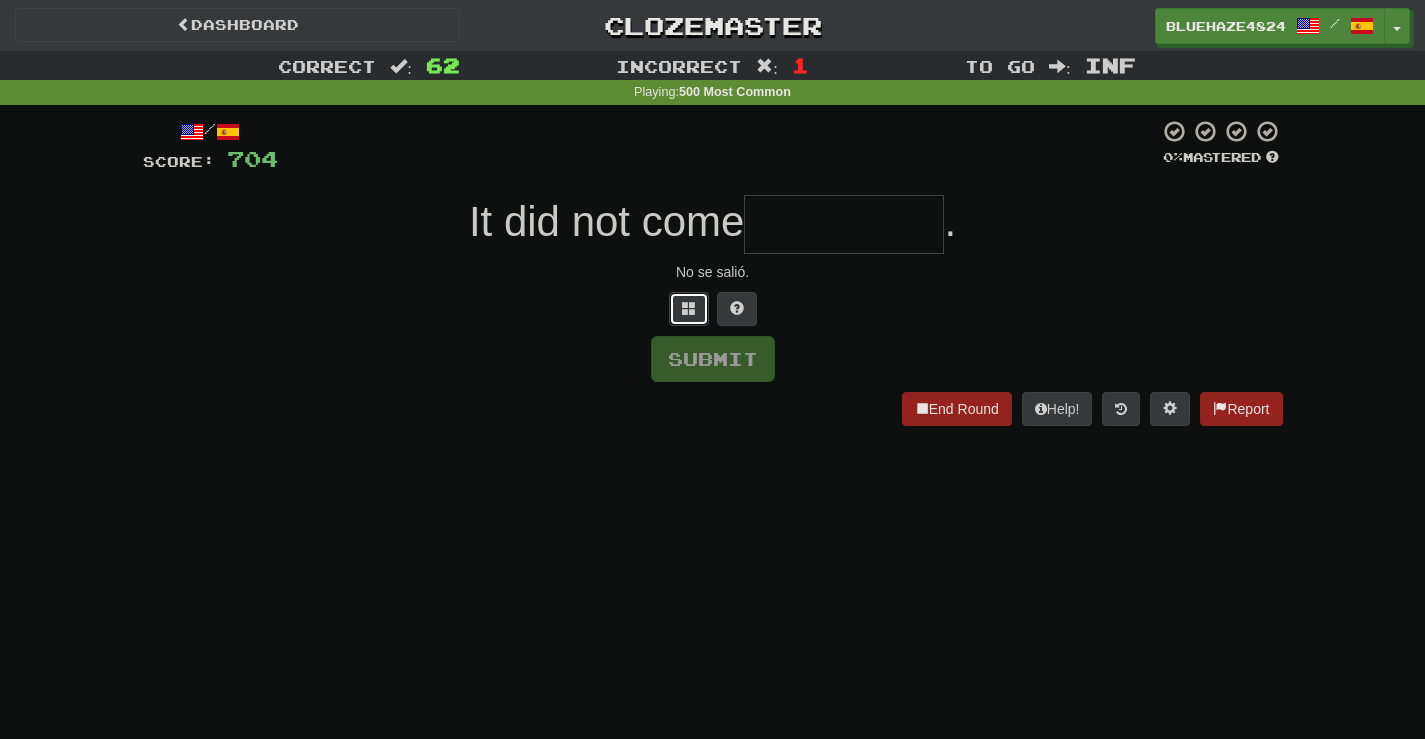 click at bounding box center [689, 309] 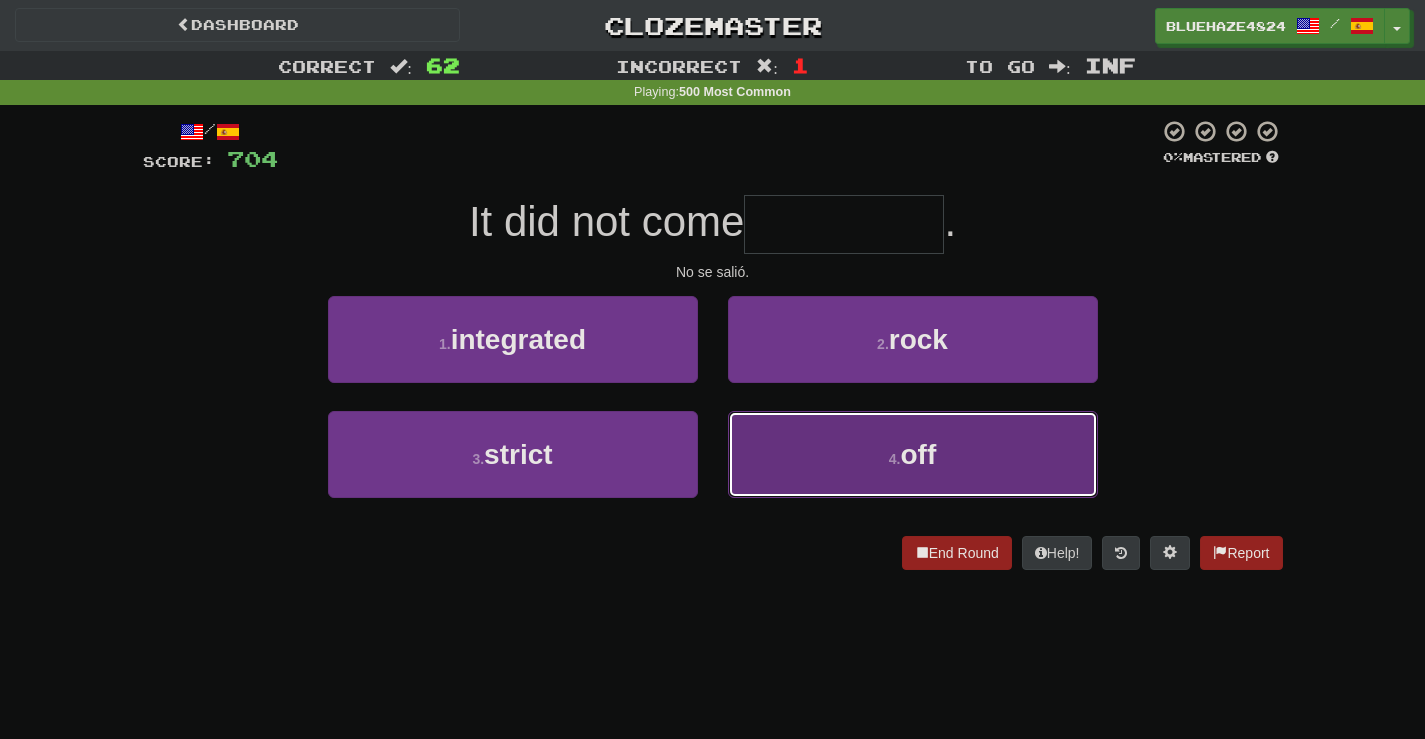 click on "4 .  off" at bounding box center (913, 454) 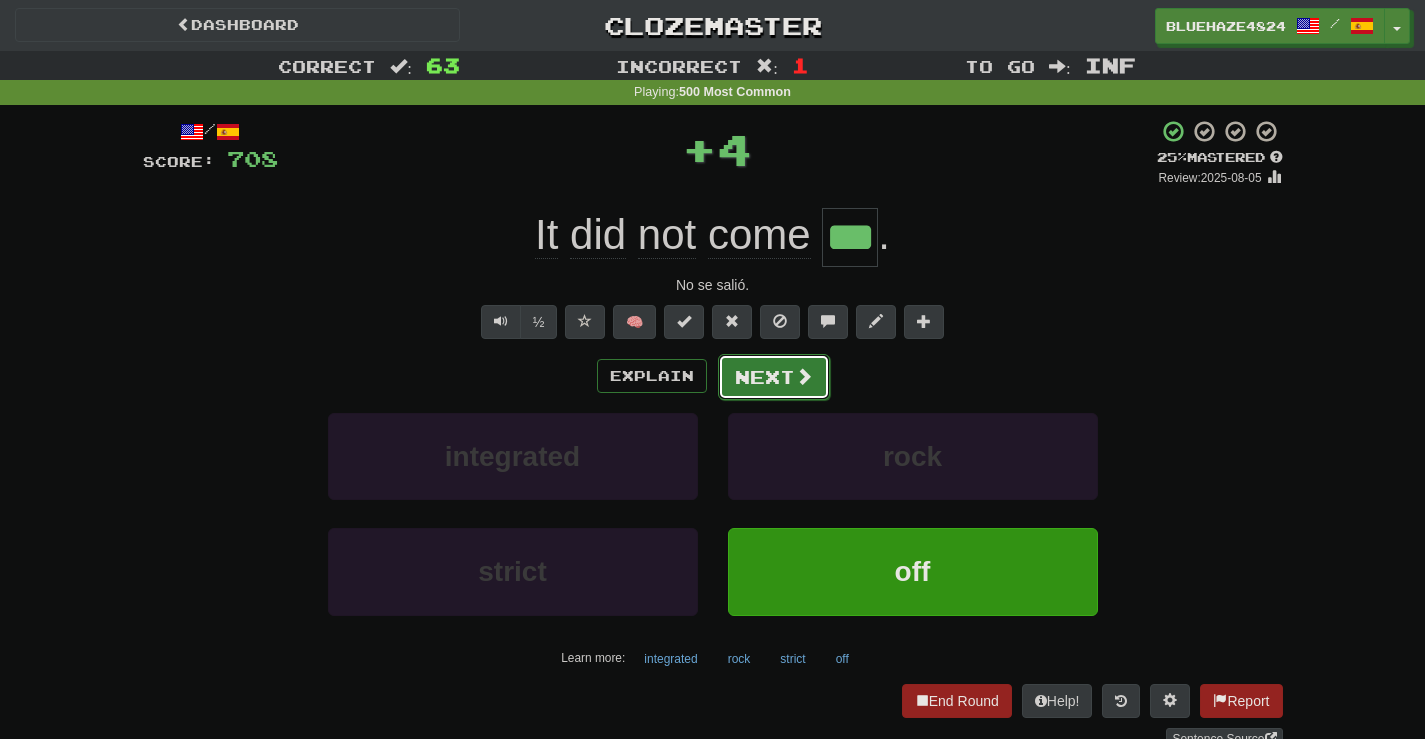 click at bounding box center [804, 376] 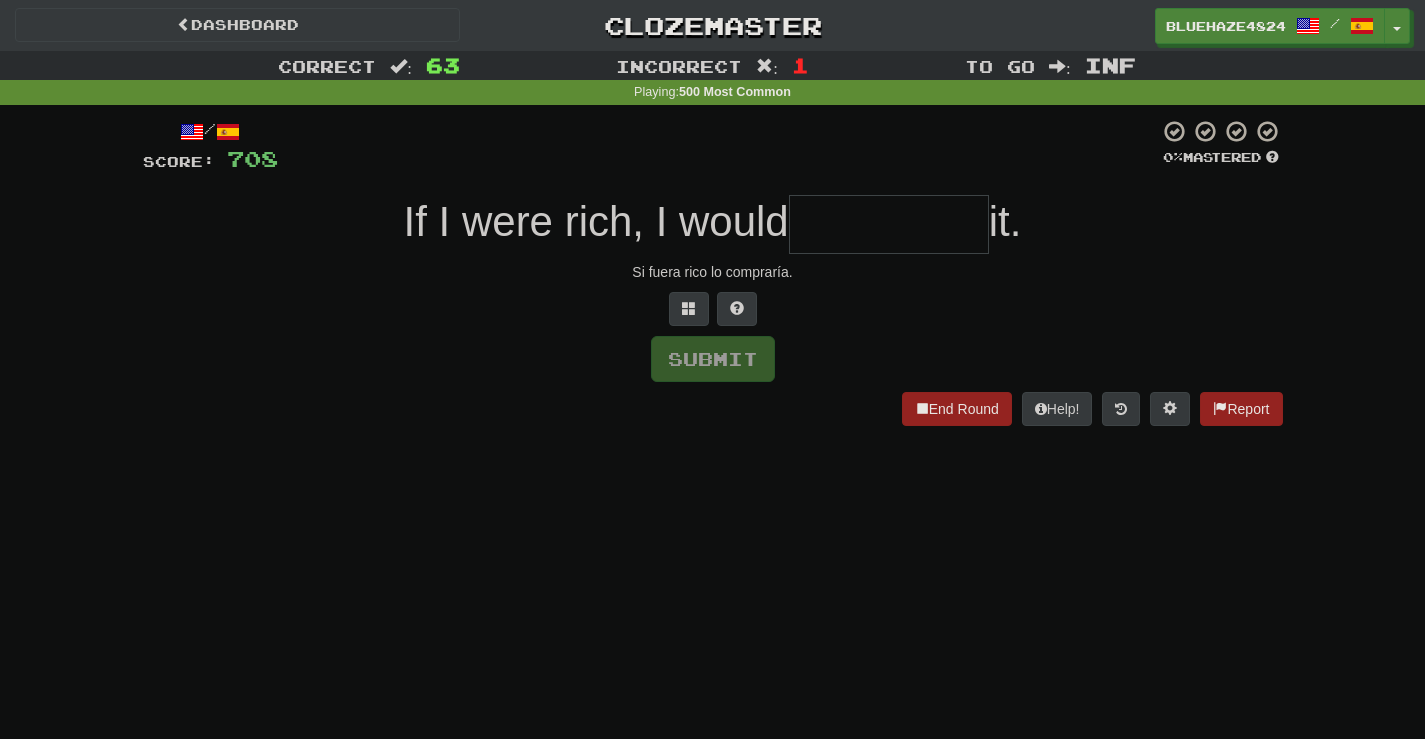 click at bounding box center [889, 224] 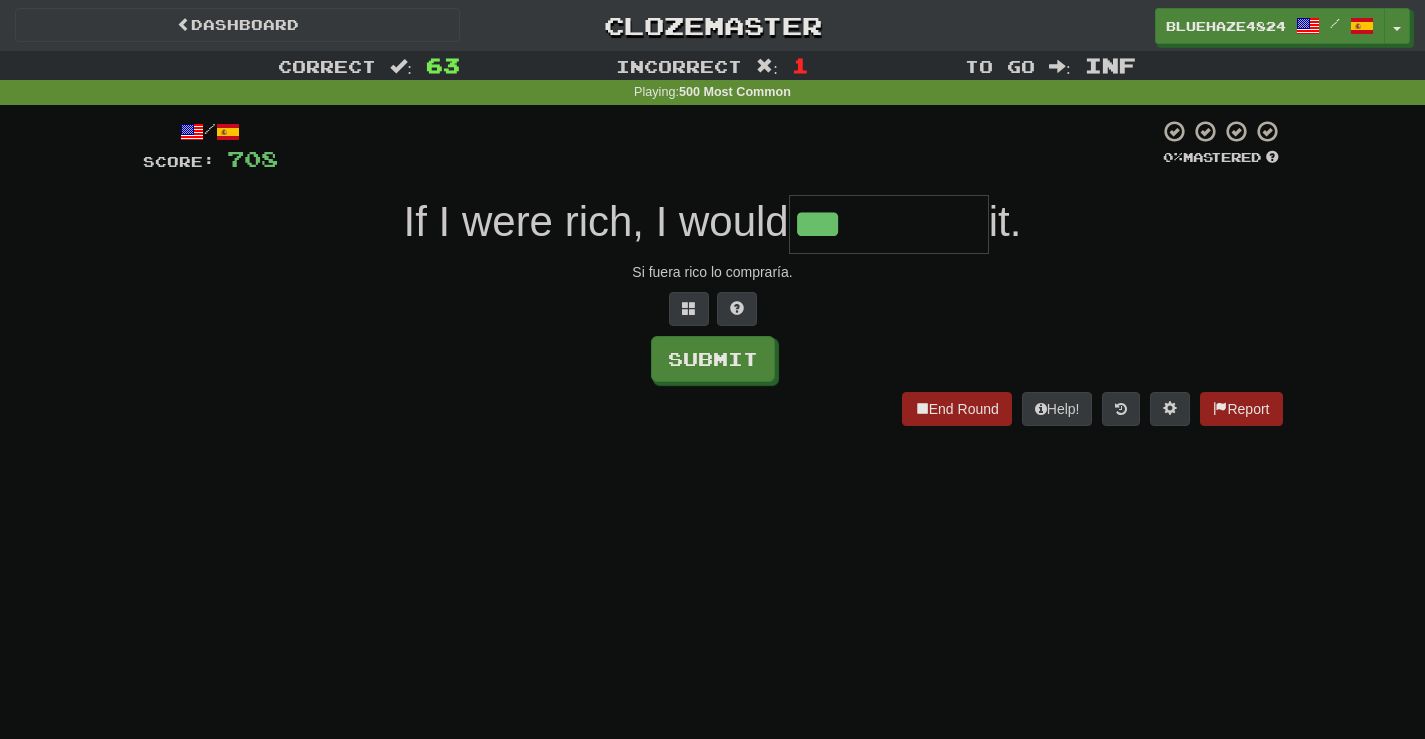 type on "***" 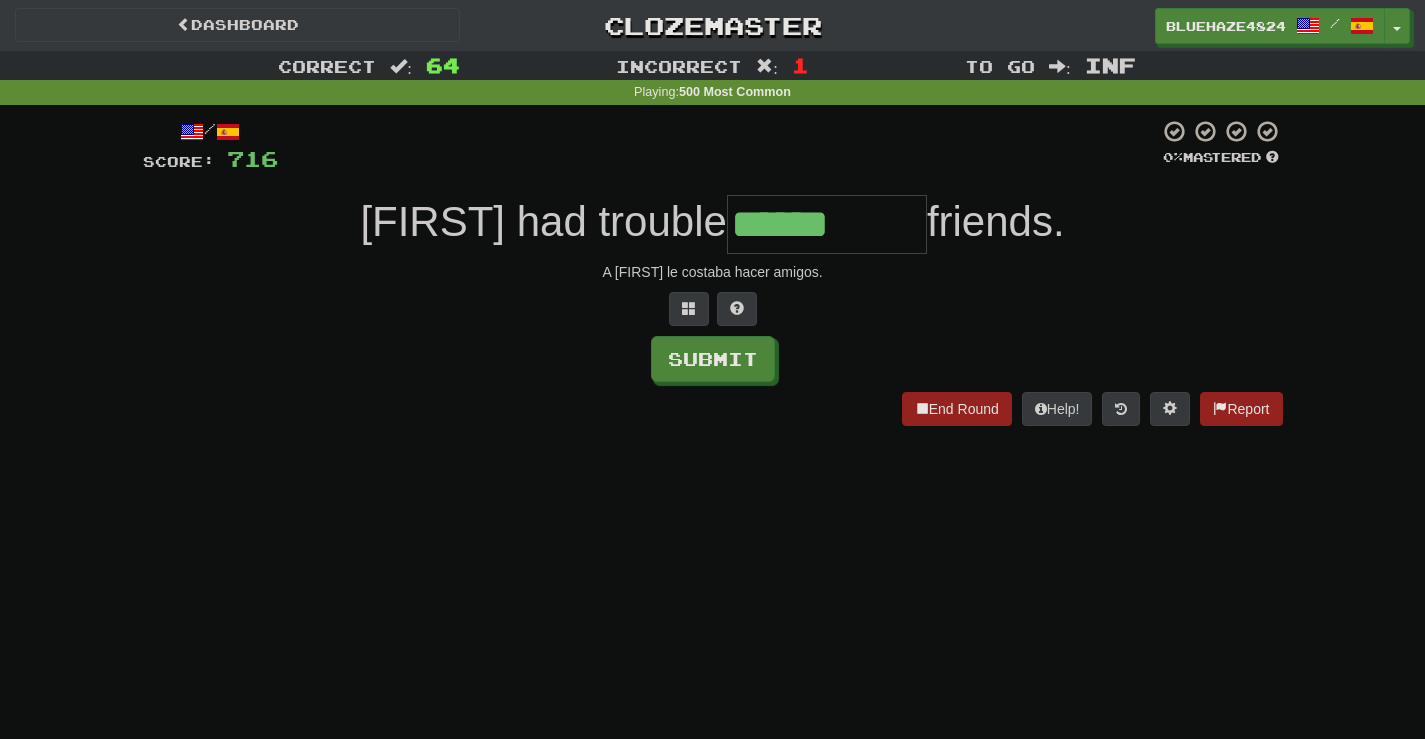 type on "******" 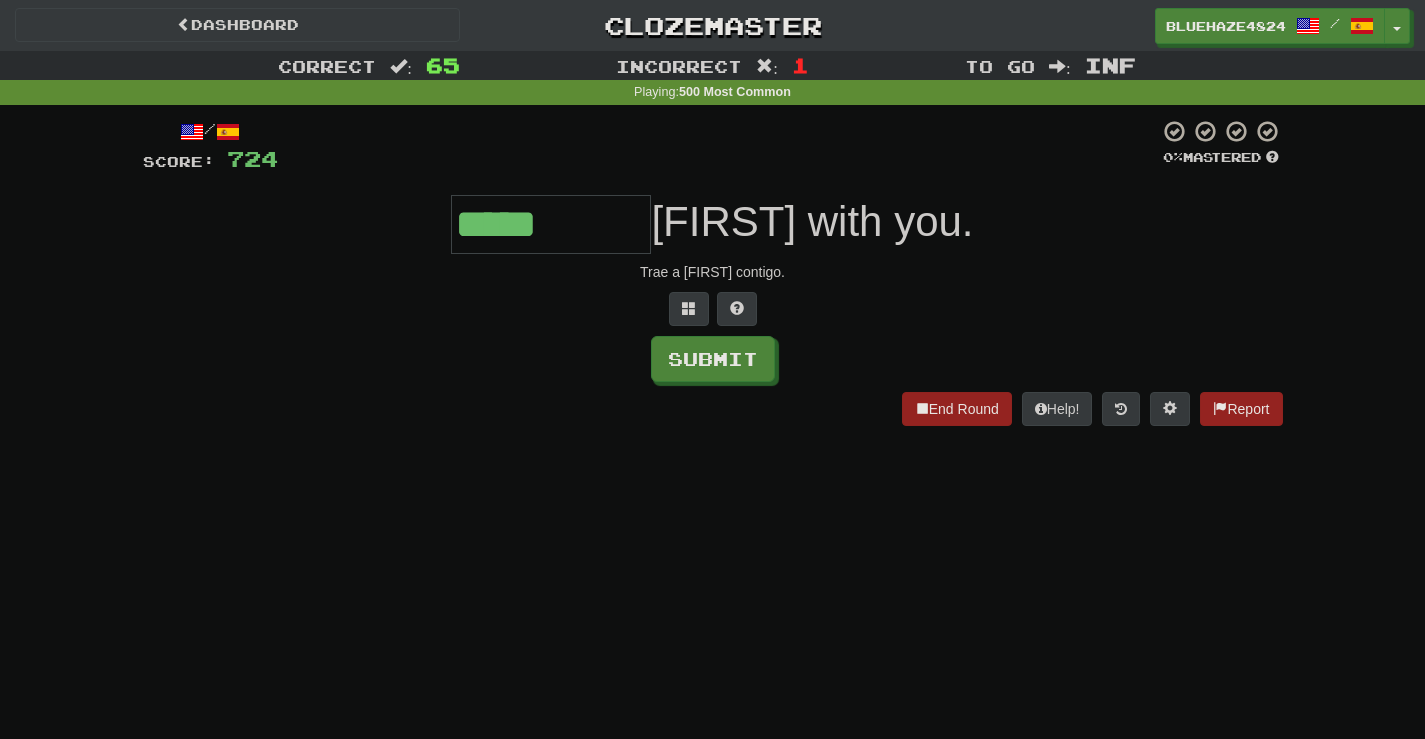 type on "*****" 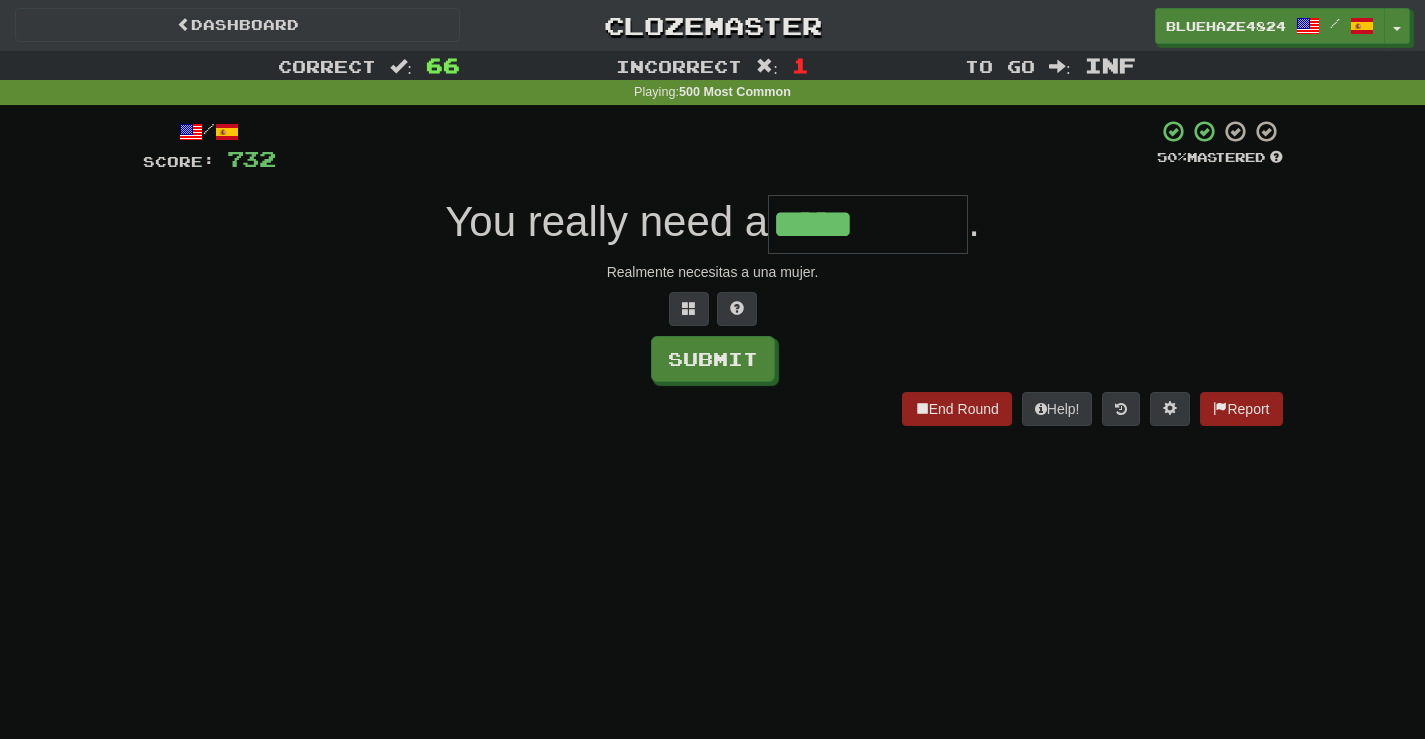 type on "*****" 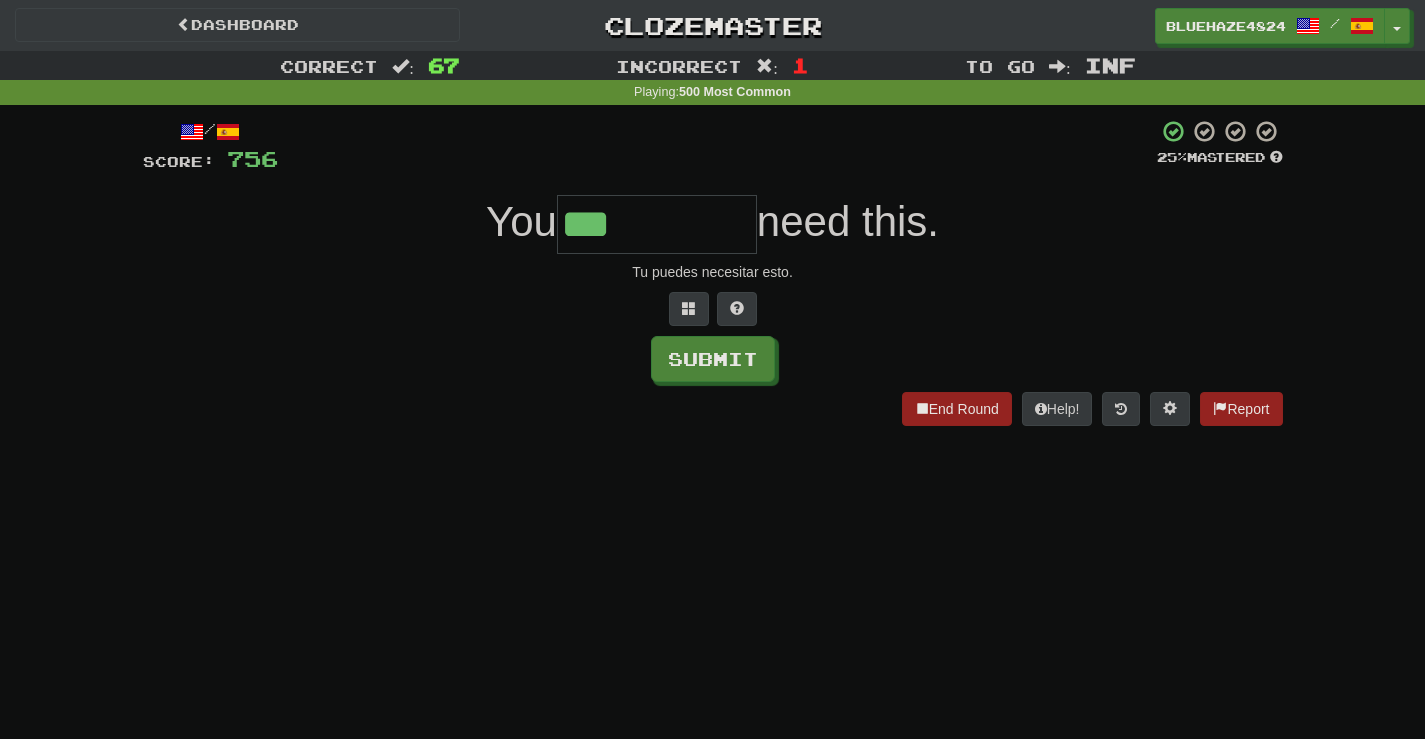 type on "***" 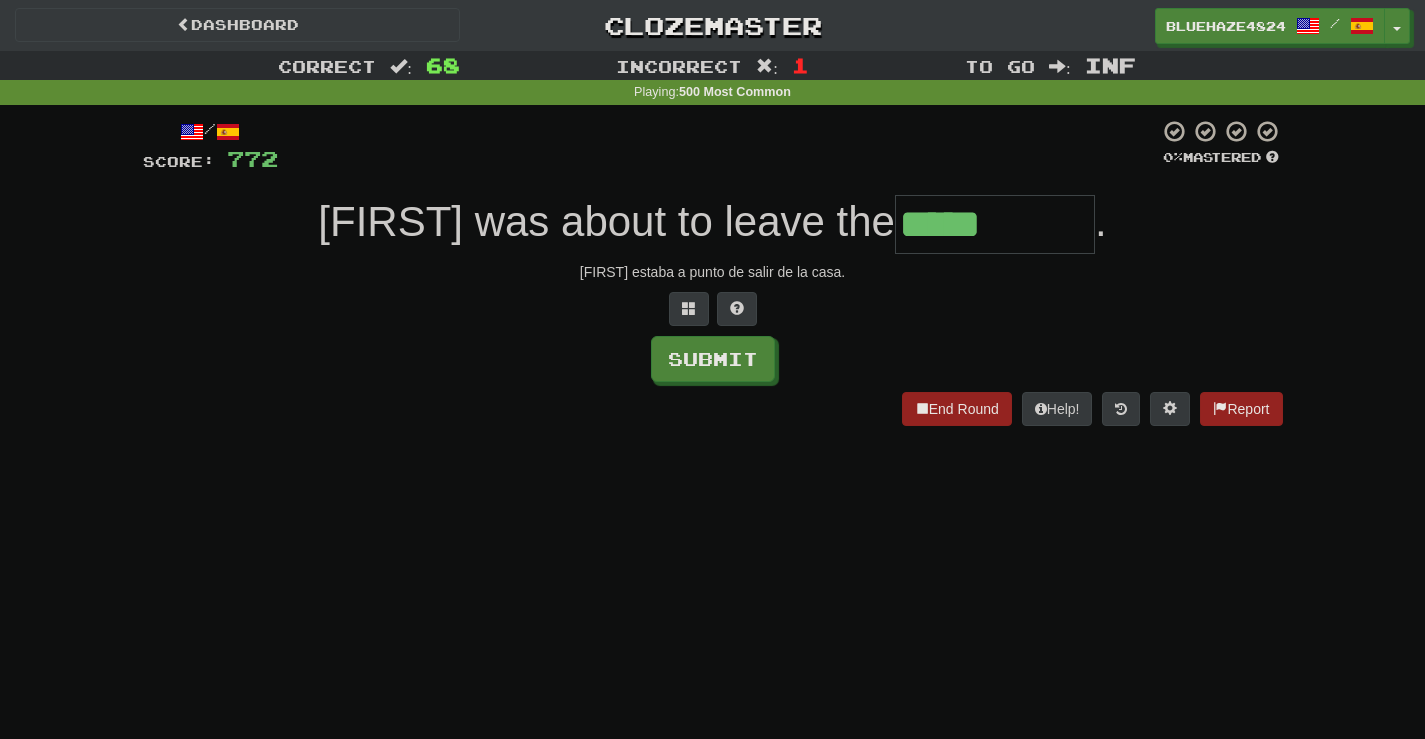 type on "*****" 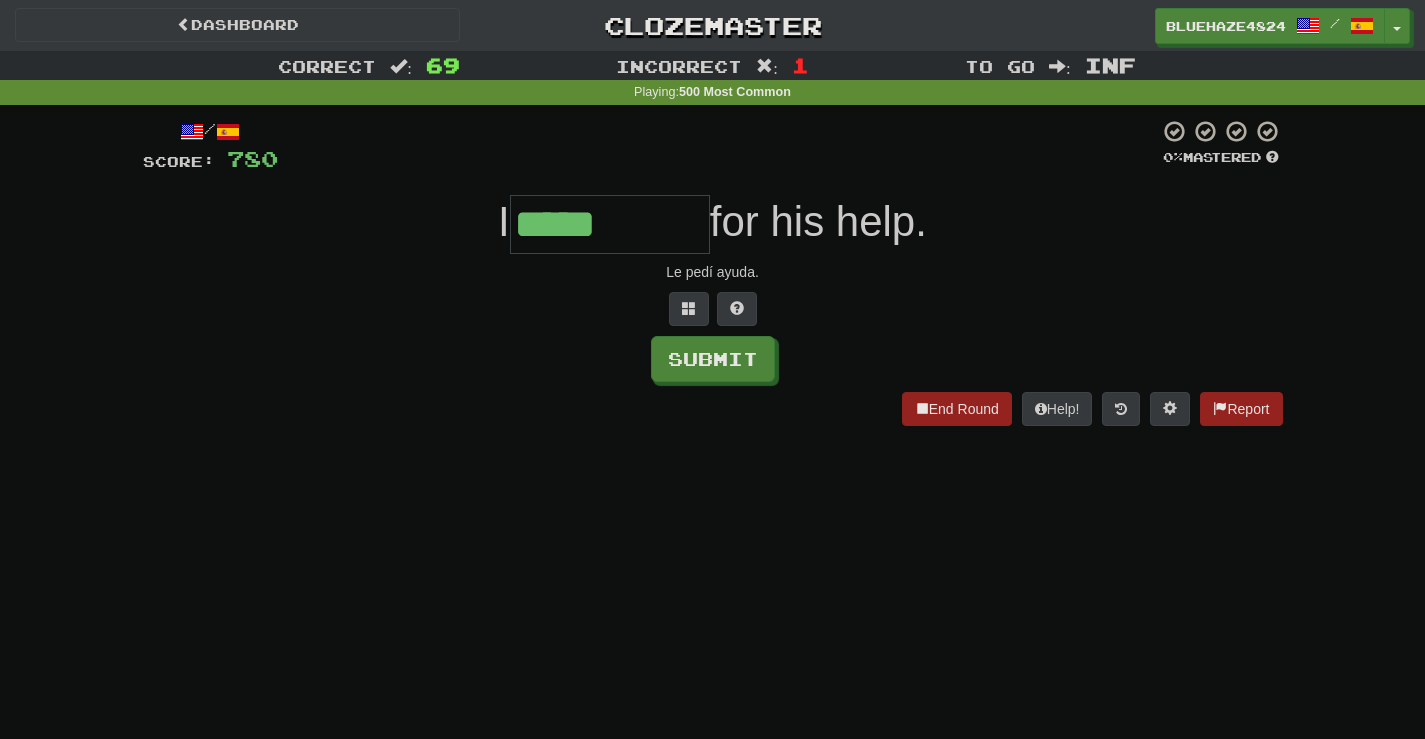 type on "*****" 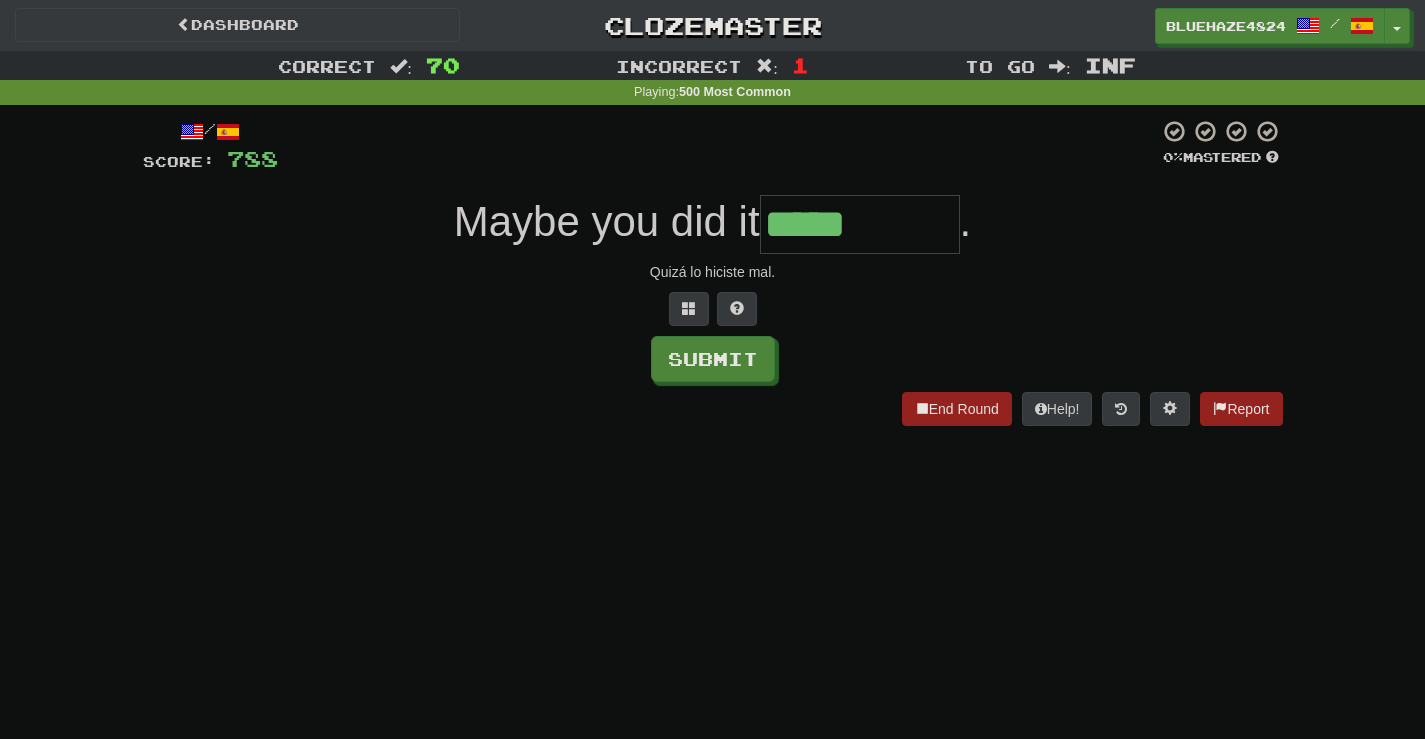 type on "*****" 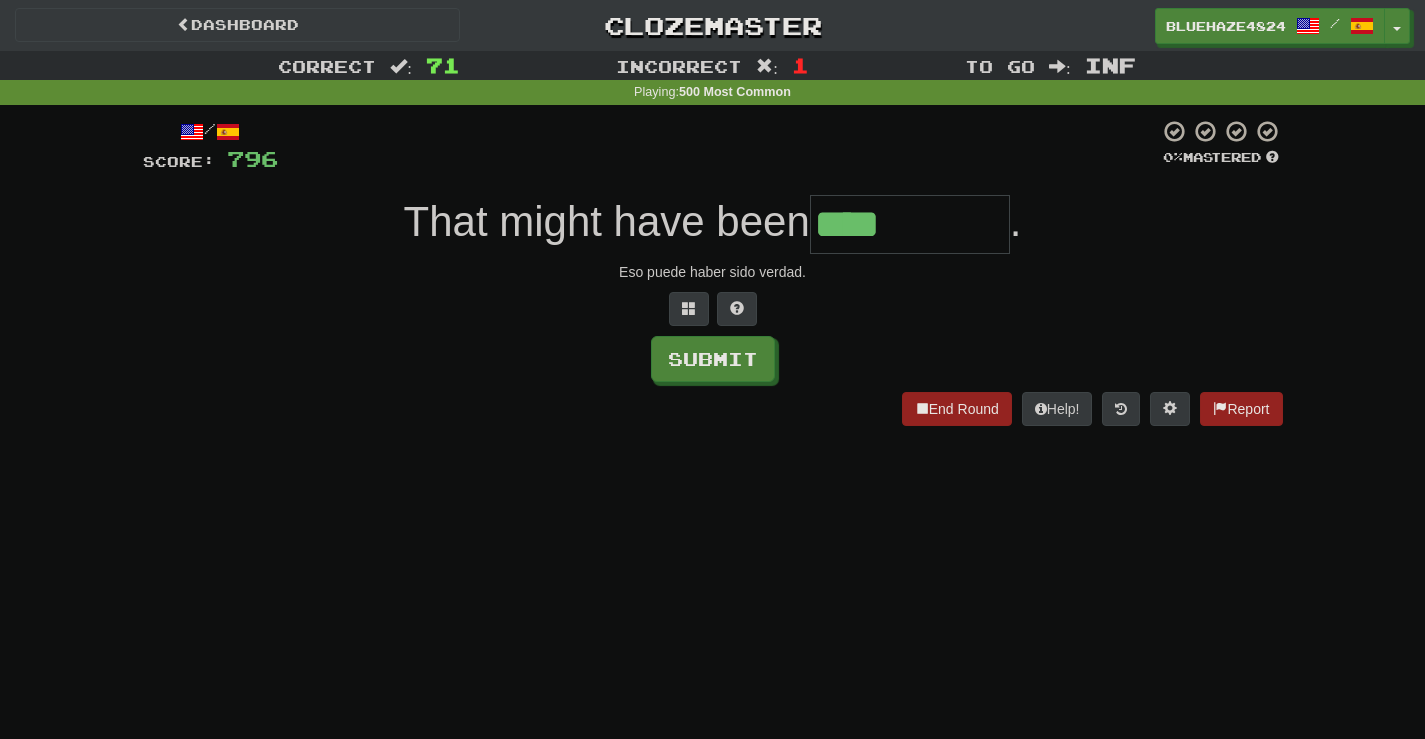 type on "****" 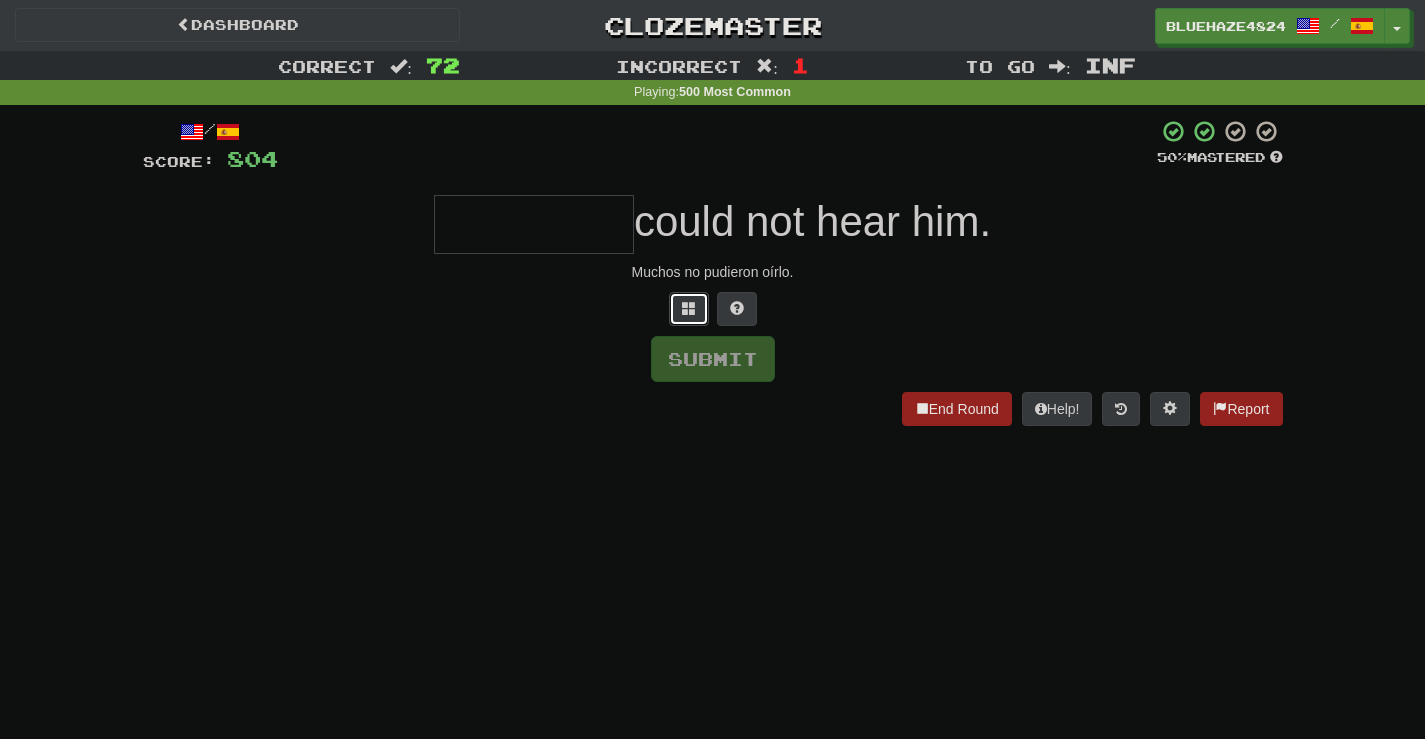 click at bounding box center (689, 309) 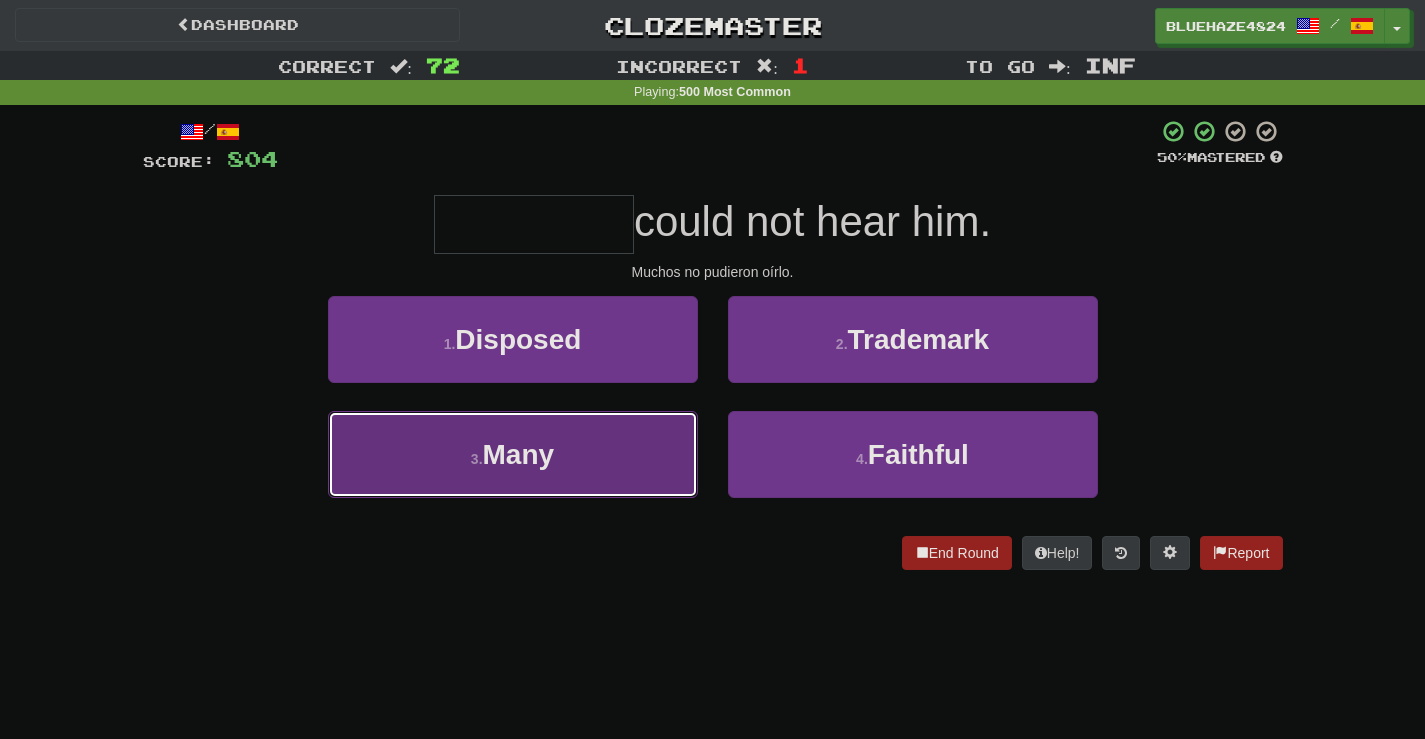 click on "3 .  Many" at bounding box center (513, 454) 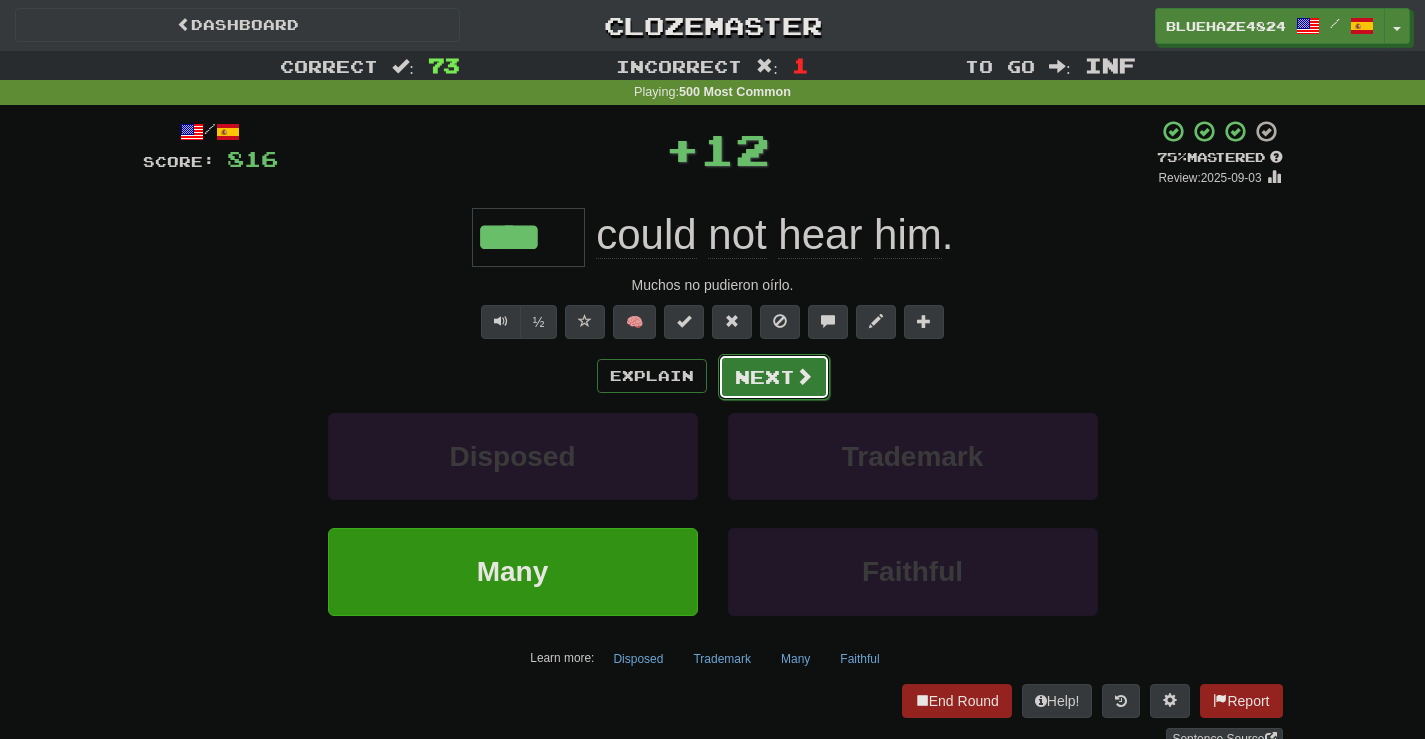 click on "Next" at bounding box center (774, 377) 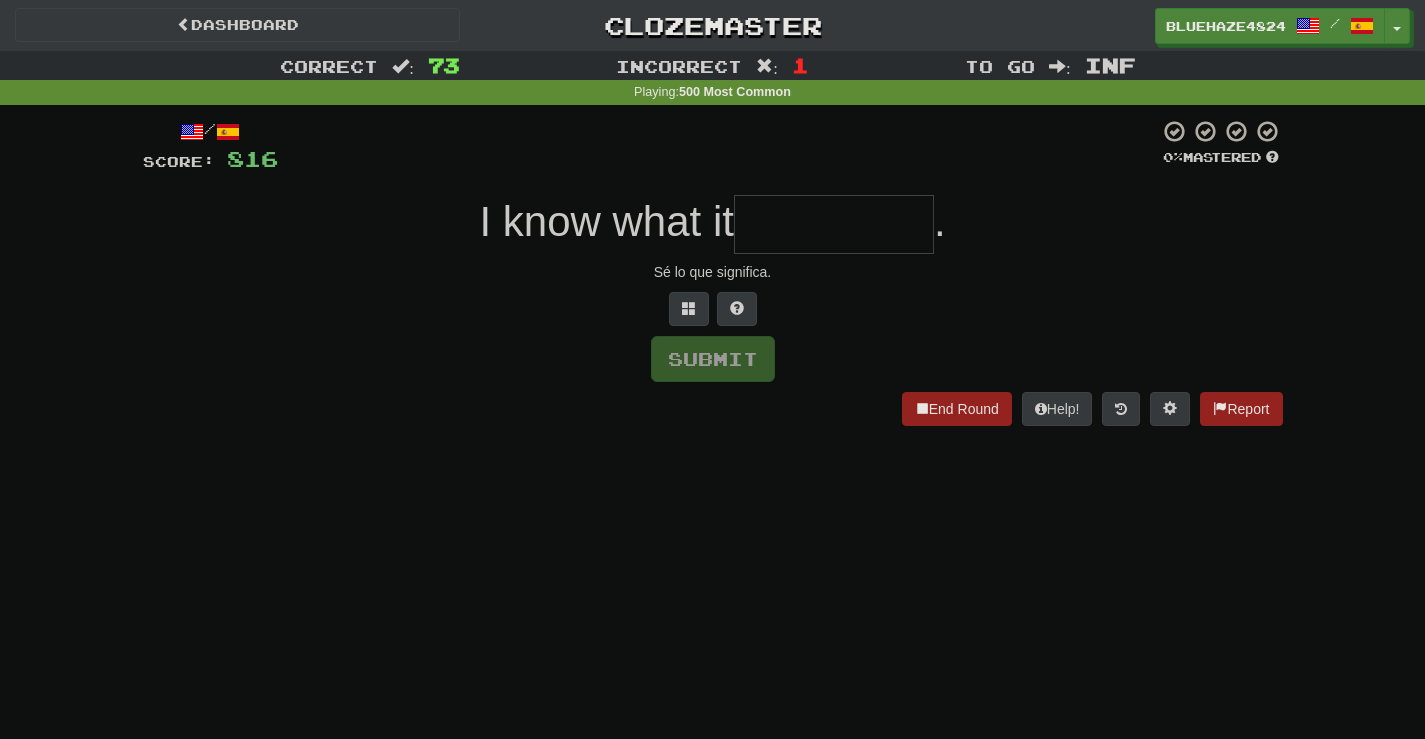 click at bounding box center (834, 224) 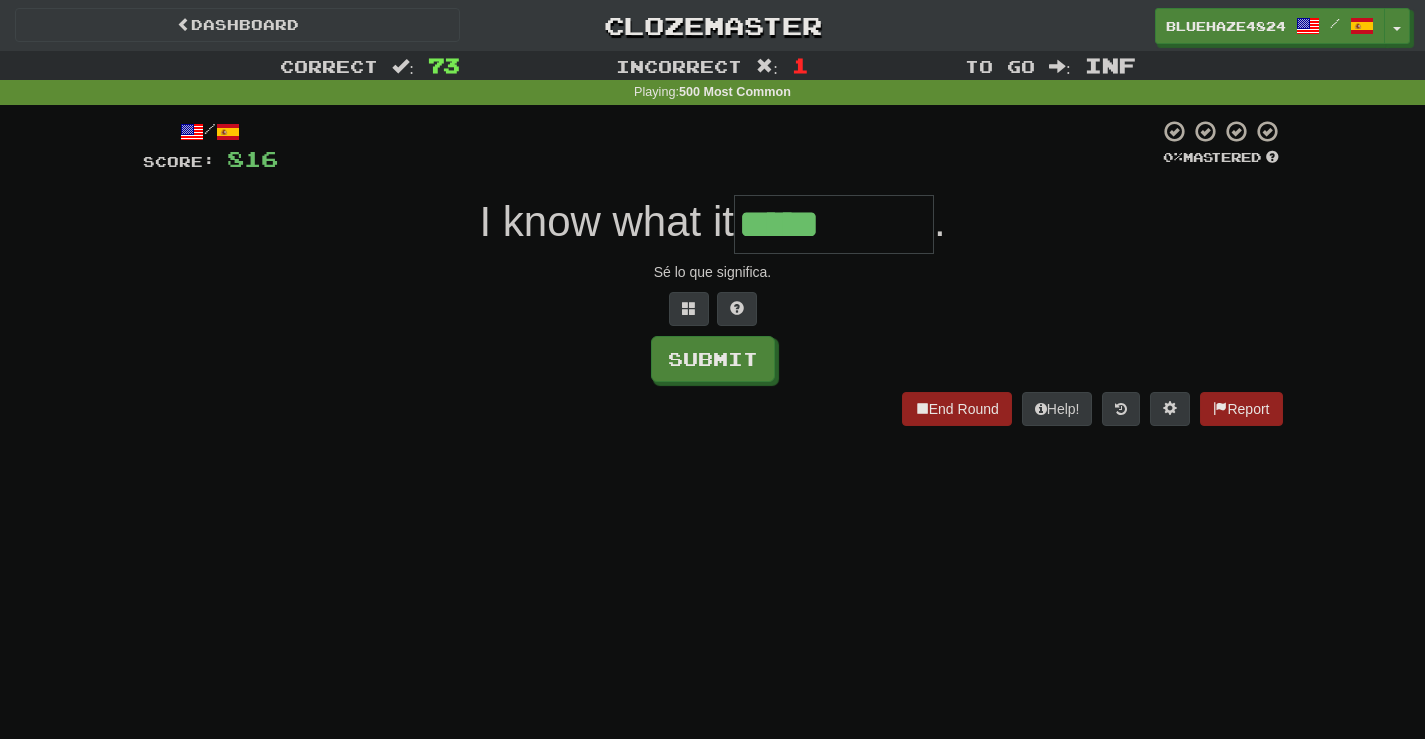 type on "*****" 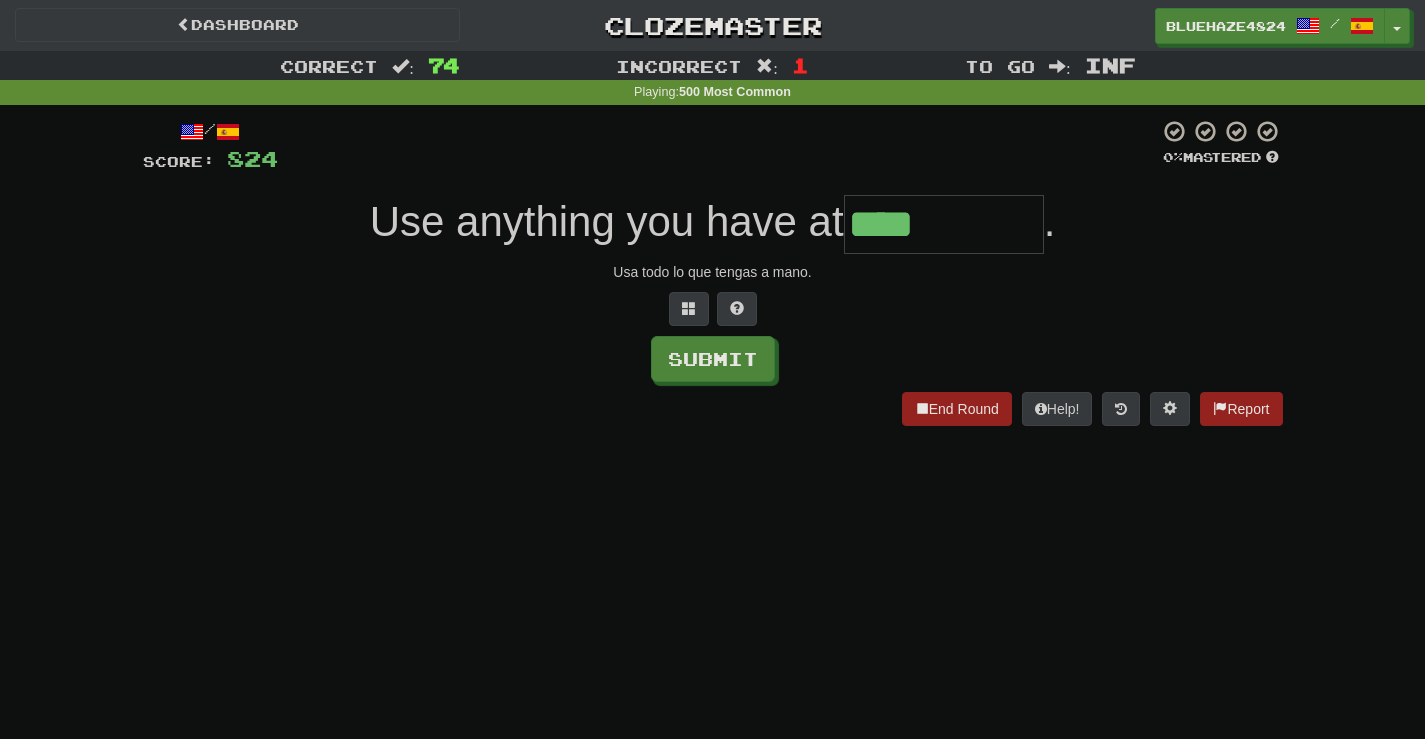 type on "****" 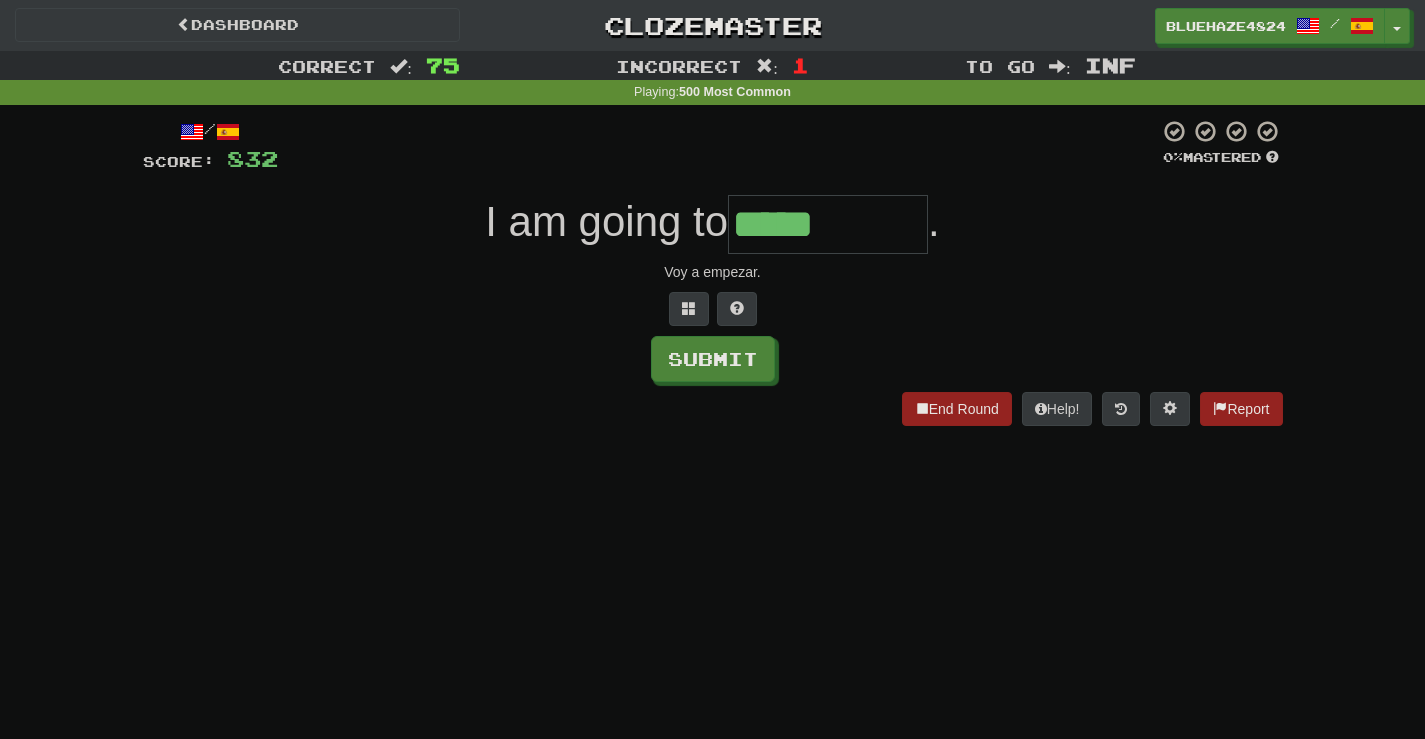 type on "*****" 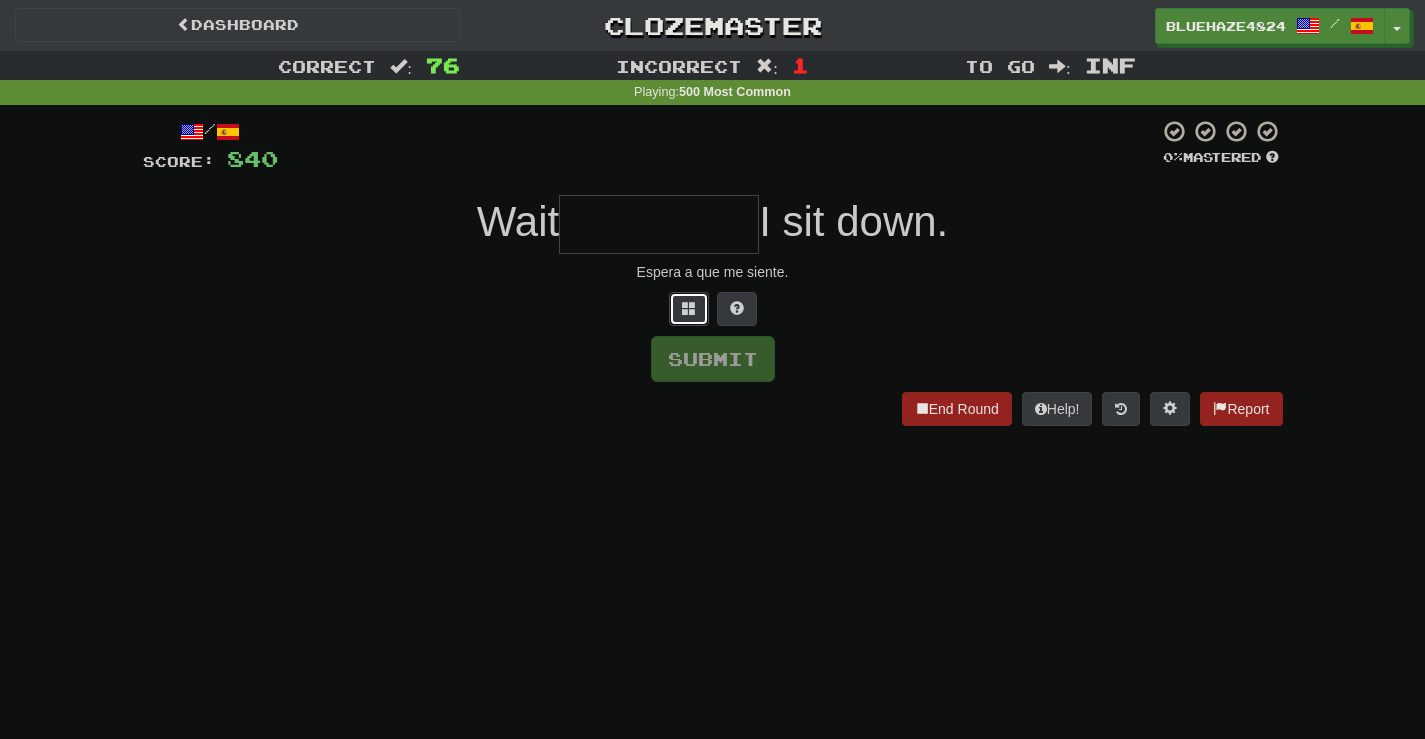 click at bounding box center (689, 308) 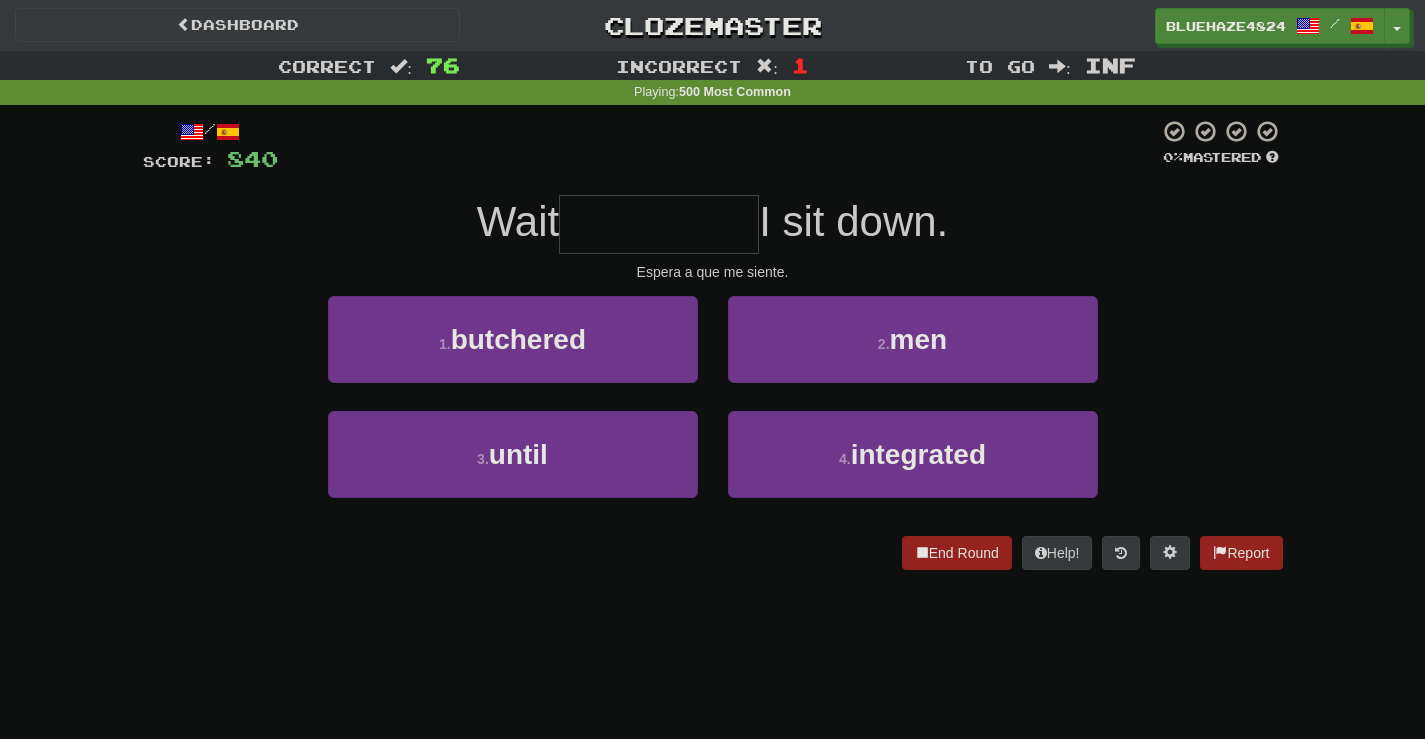 click on "3 .  until" at bounding box center (513, 468) 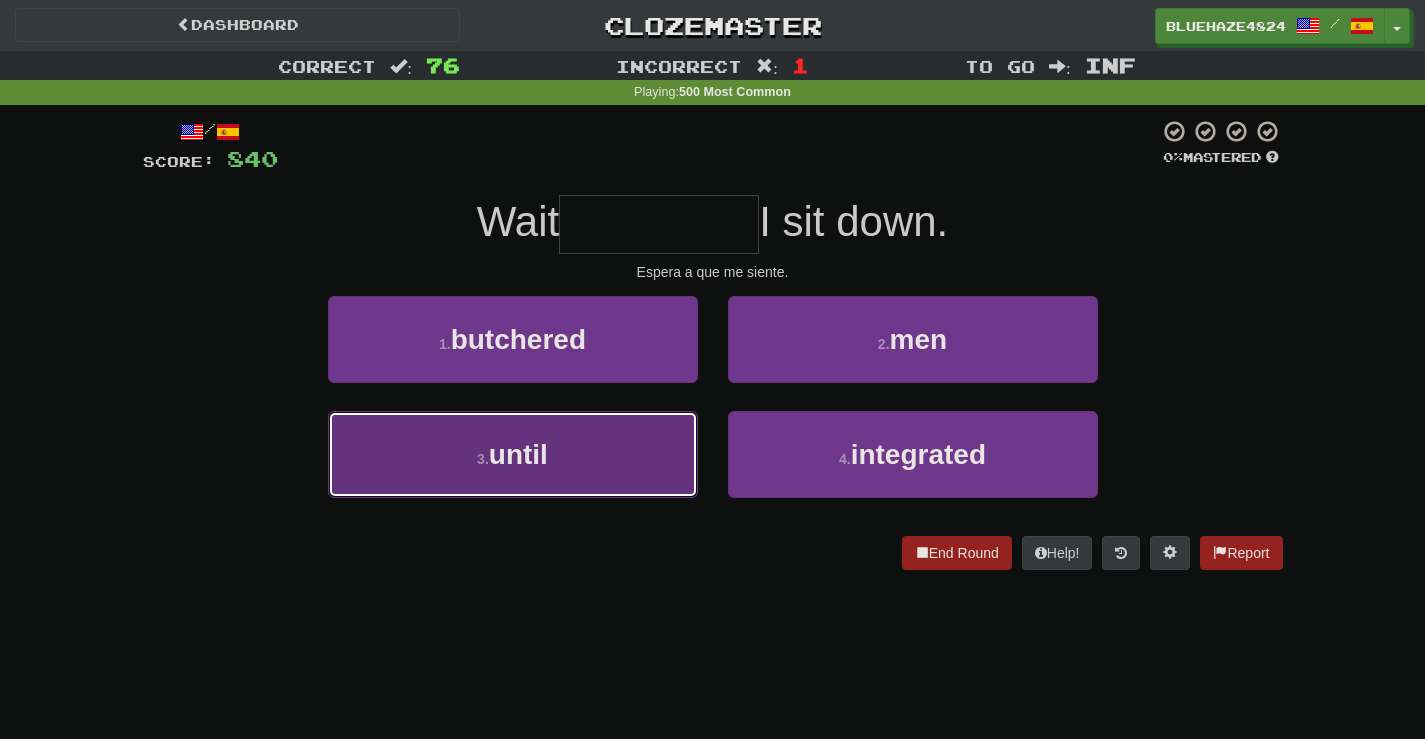 click on "3 .  until" at bounding box center [513, 454] 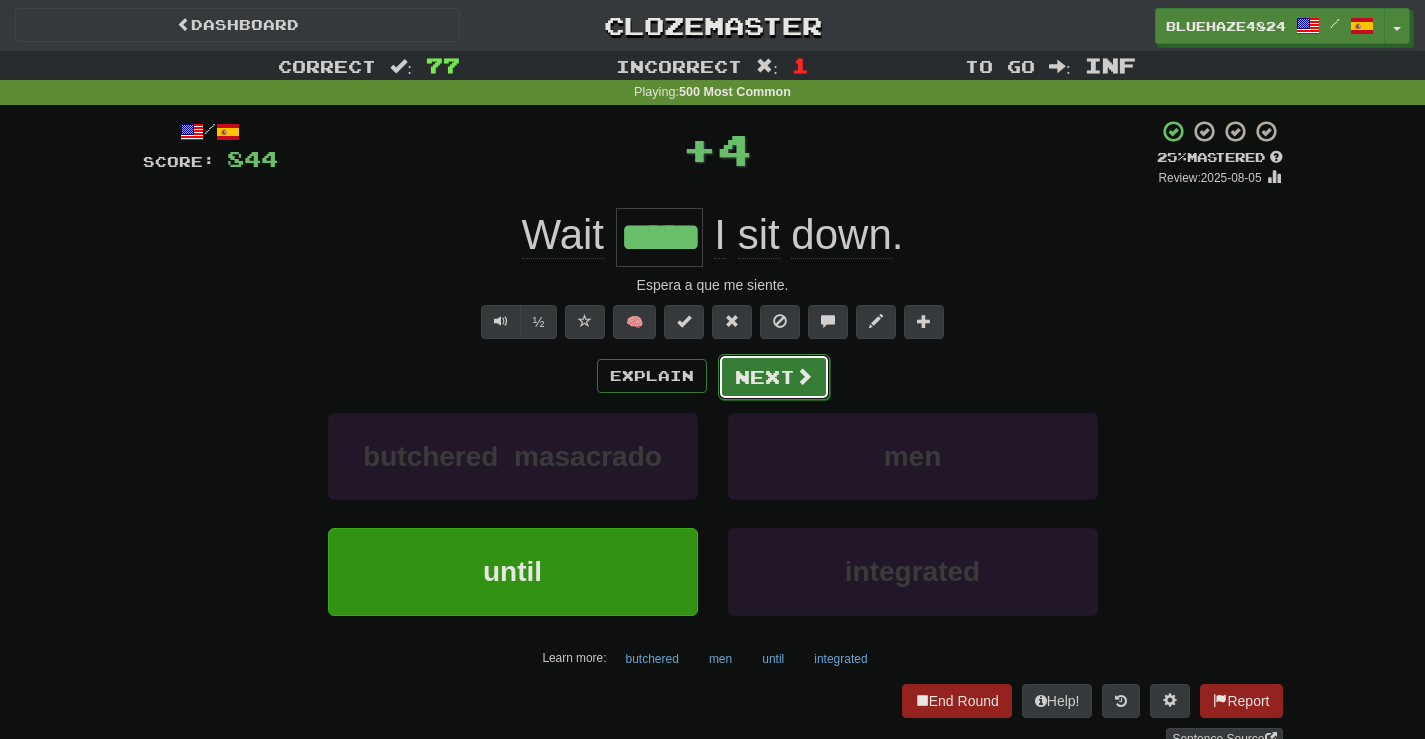 click on "Next" at bounding box center (774, 377) 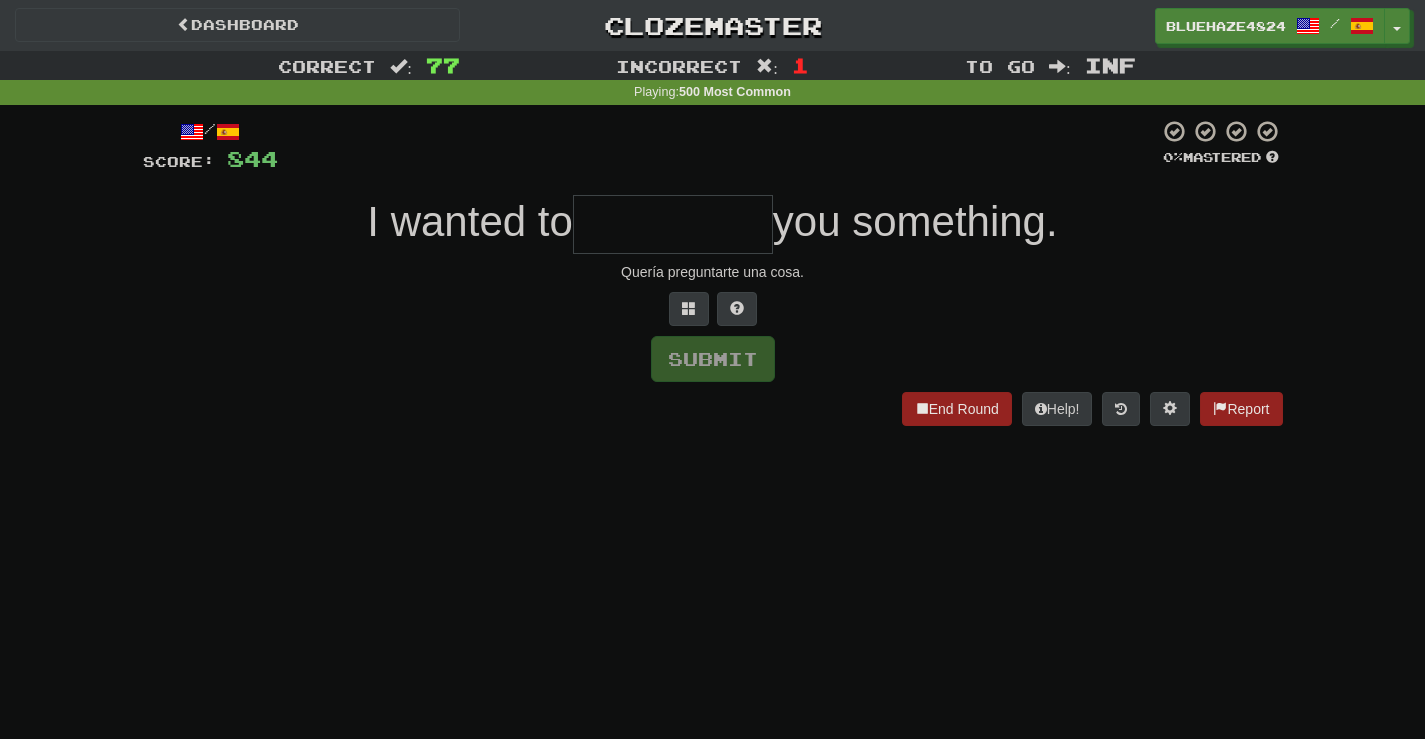 click at bounding box center (673, 224) 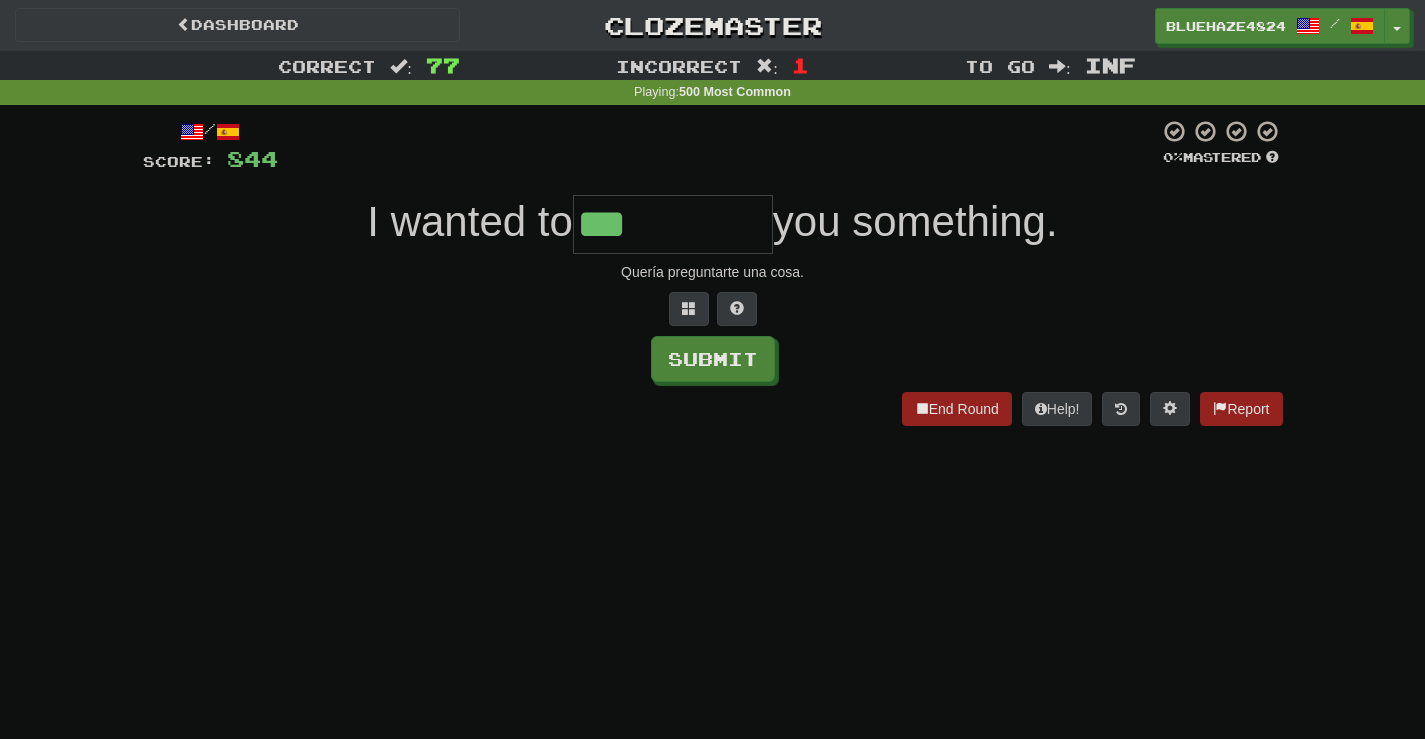 type on "***" 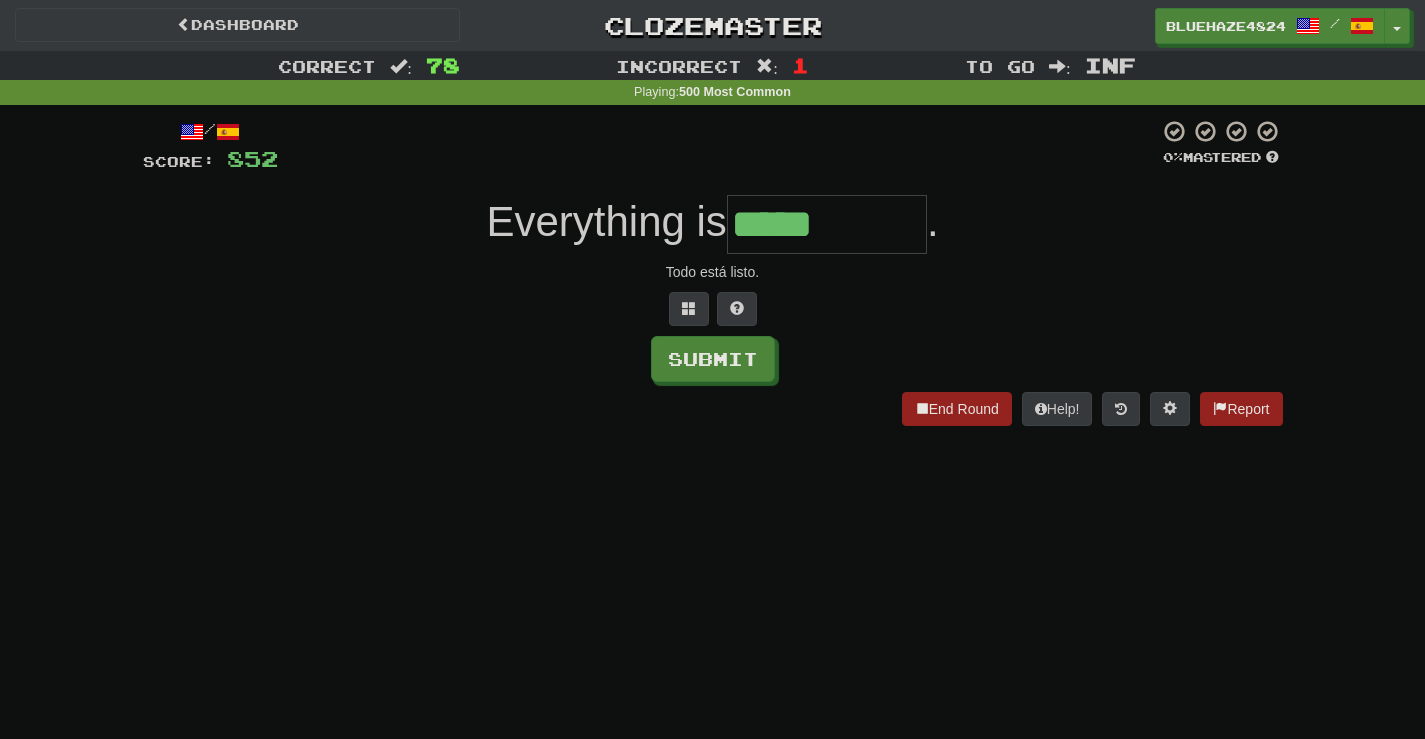 type on "*****" 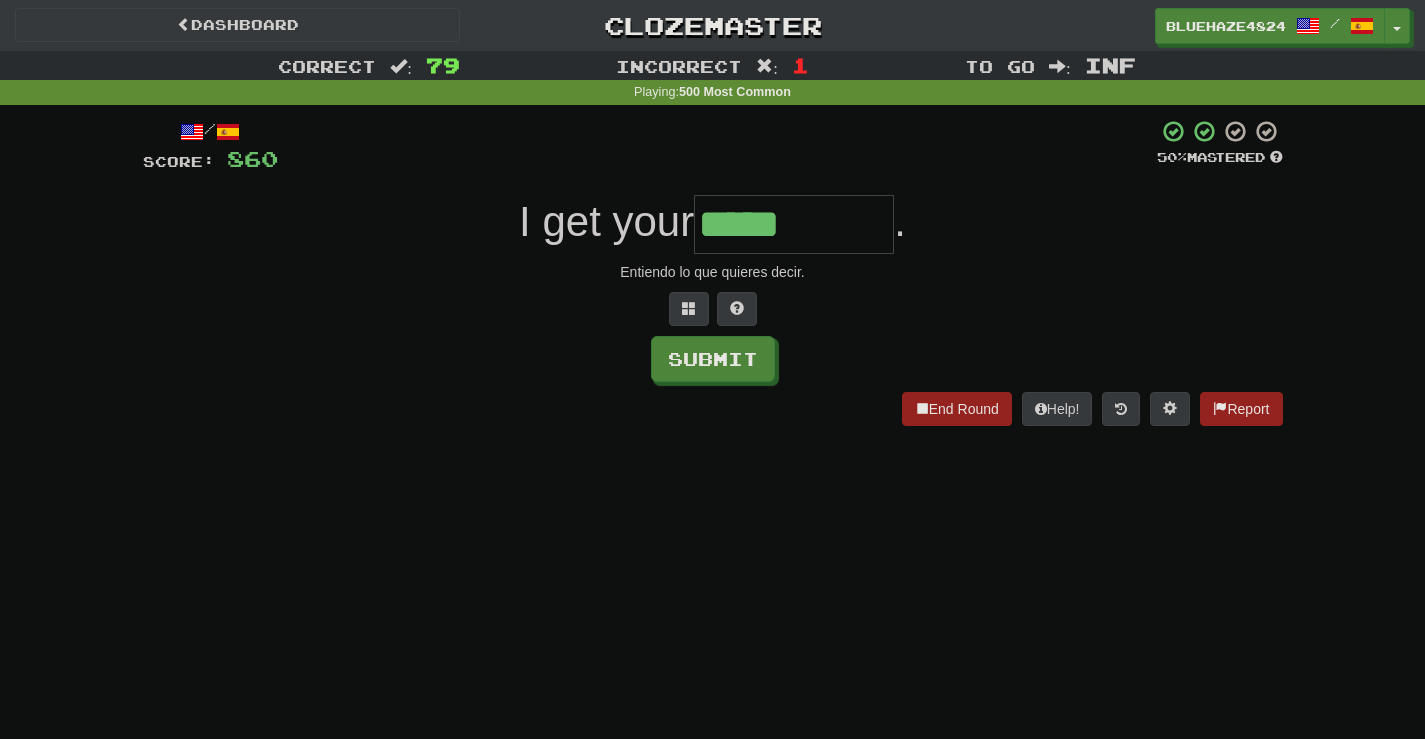 type on "*****" 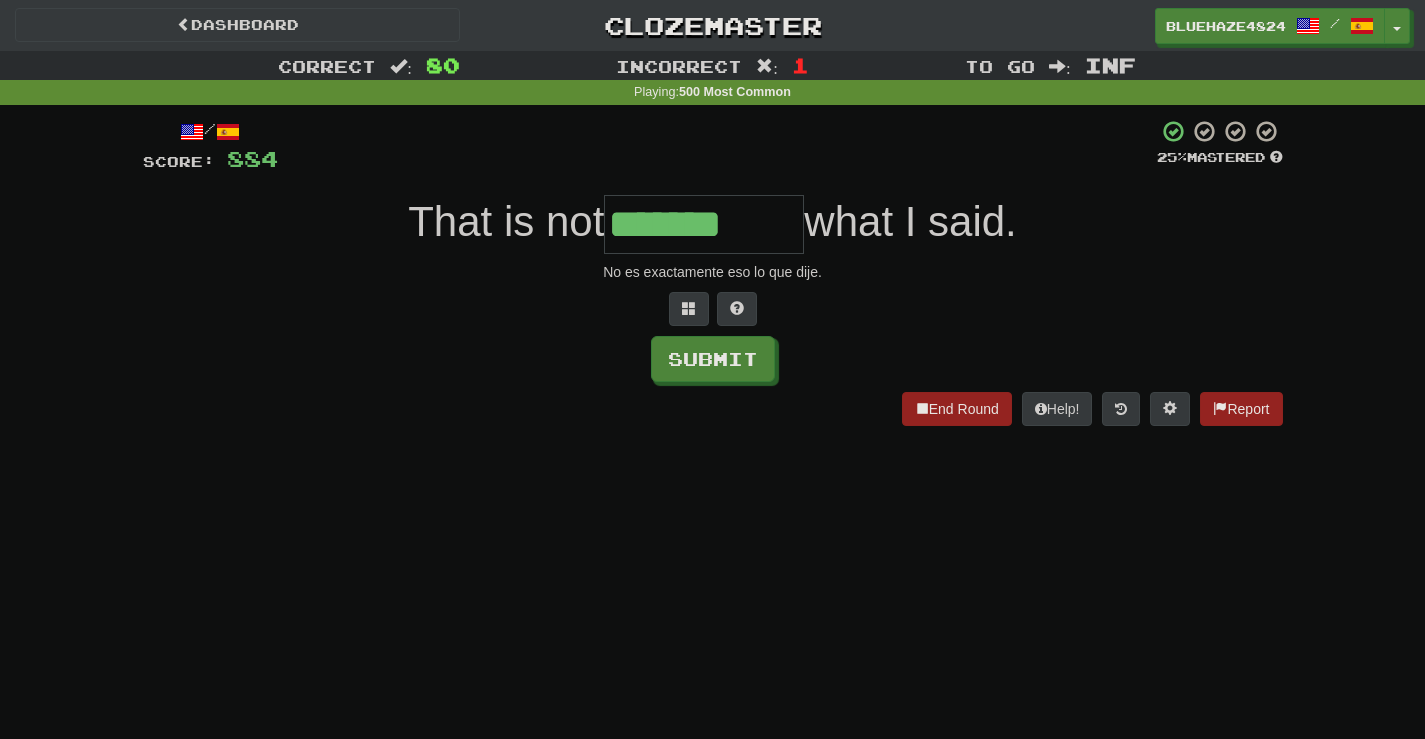 type on "*******" 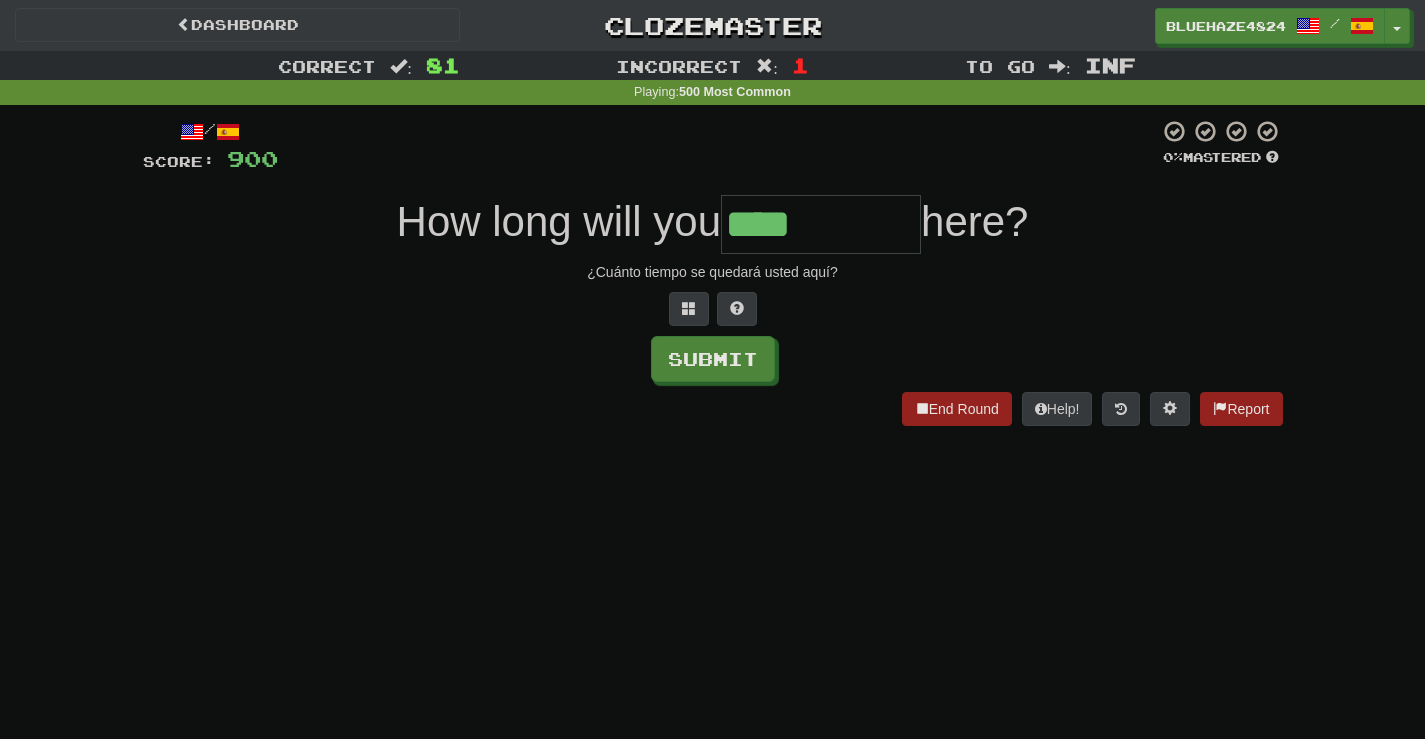 type on "****" 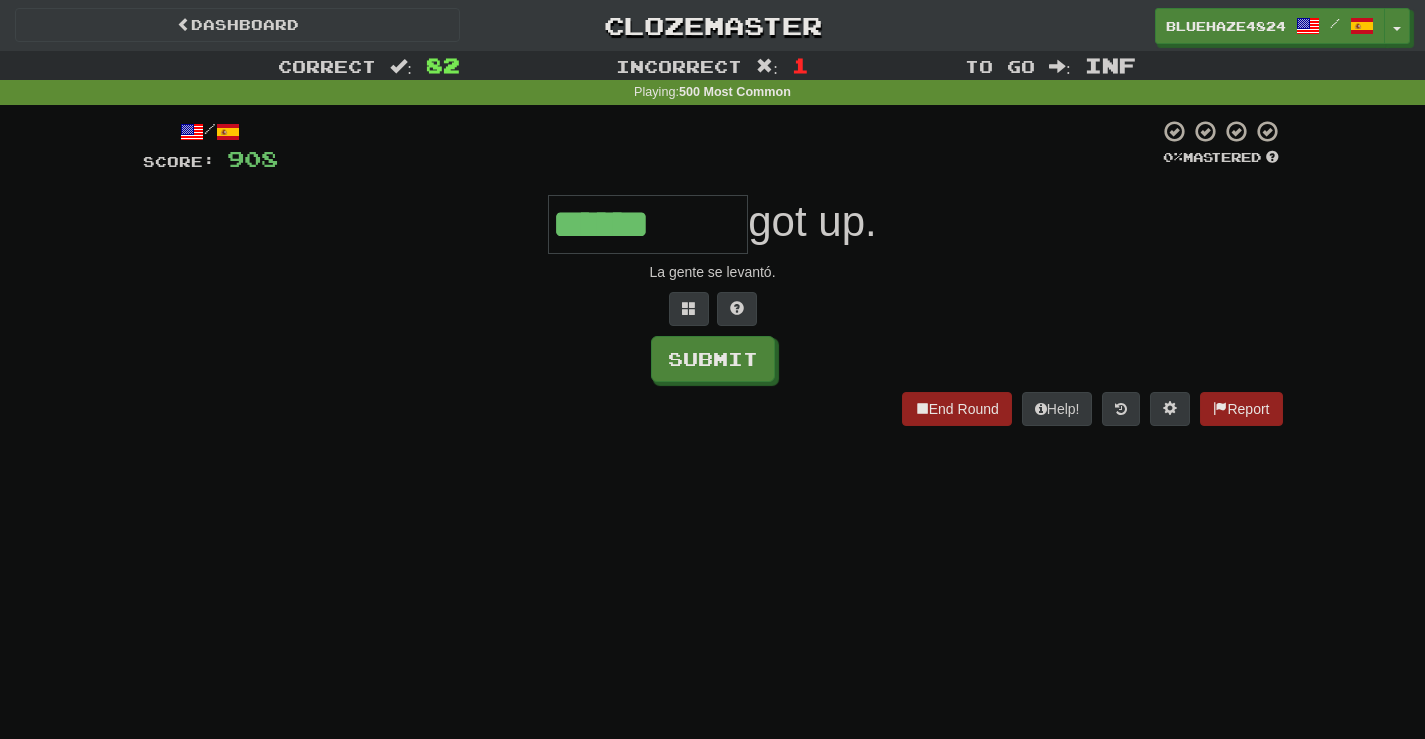 type on "******" 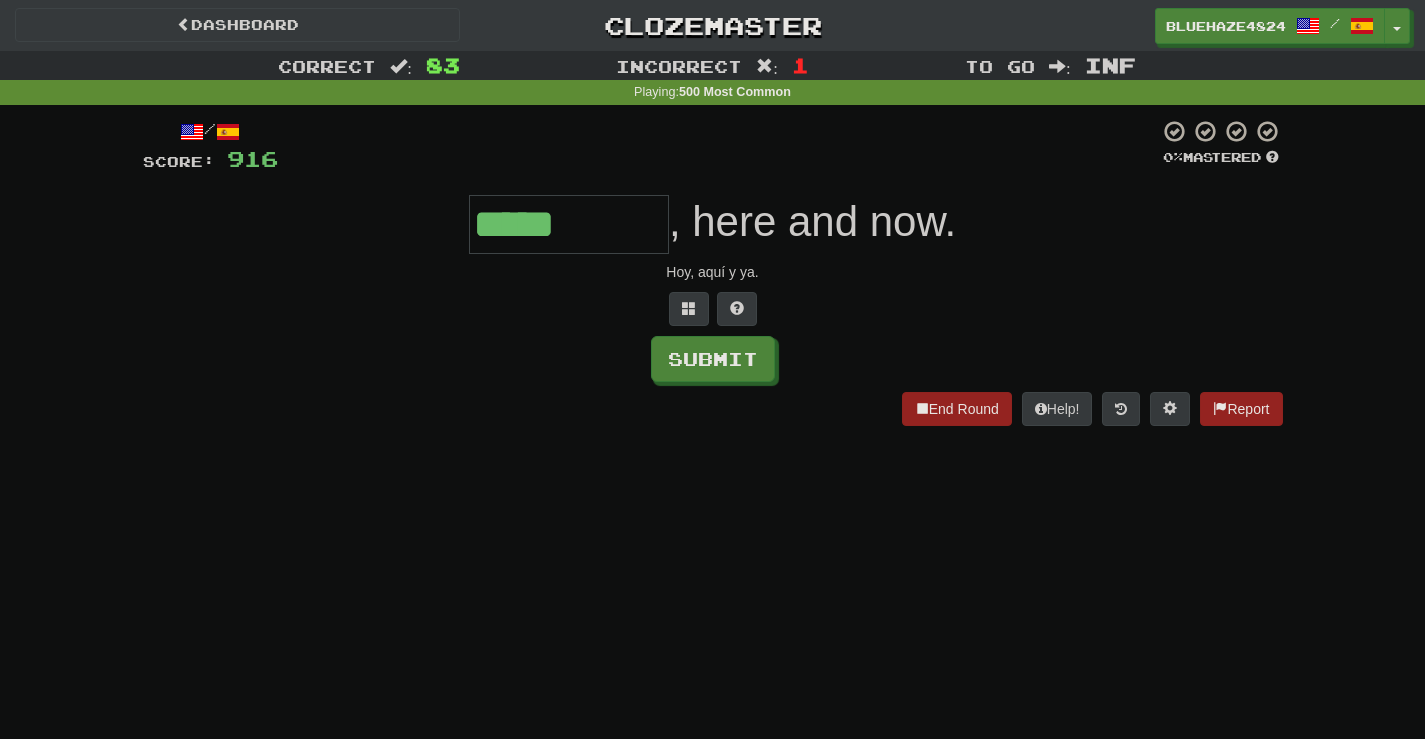 type on "*****" 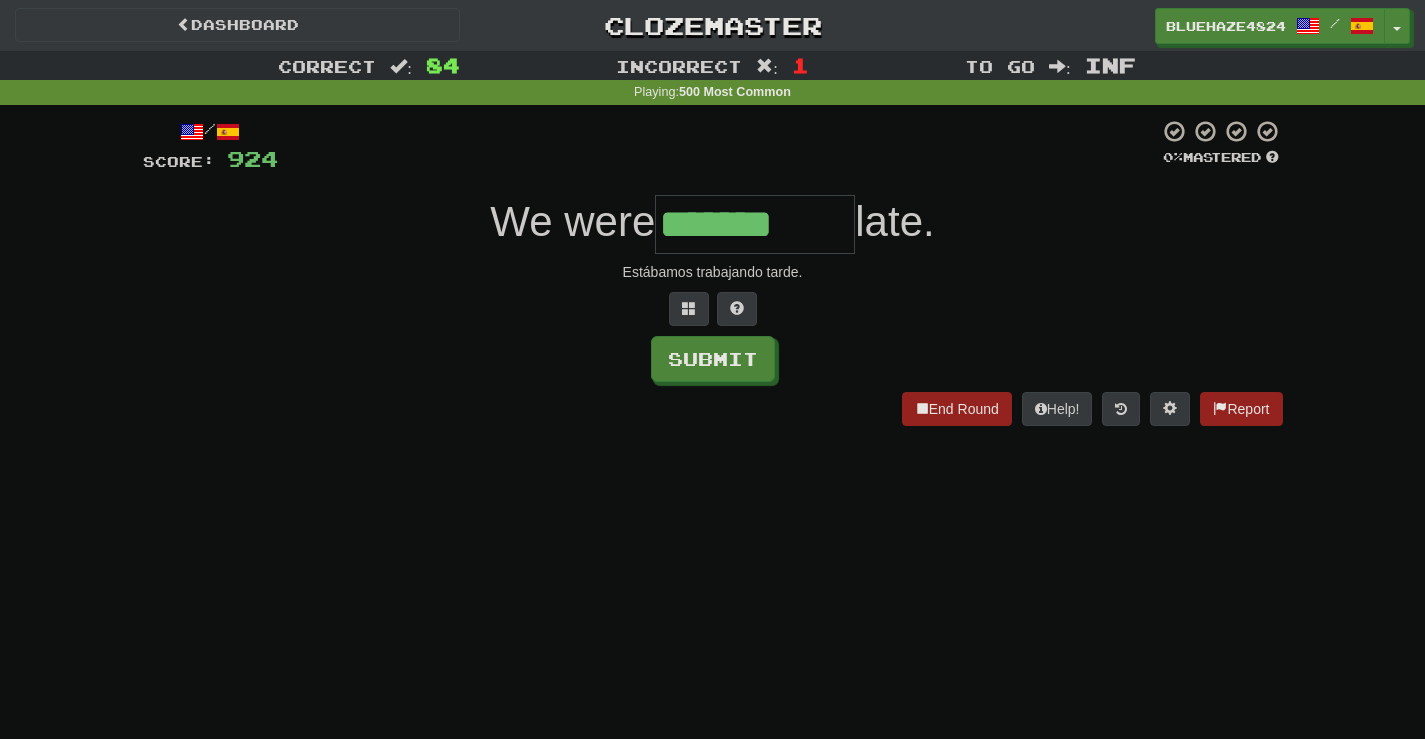 type on "*******" 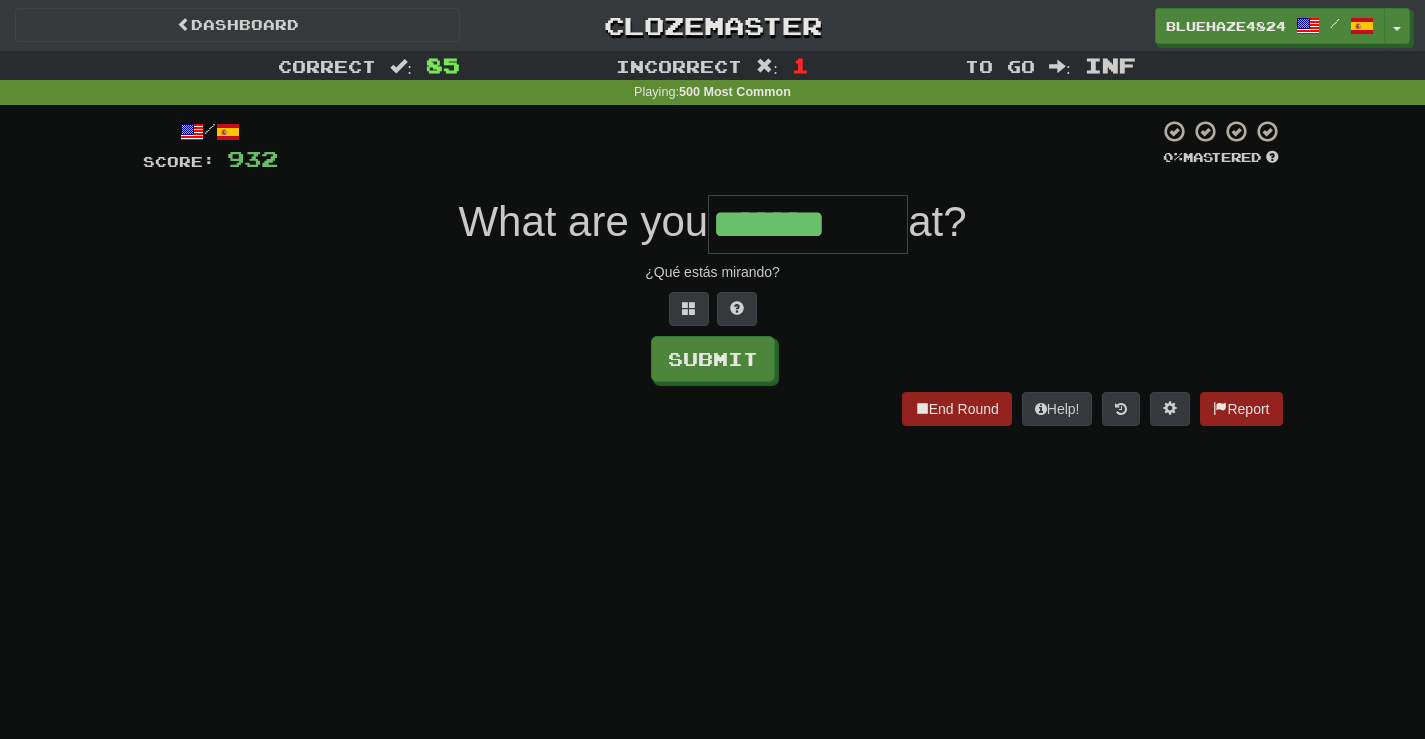 type on "*******" 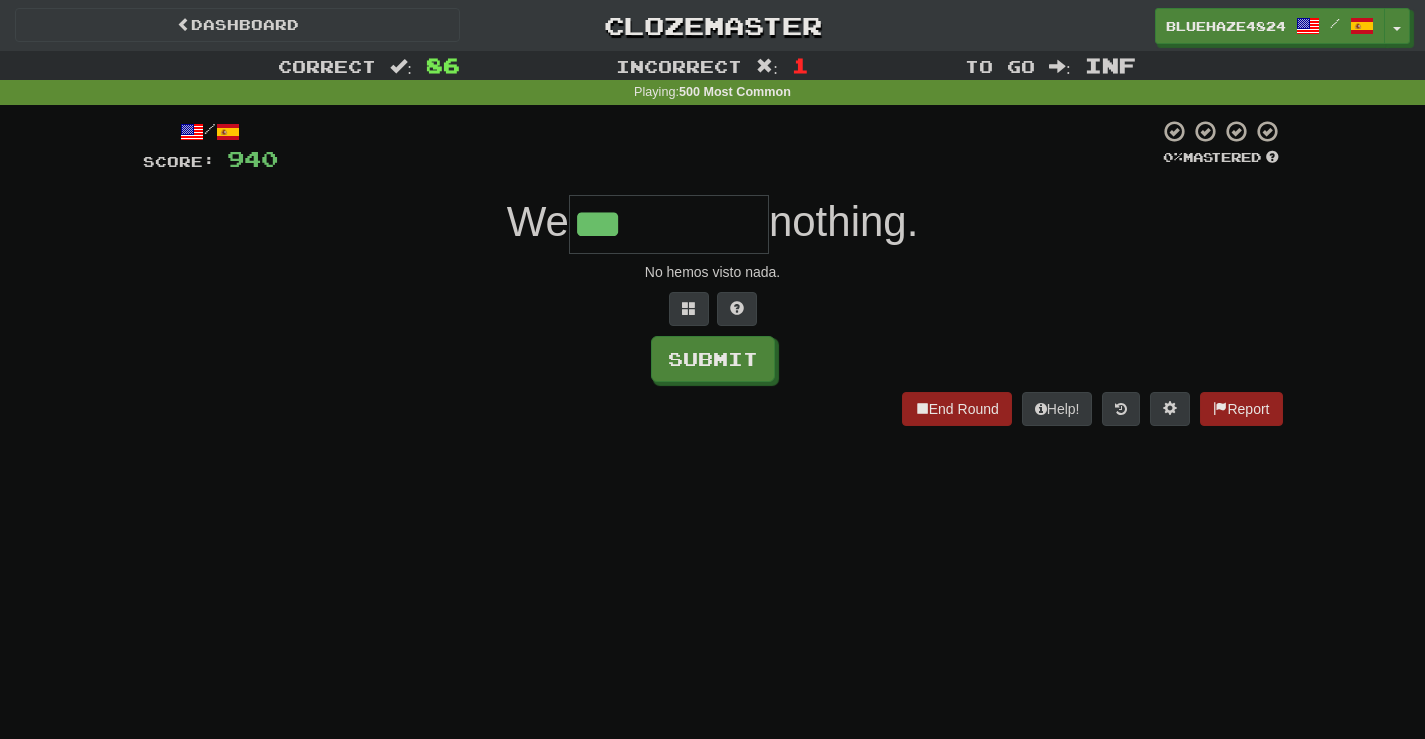 type on "***" 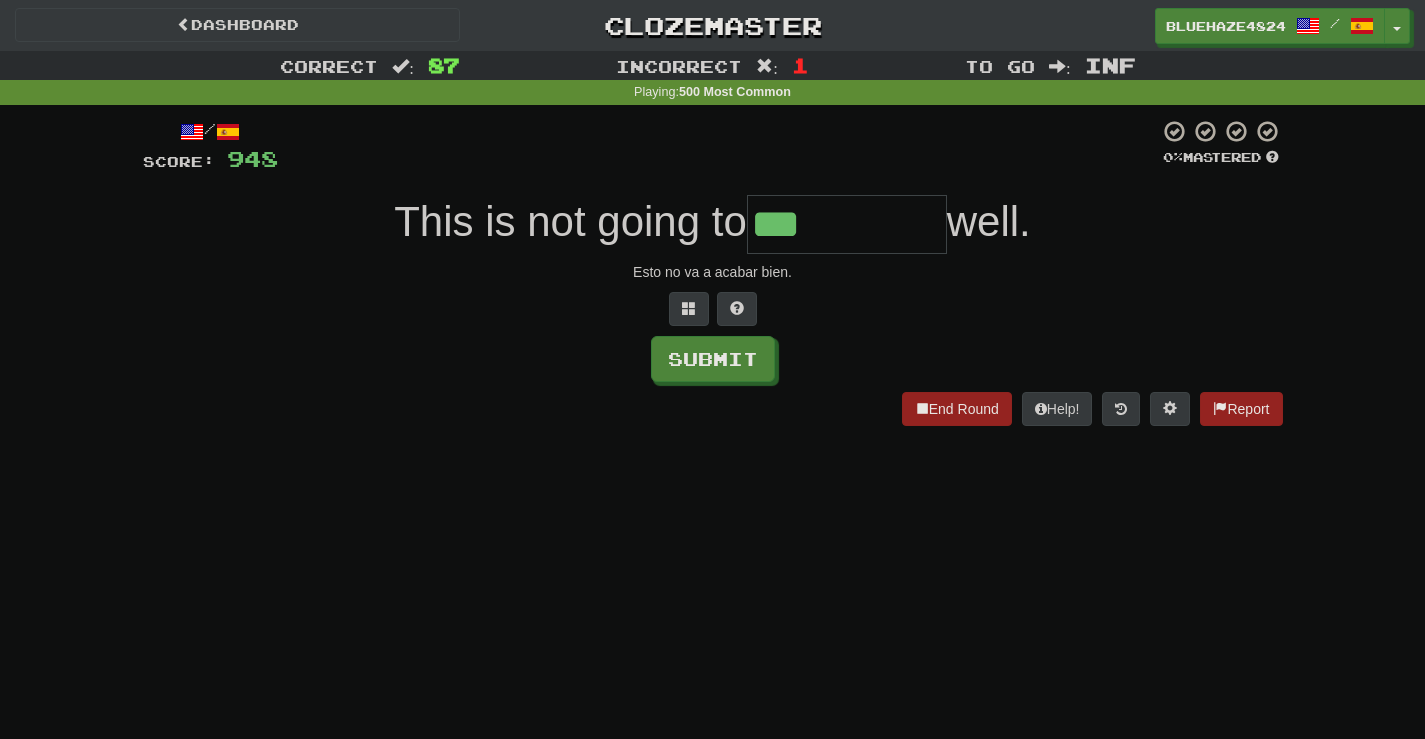 type on "***" 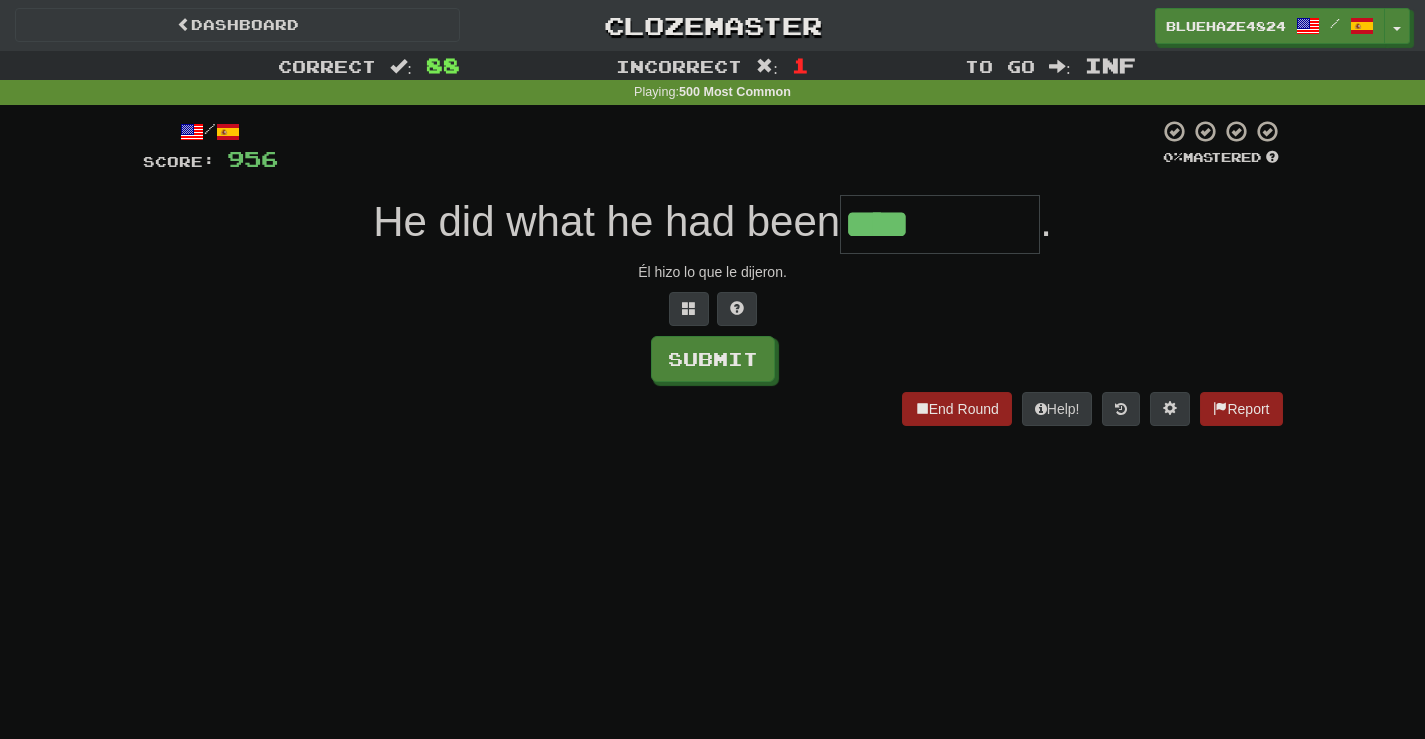 type on "****" 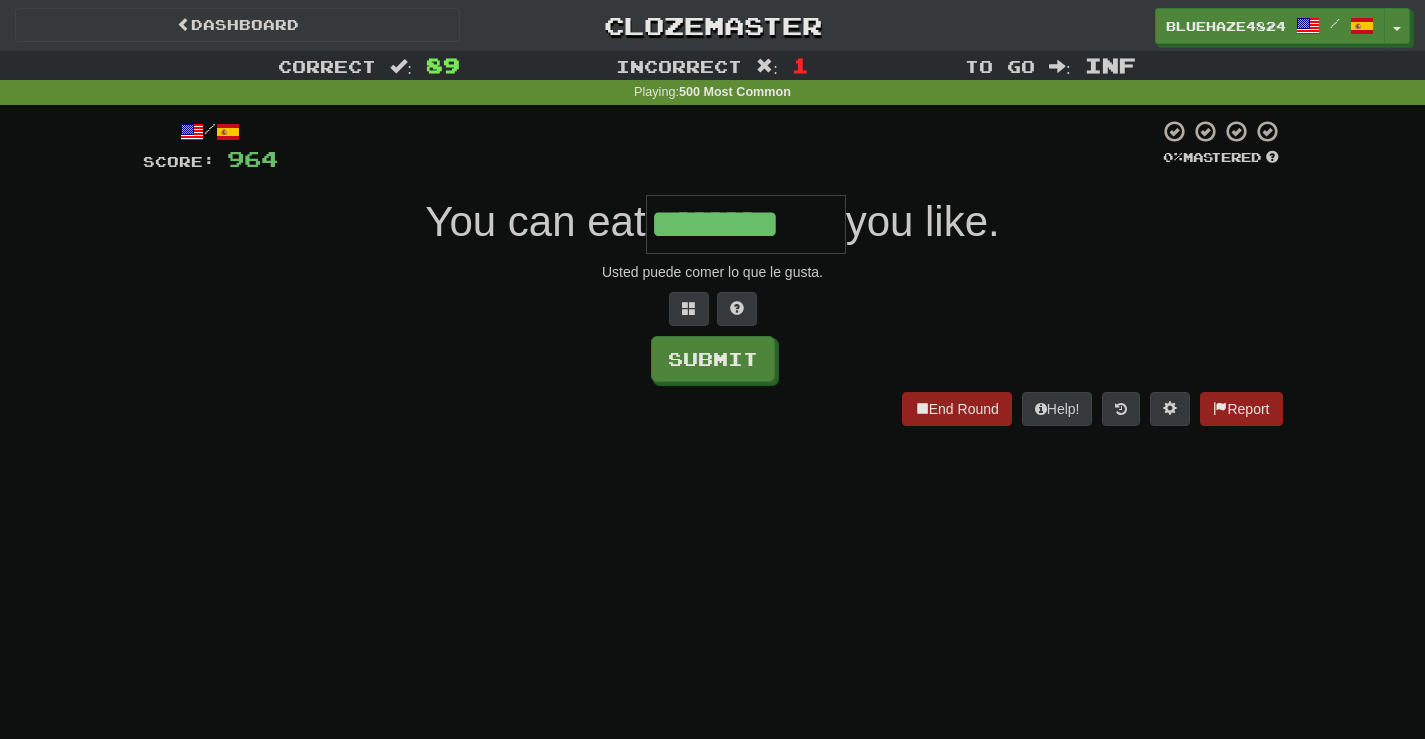 type on "********" 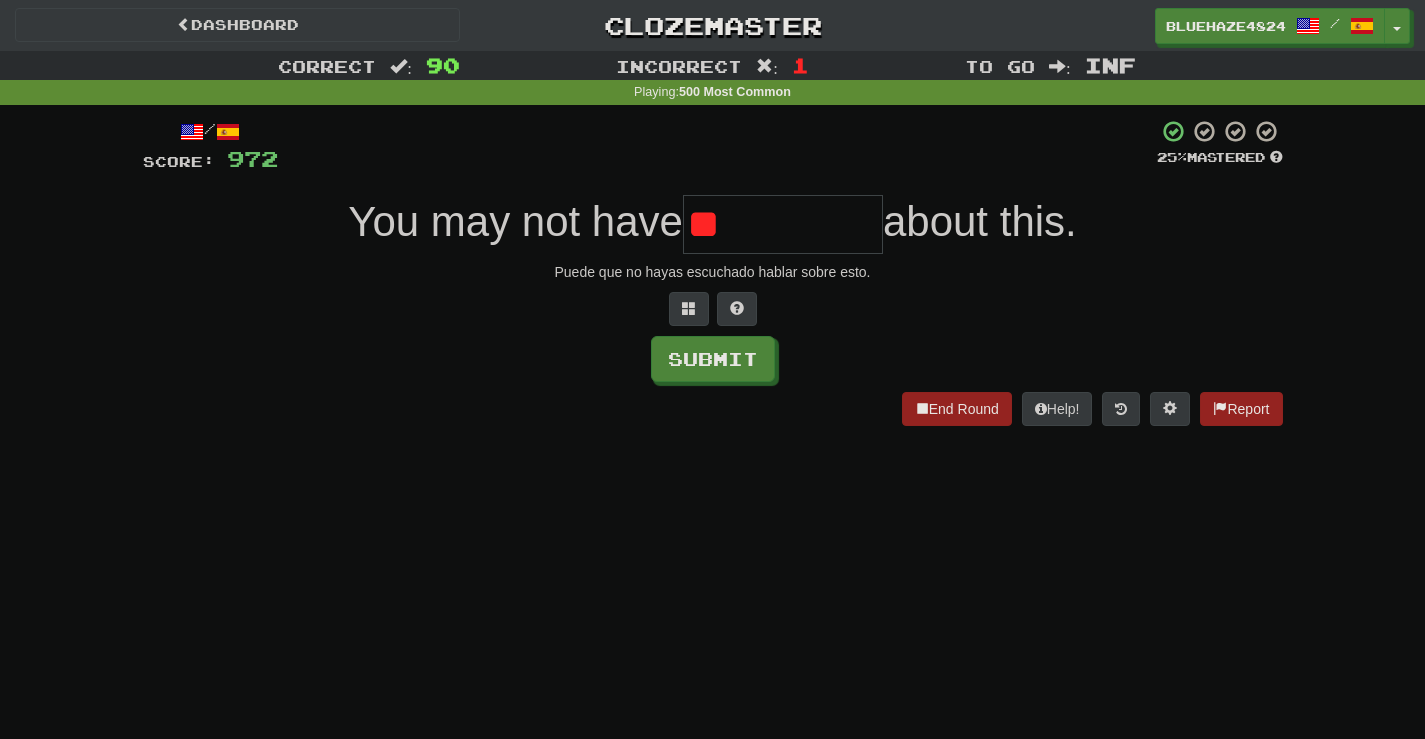 type on "*" 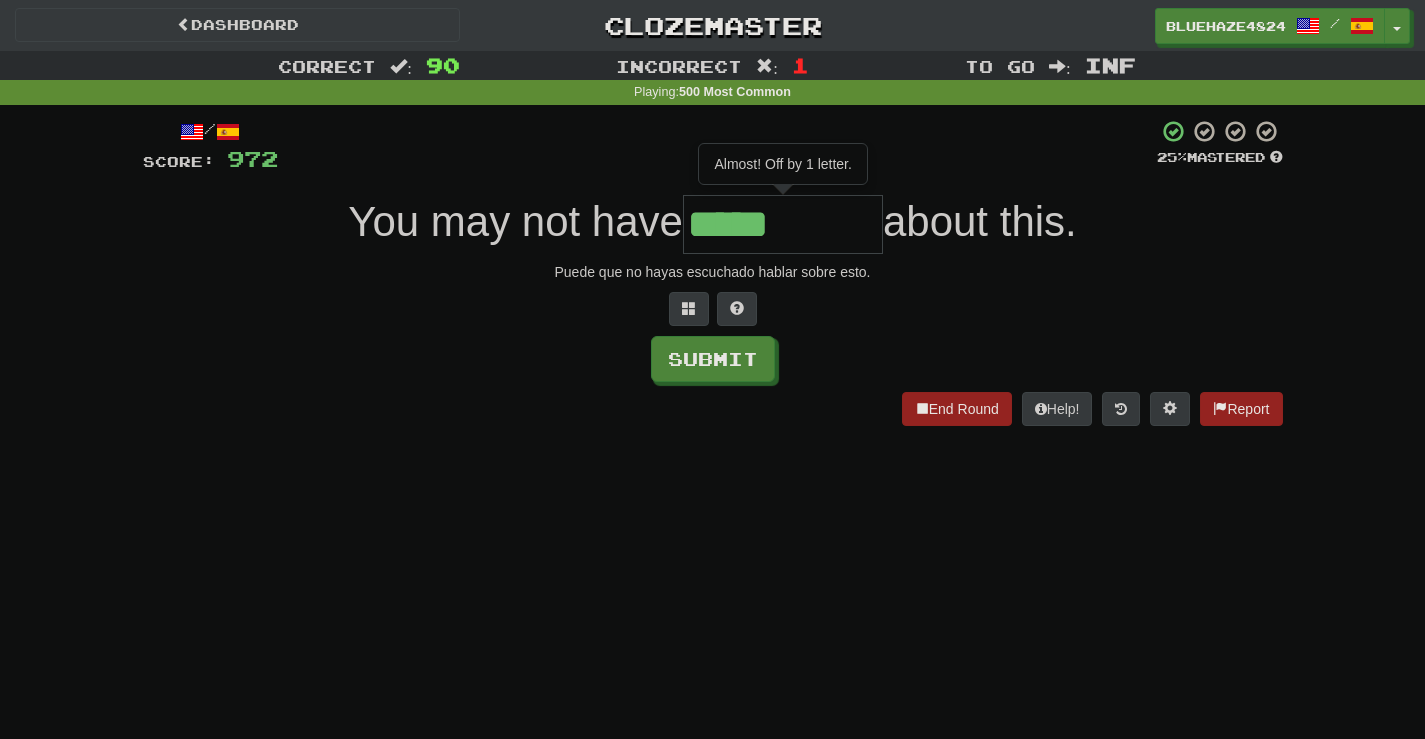 type on "*****" 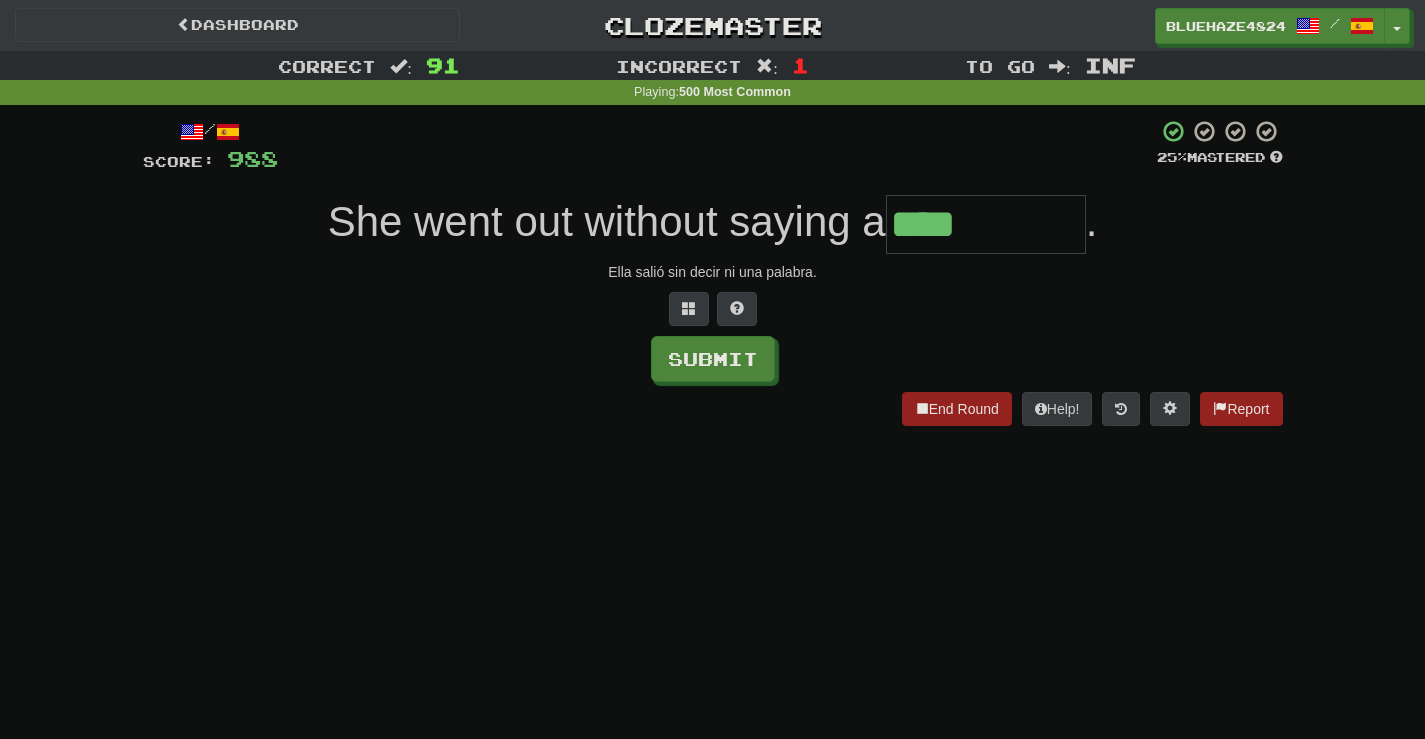 type on "****" 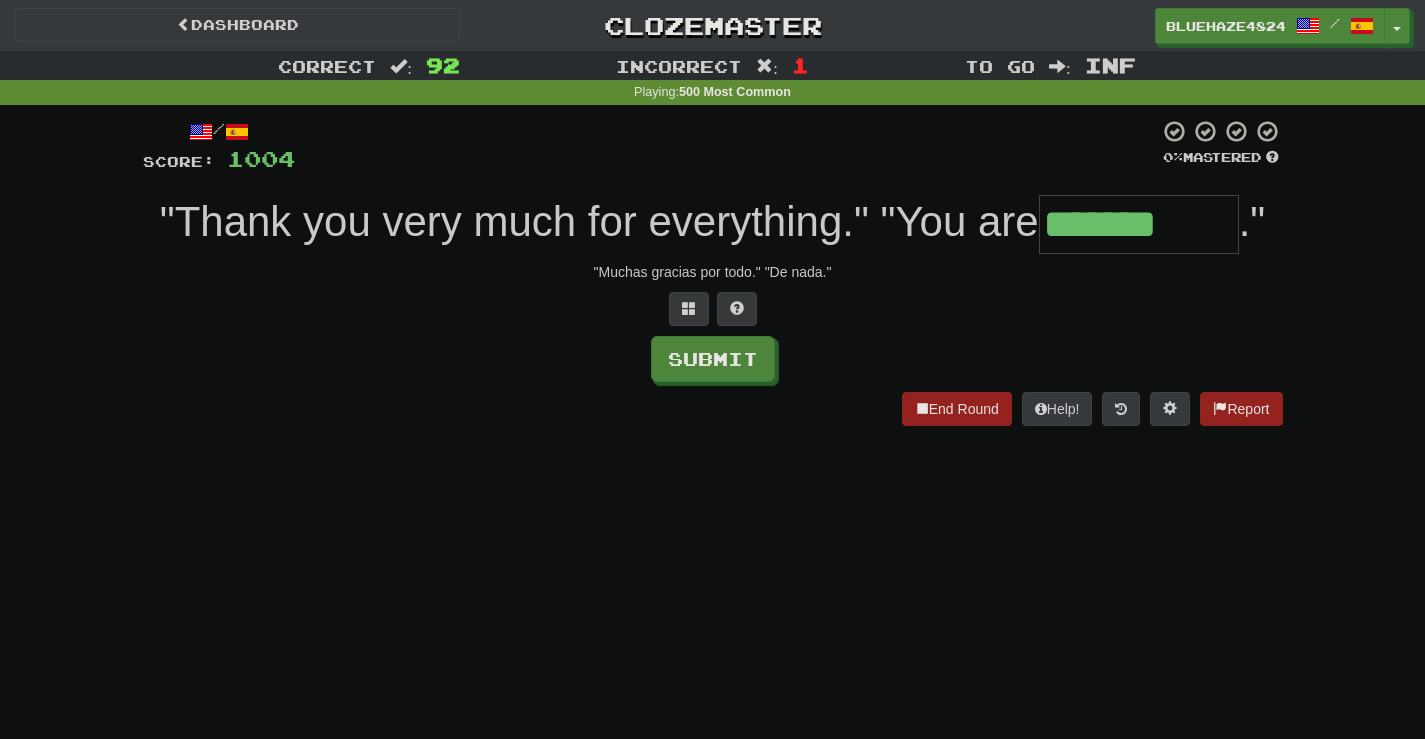 type on "*******" 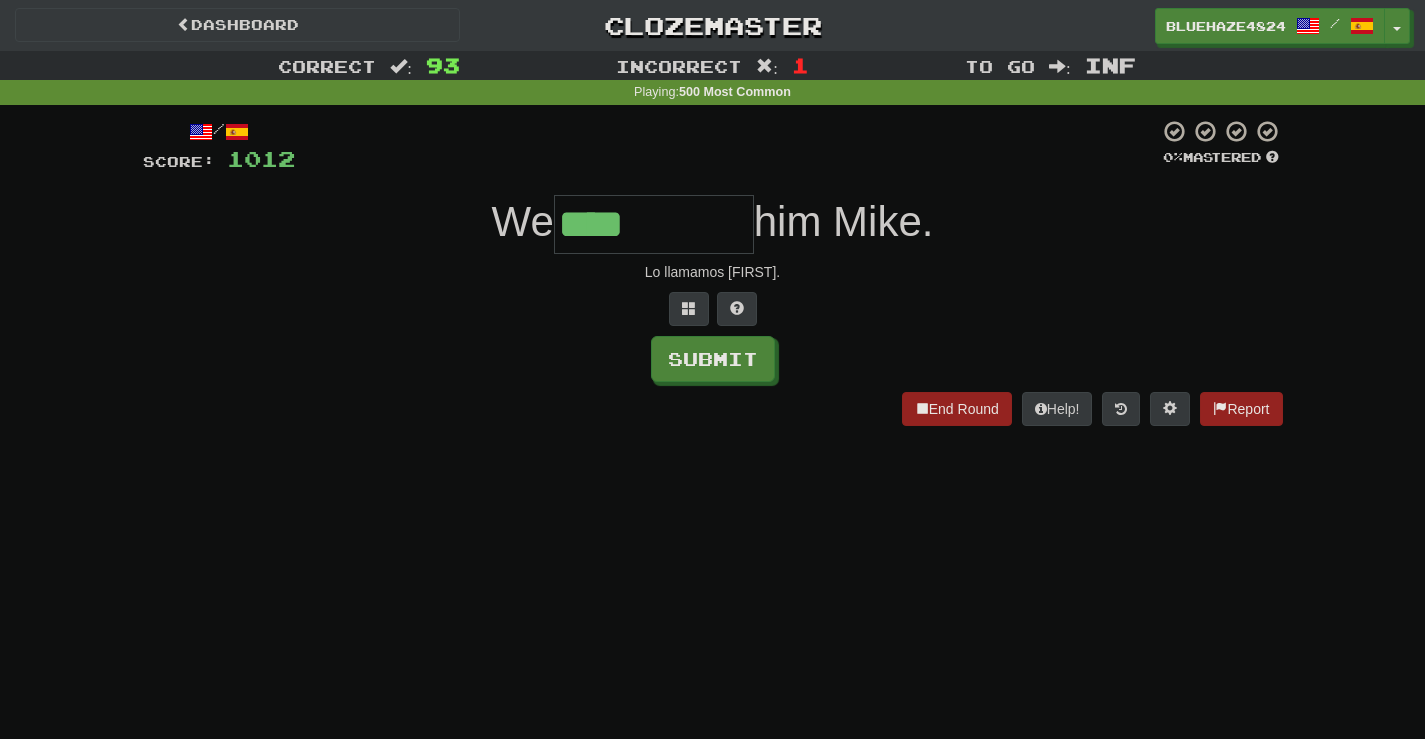 type on "****" 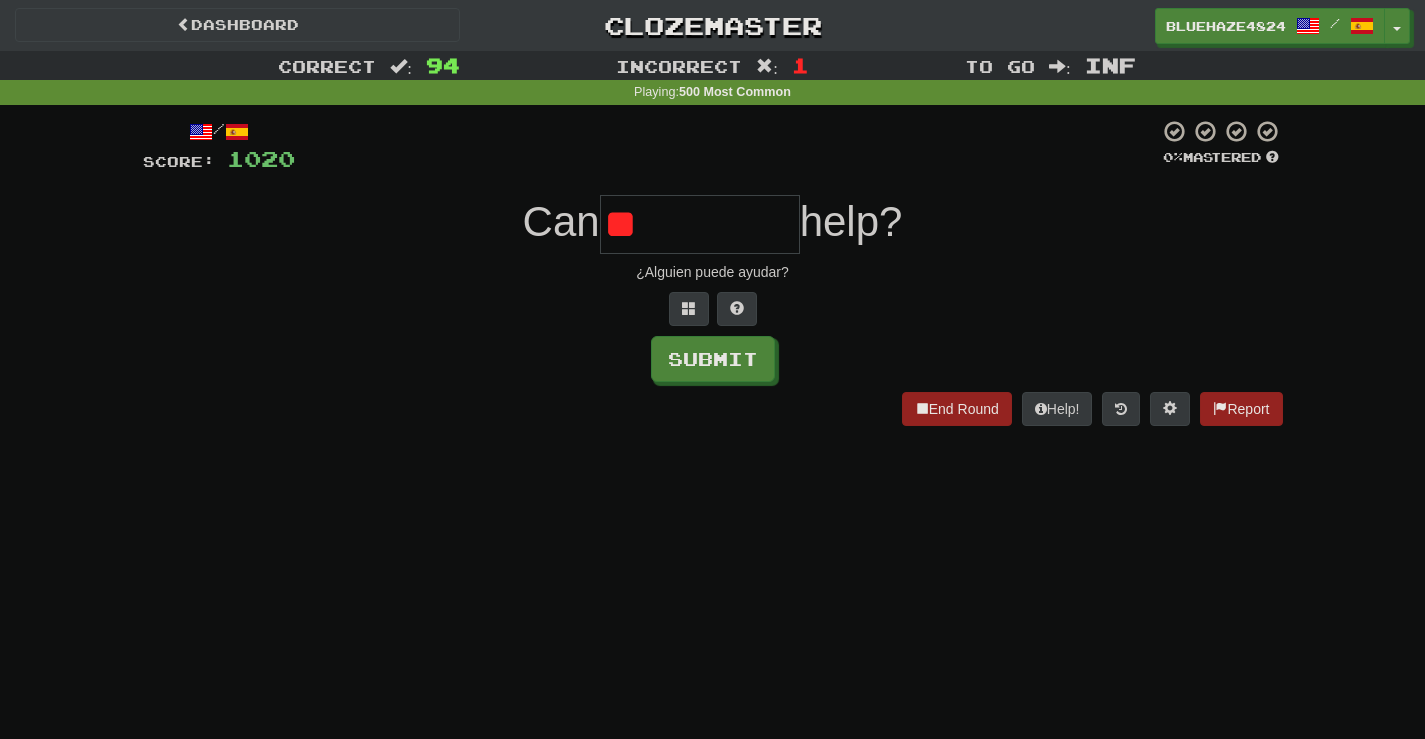 type on "*" 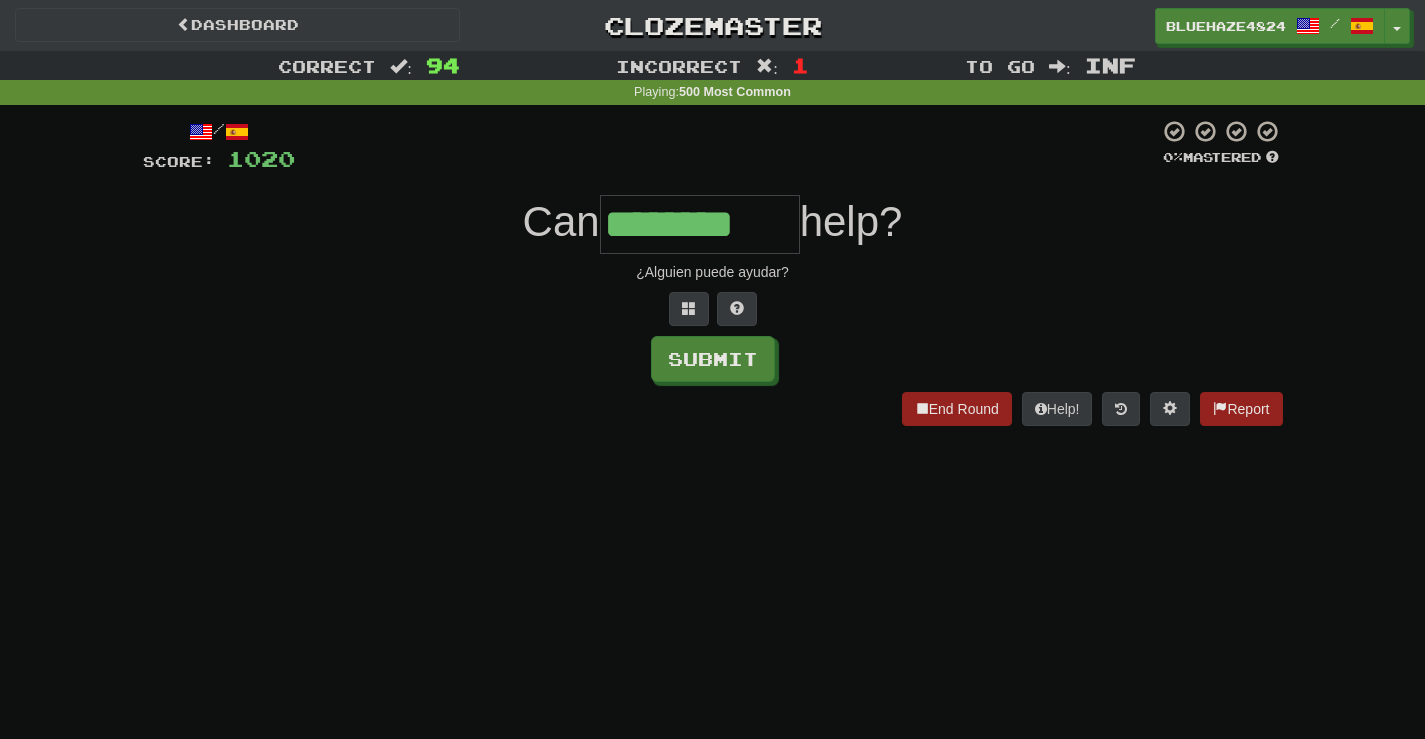scroll, scrollTop: 0, scrollLeft: 1, axis: horizontal 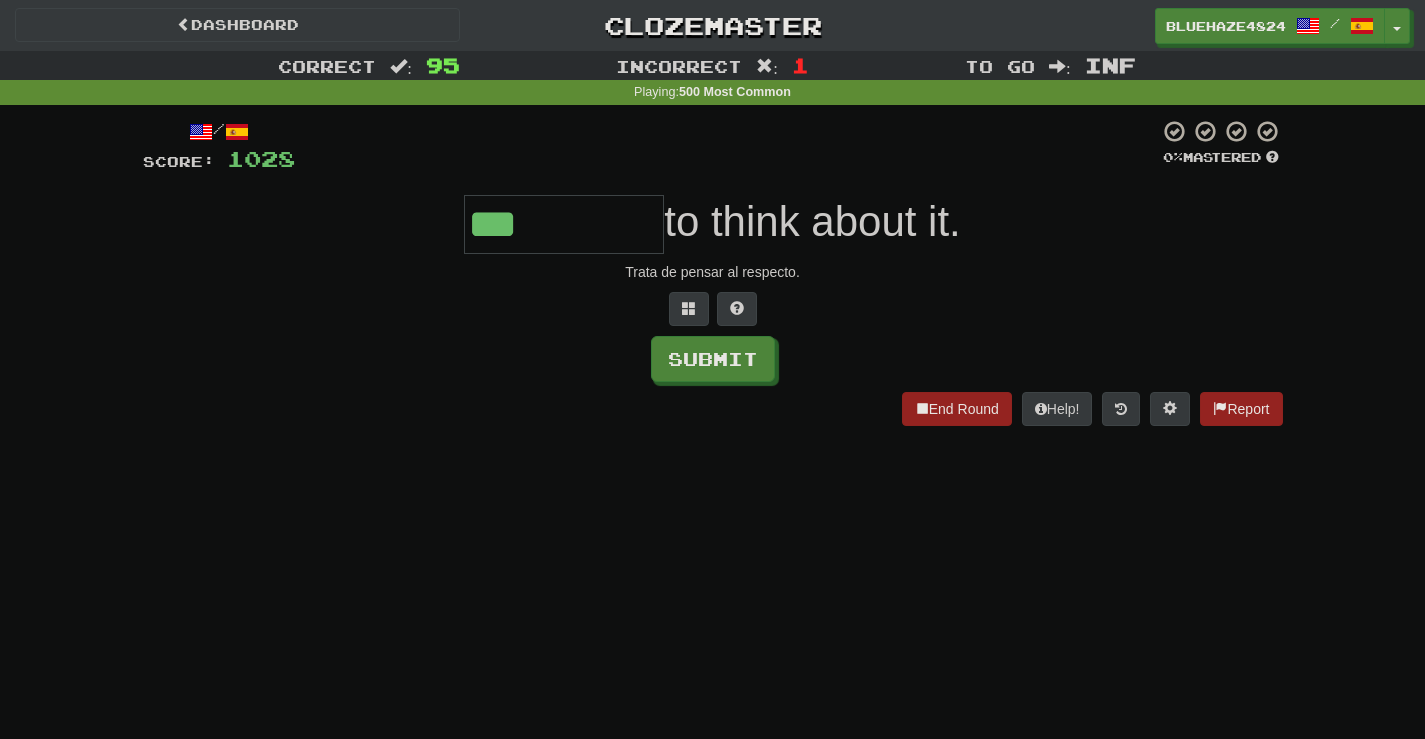 type on "***" 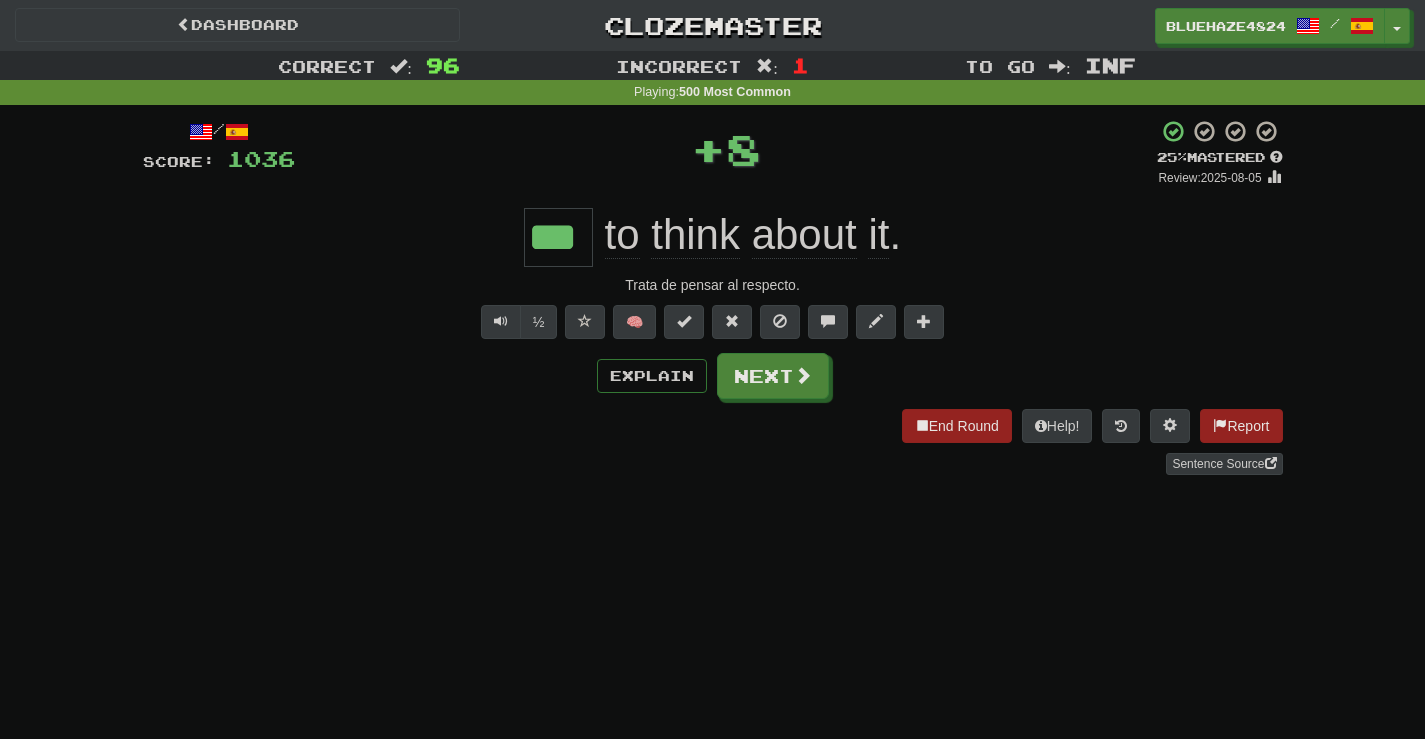 type 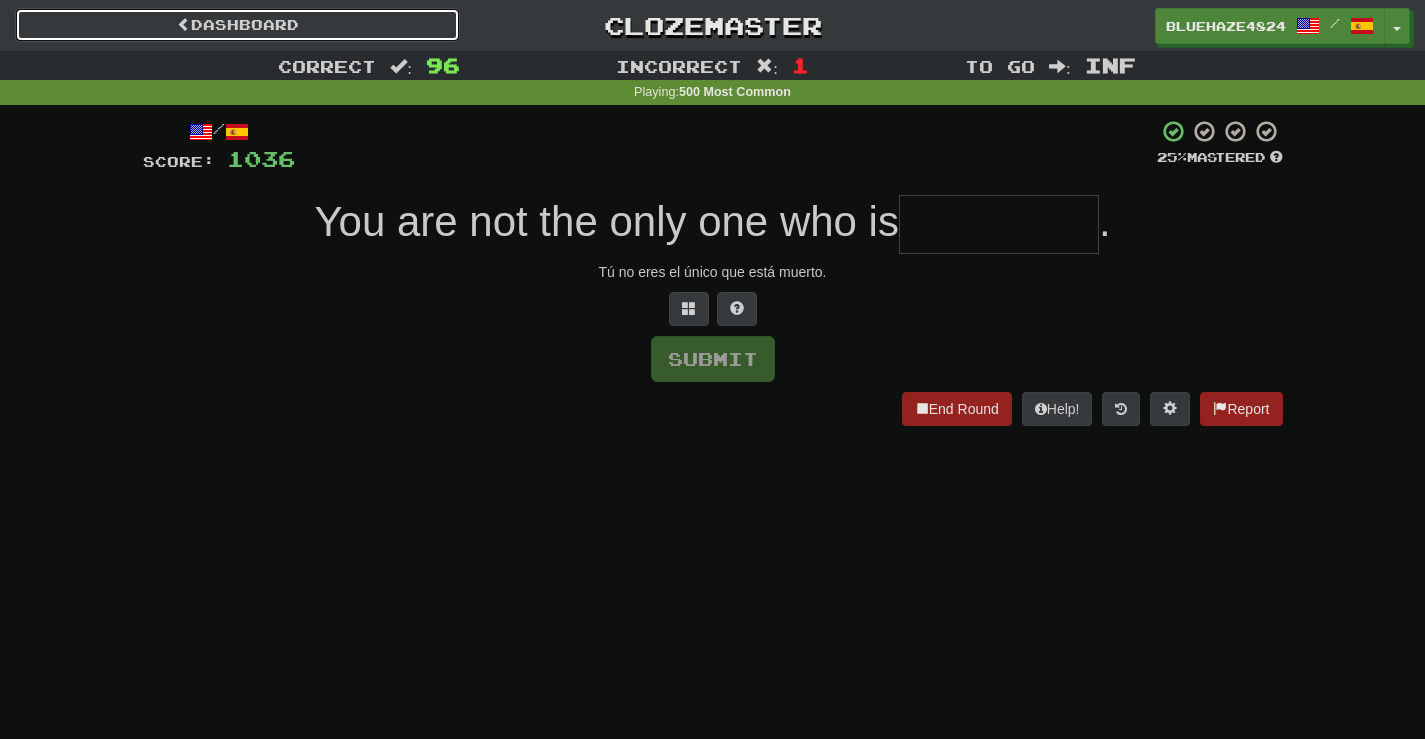 click on "Dashboard" at bounding box center (237, 25) 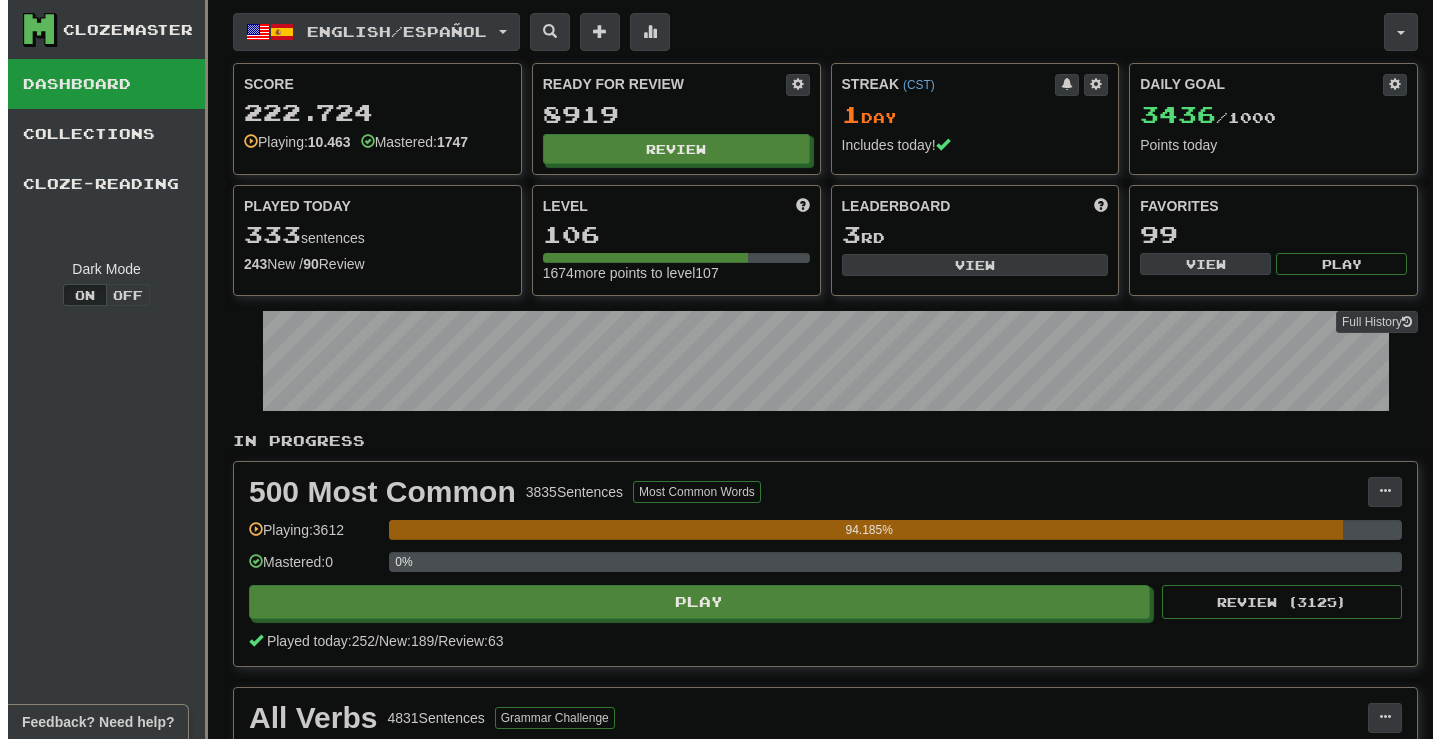 scroll, scrollTop: 0, scrollLeft: 0, axis: both 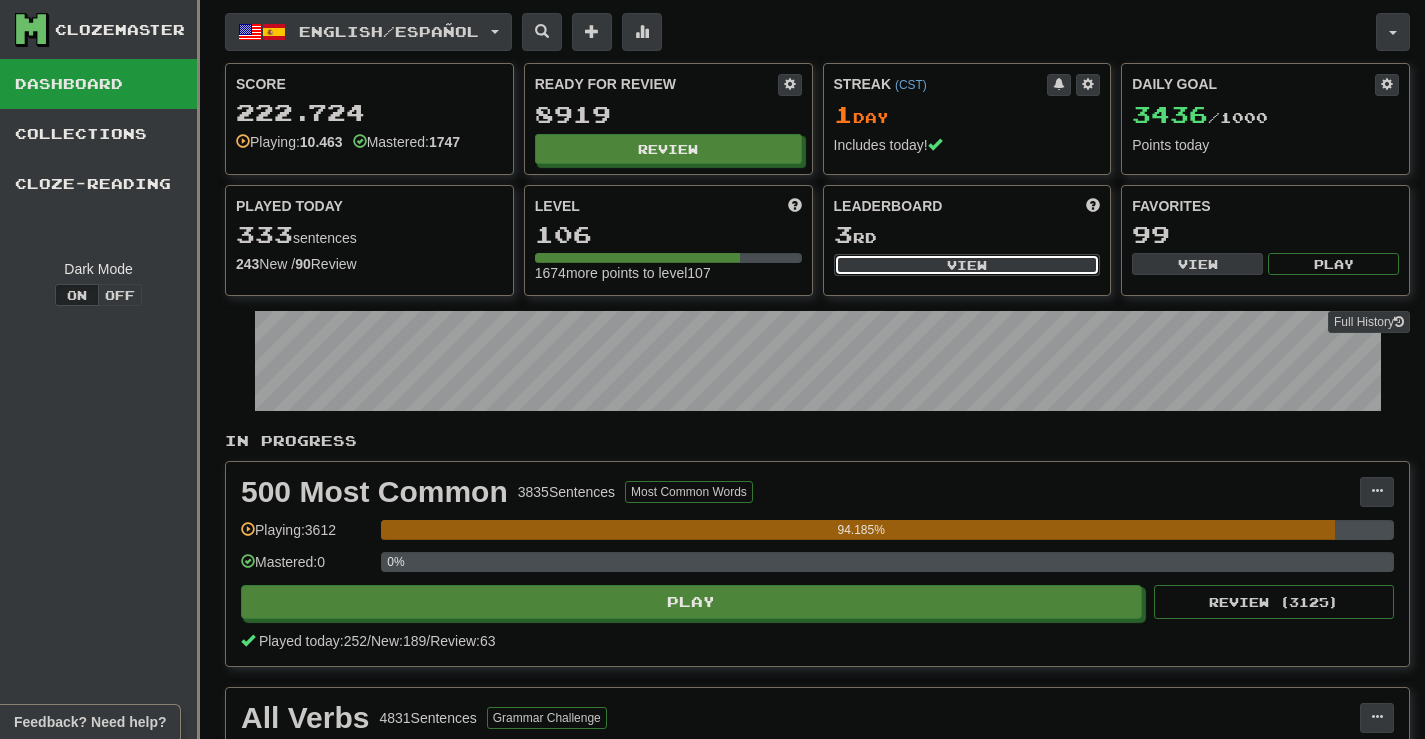 click on "View" at bounding box center [967, 265] 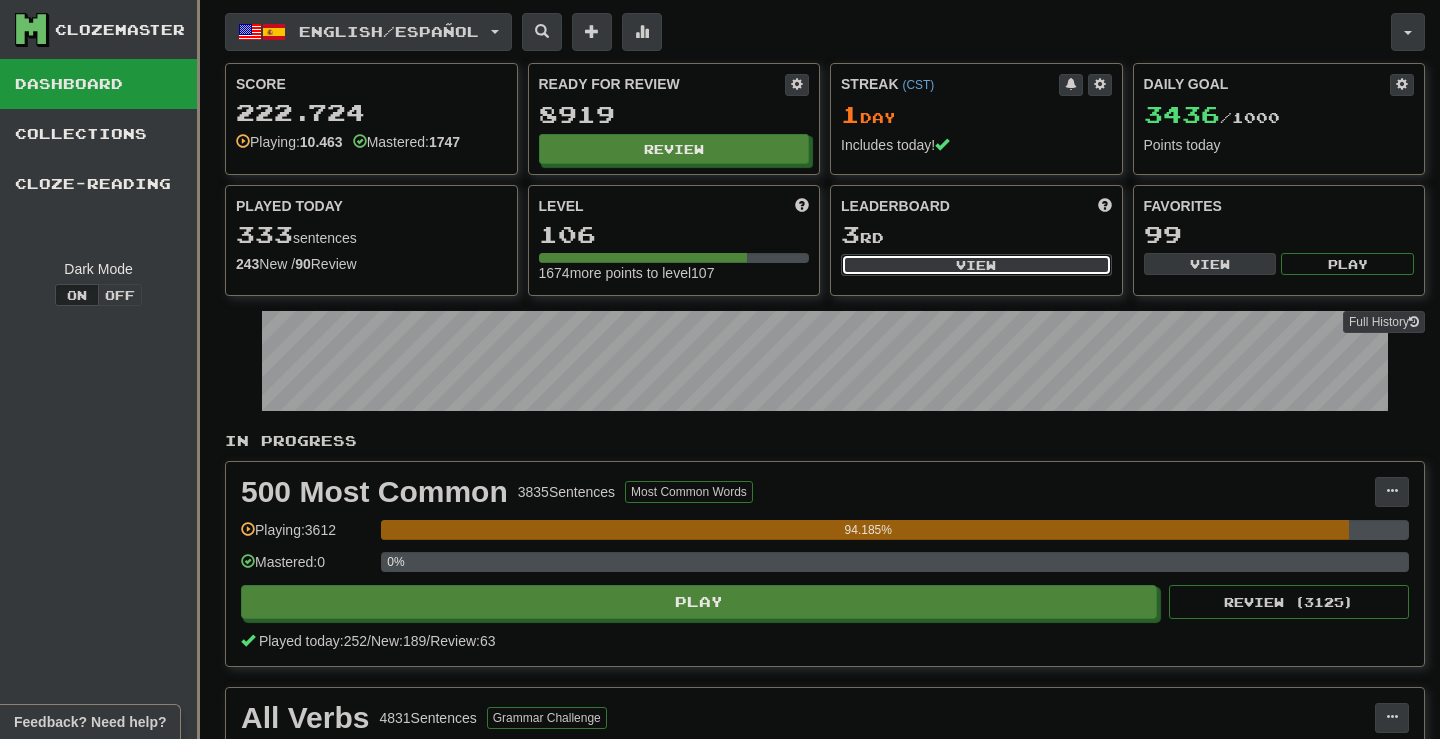 select on "**********" 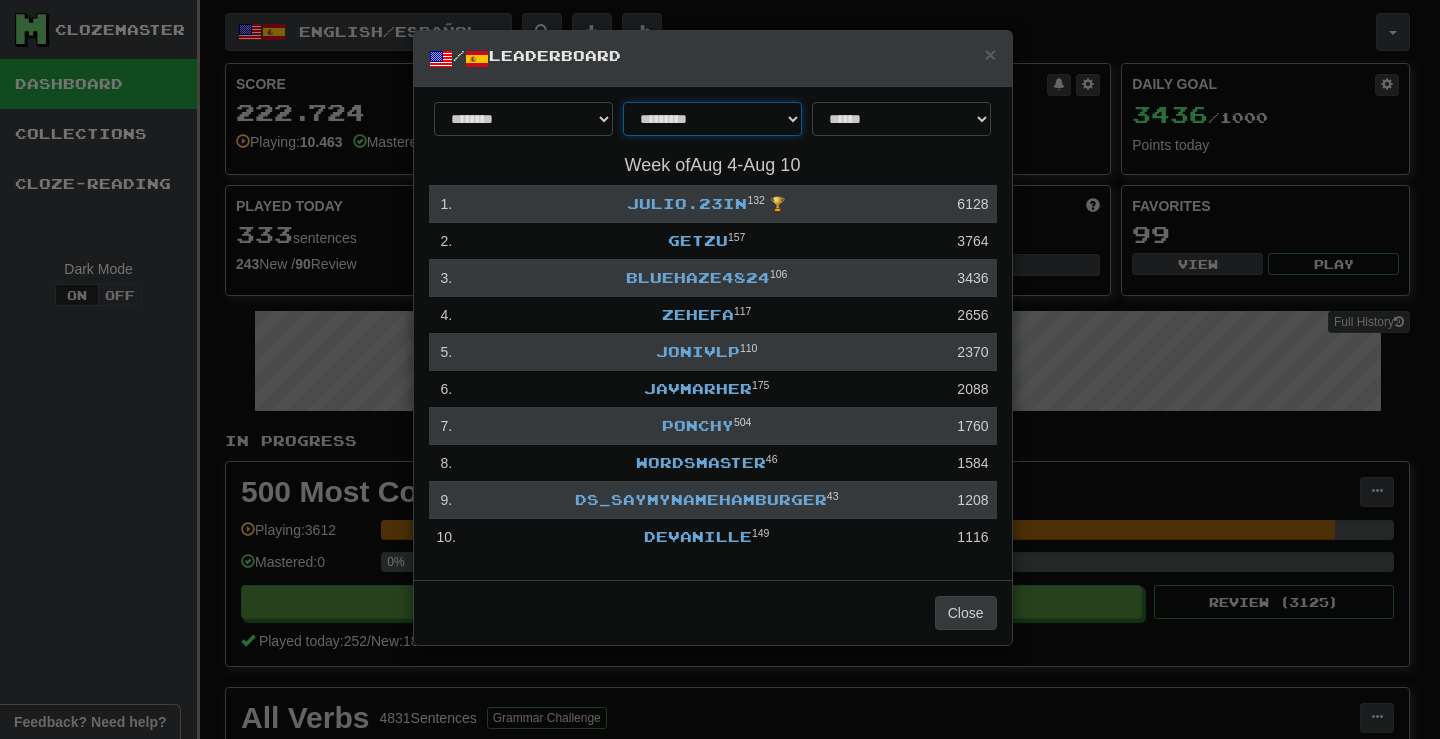 click on "**********" at bounding box center [712, 119] 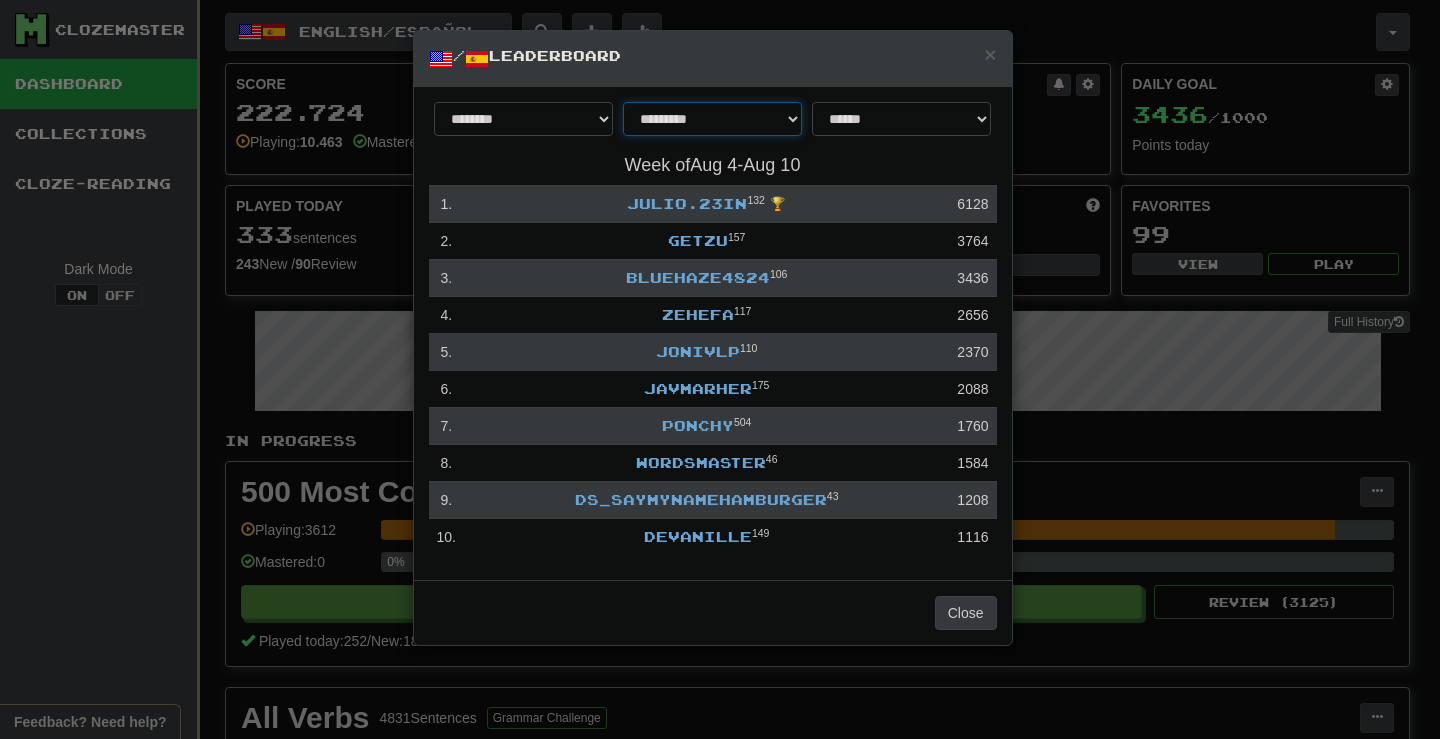 select on "********" 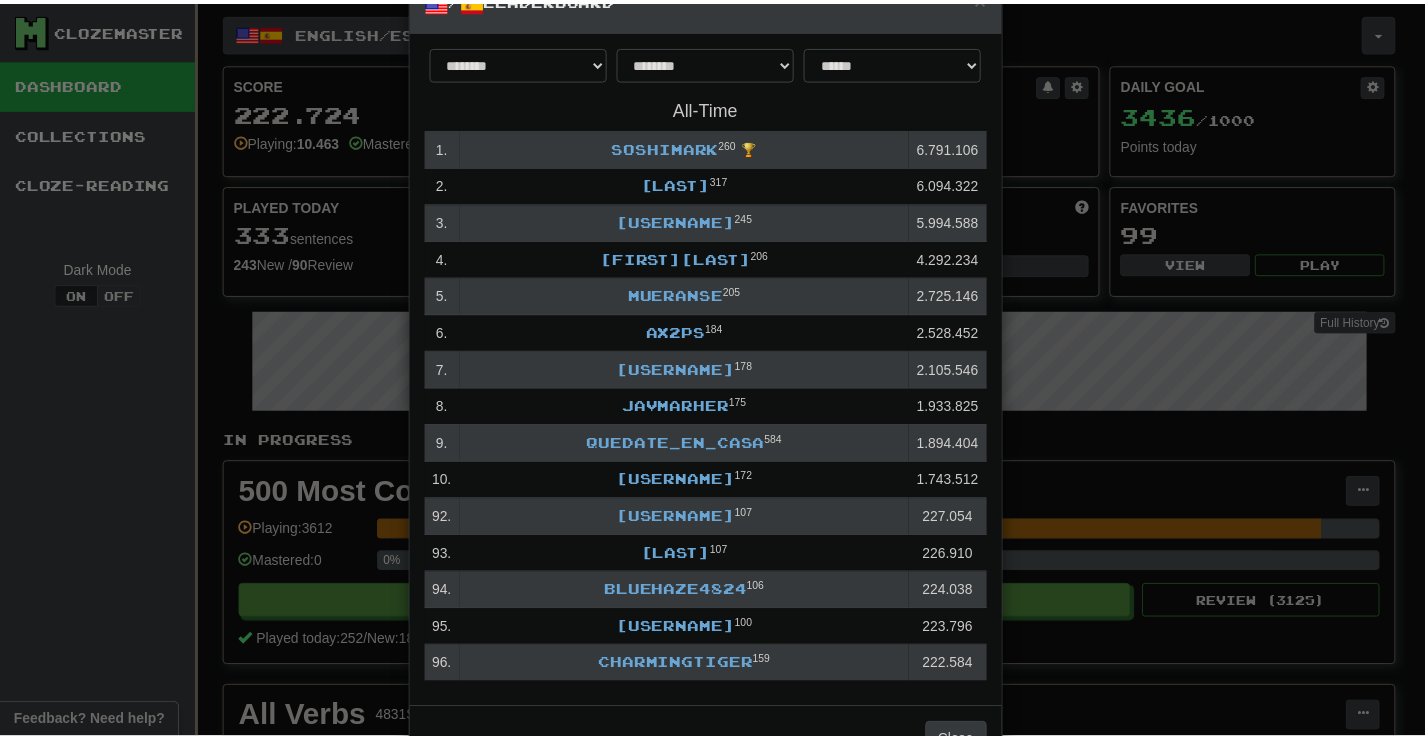 scroll, scrollTop: 0, scrollLeft: 0, axis: both 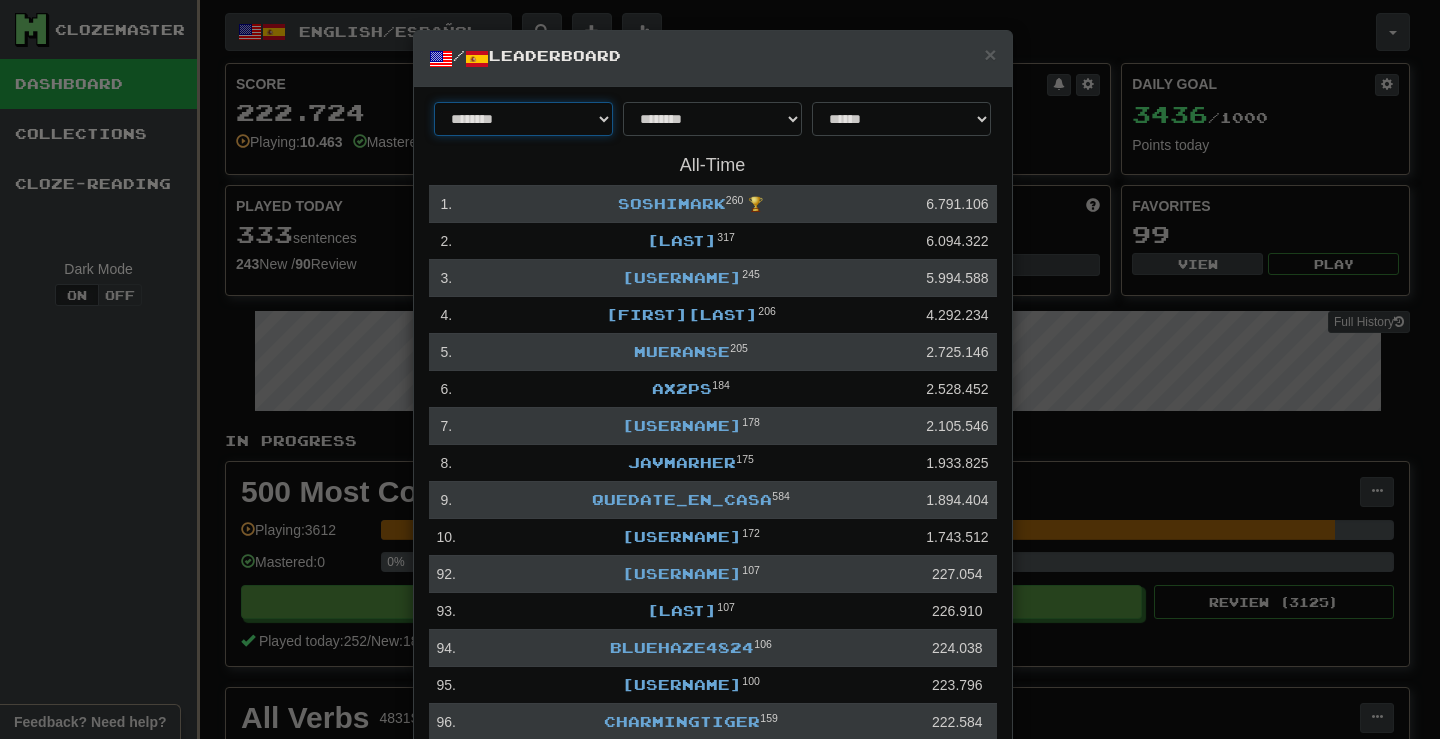 click on "******** *********" at bounding box center (523, 119) 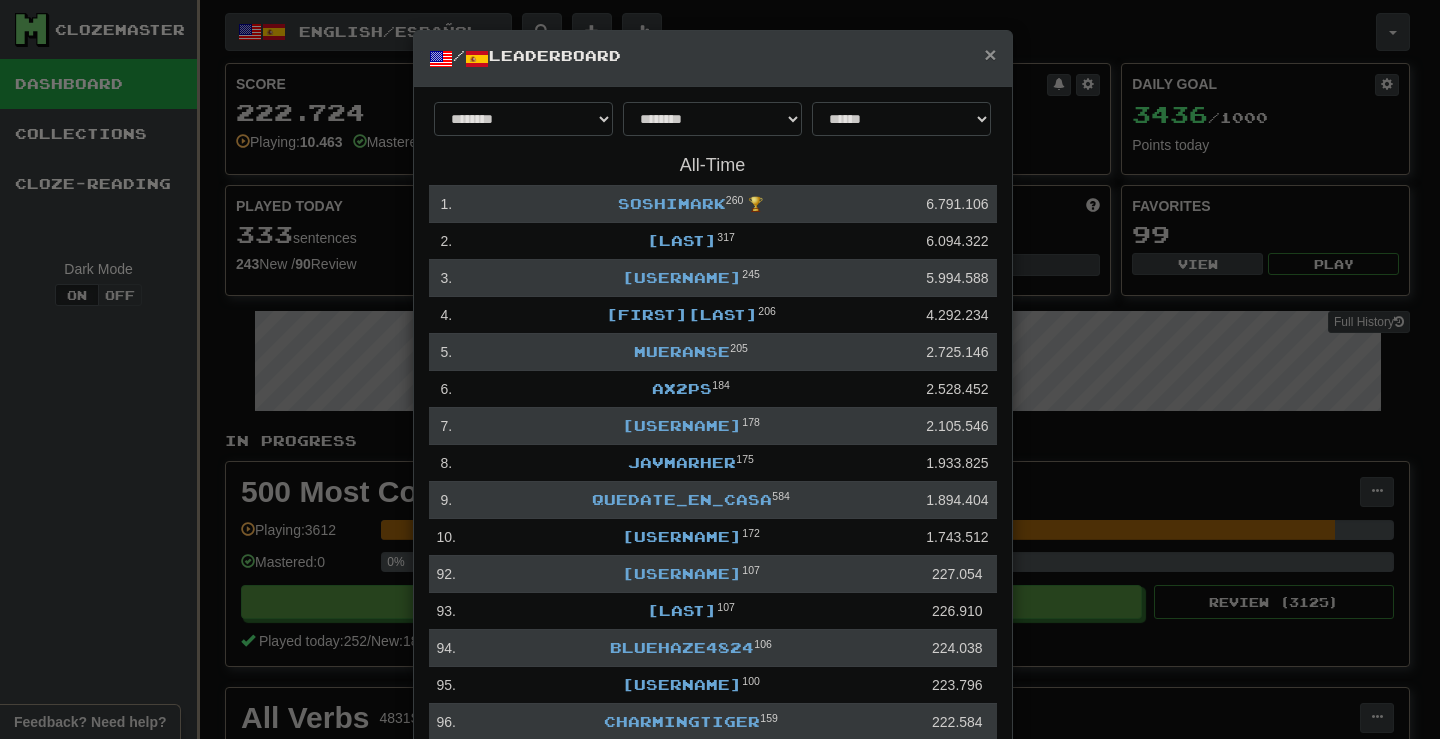 click on "×" at bounding box center [990, 54] 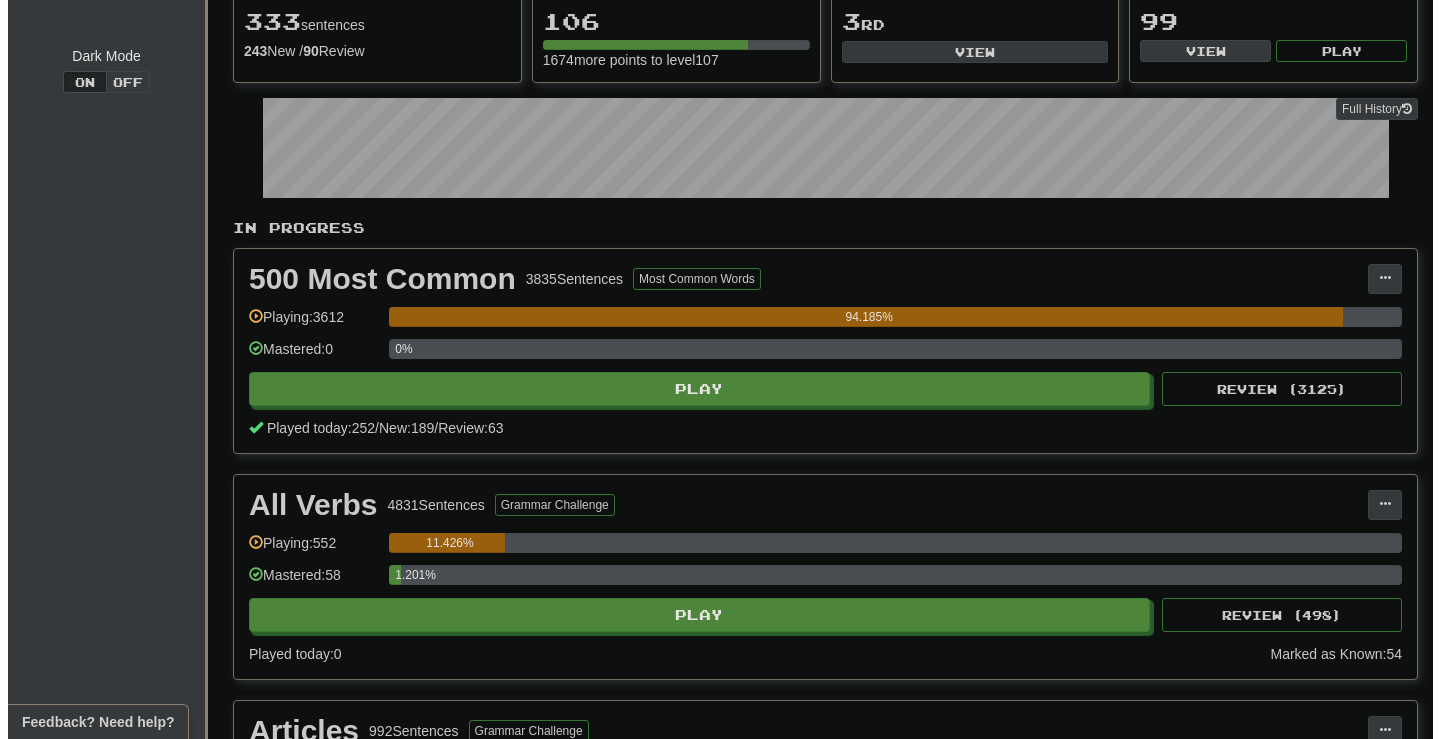 scroll, scrollTop: 200, scrollLeft: 0, axis: vertical 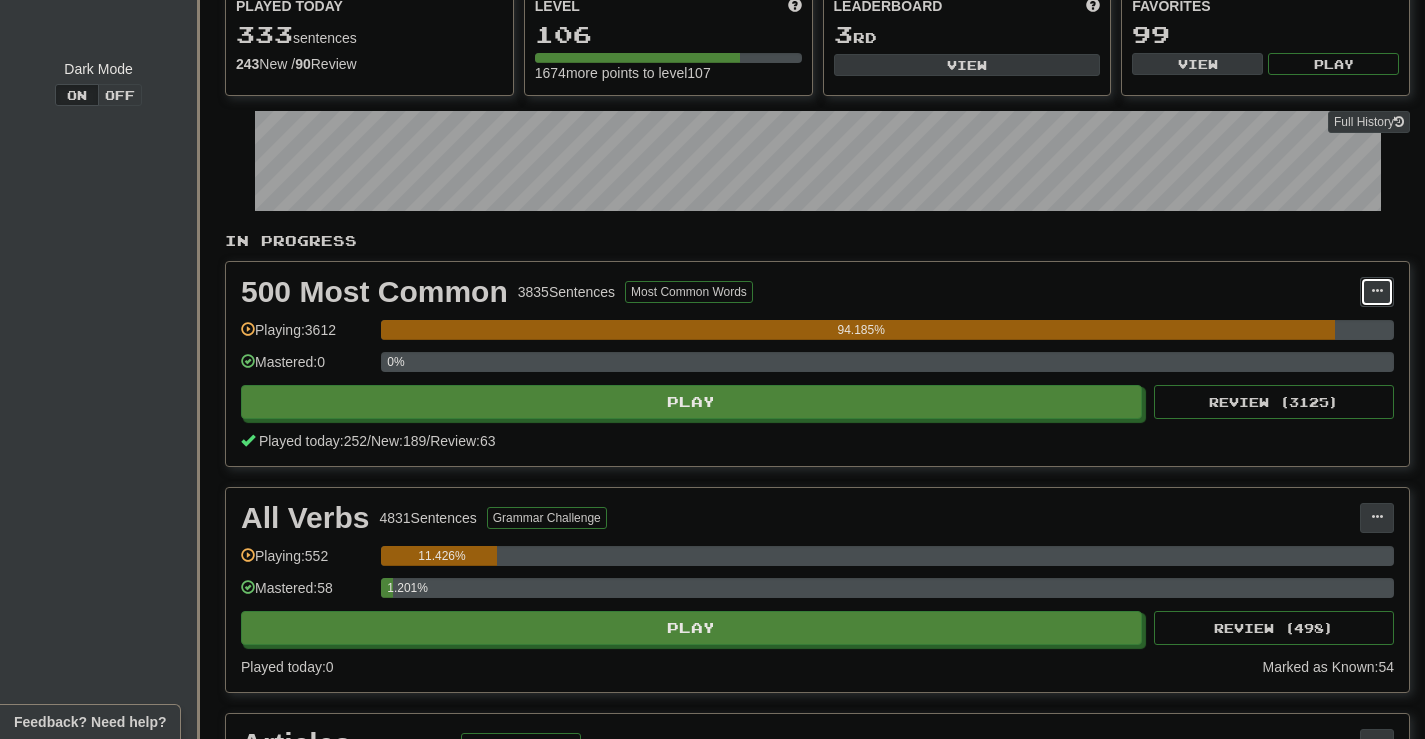 click at bounding box center [1377, 292] 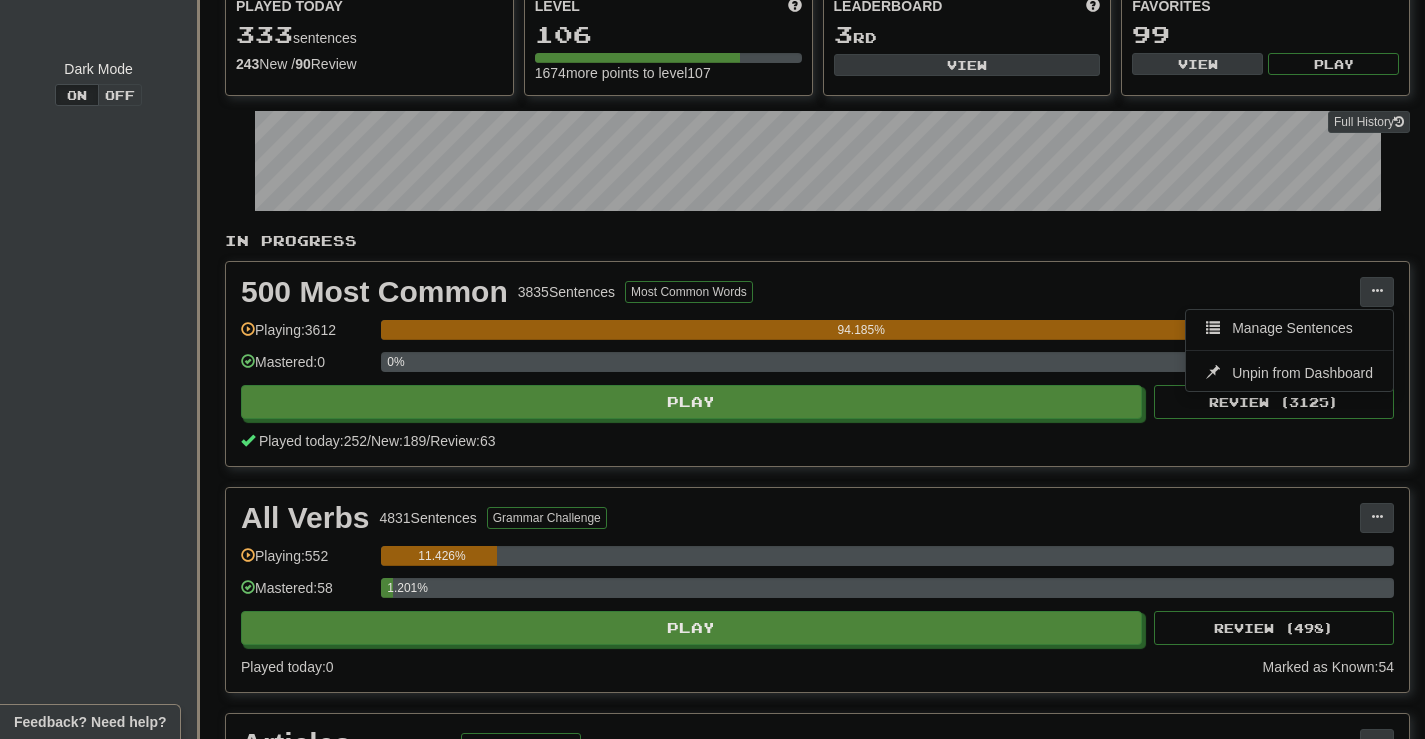 click on "500 Most Common 3835  Sentences Most Common Words Manage Sentences Unpin from Dashboard  Playing:  3612 94.185%  Mastered:  0 0% Play Review ( 3125 )   Played today:  252  /  New:  189  /  Review:  63" at bounding box center (817, 364) 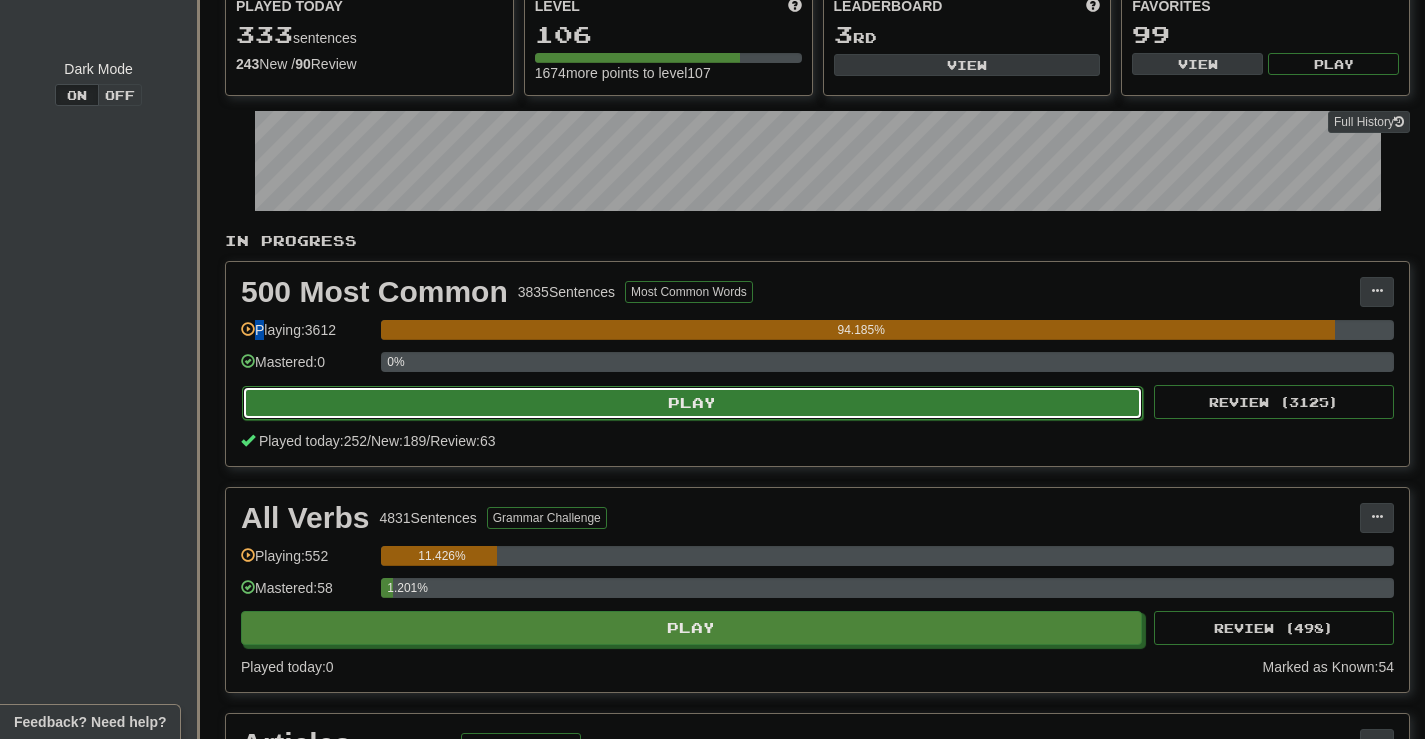 click on "Play" at bounding box center [692, 403] 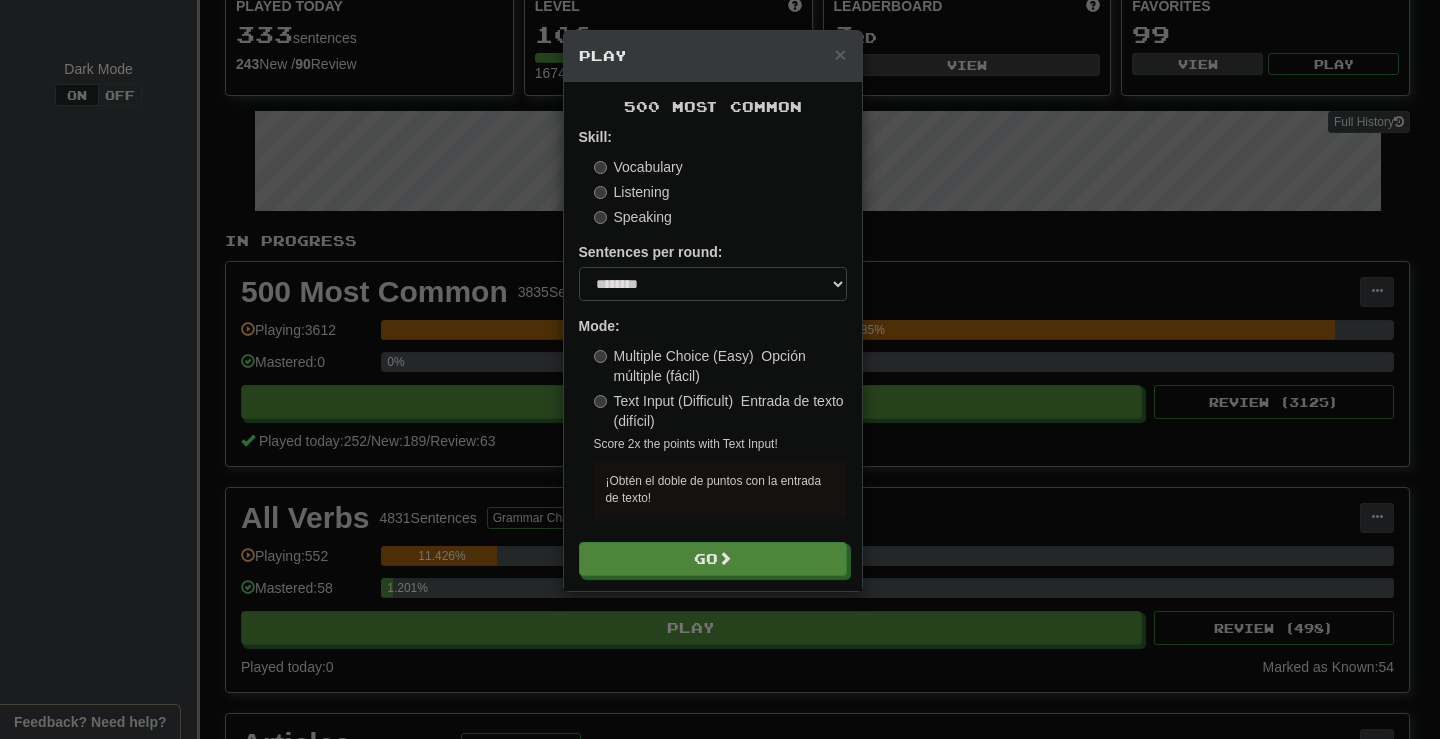 click on "Score 2x the points with Text Input ! ¡Obtén el doble de puntos con la entrada de texto!" at bounding box center (720, 481) 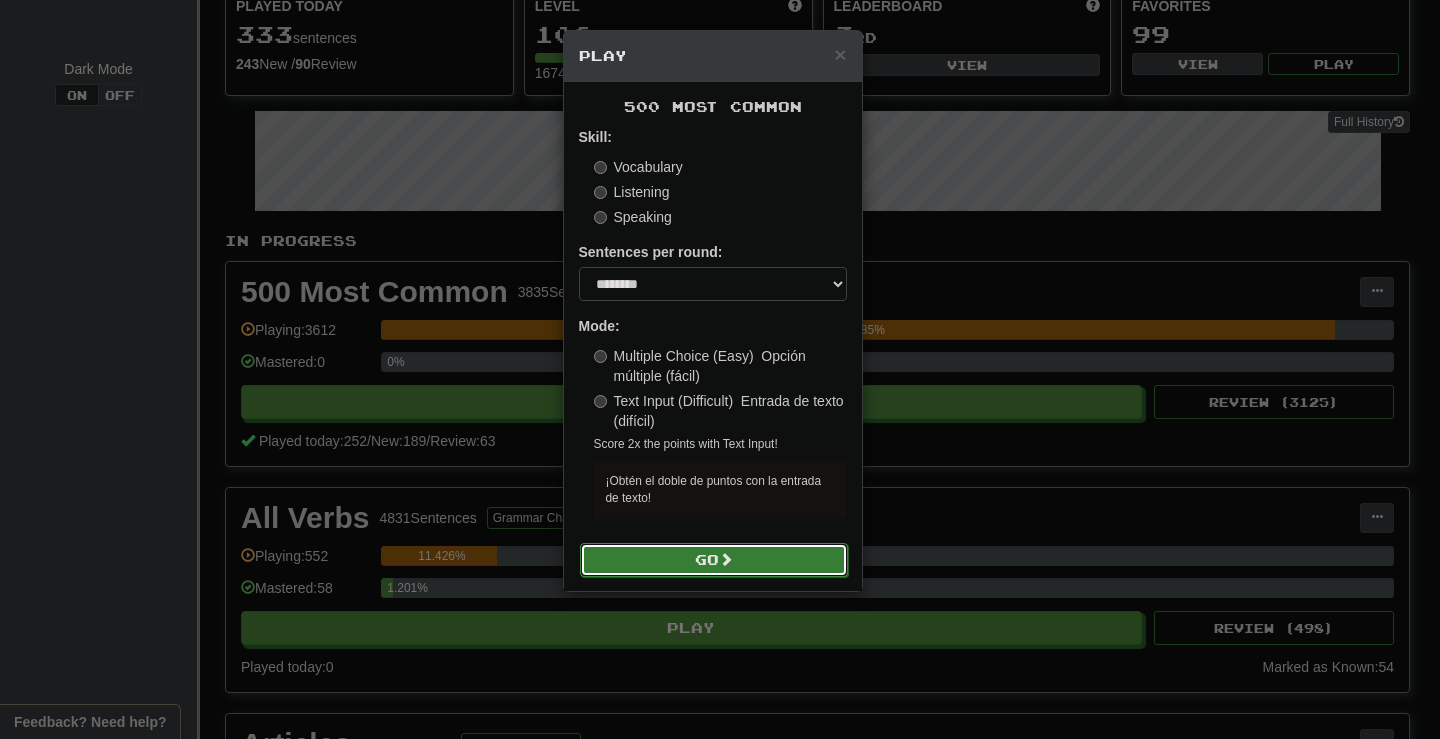 click at bounding box center (726, 559) 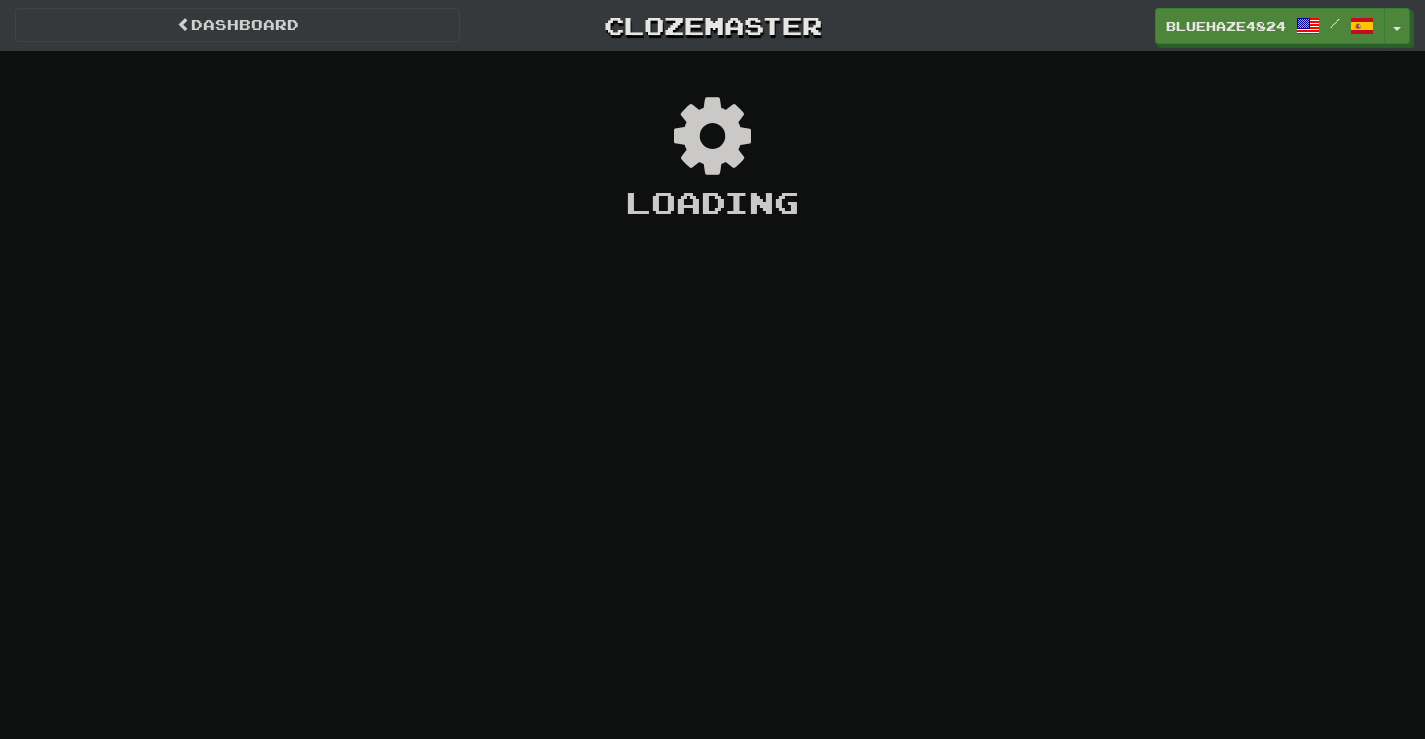 scroll, scrollTop: 0, scrollLeft: 0, axis: both 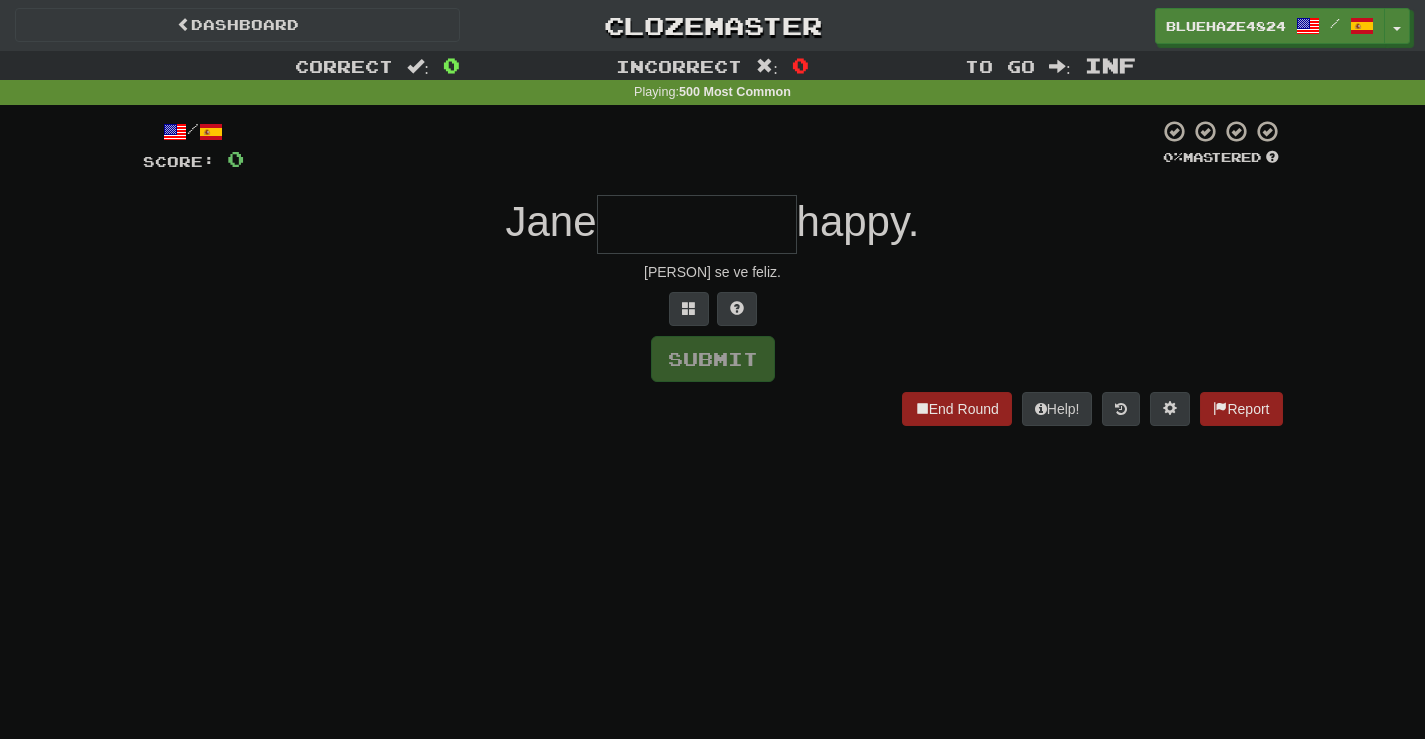 click at bounding box center [697, 224] 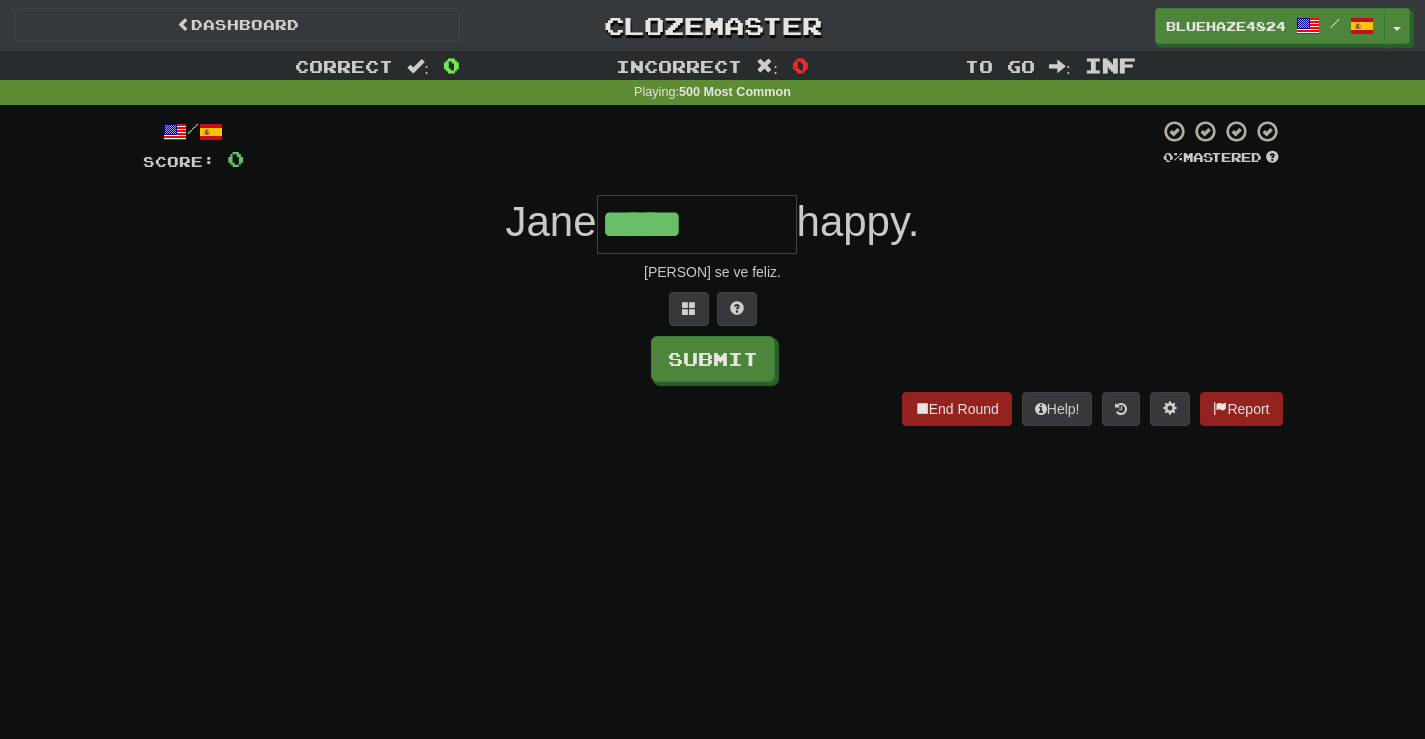 type on "*****" 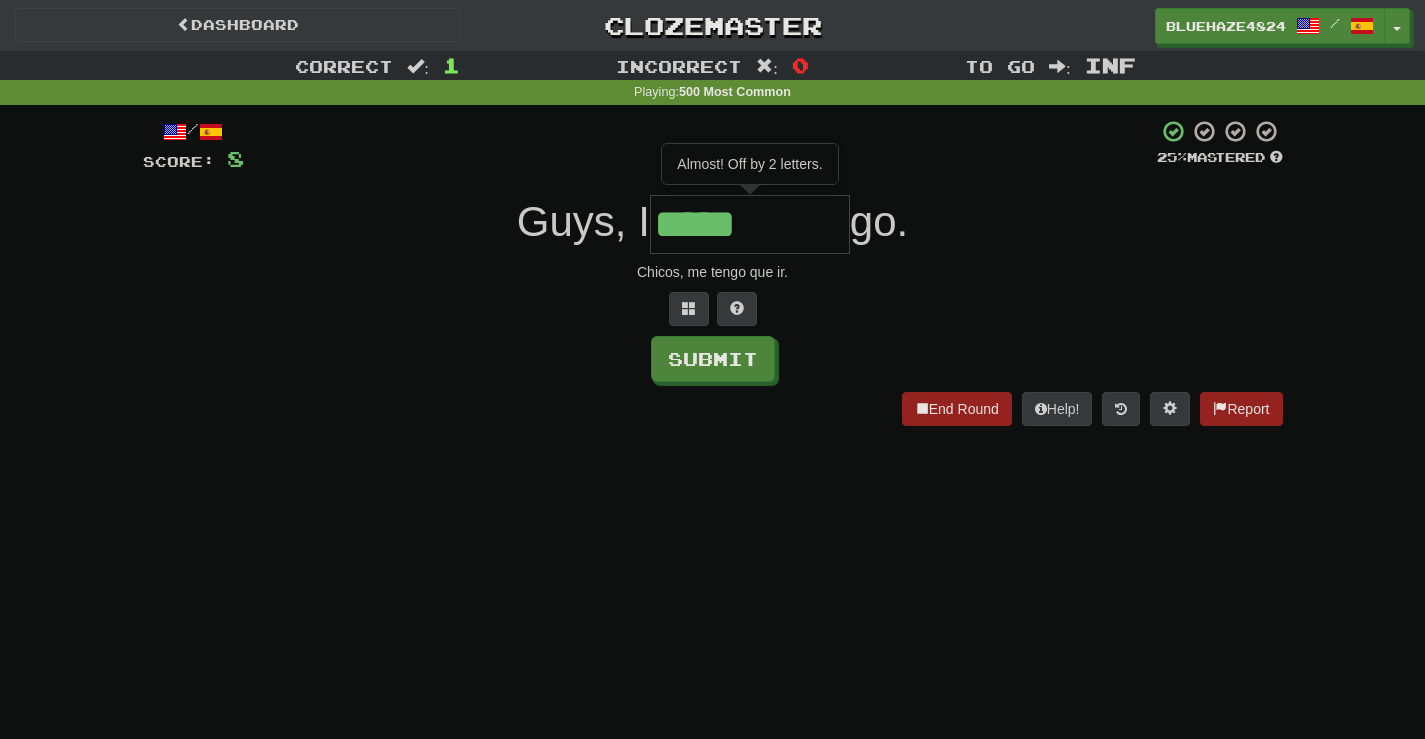type on "*****" 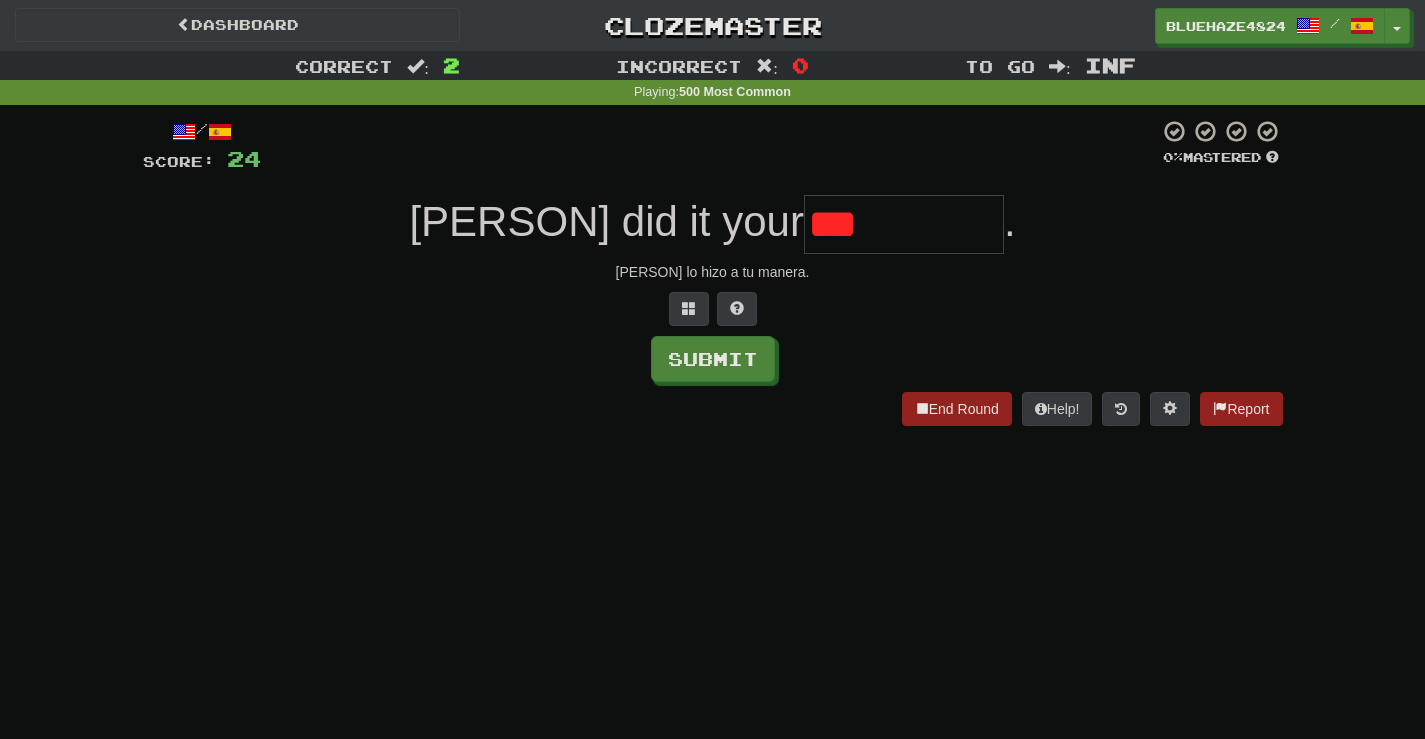 type on "***" 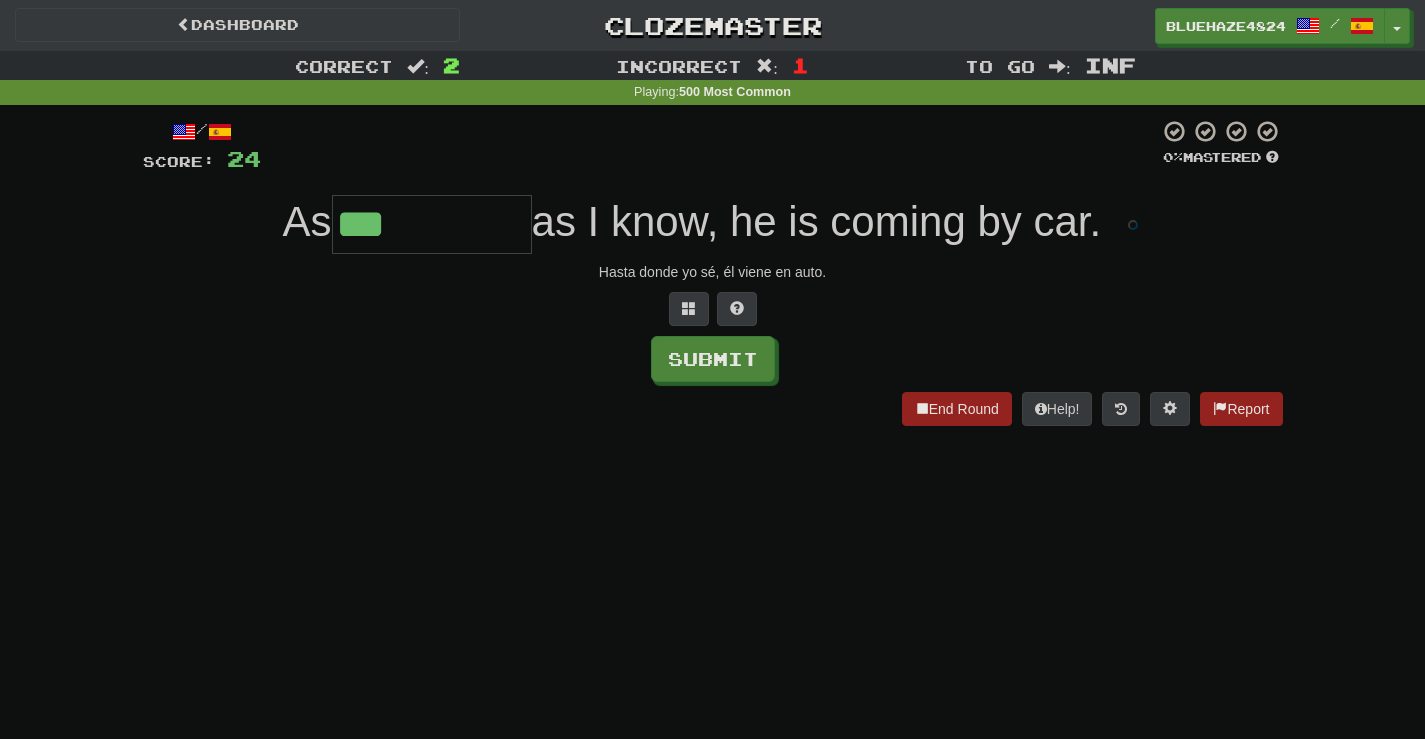 type on "***" 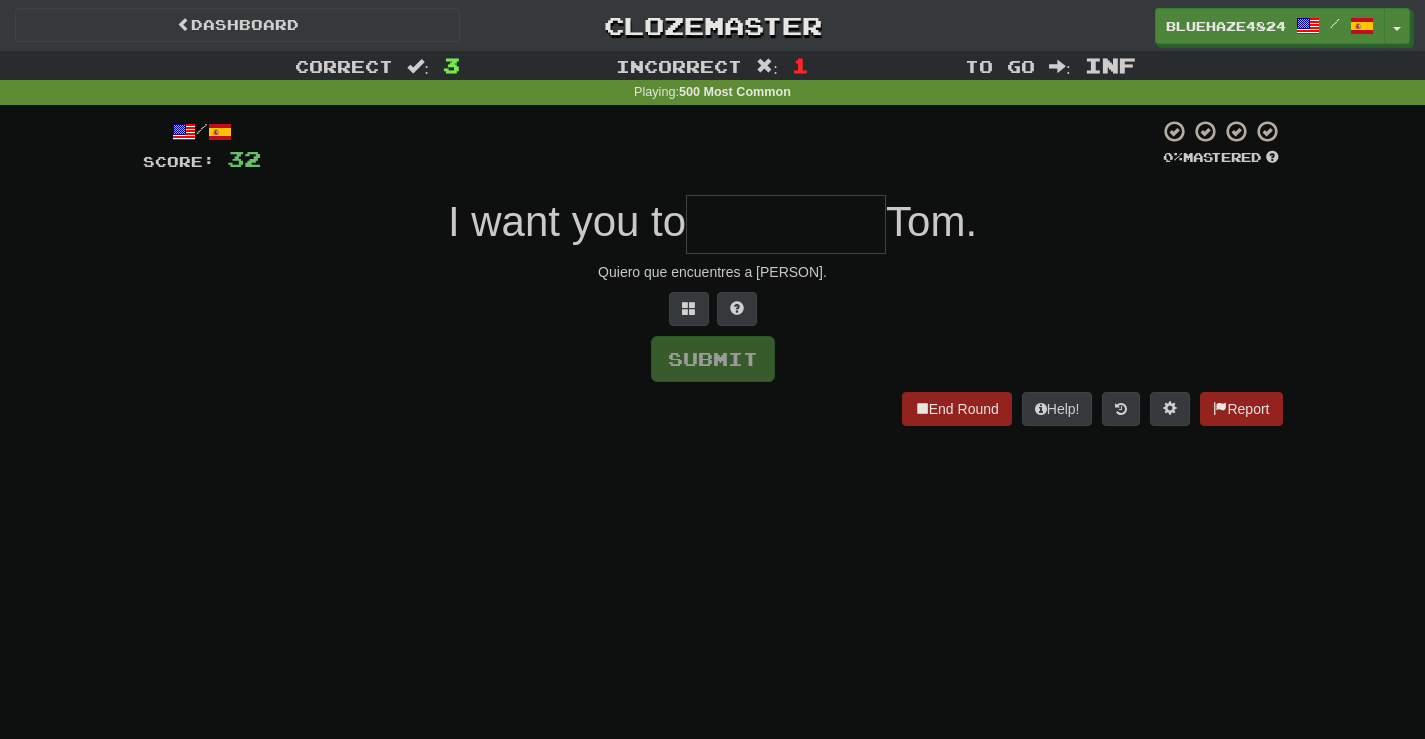 type on "*" 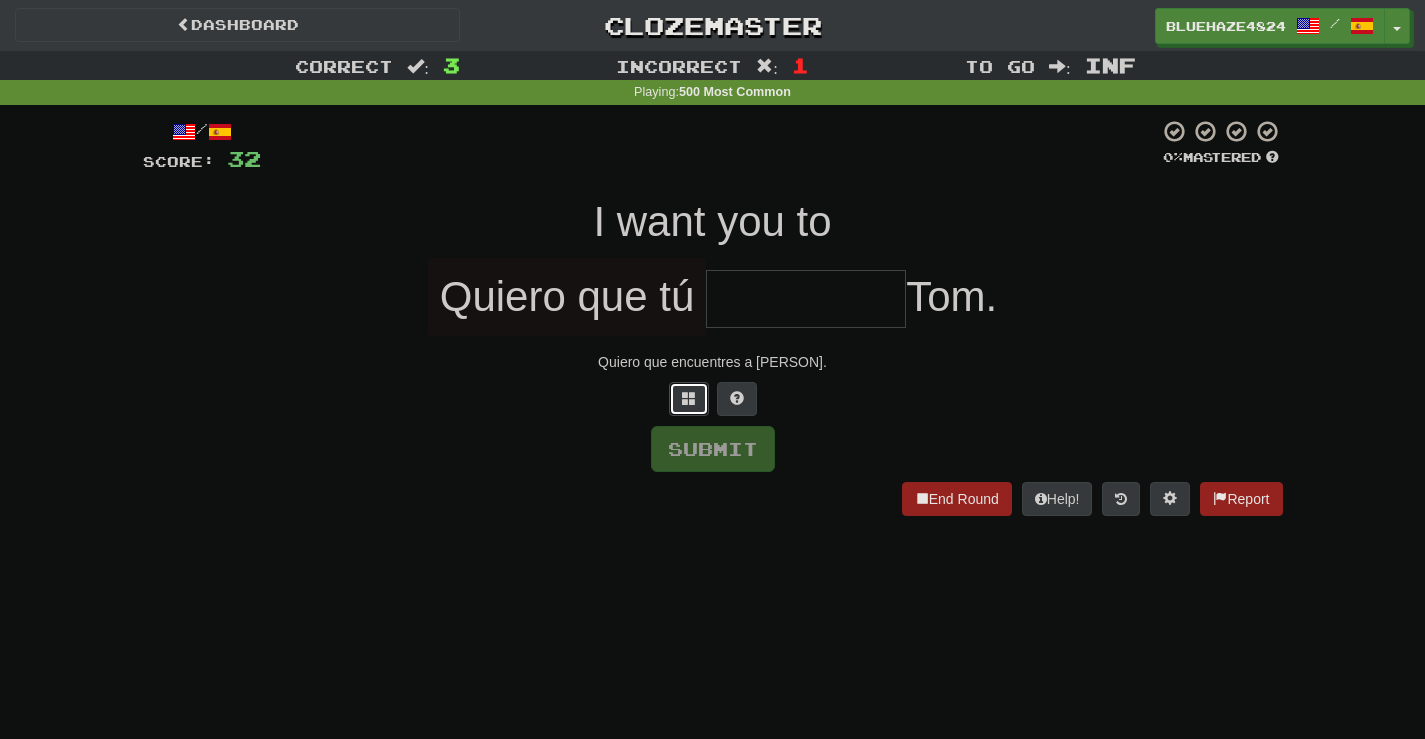 click at bounding box center [689, 399] 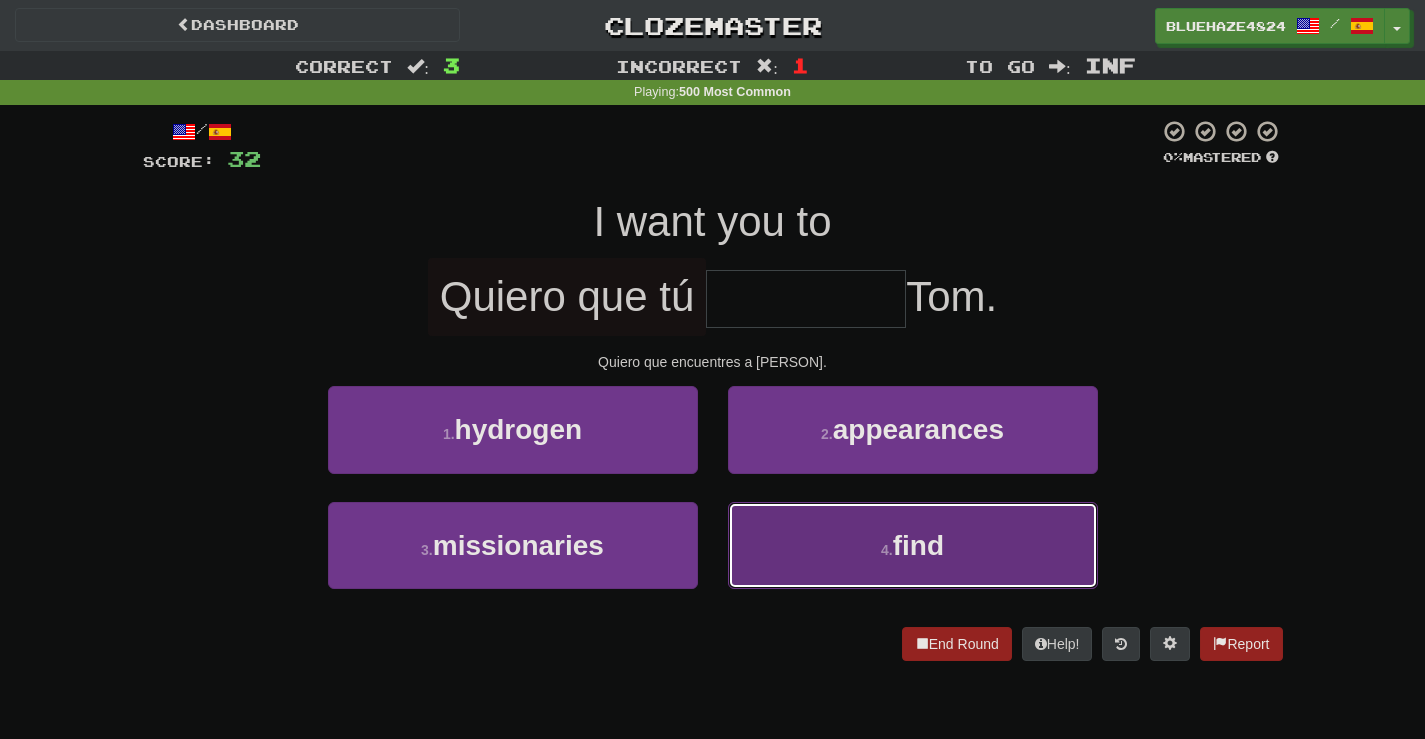 click on "4 .  find" at bounding box center [913, 545] 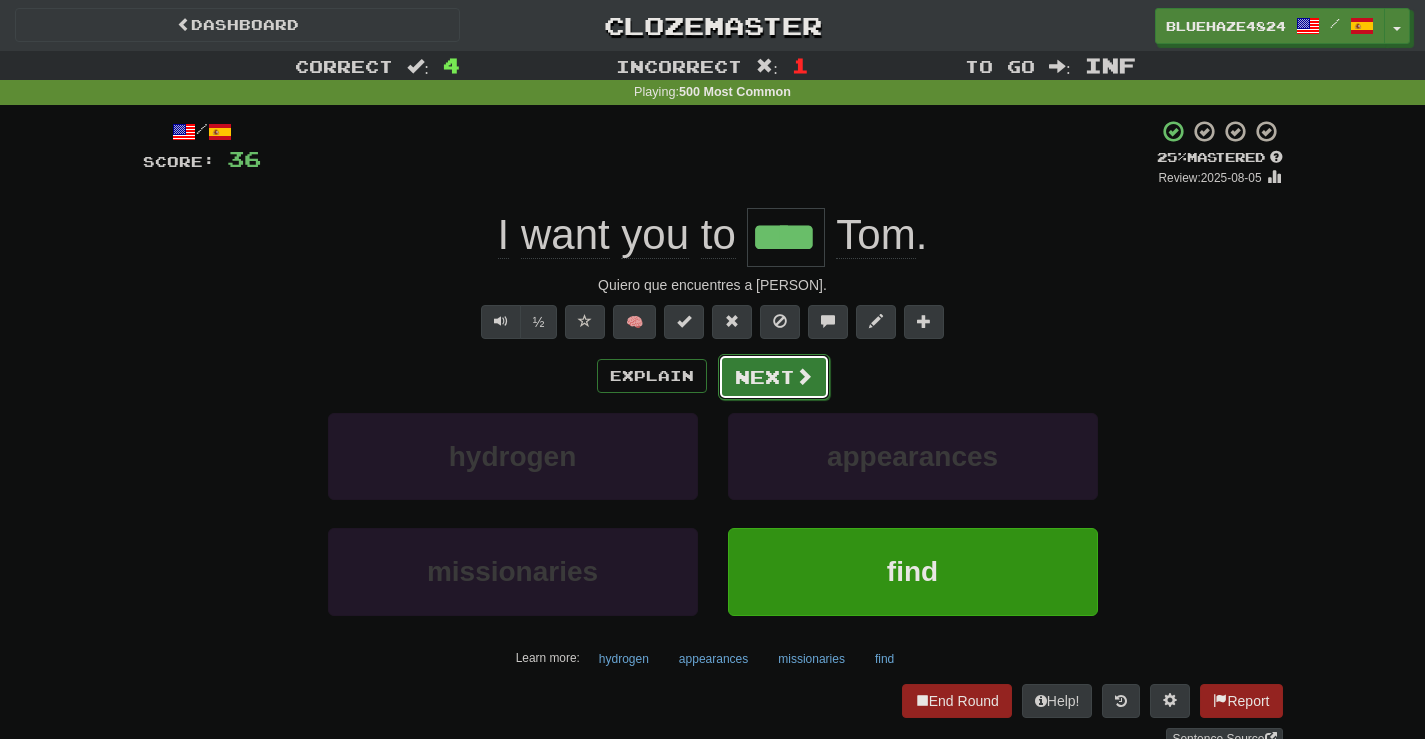 click on "Next" at bounding box center (774, 377) 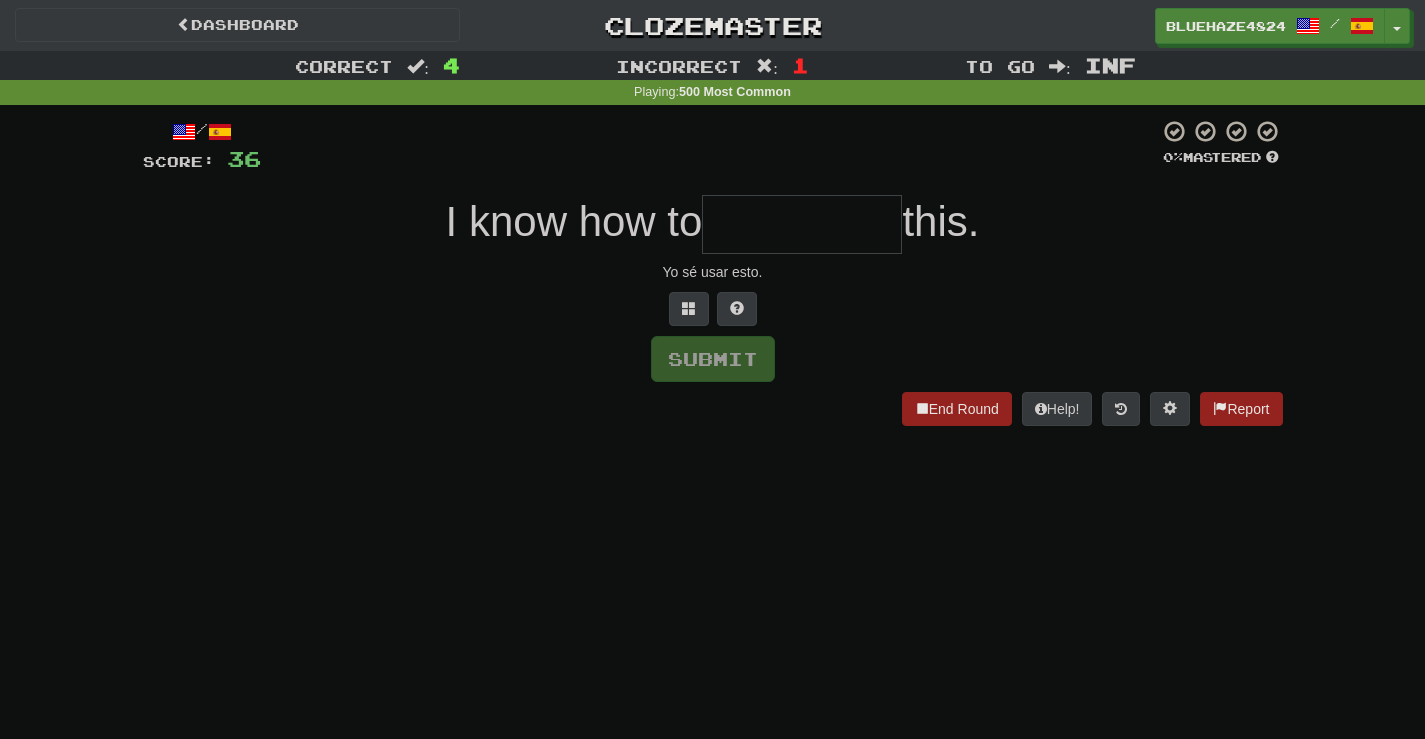click at bounding box center (802, 224) 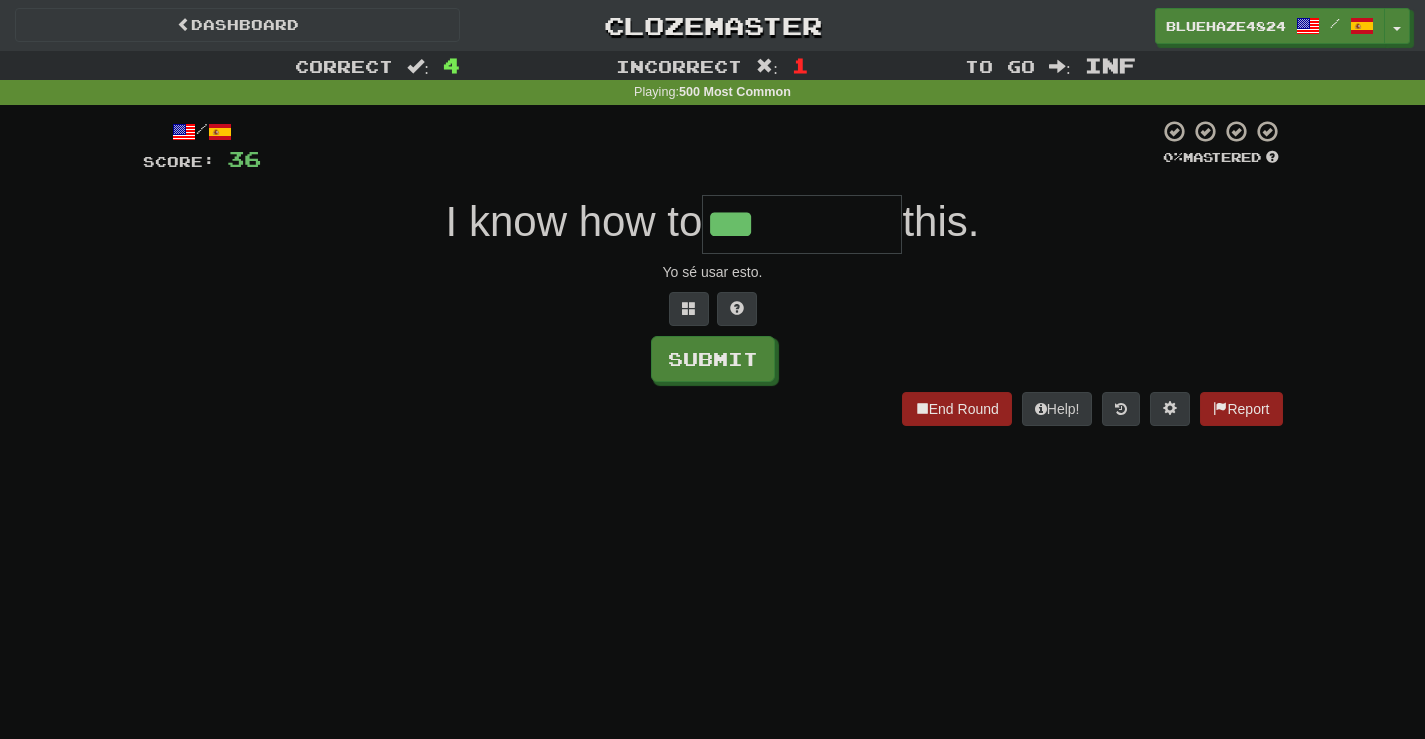 type on "***" 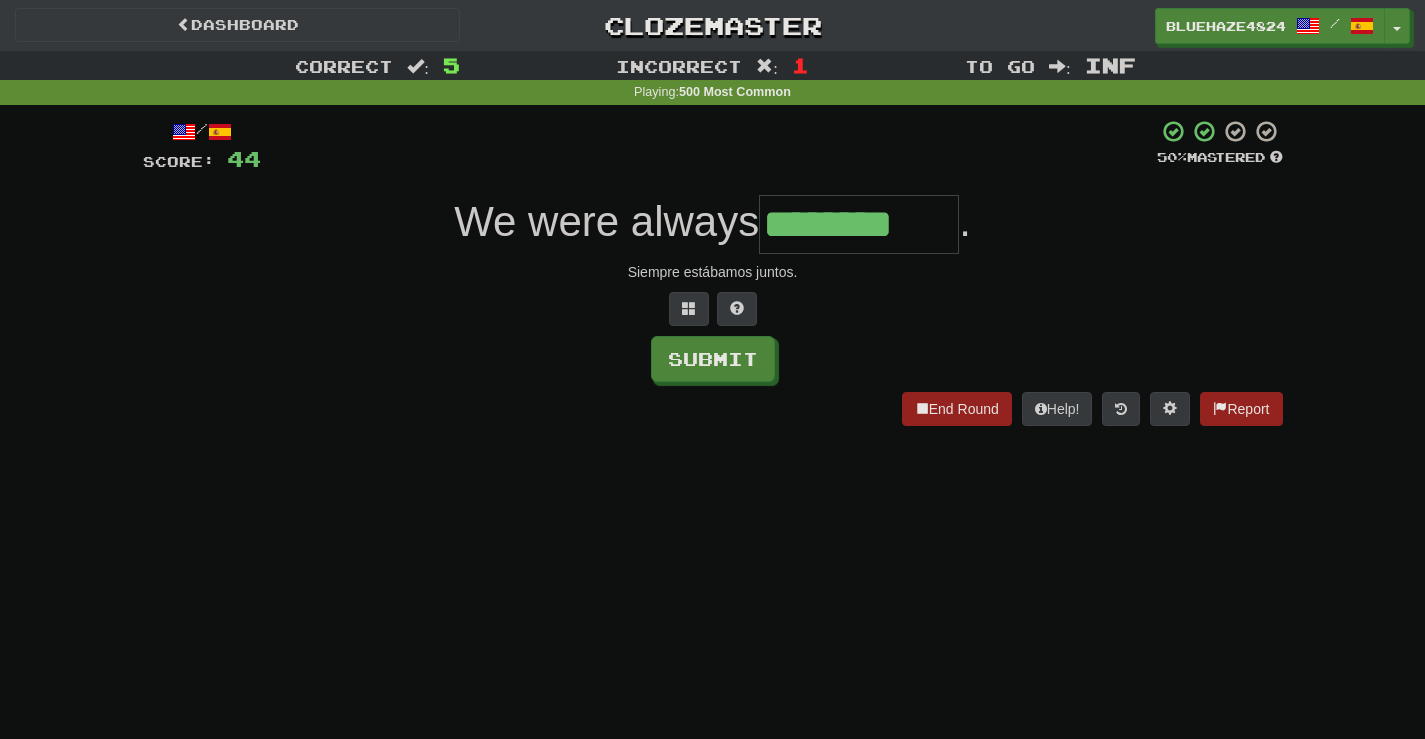 type on "********" 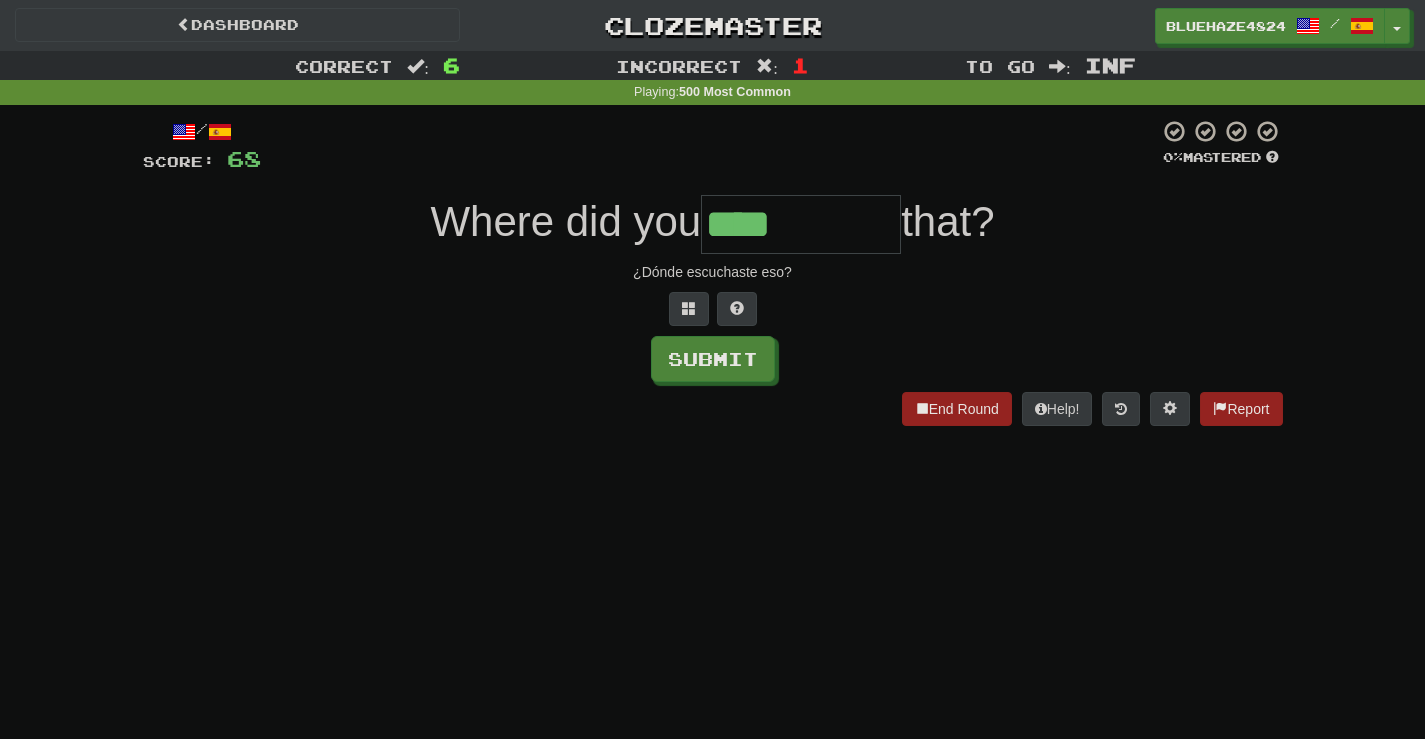 type on "****" 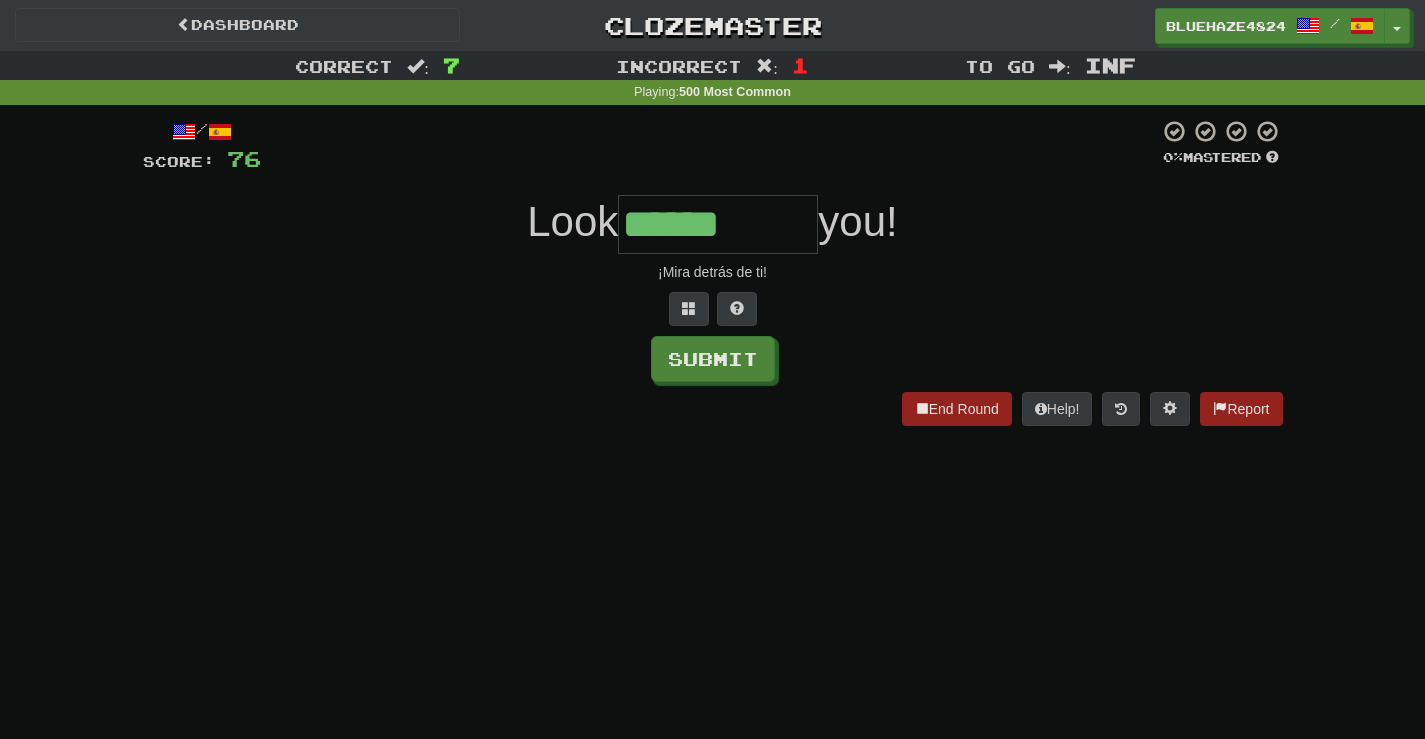 type on "******" 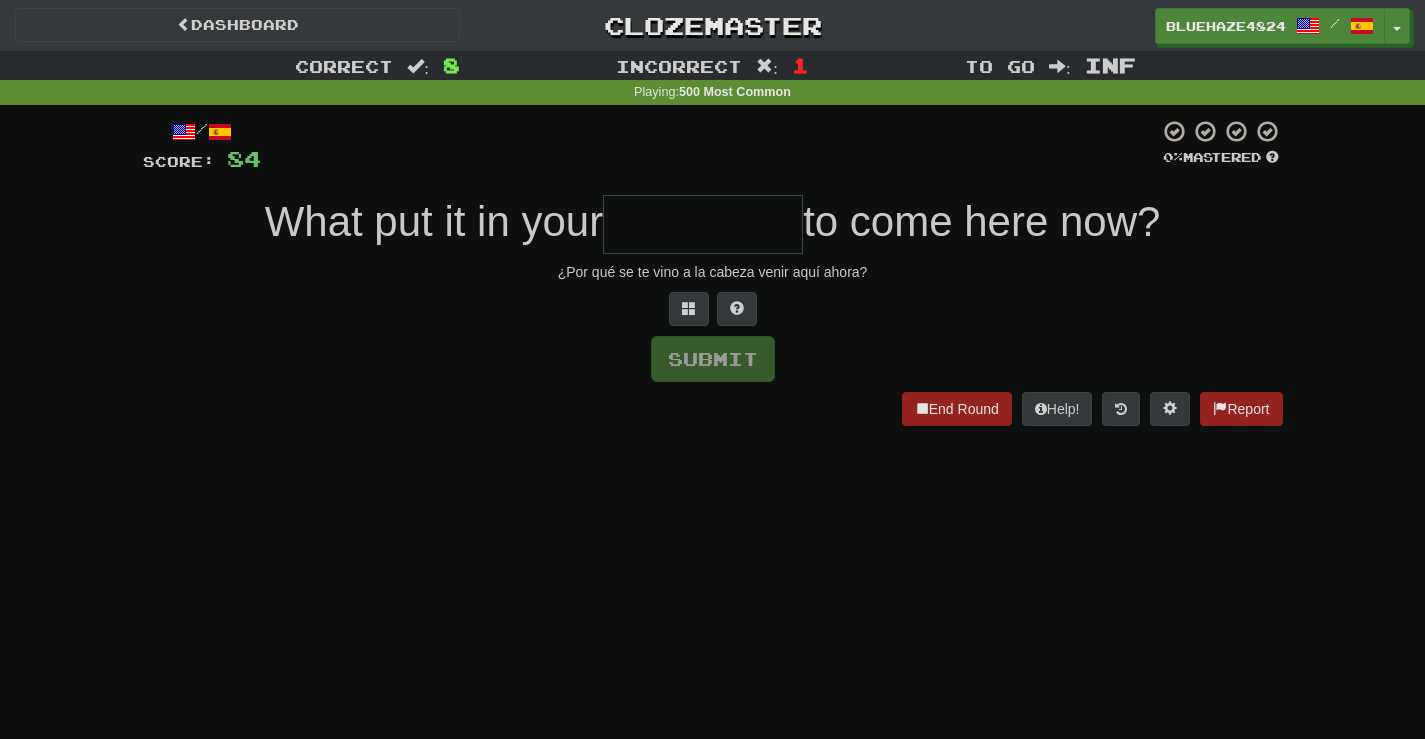 type on "*" 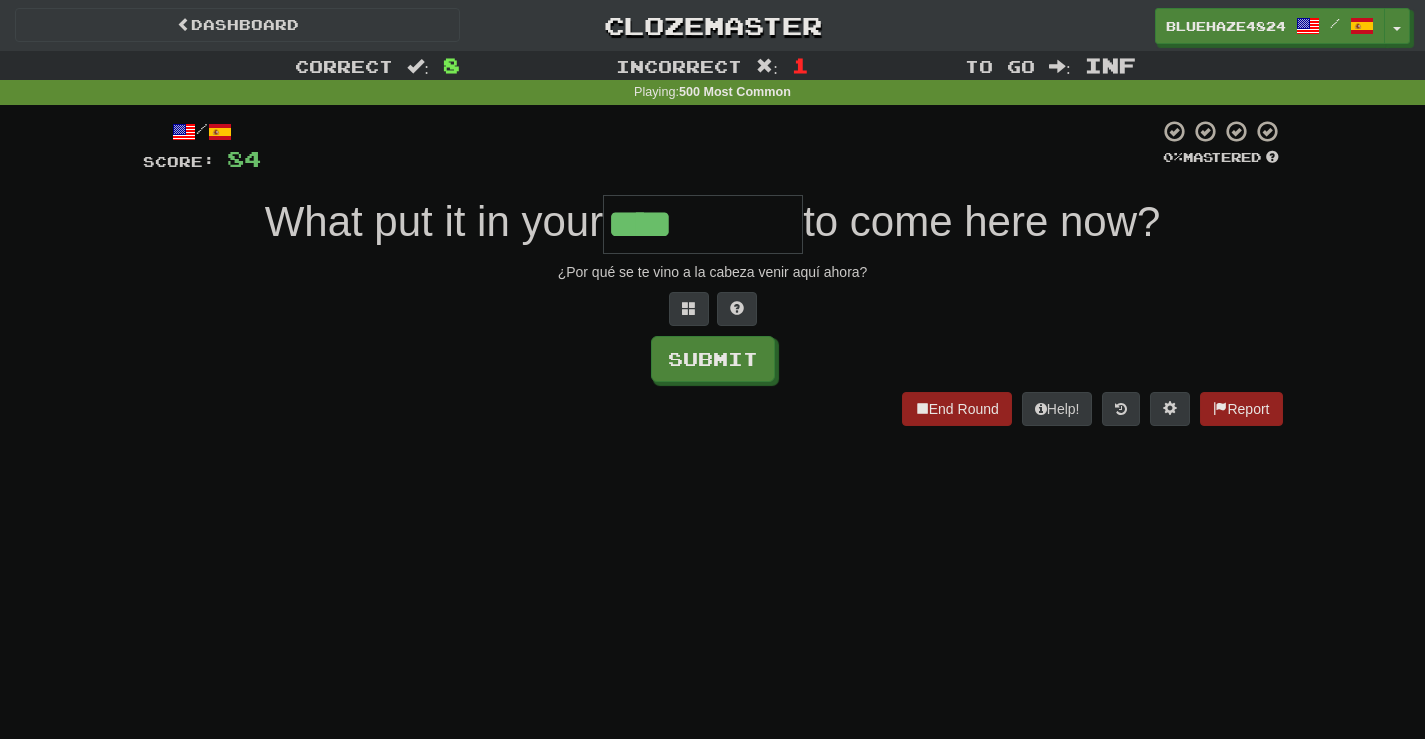 type on "****" 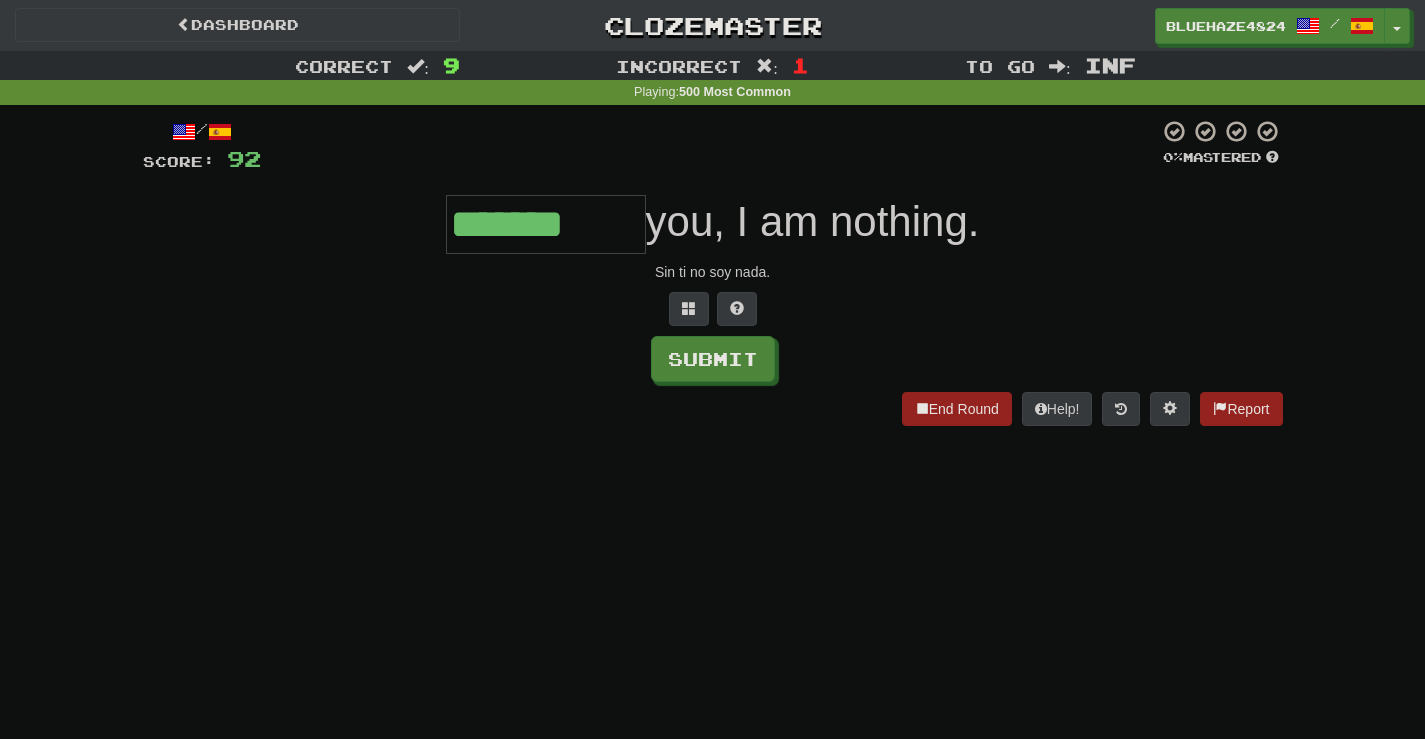 type on "*******" 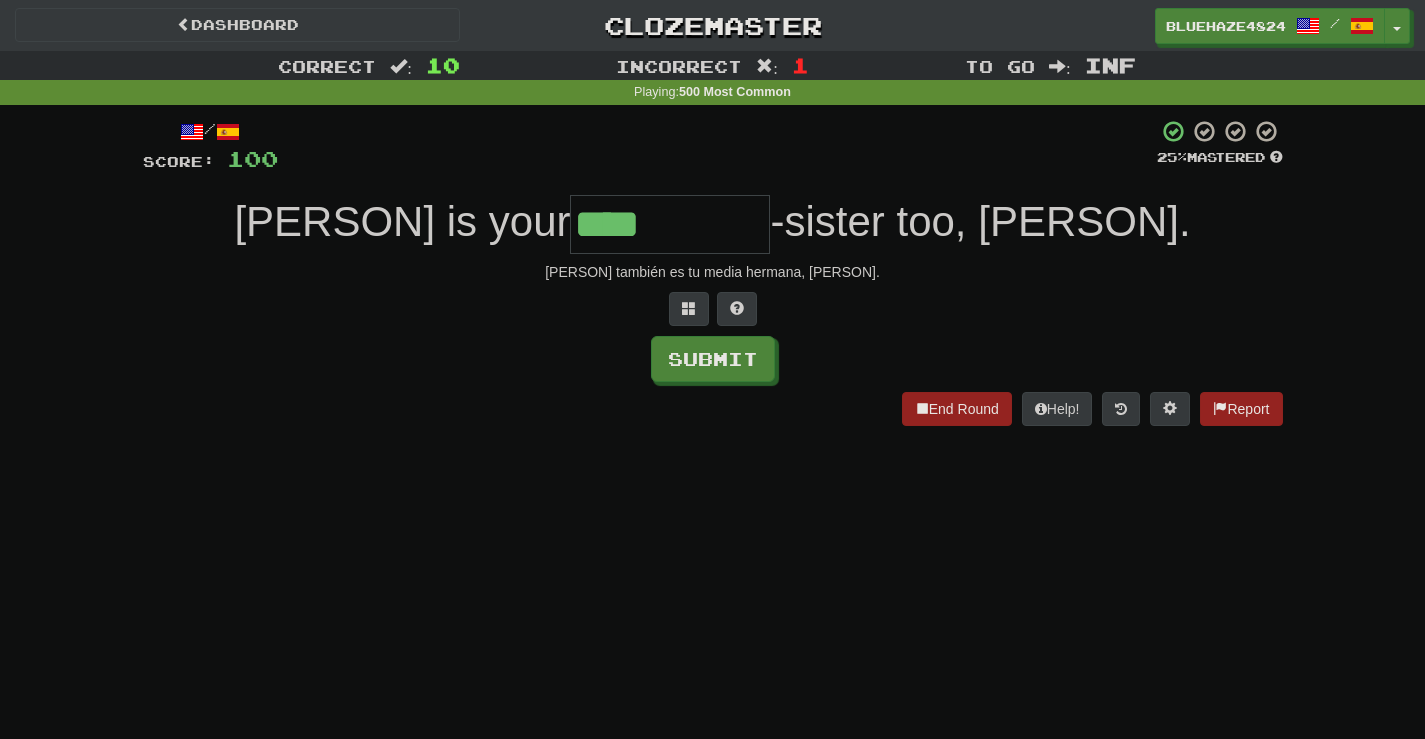 type on "****" 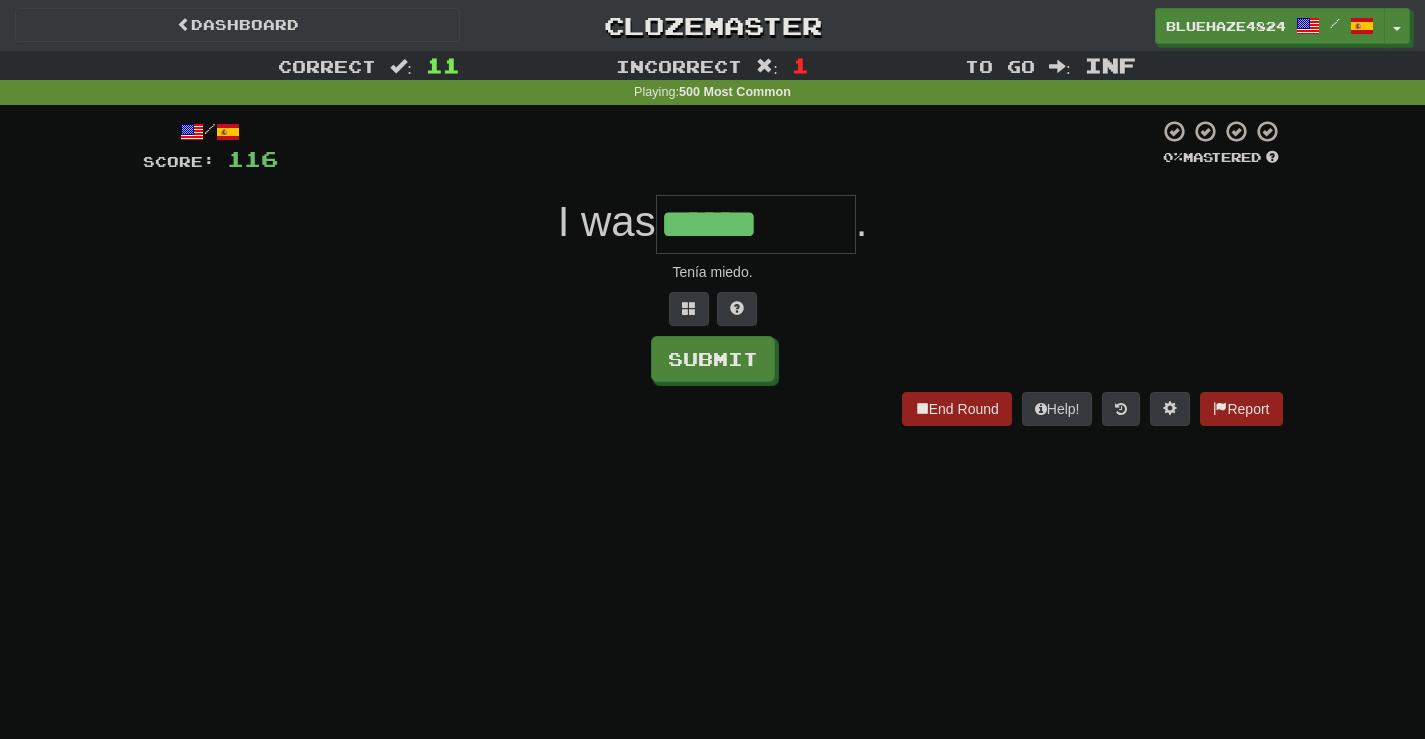 type on "******" 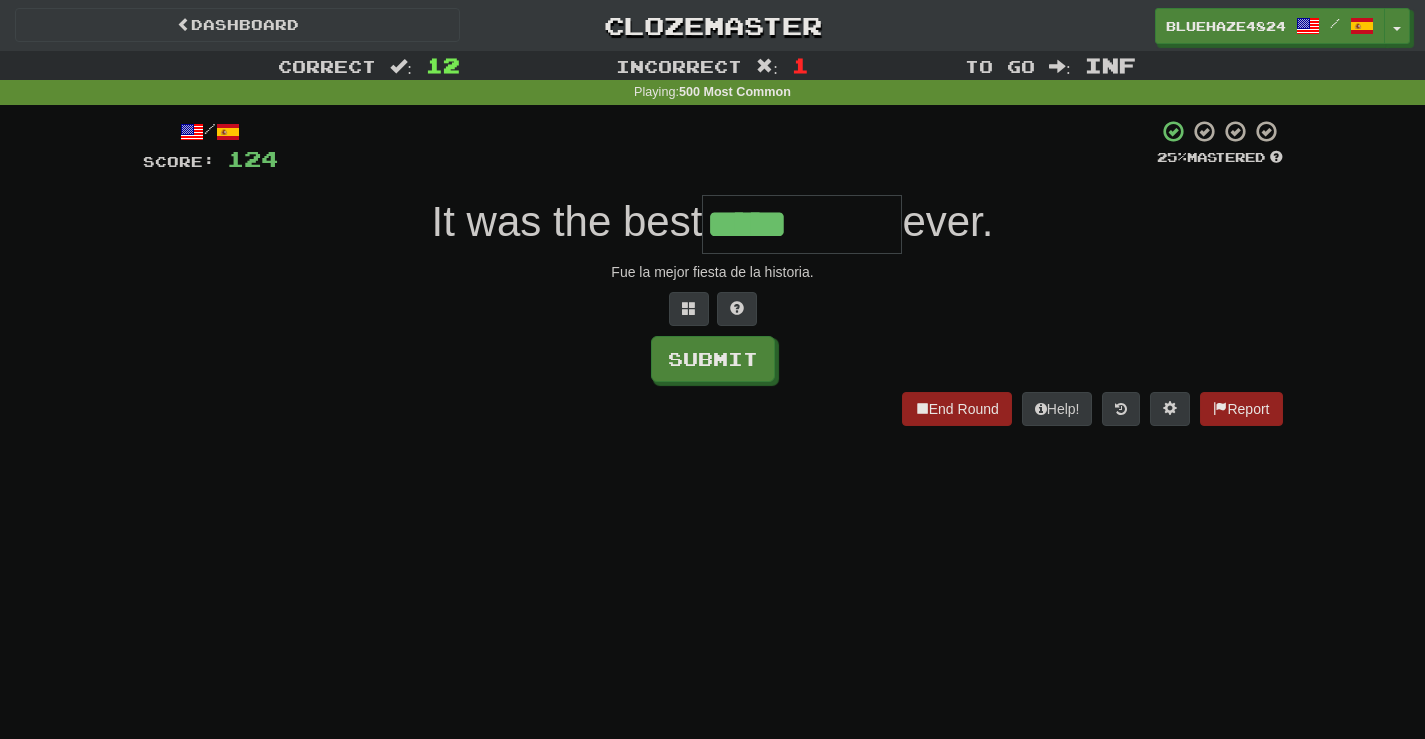 type on "*****" 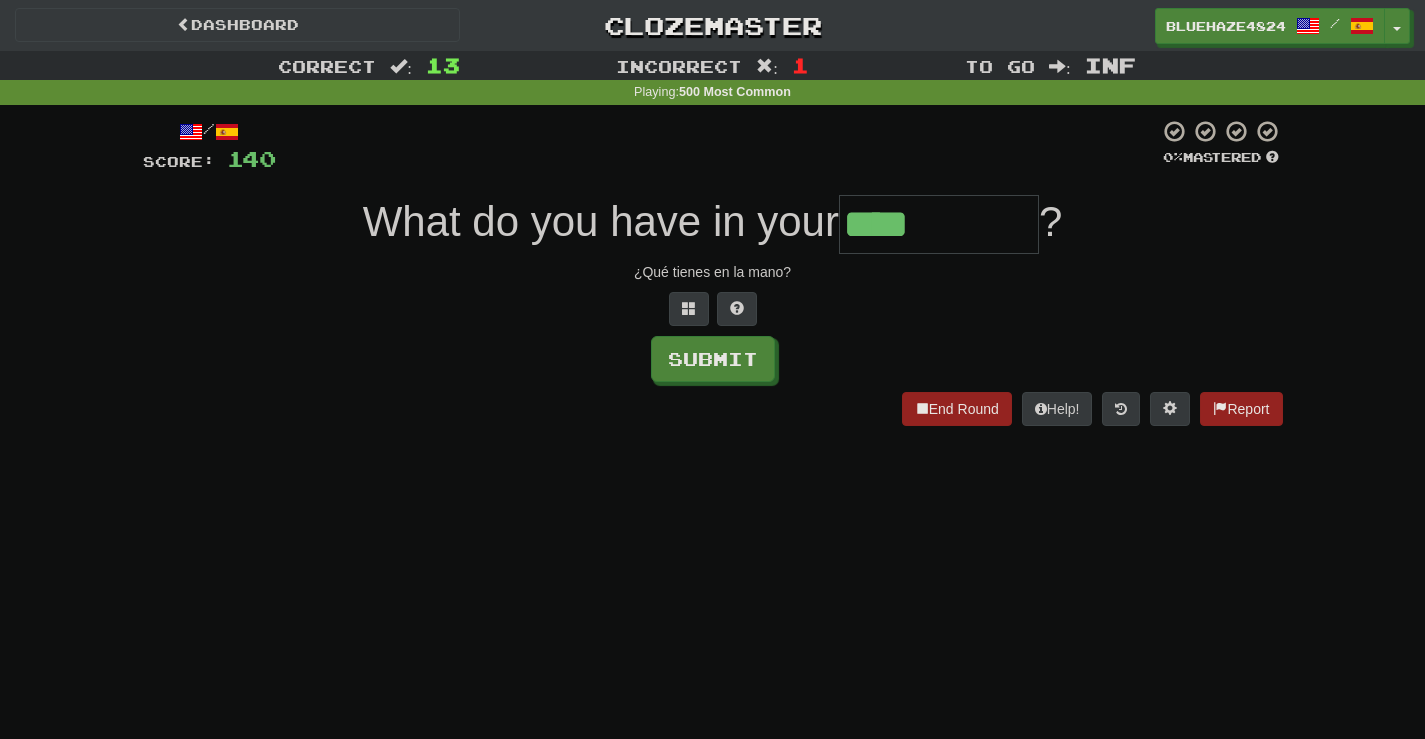 type on "****" 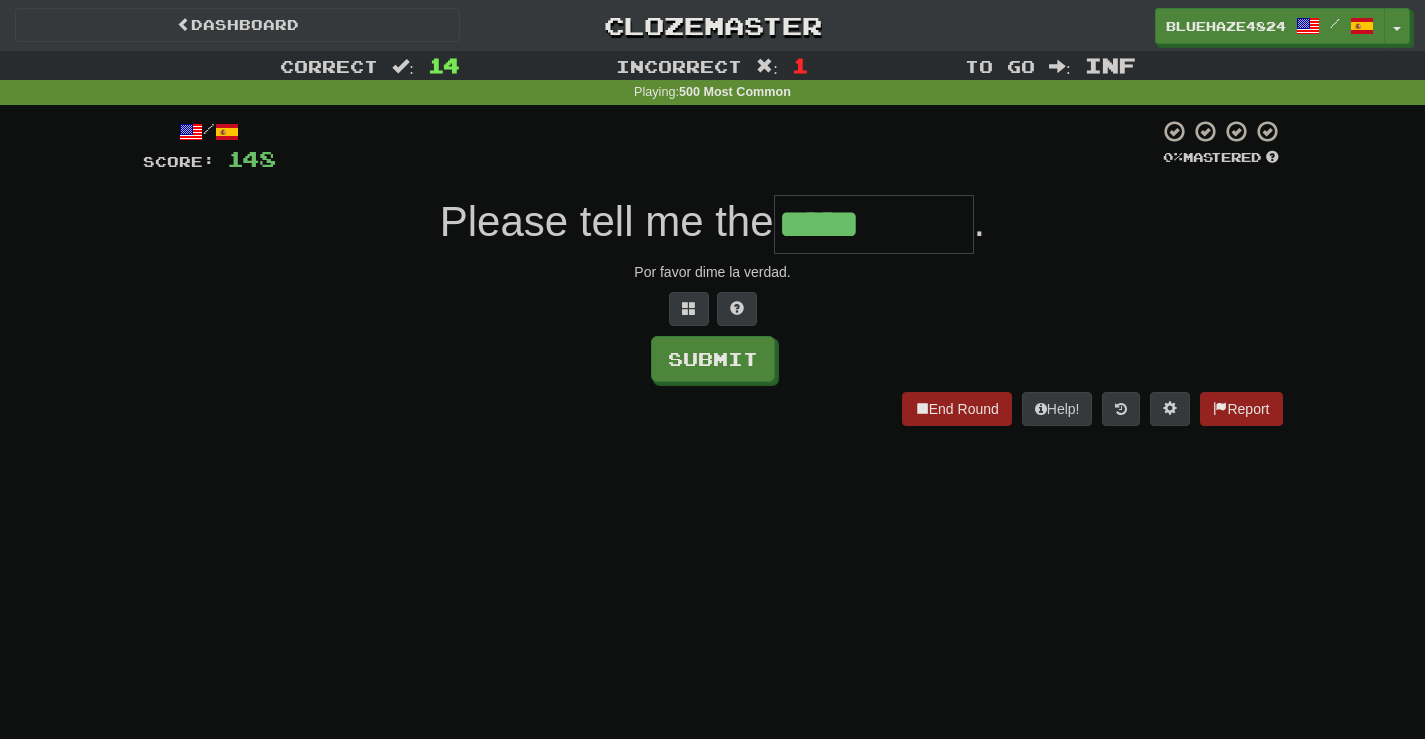 type on "*****" 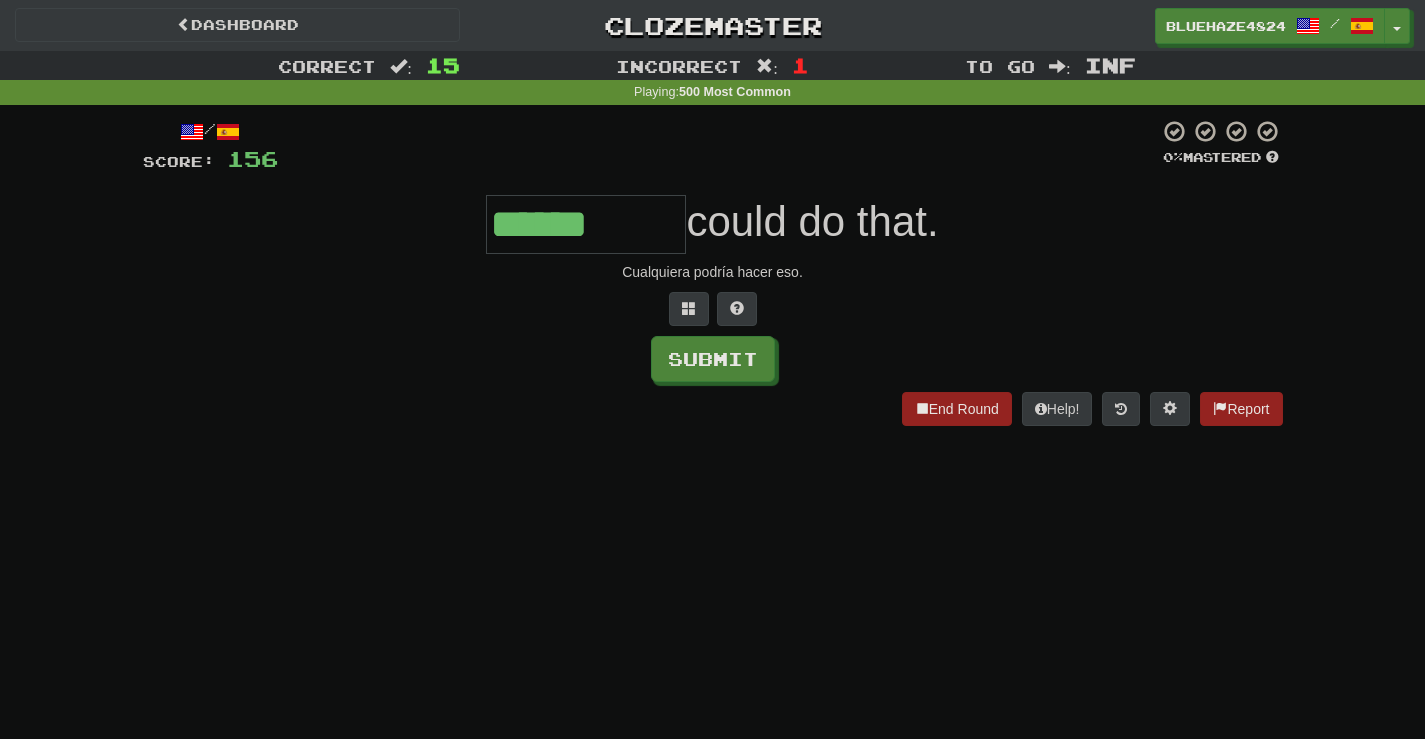 type on "******" 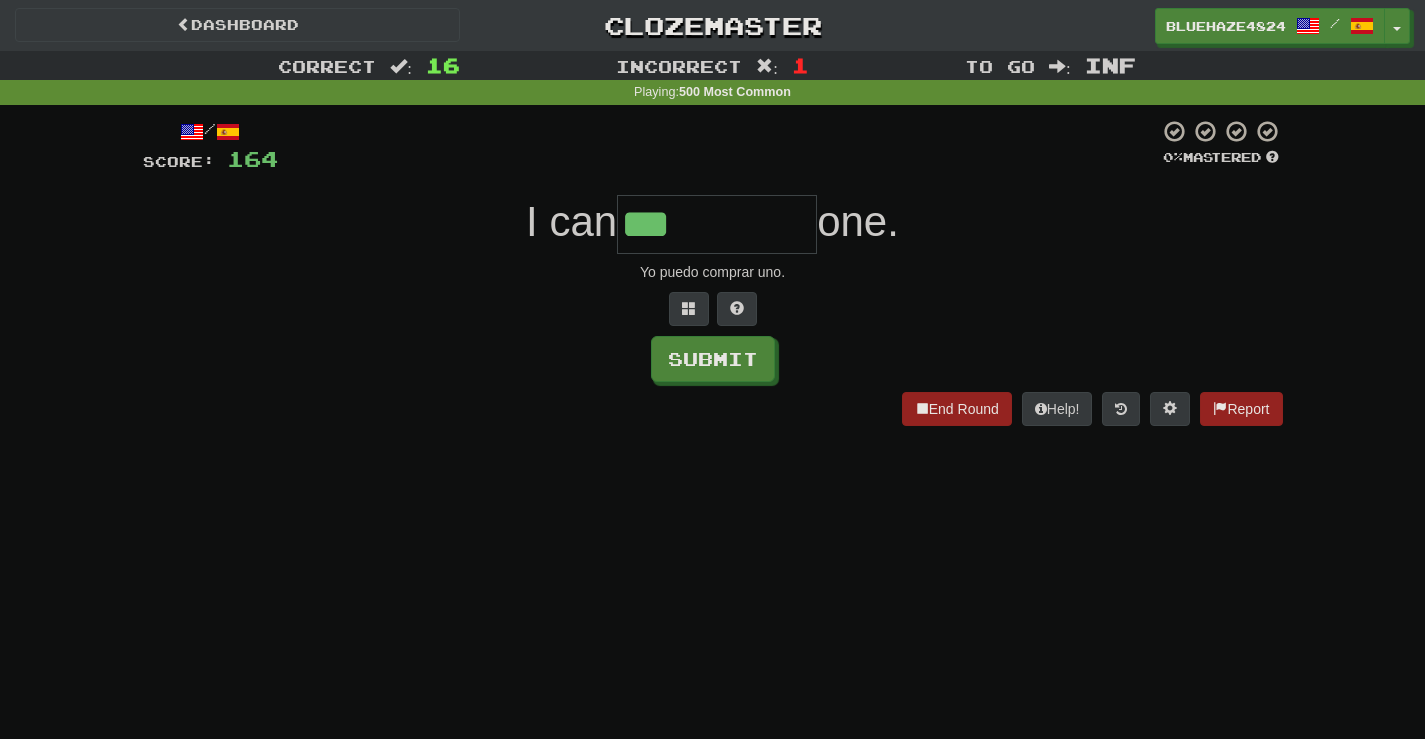 type on "***" 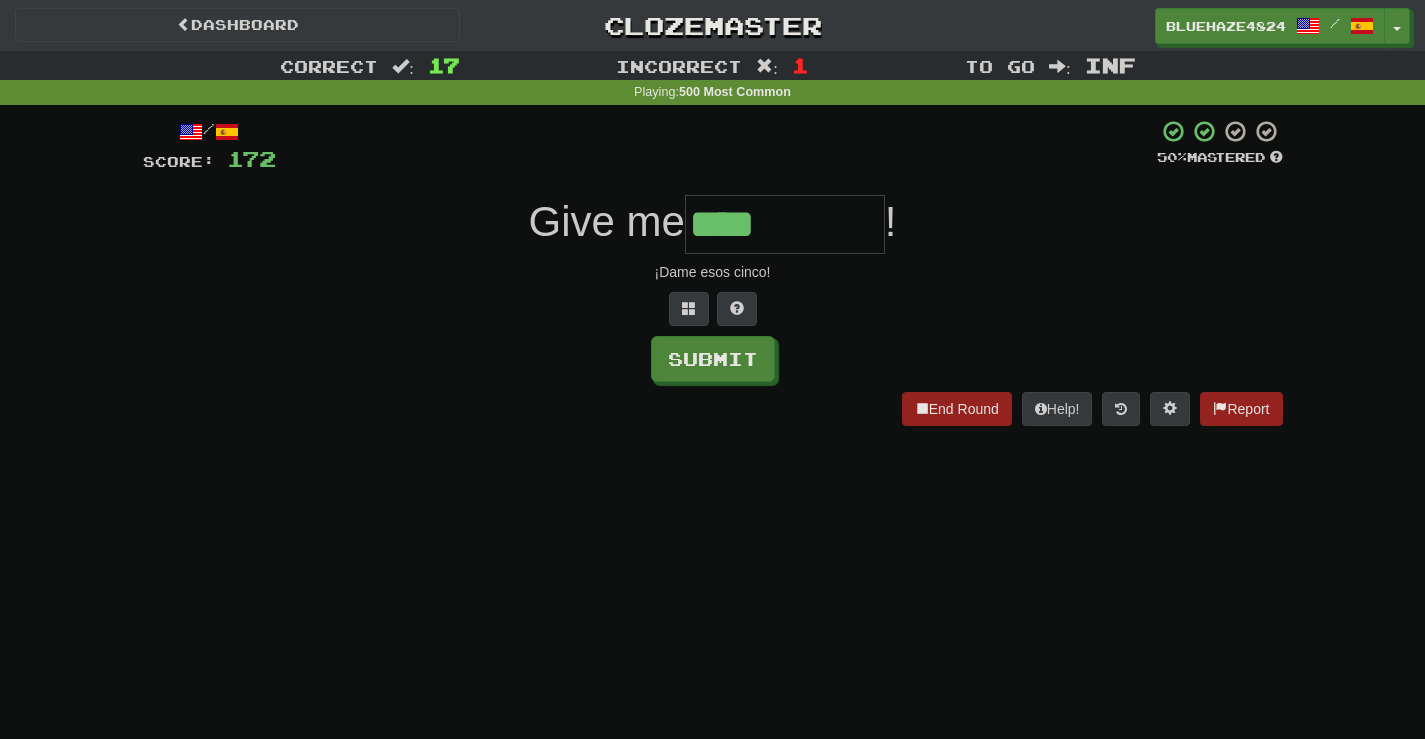 type on "****" 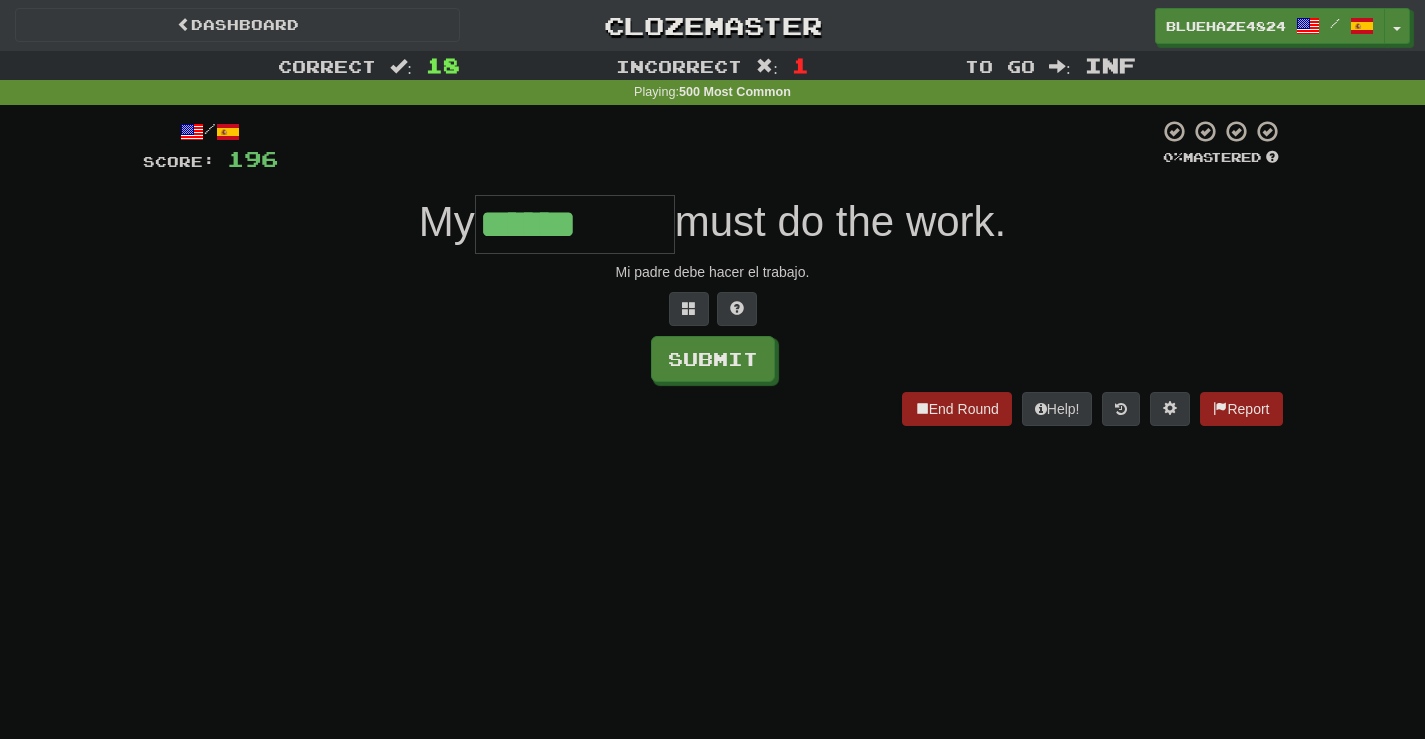 type on "******" 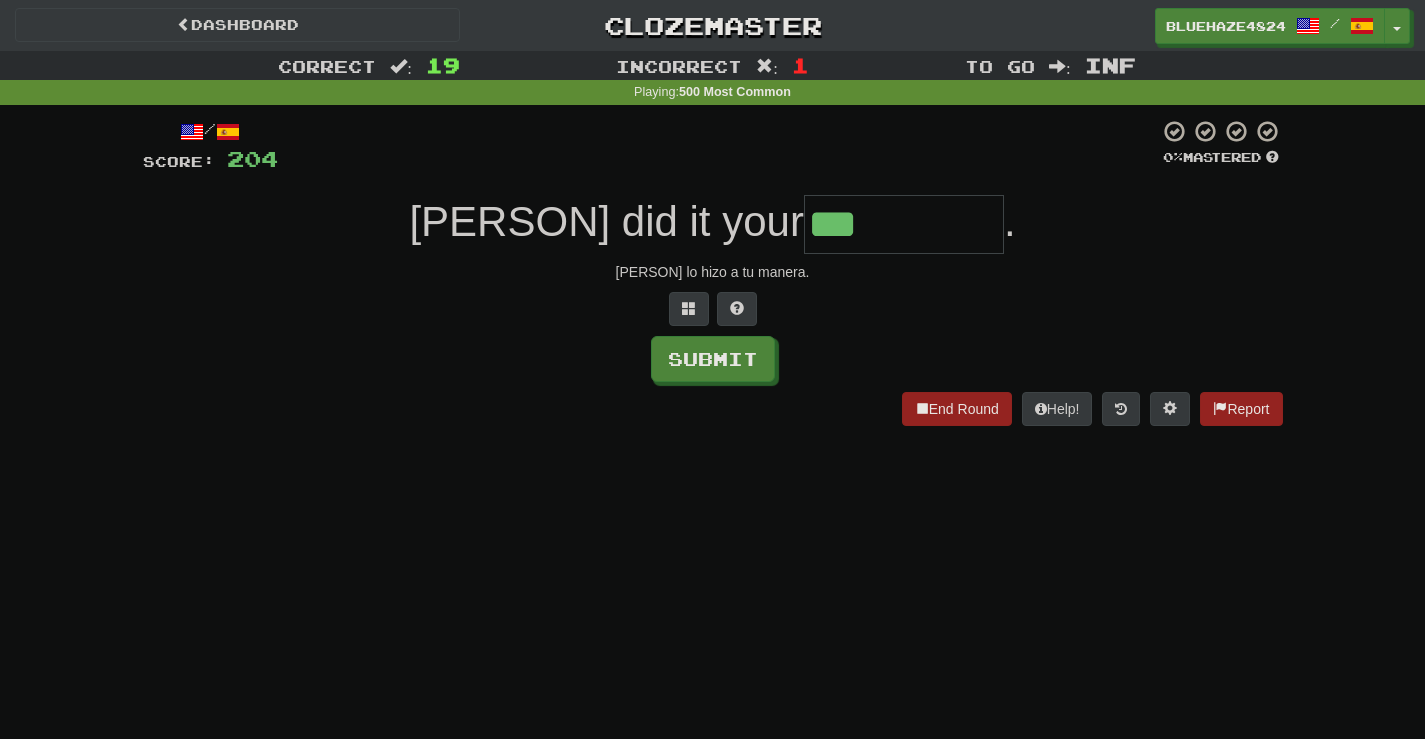 type on "***" 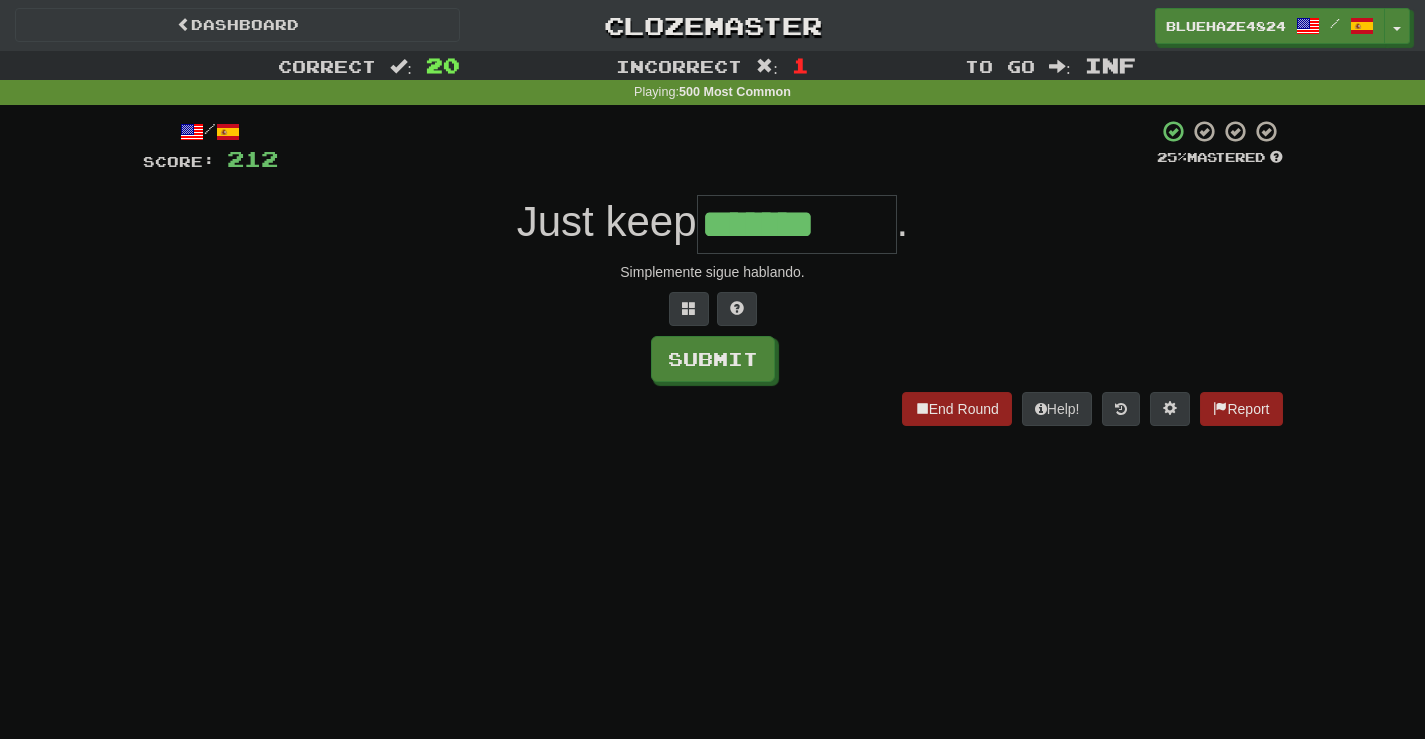 type on "*******" 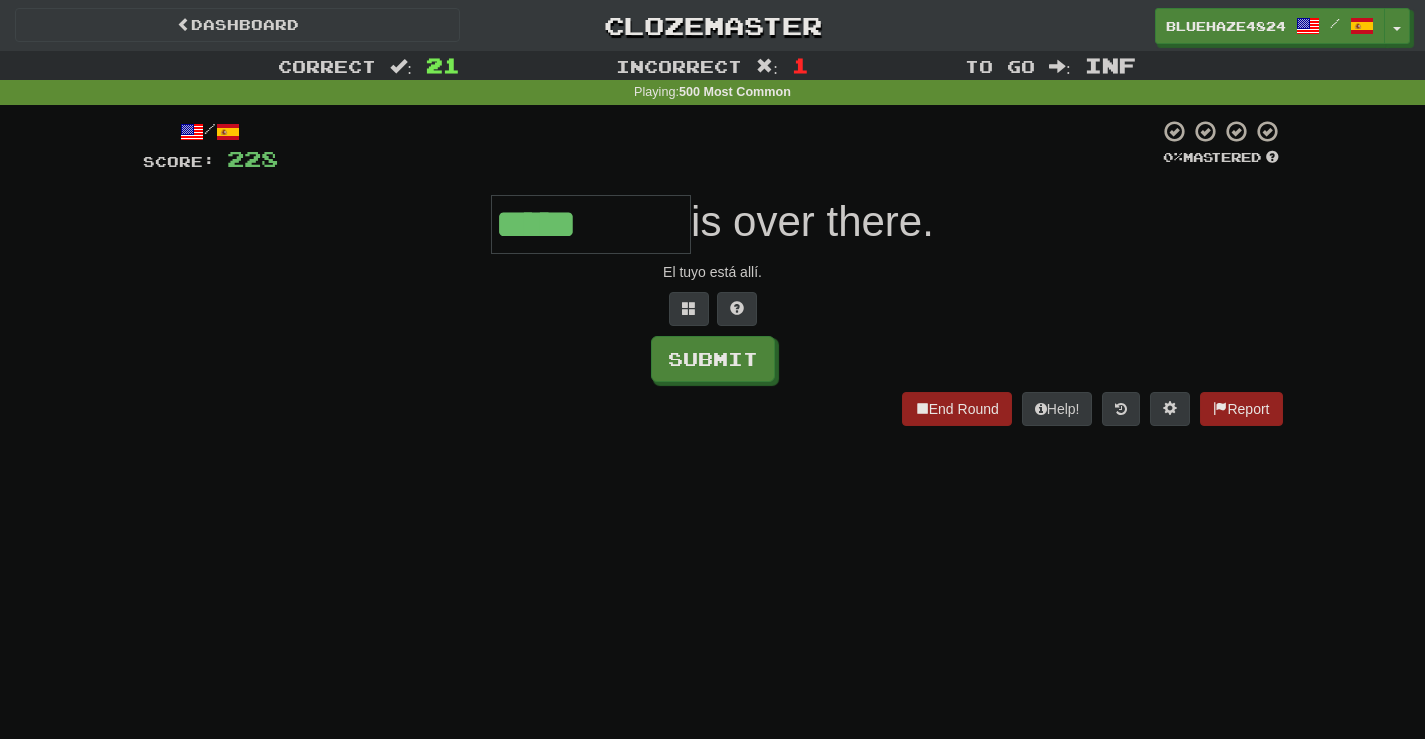type on "*****" 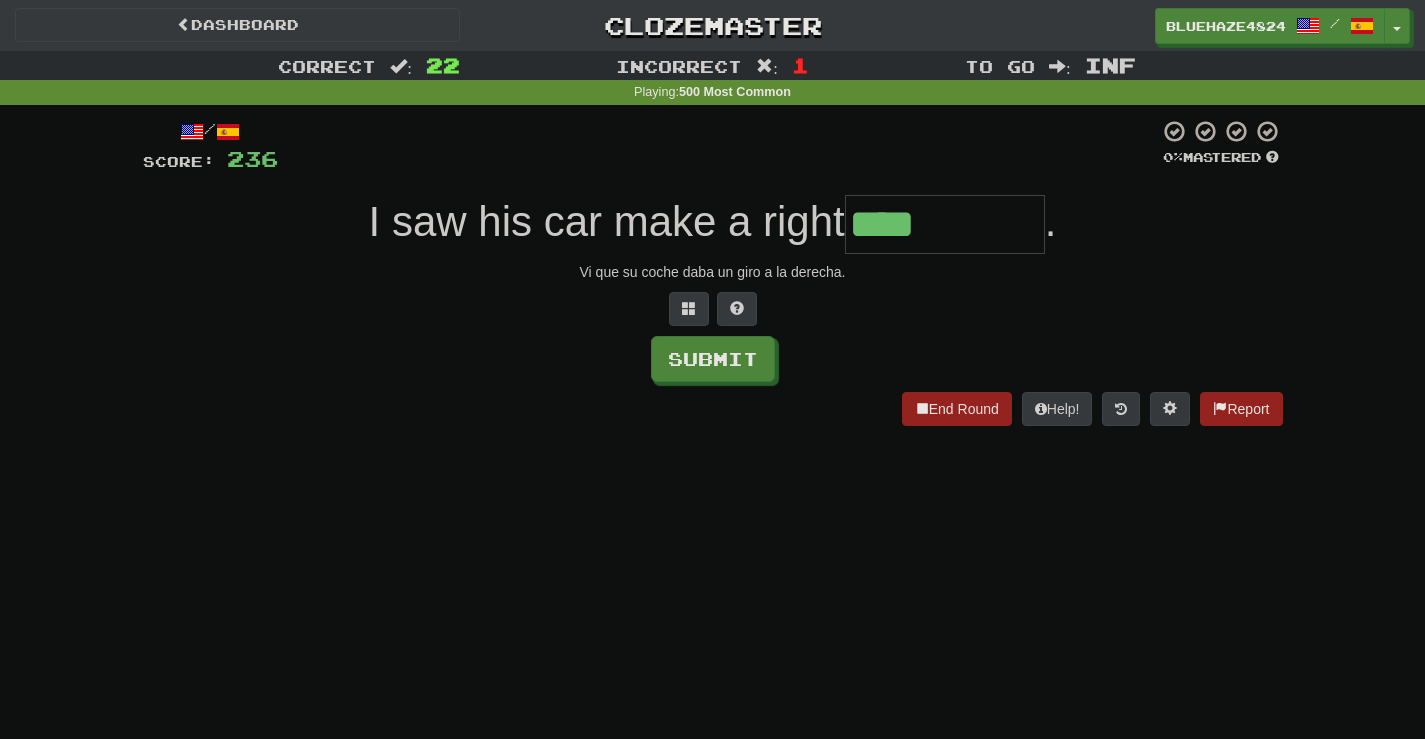 type on "****" 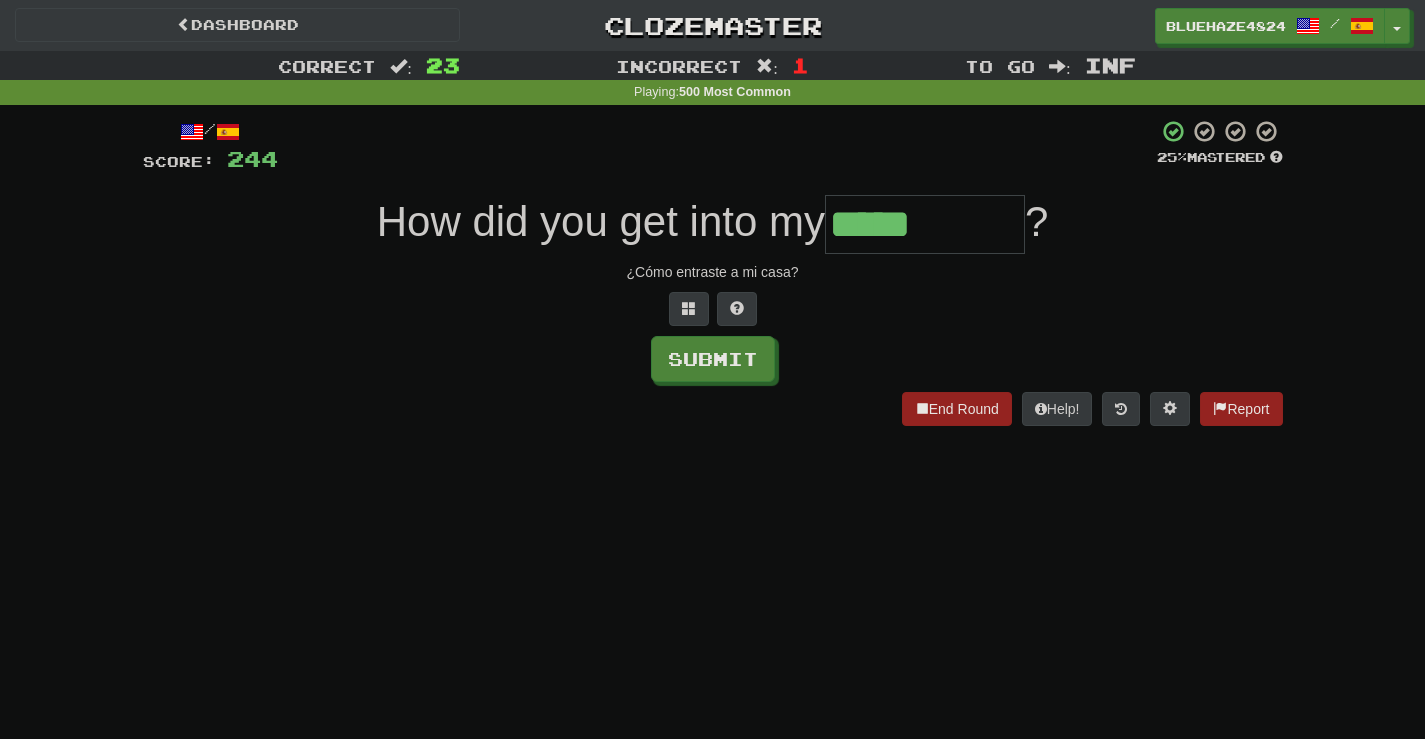 type on "*****" 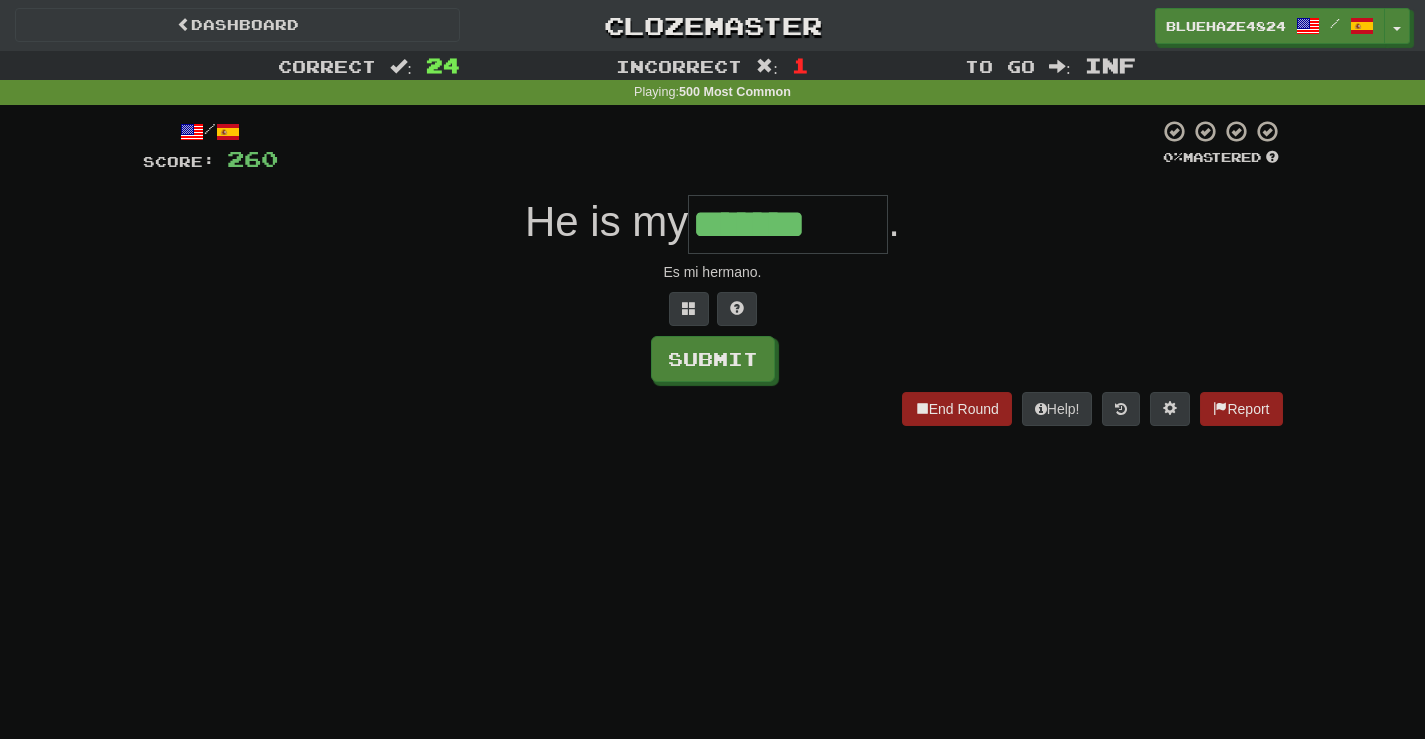 type on "*******" 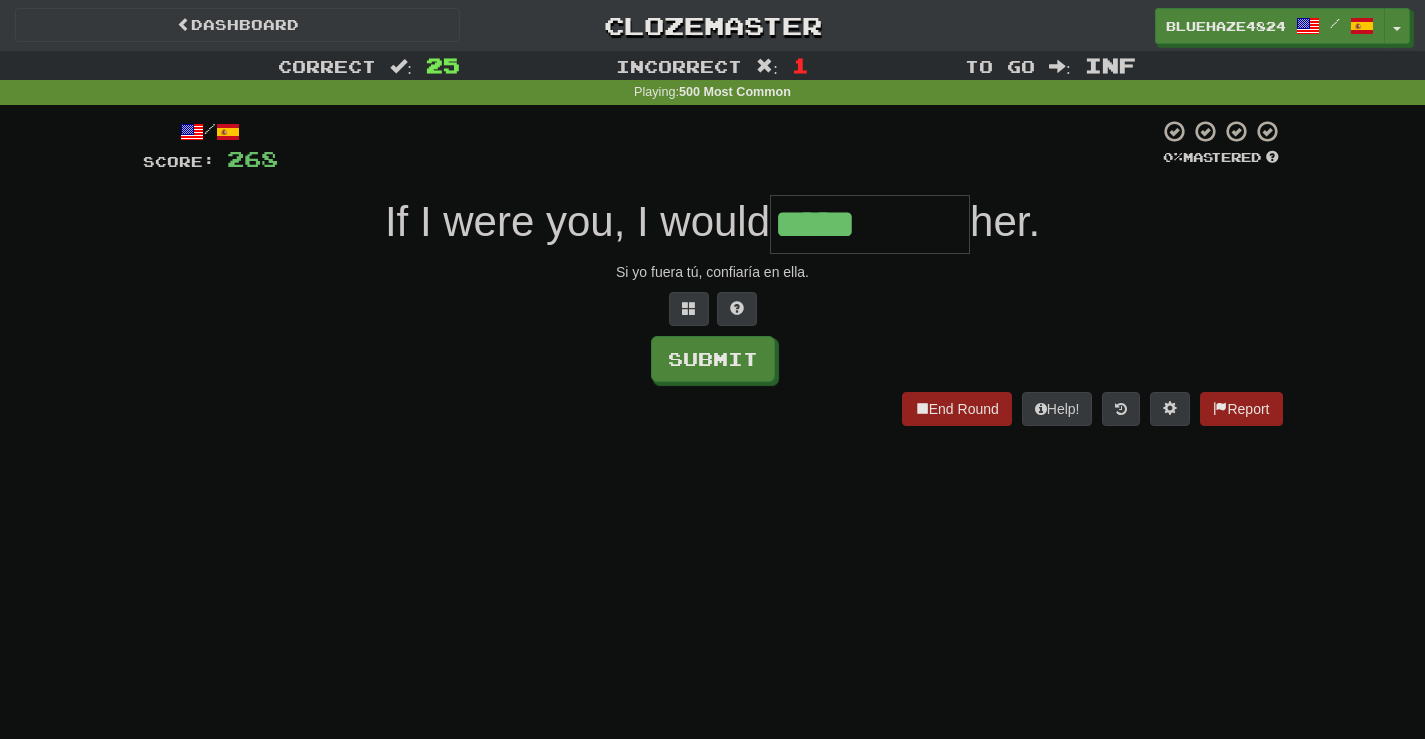 type on "*****" 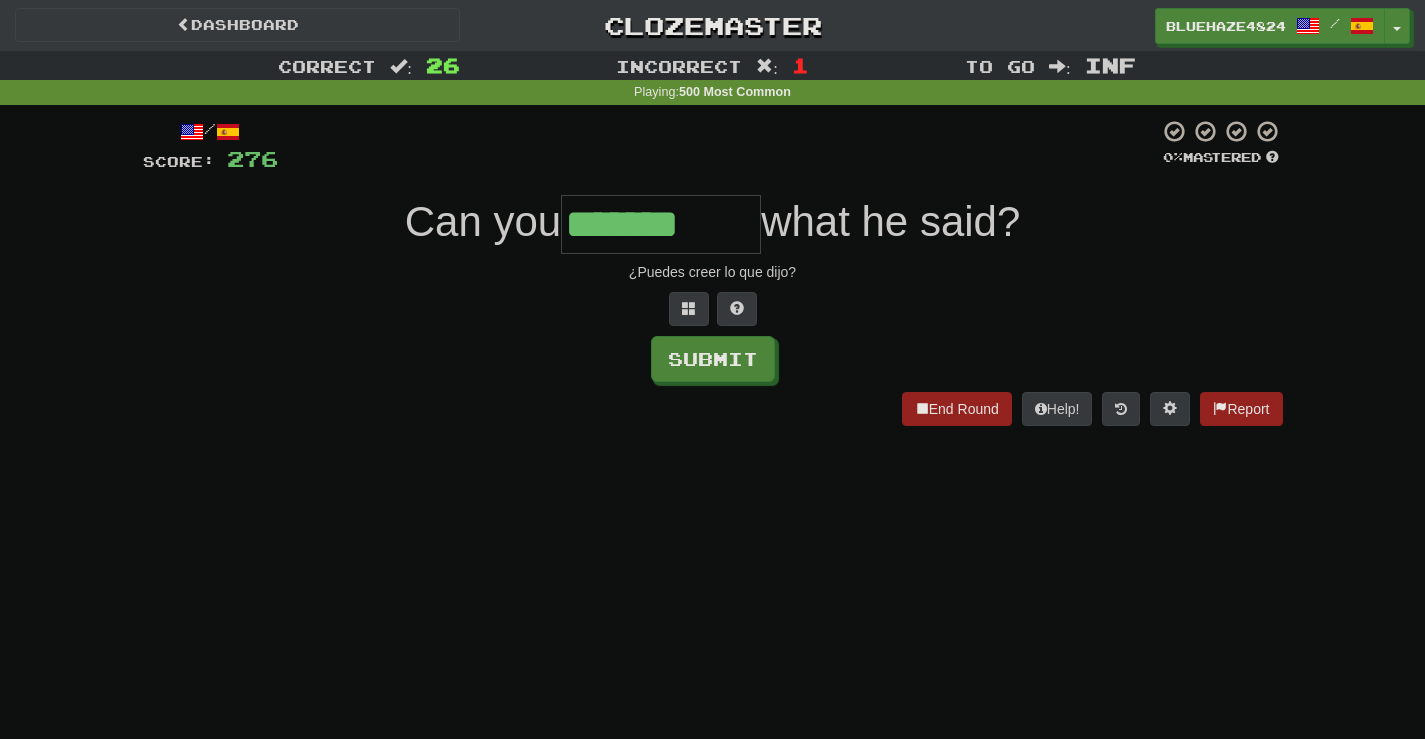 type on "*******" 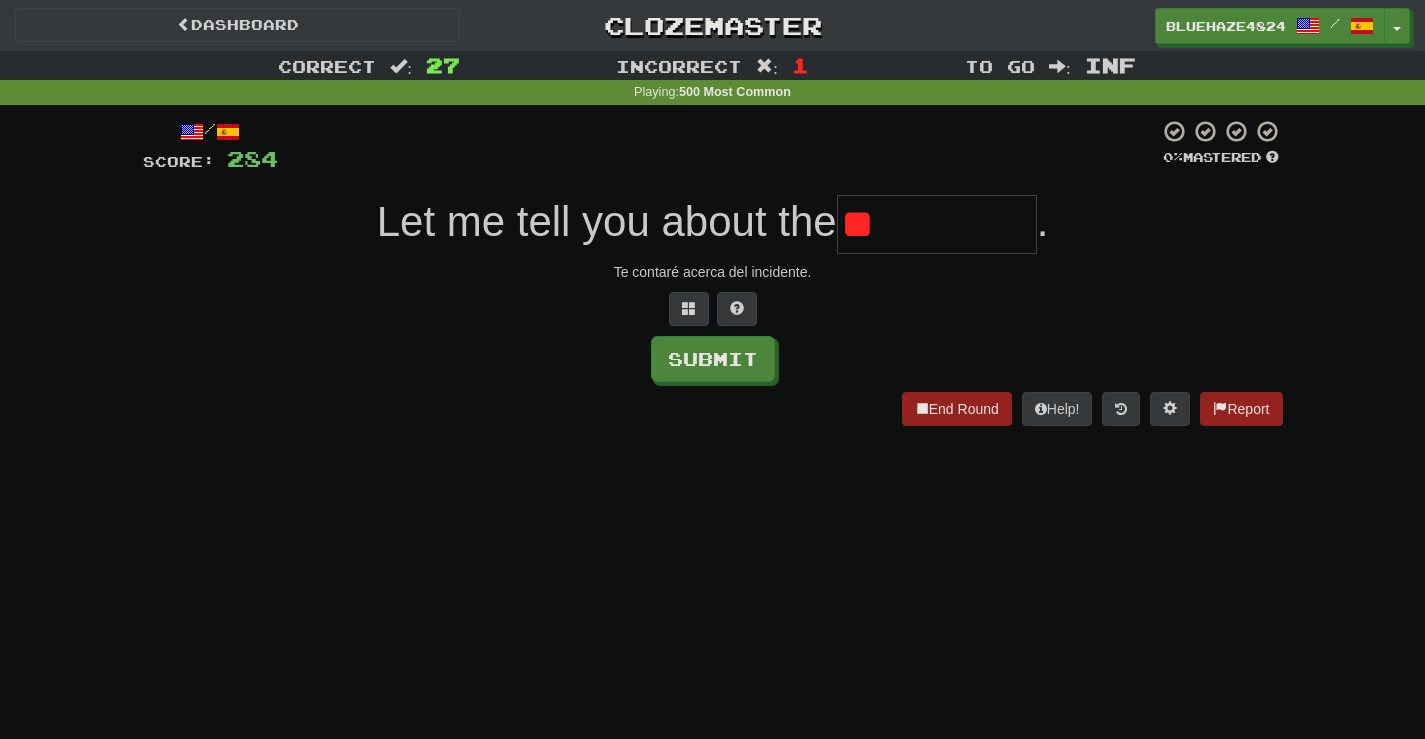 type on "*" 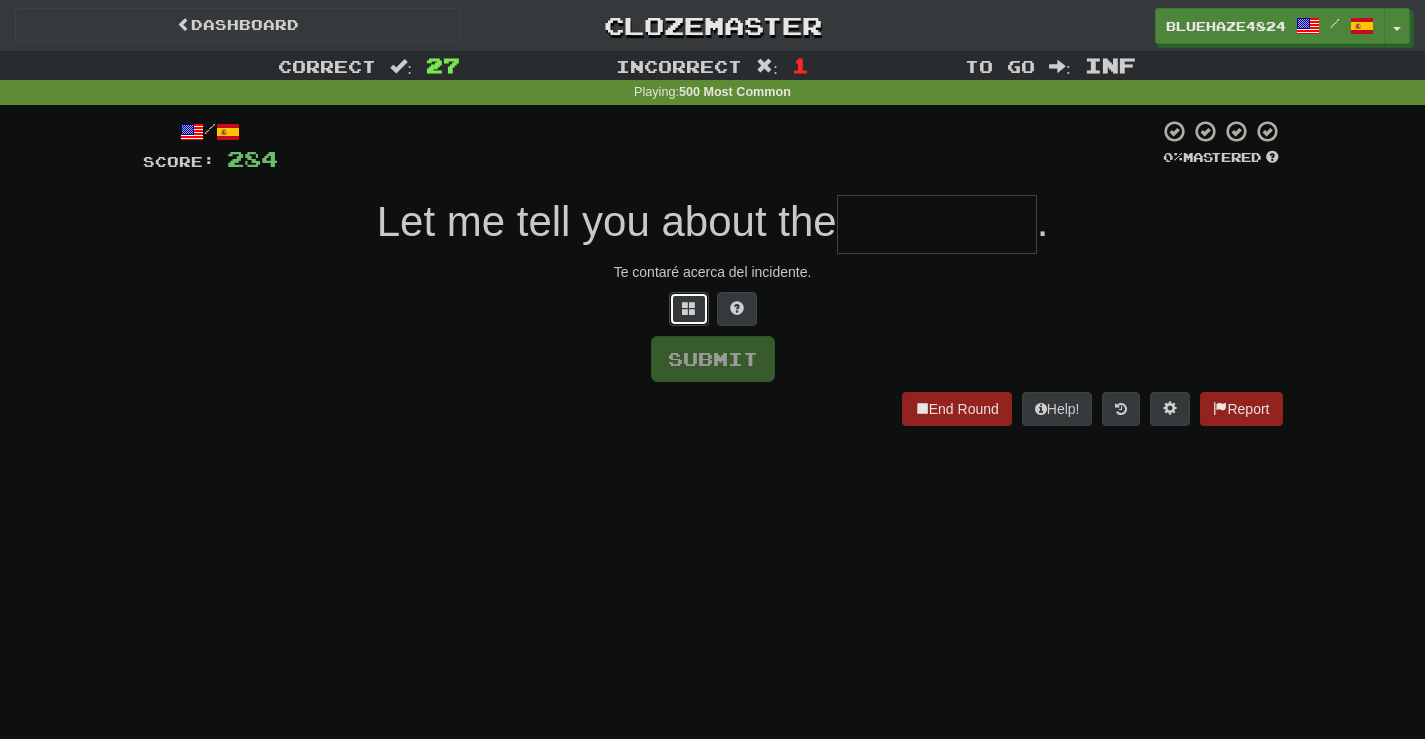 click at bounding box center (689, 309) 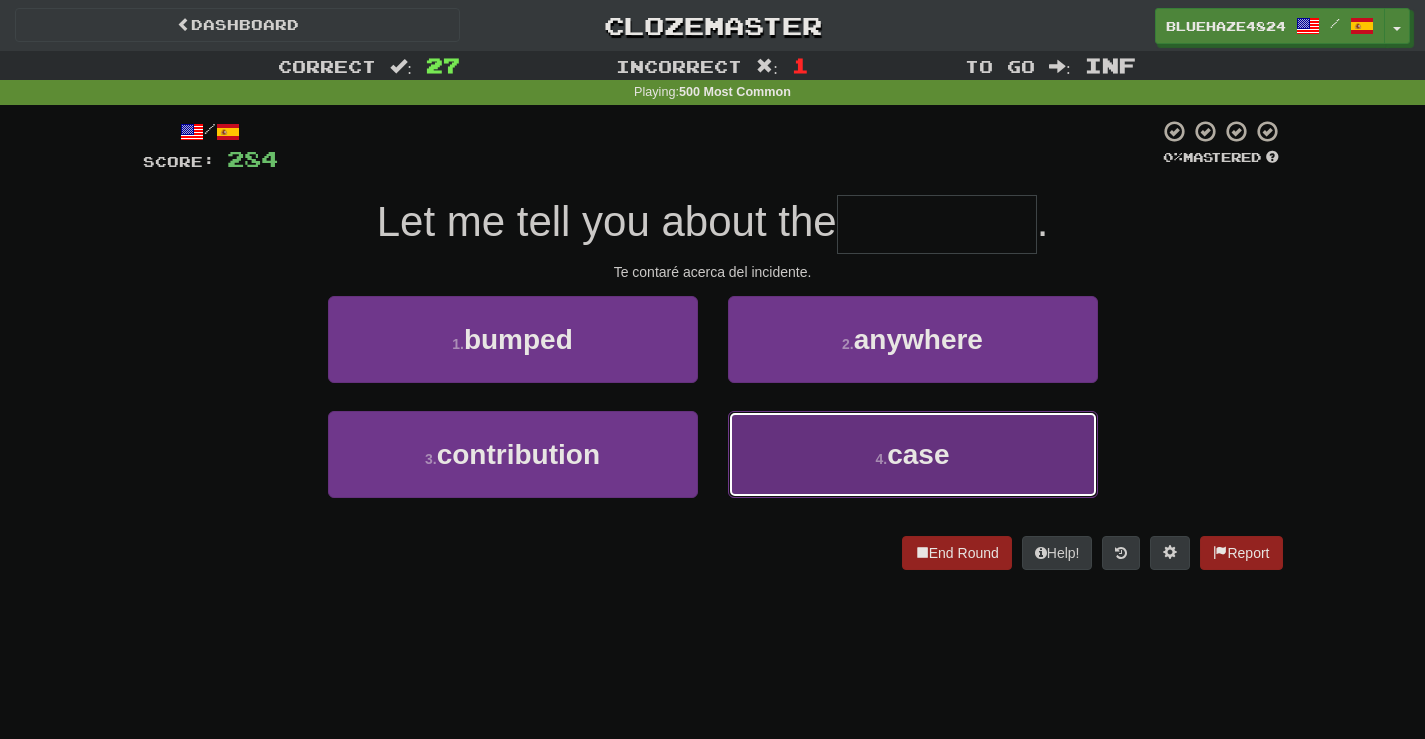click on "4 .  case" at bounding box center (913, 454) 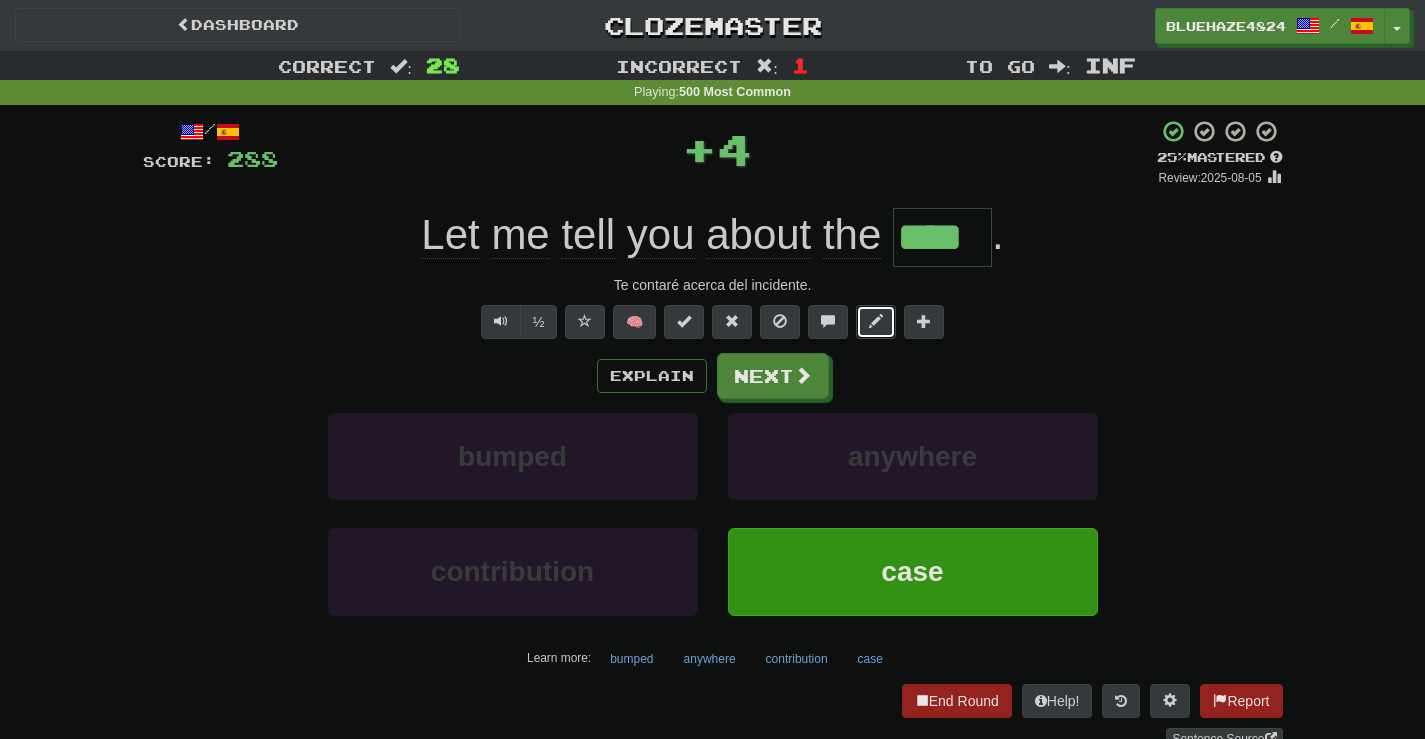 click at bounding box center [876, 321] 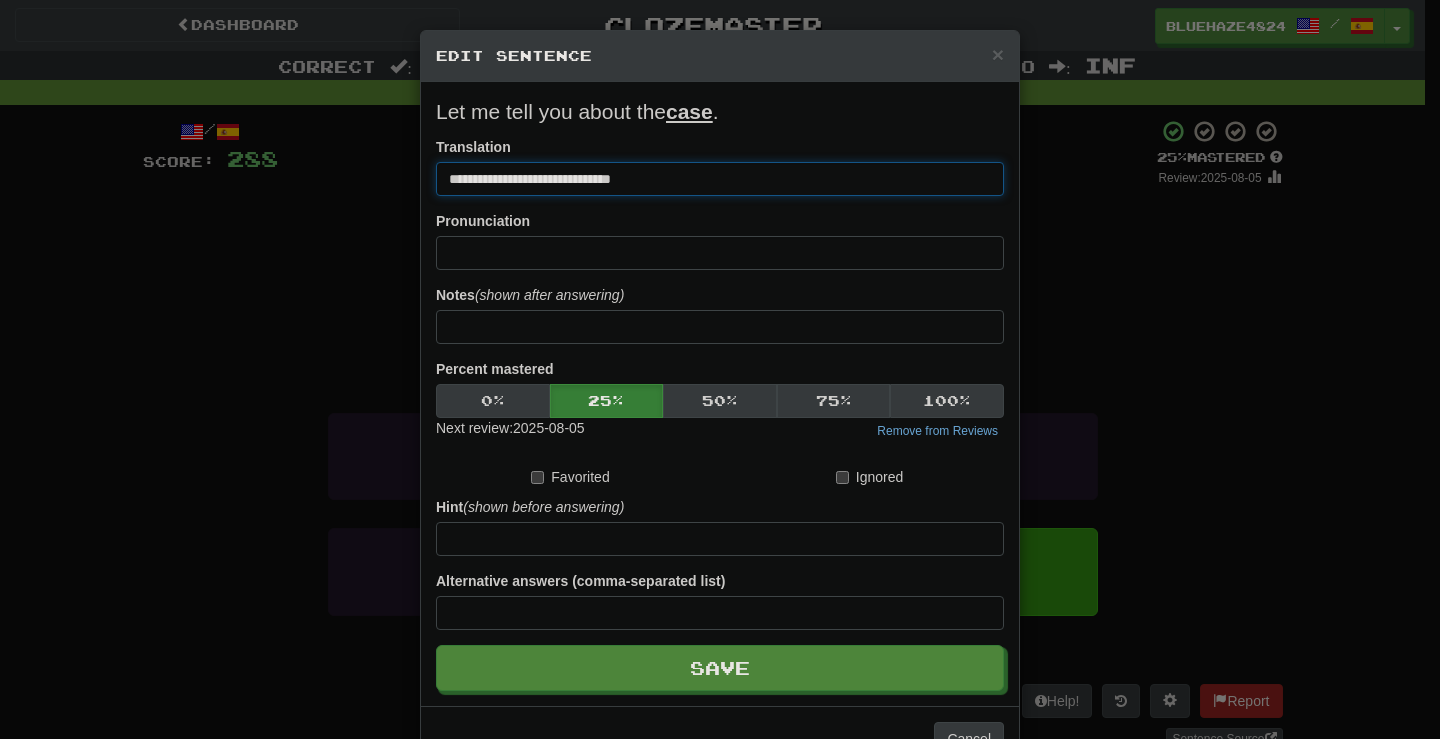 drag, startPoint x: 695, startPoint y: 177, endPoint x: 584, endPoint y: 178, distance: 111.0045 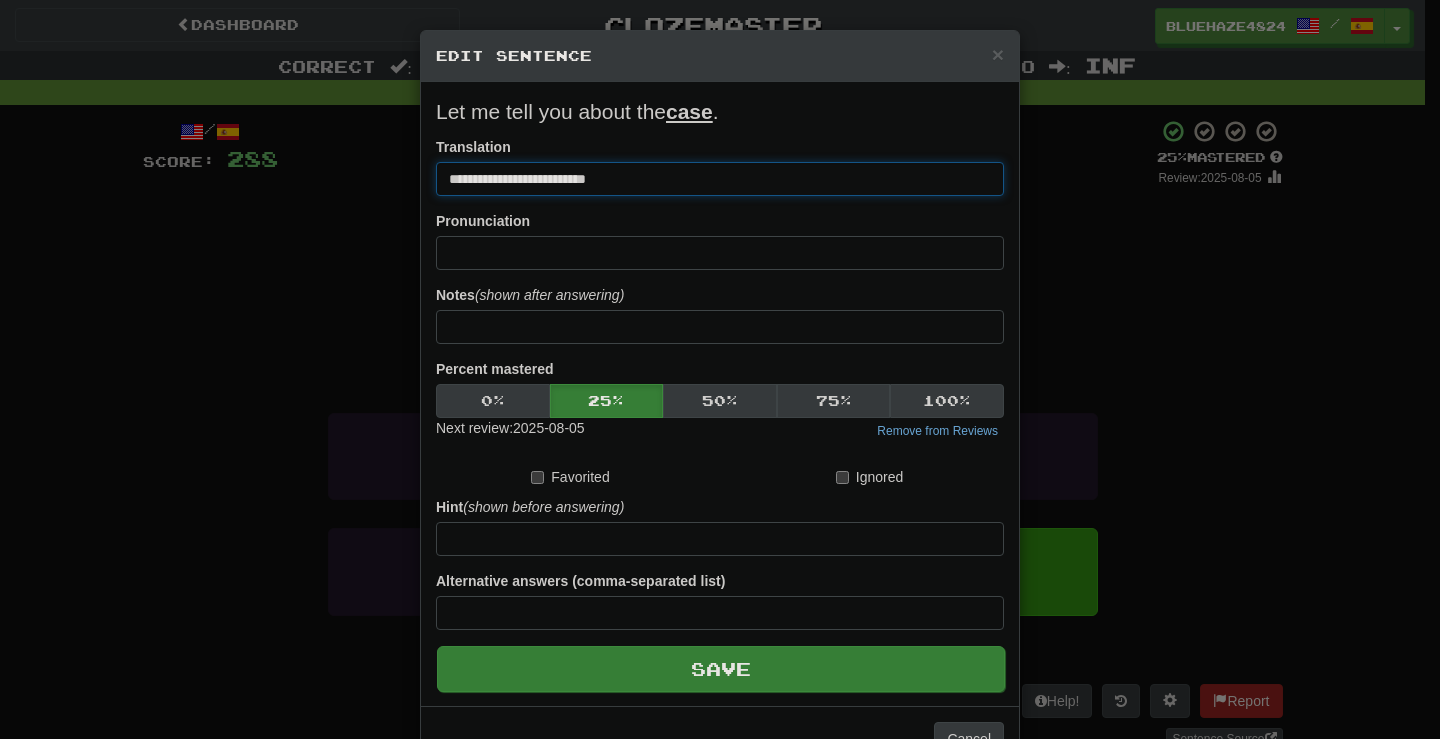 type on "**********" 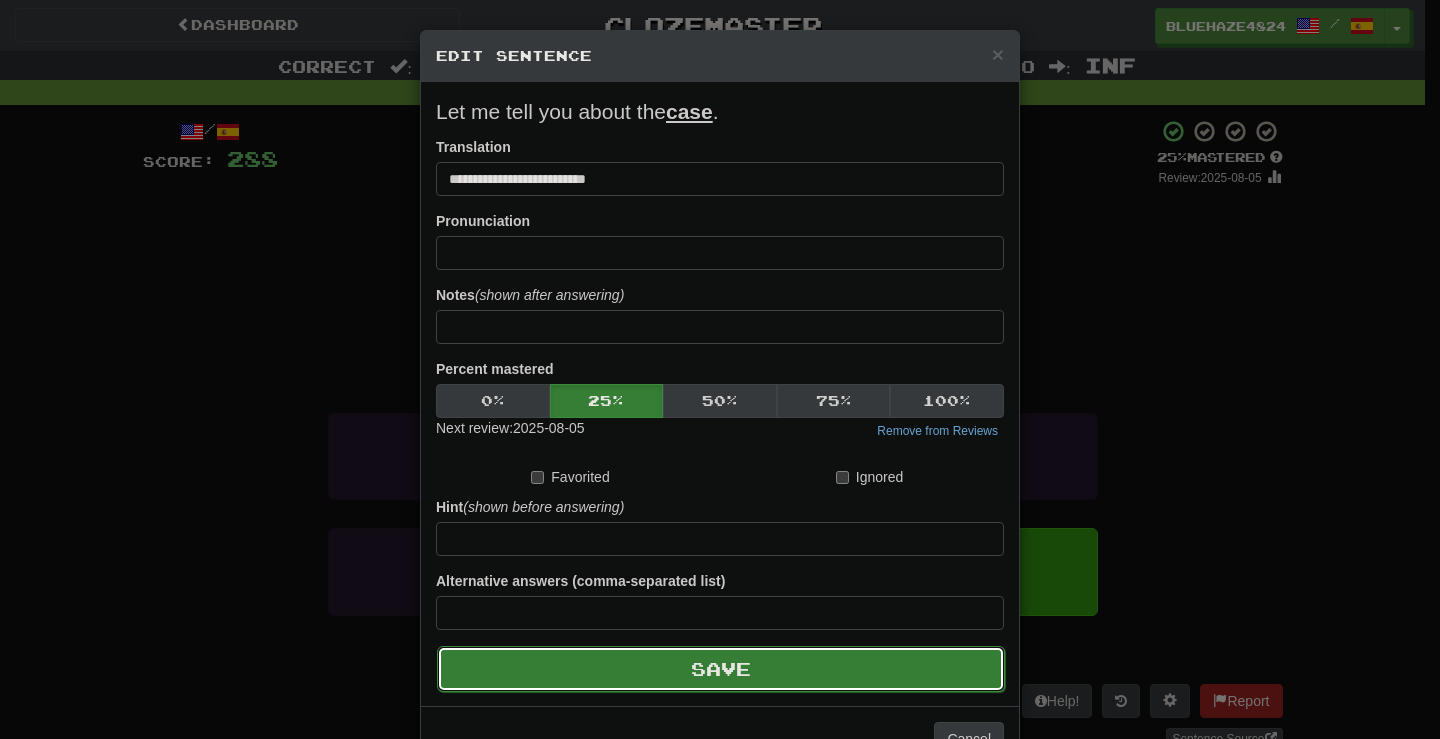 click on "Save" at bounding box center [721, 669] 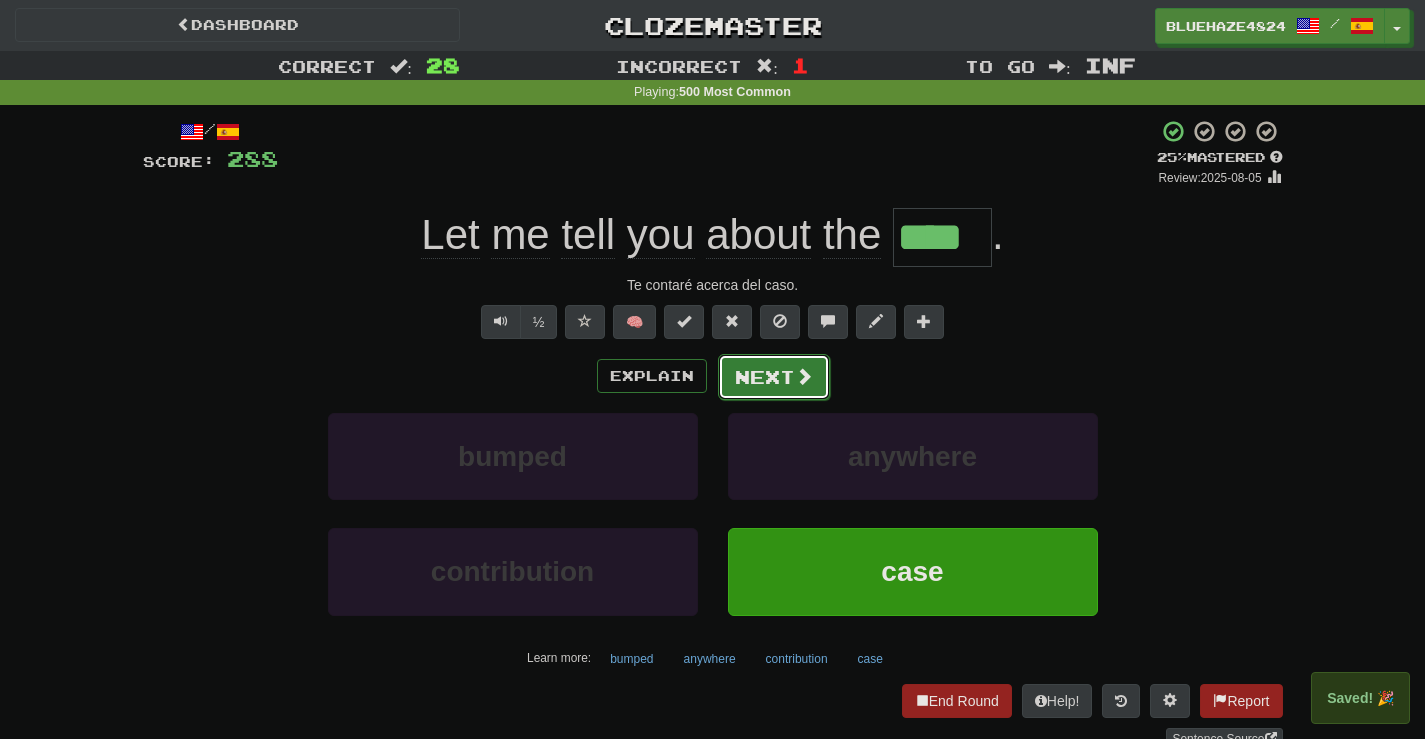 click on "Next" at bounding box center [774, 377] 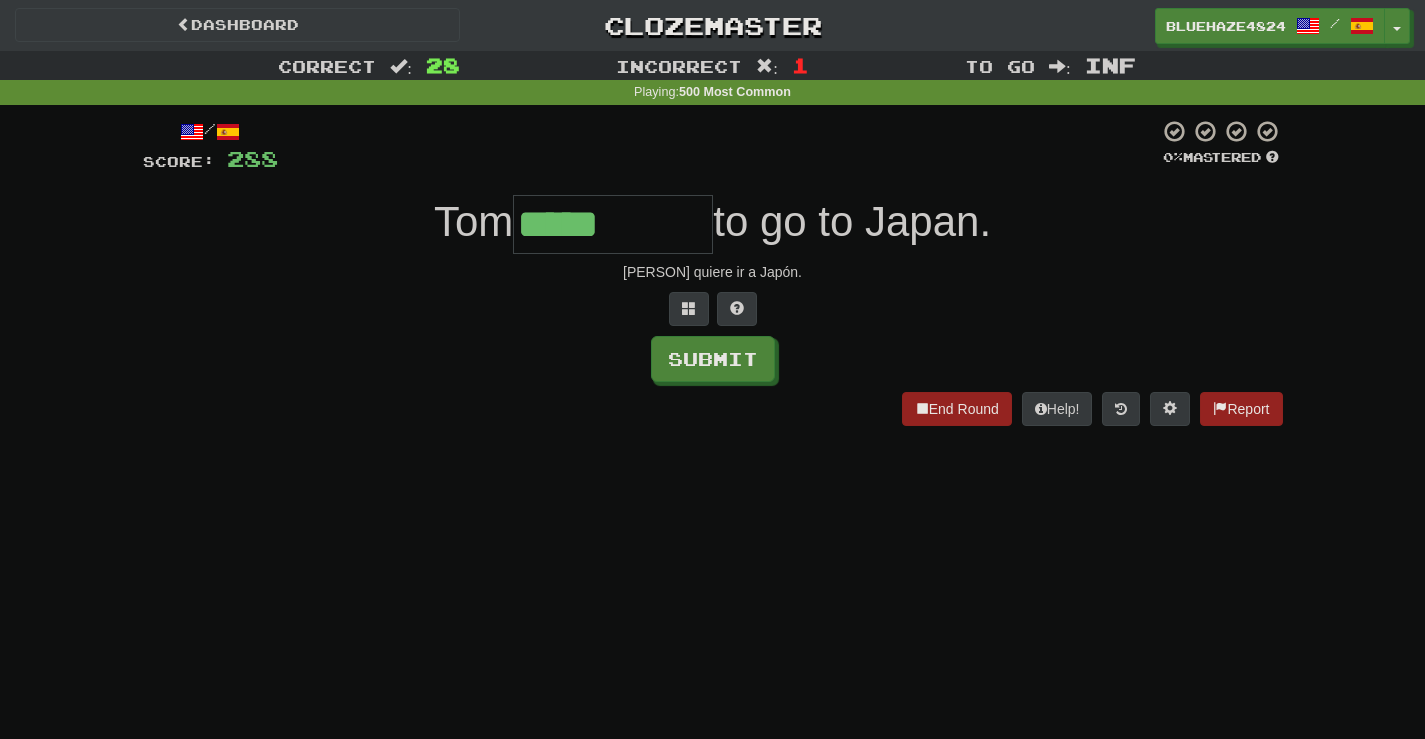 type on "*****" 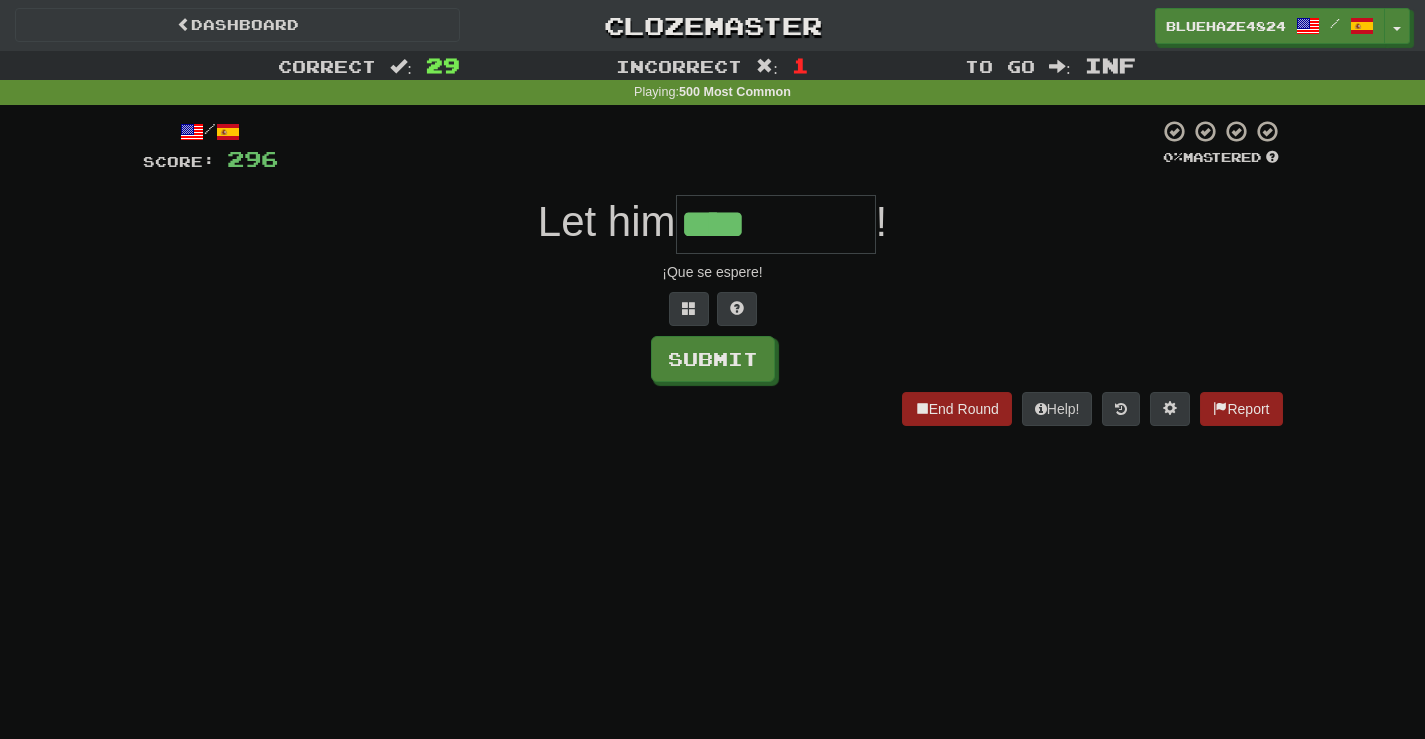 type on "****" 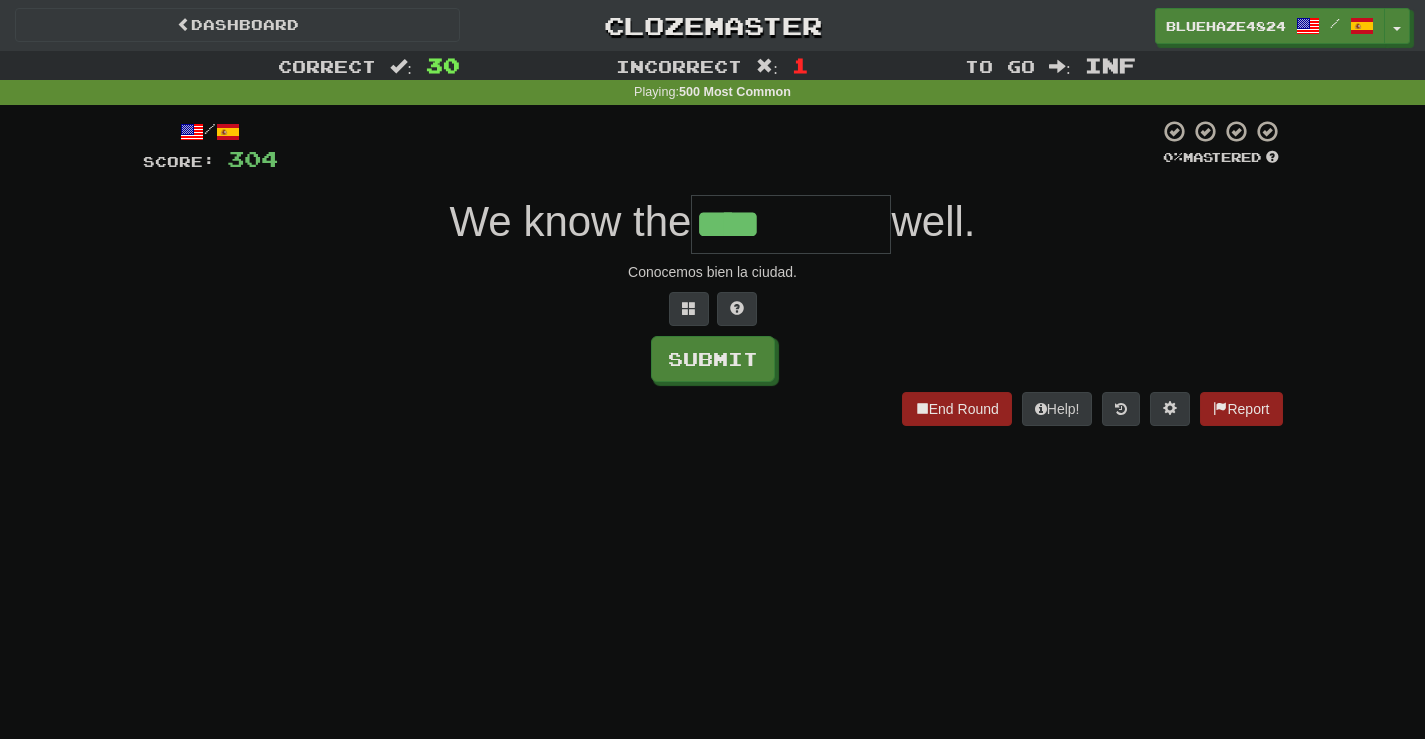 type on "****" 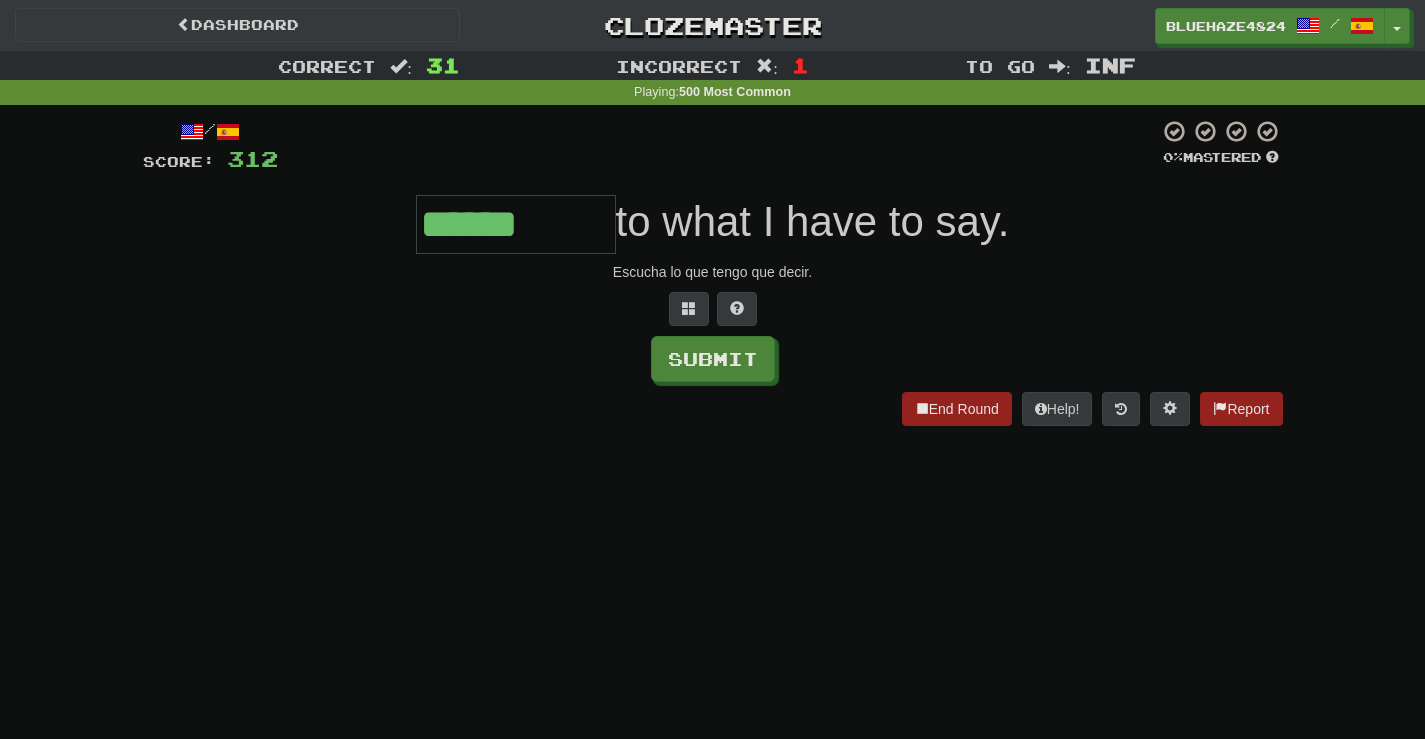 type on "******" 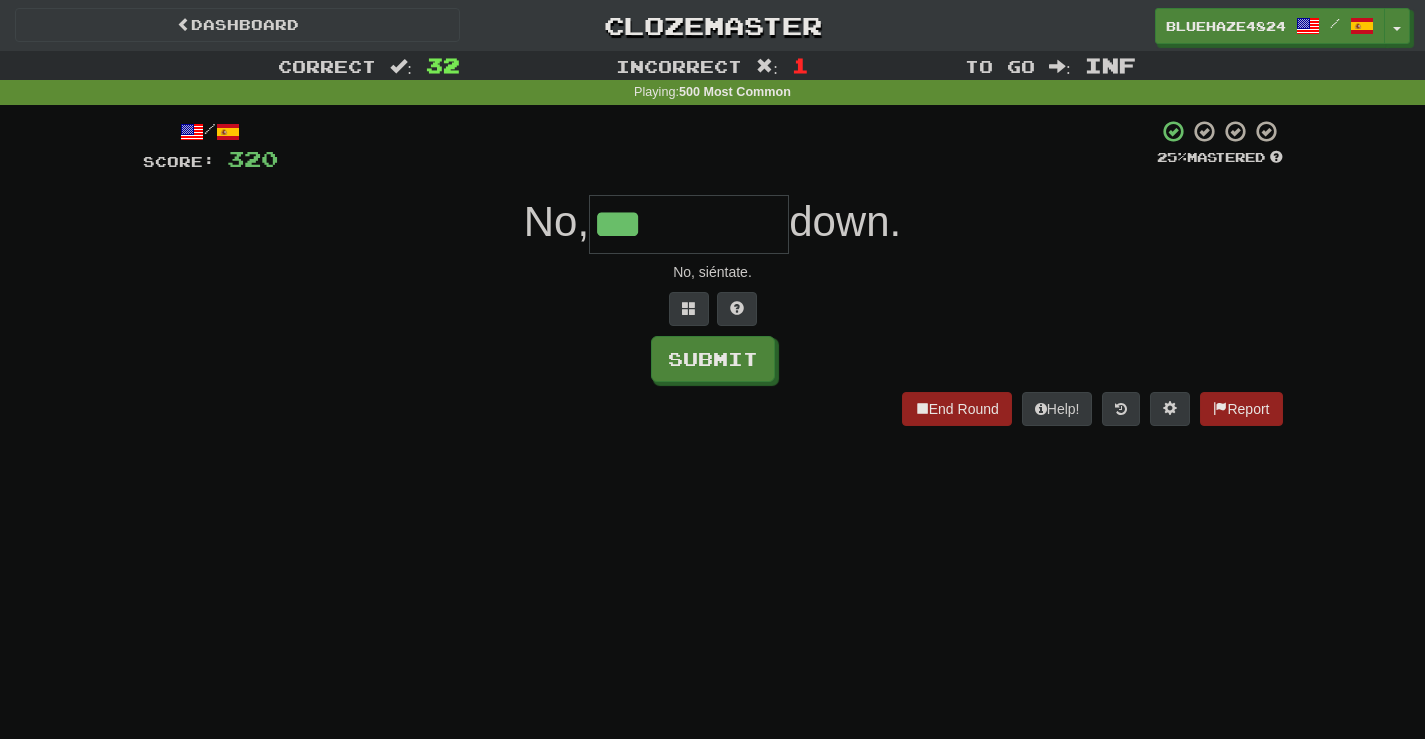 type on "***" 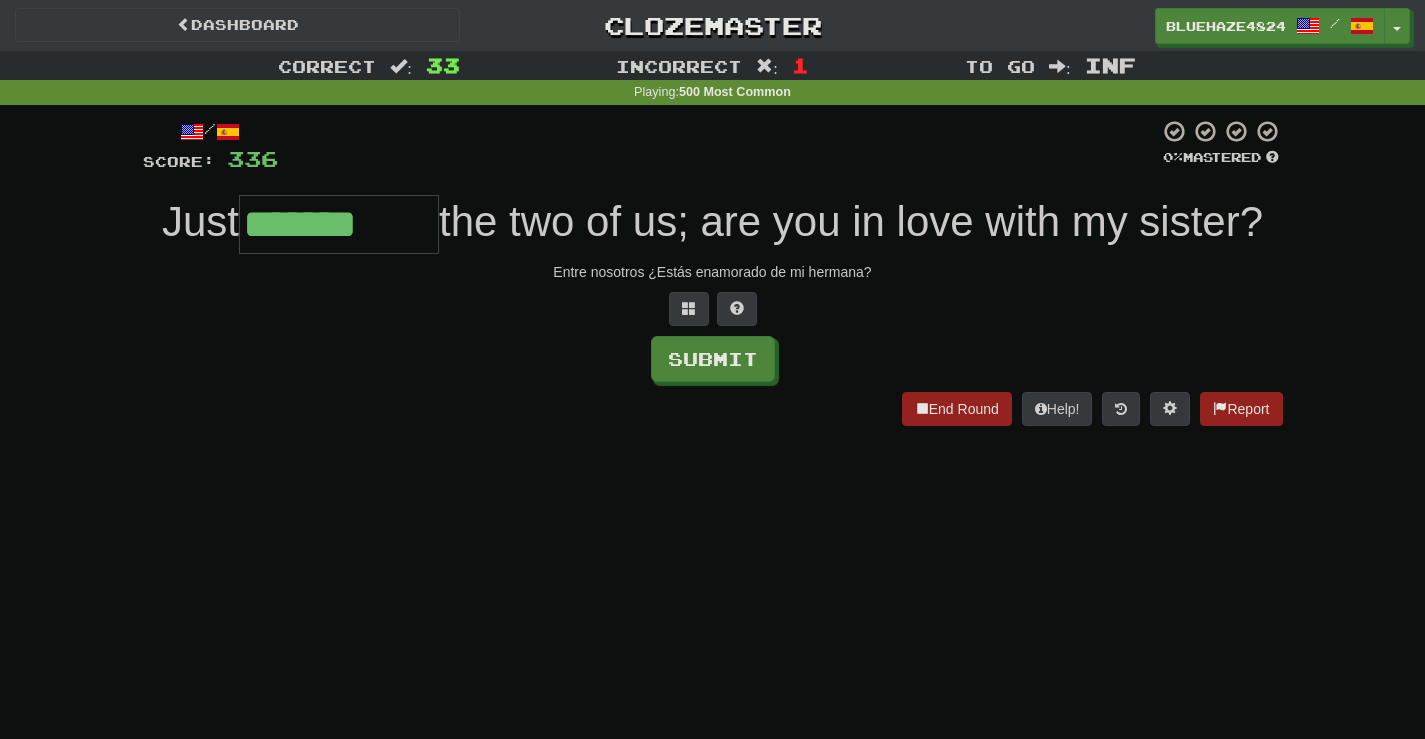 type on "*******" 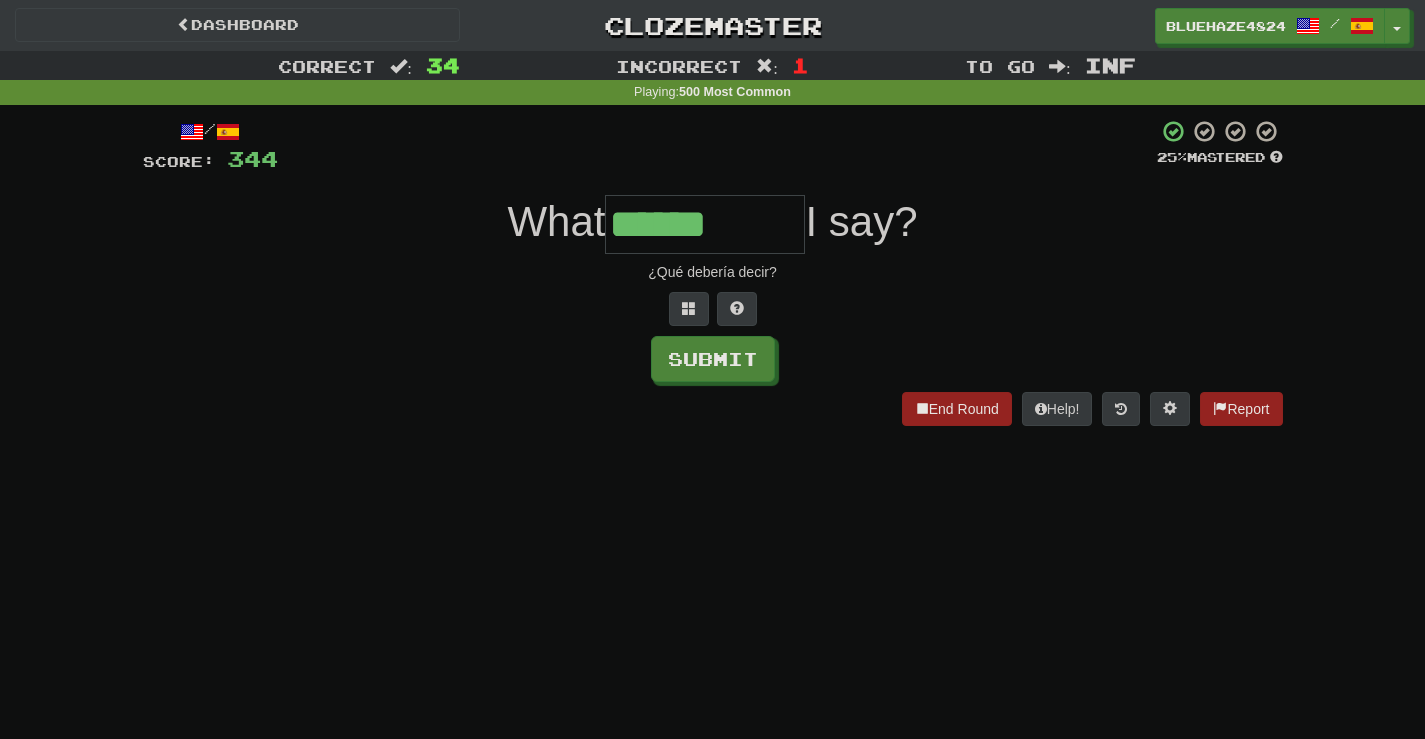 type on "******" 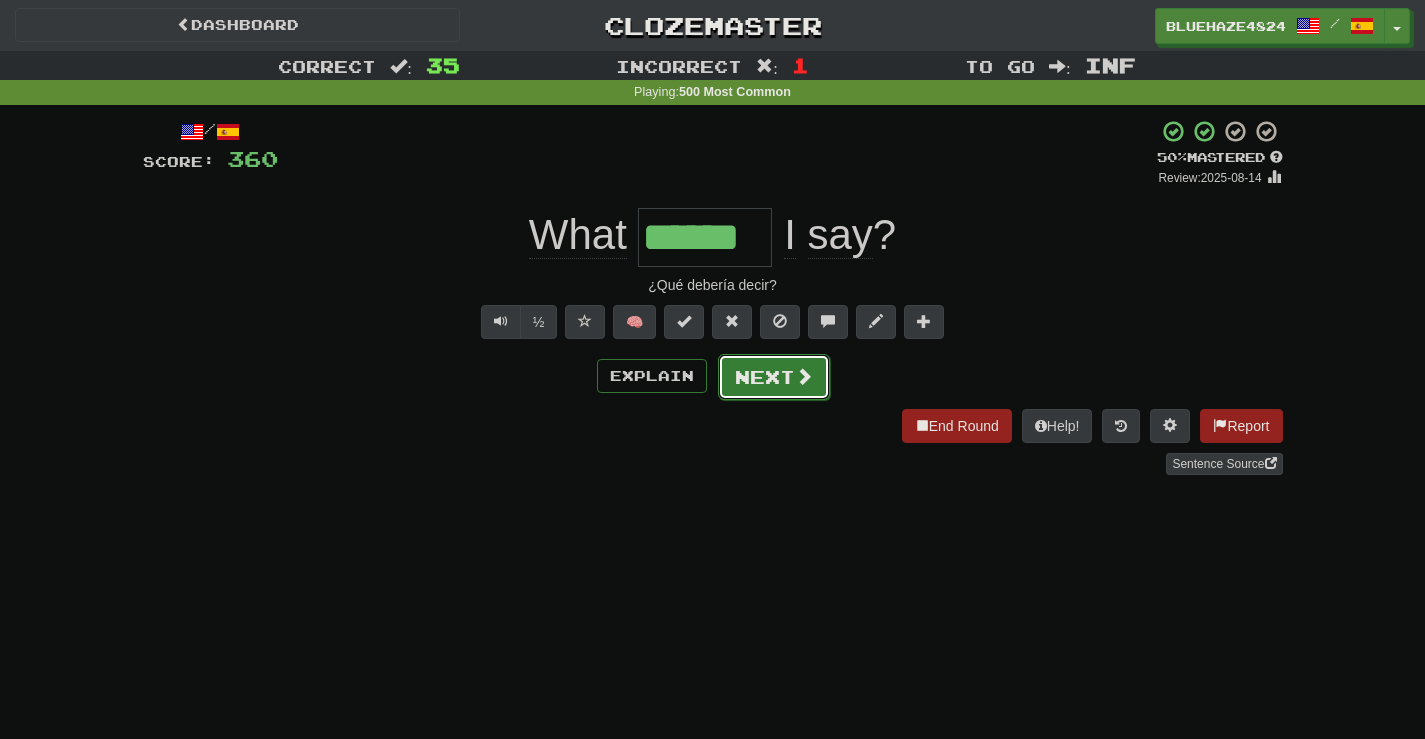 click on "Next" at bounding box center (774, 377) 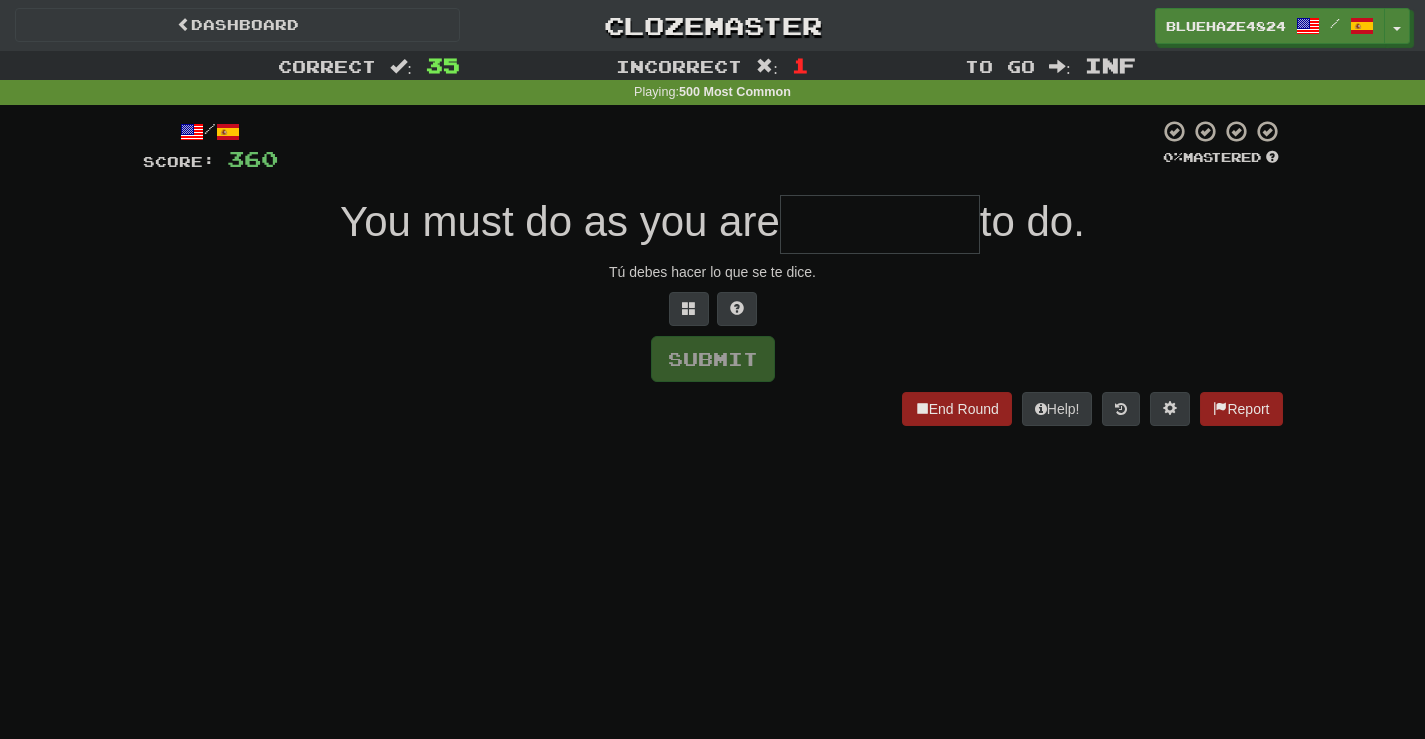 click at bounding box center [880, 224] 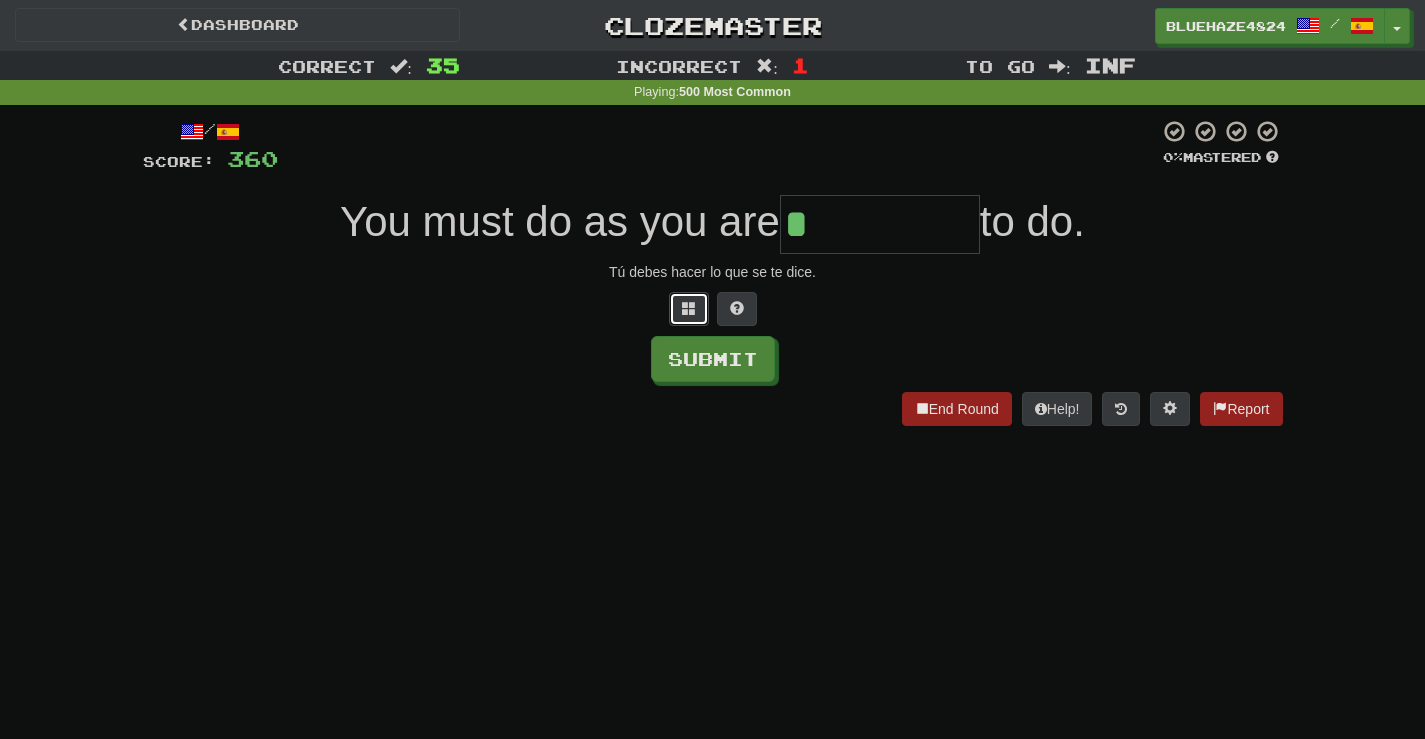 click at bounding box center (689, 309) 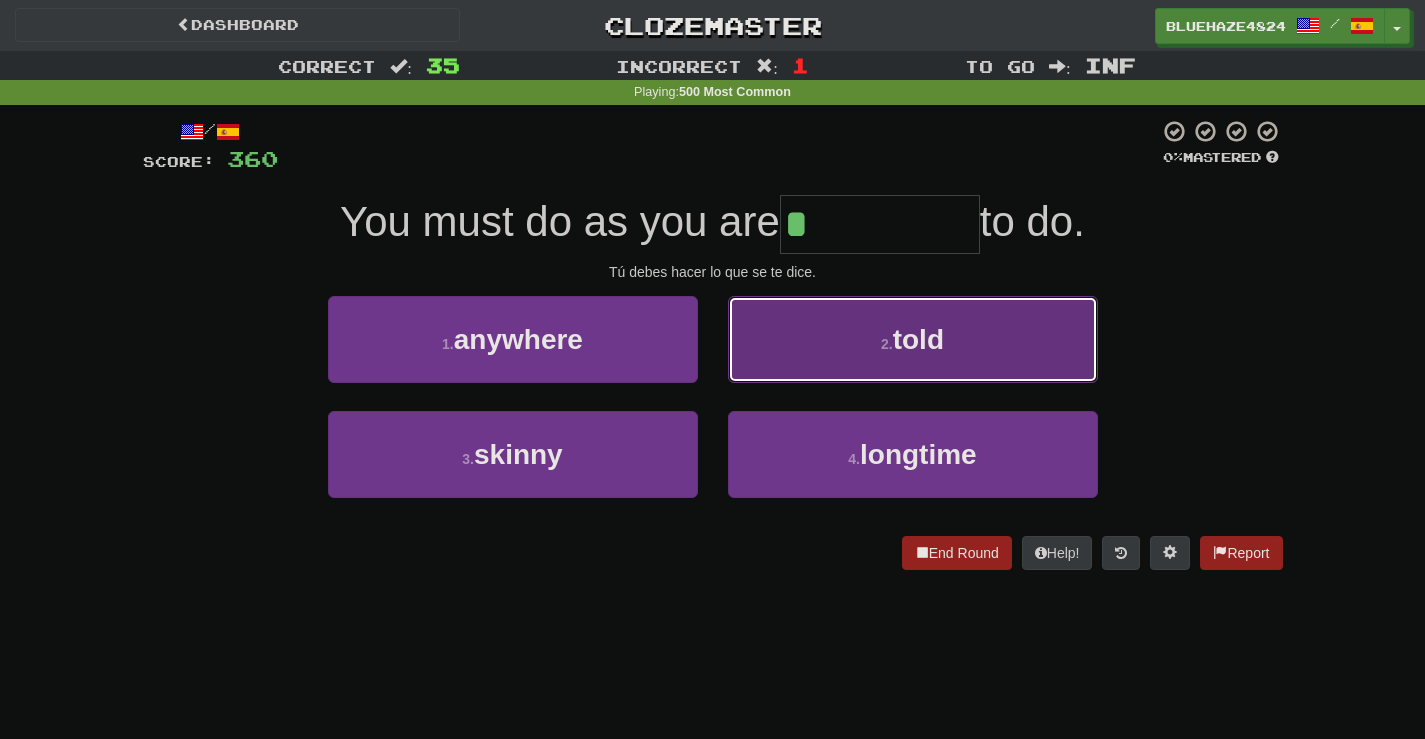 click on "told" at bounding box center [918, 339] 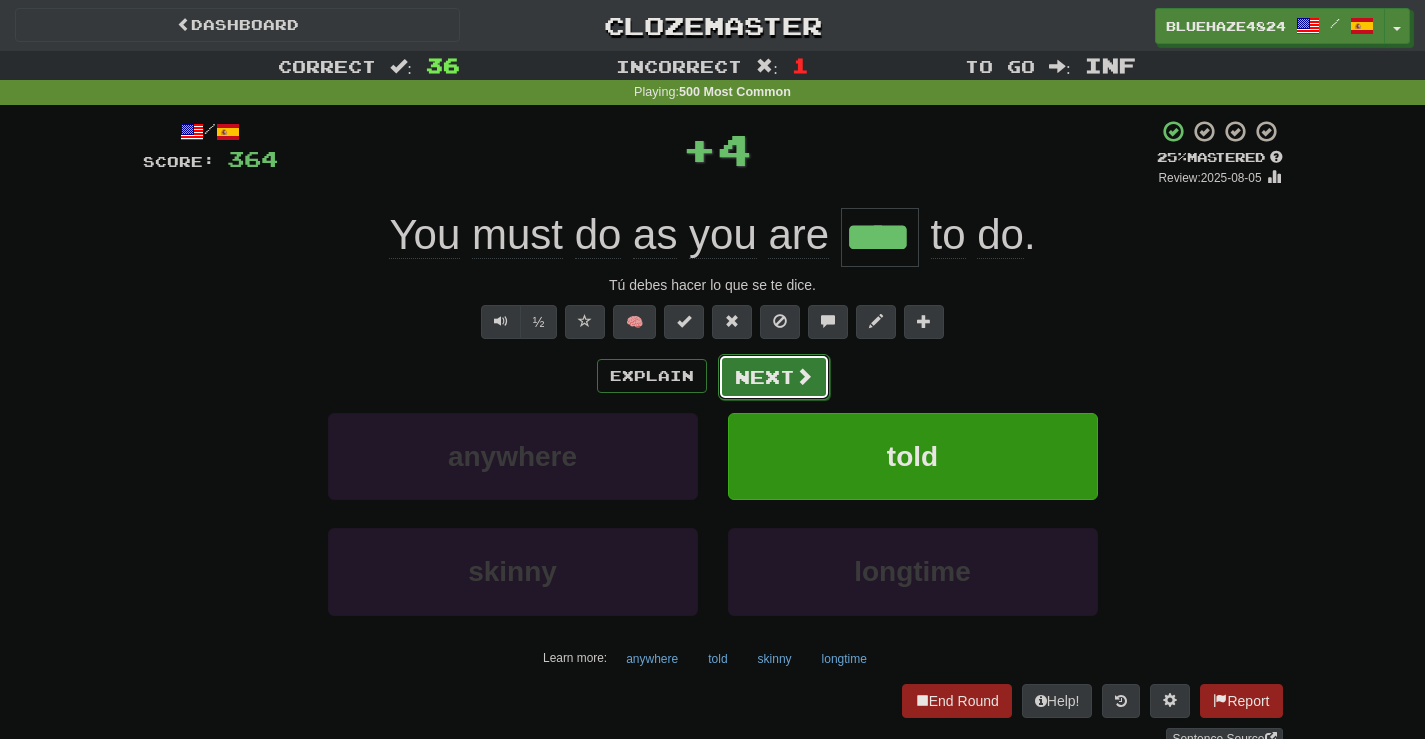 click at bounding box center (804, 376) 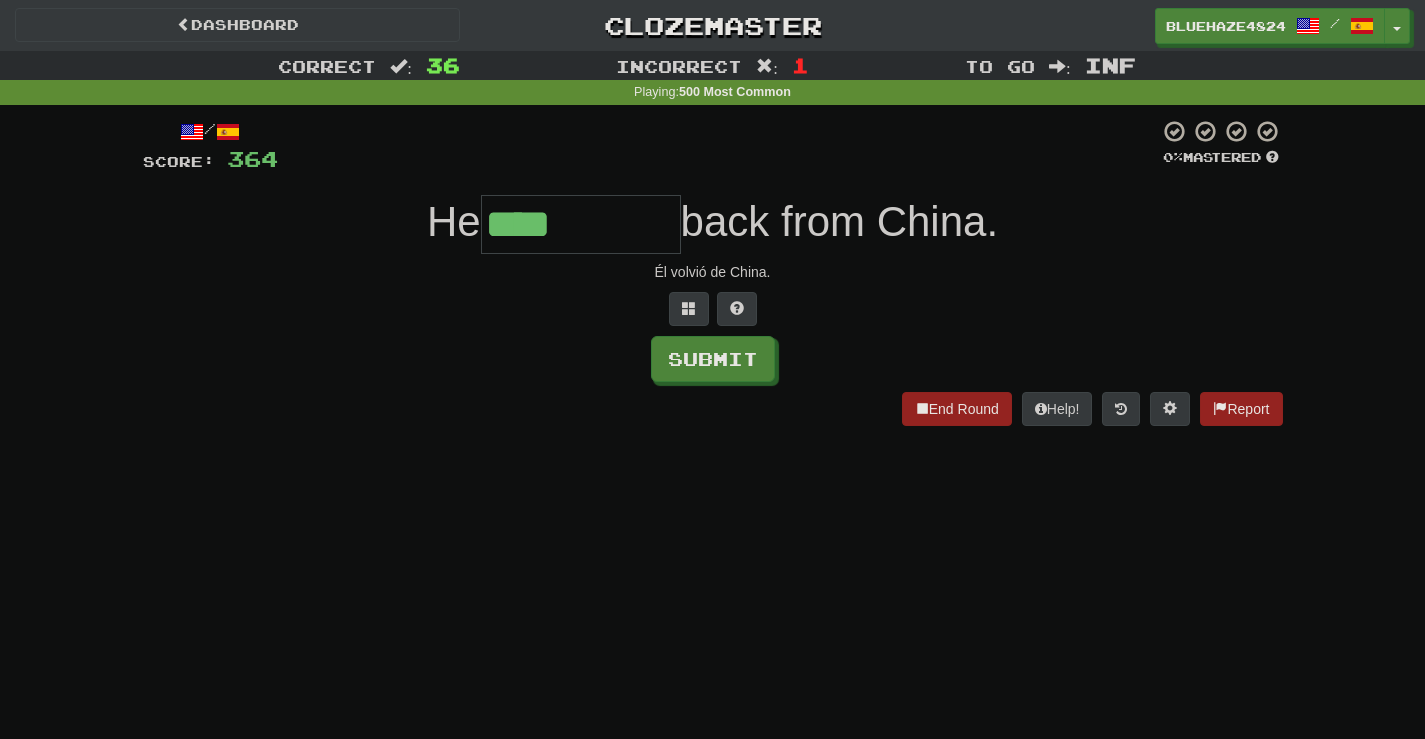 type on "****" 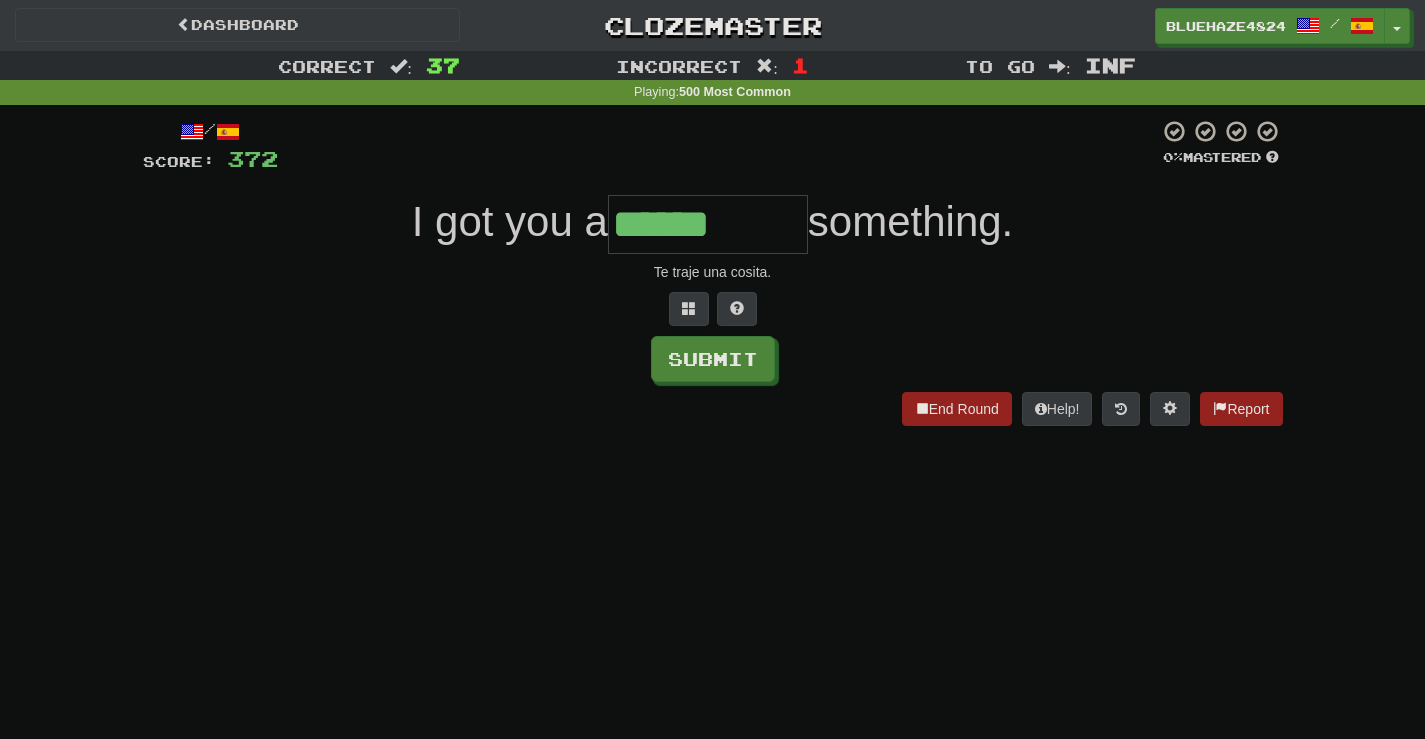 type on "******" 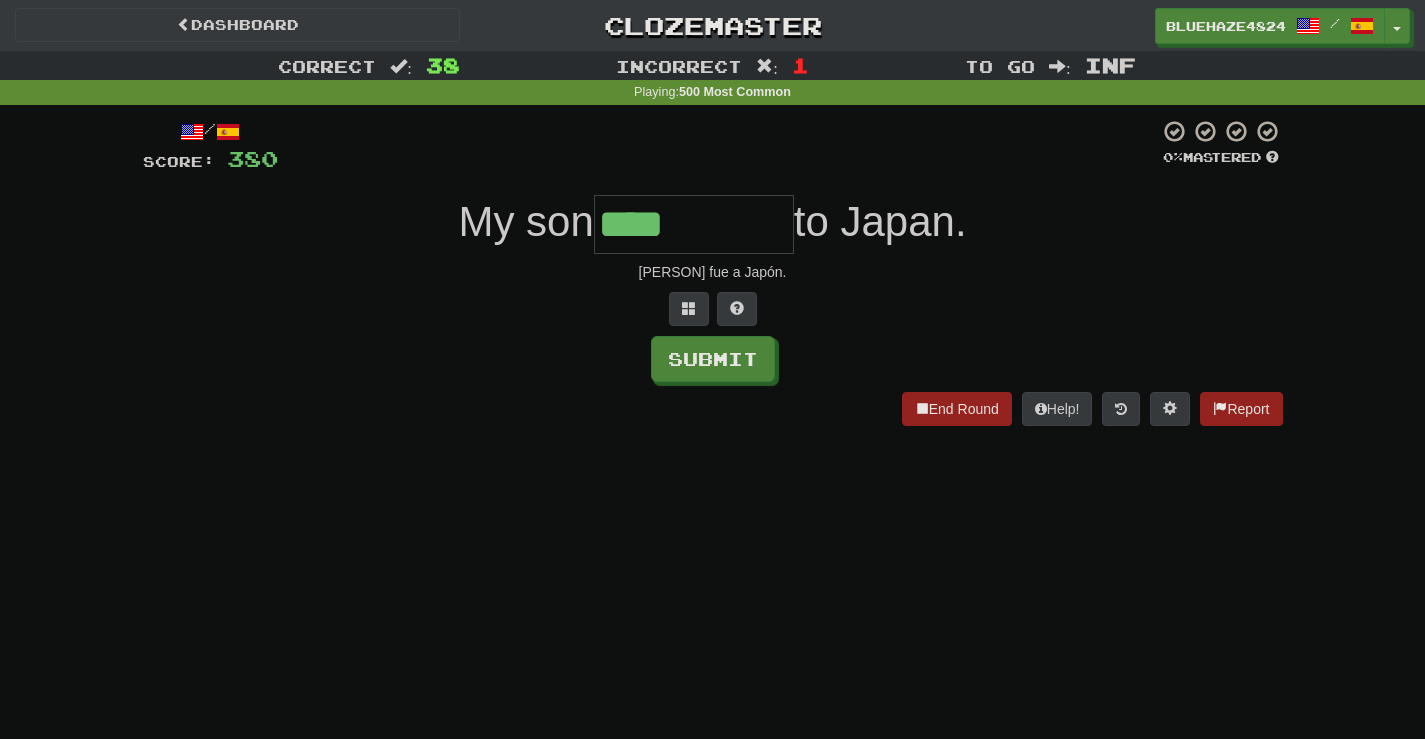 type on "****" 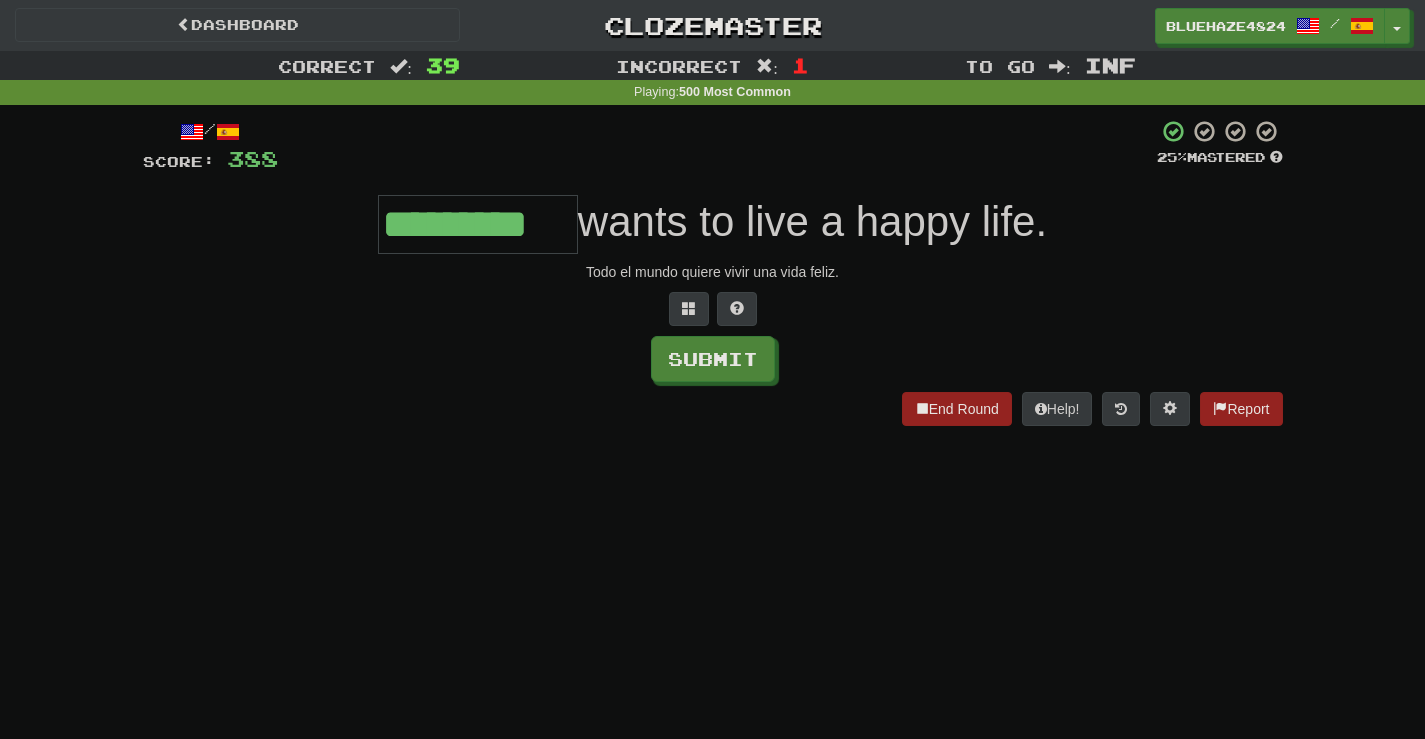 scroll, scrollTop: 0, scrollLeft: 6, axis: horizontal 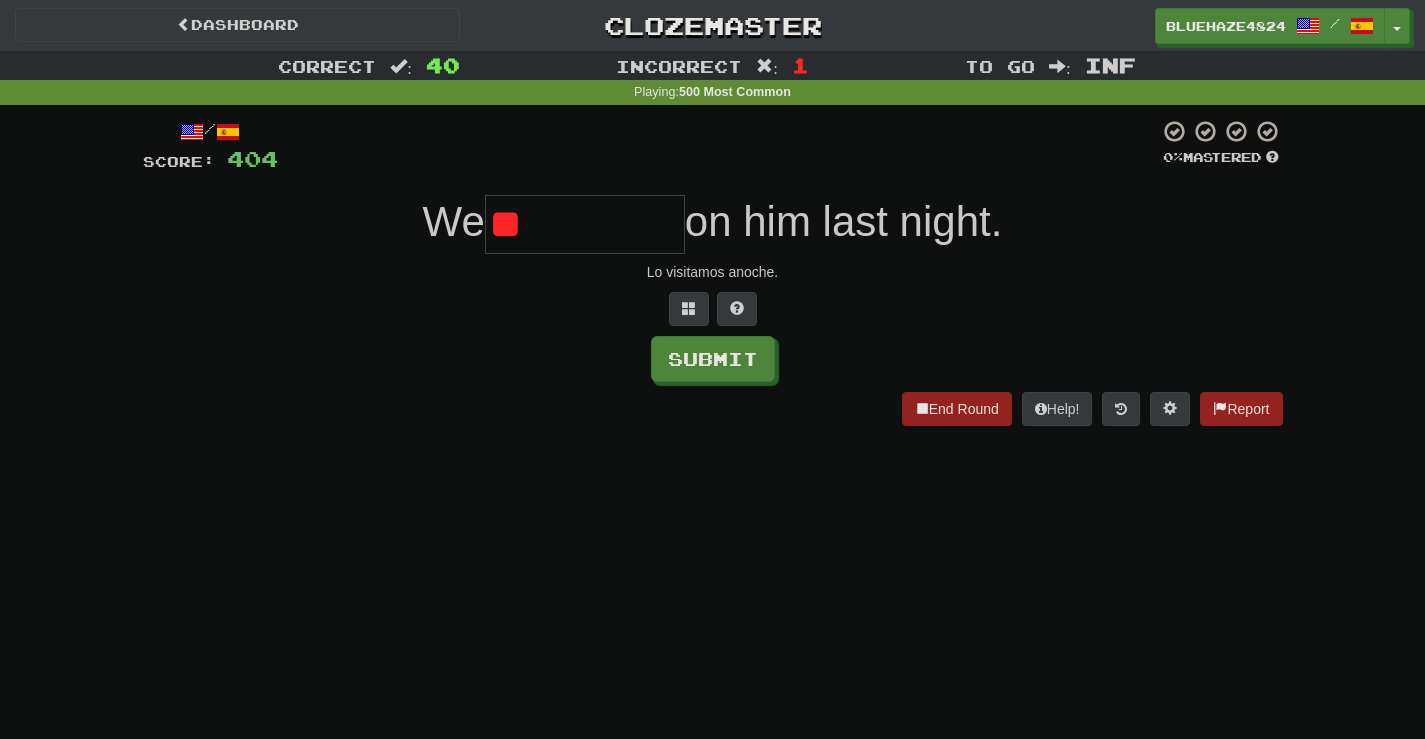 type on "*" 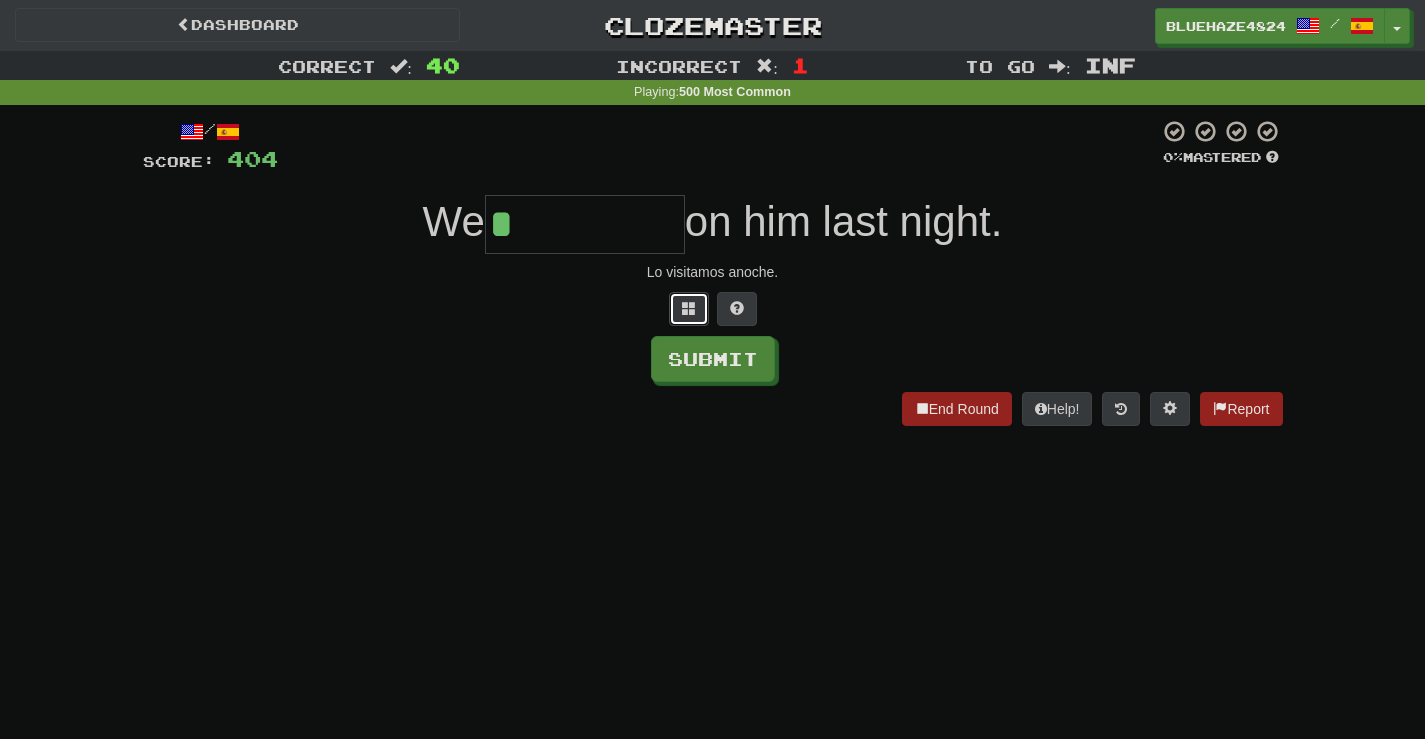 click at bounding box center [689, 308] 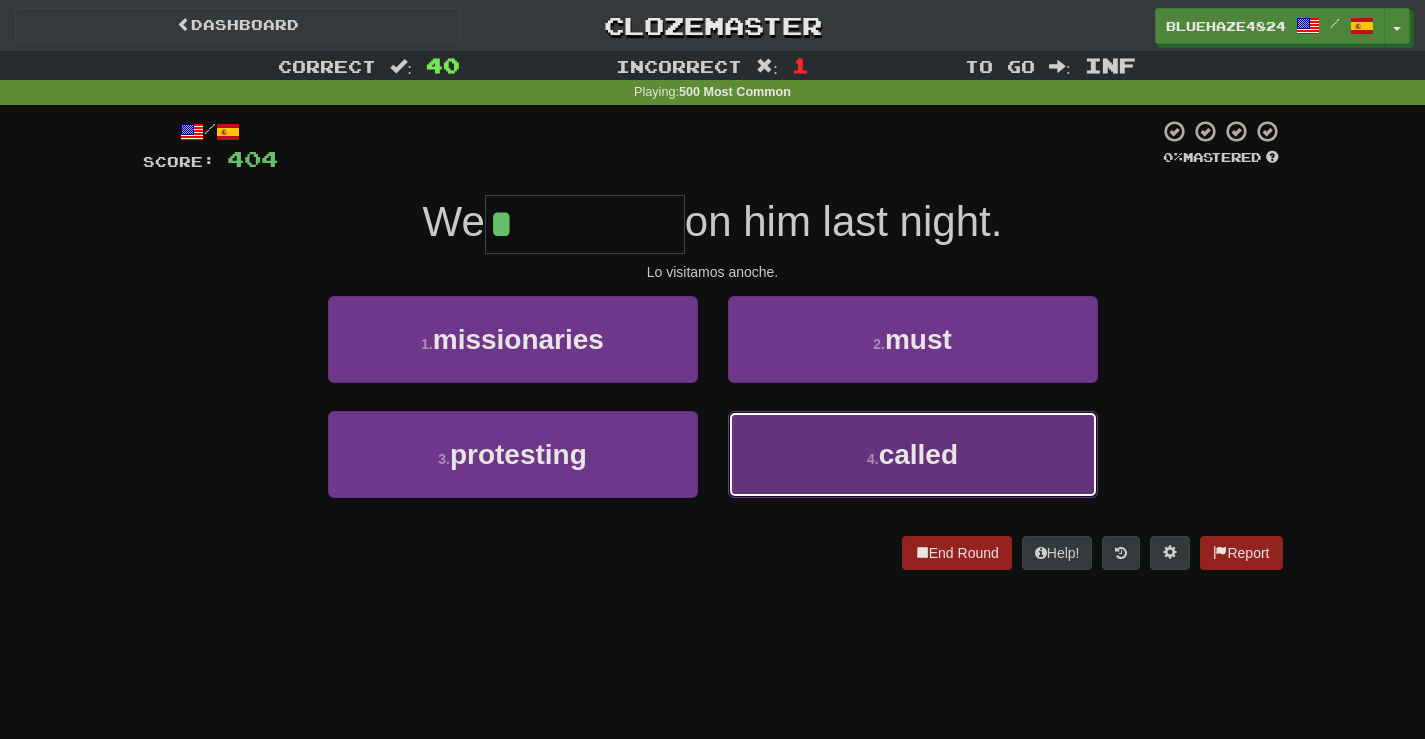 click on "4 .  called" at bounding box center [913, 454] 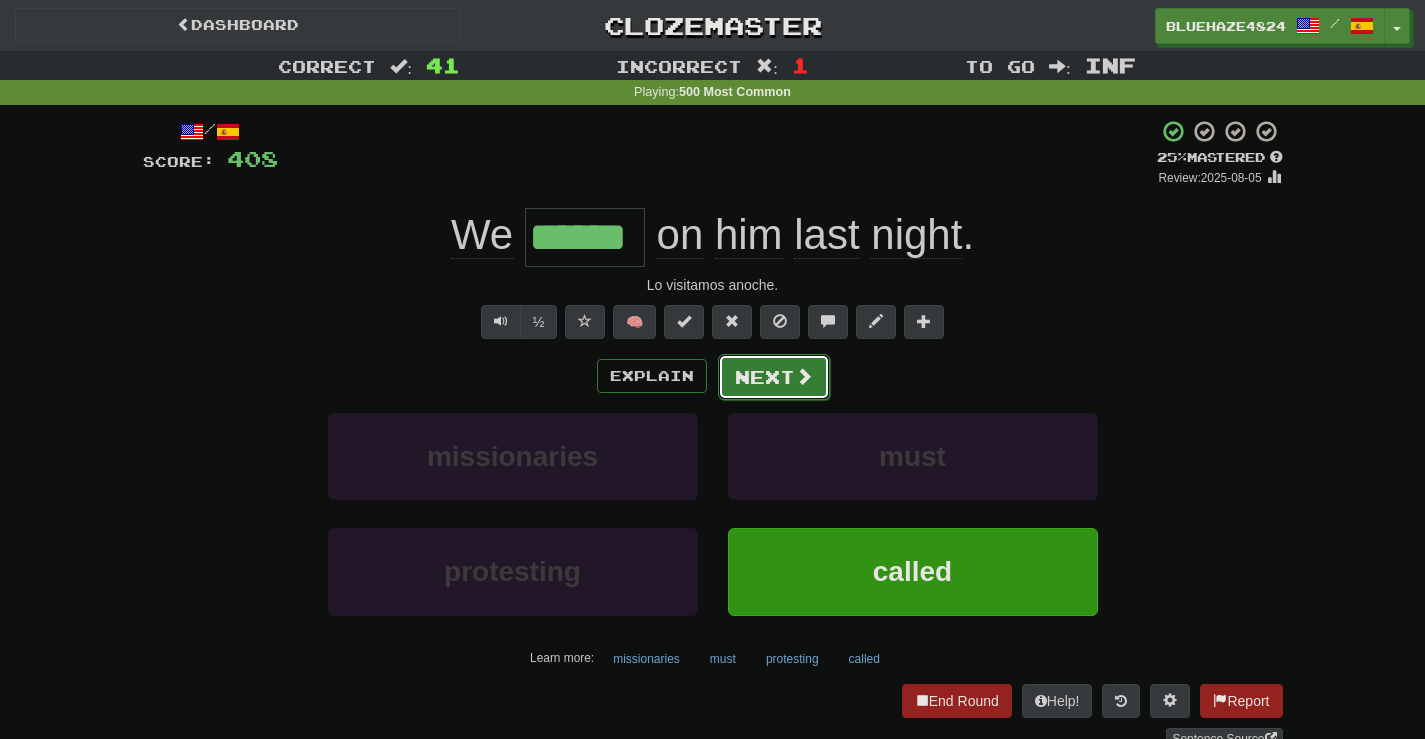 click on "Next" at bounding box center [774, 377] 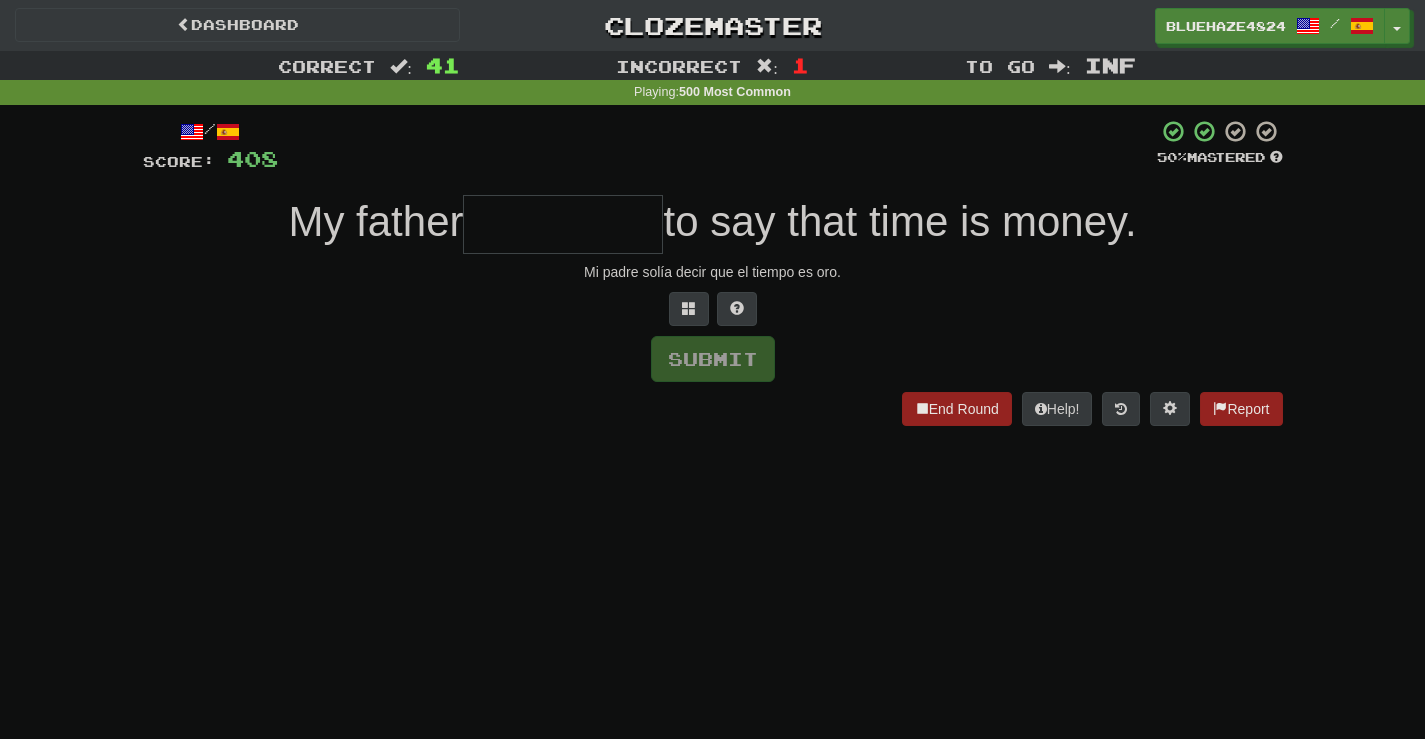 click at bounding box center [563, 224] 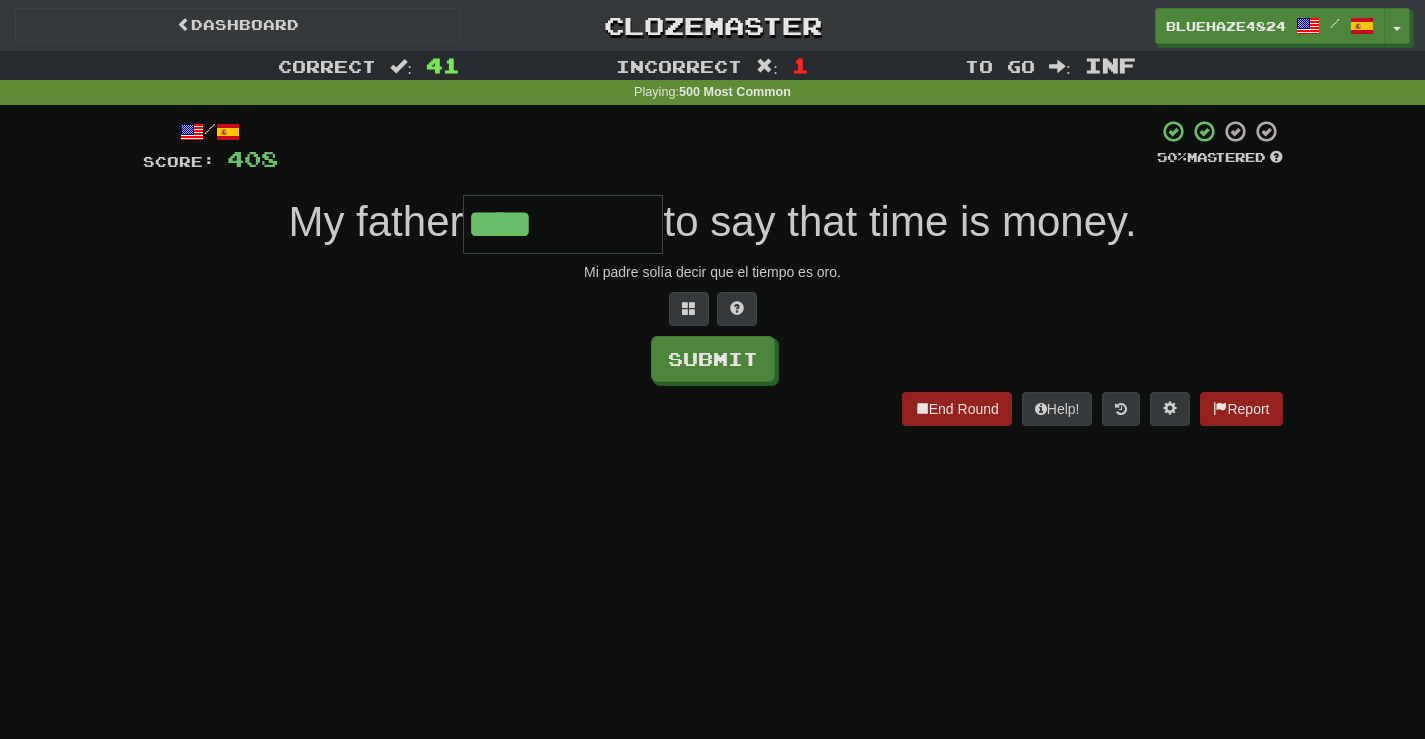 type on "****" 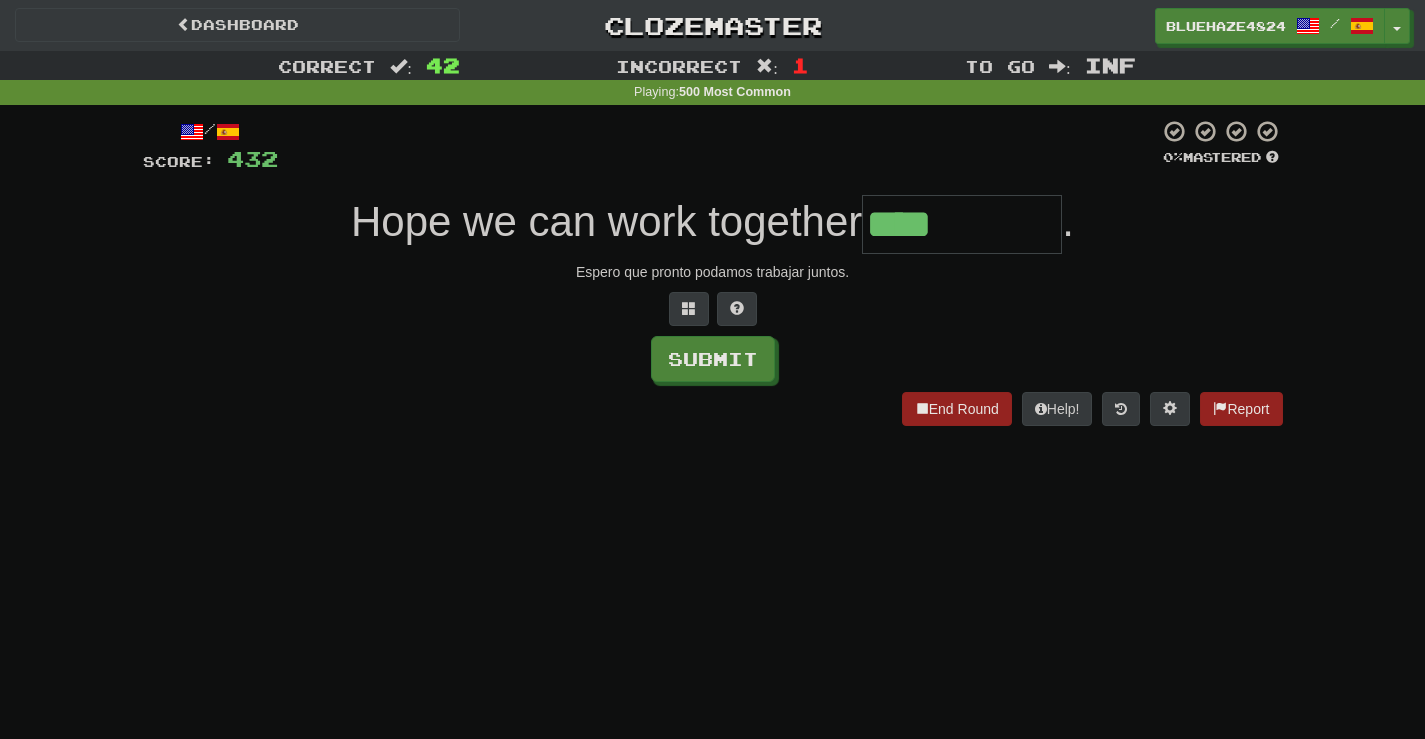 type on "****" 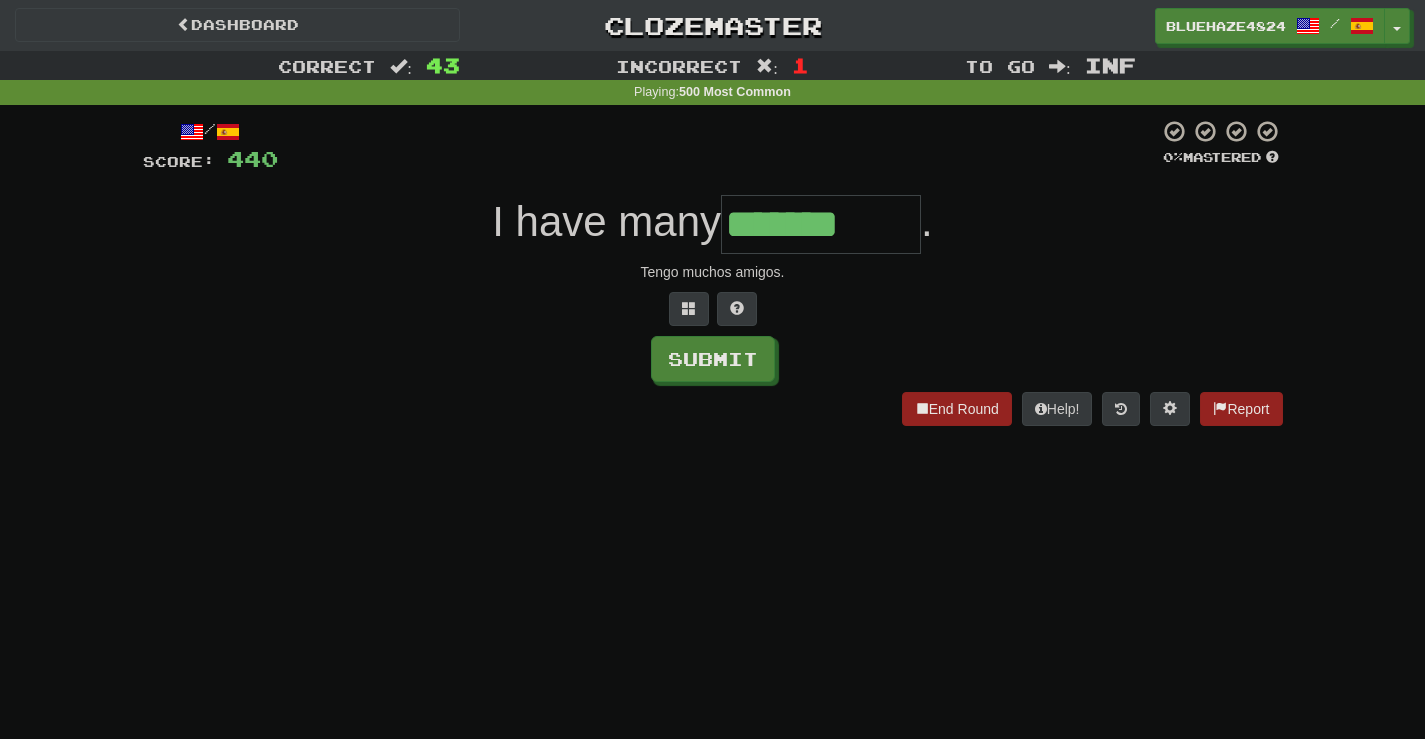 type on "*******" 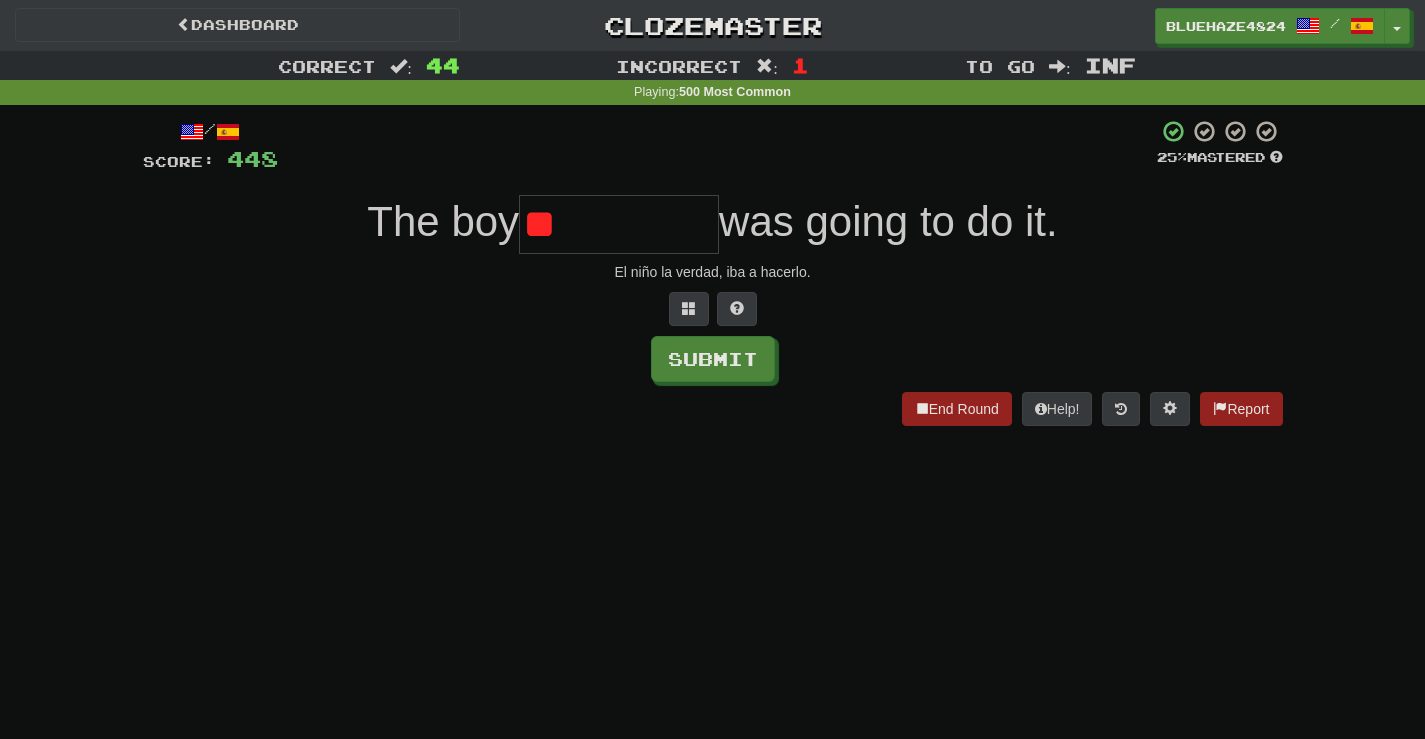 type on "*" 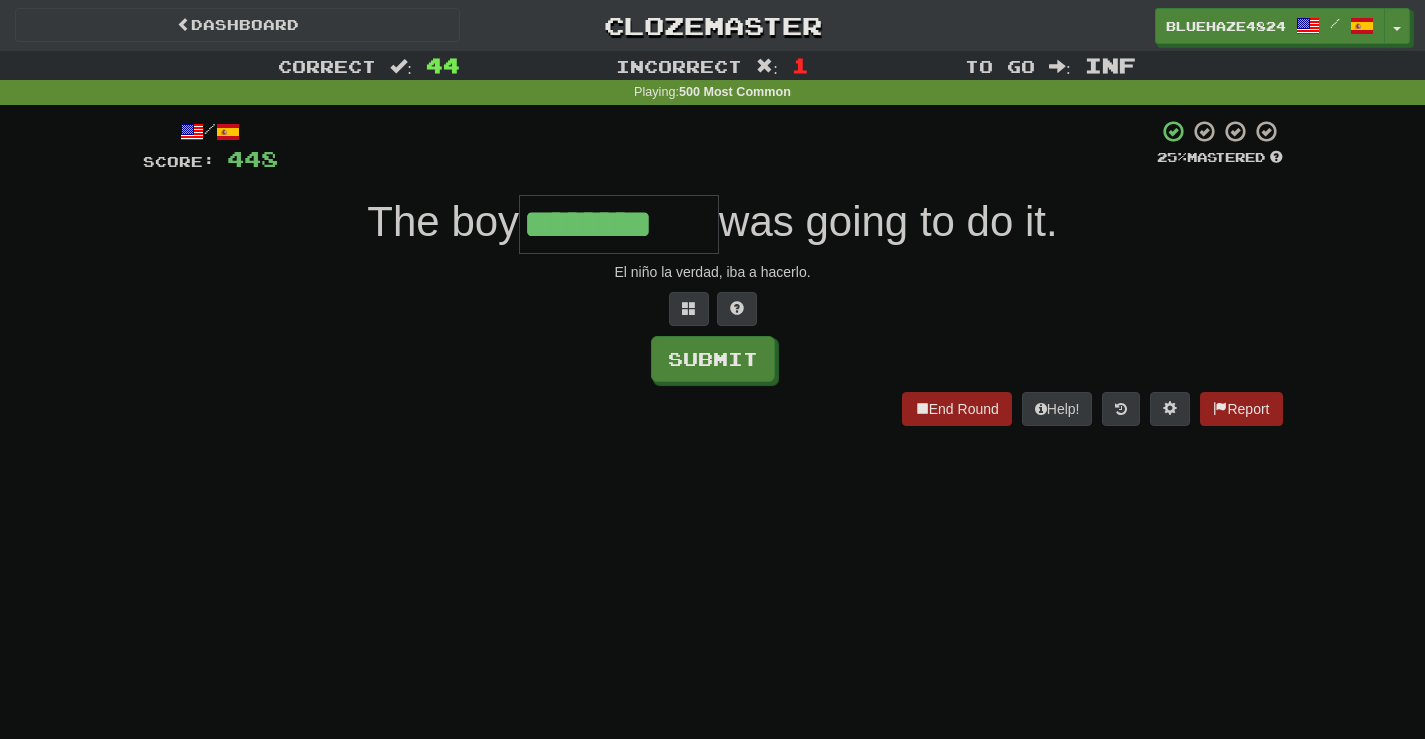 type on "********" 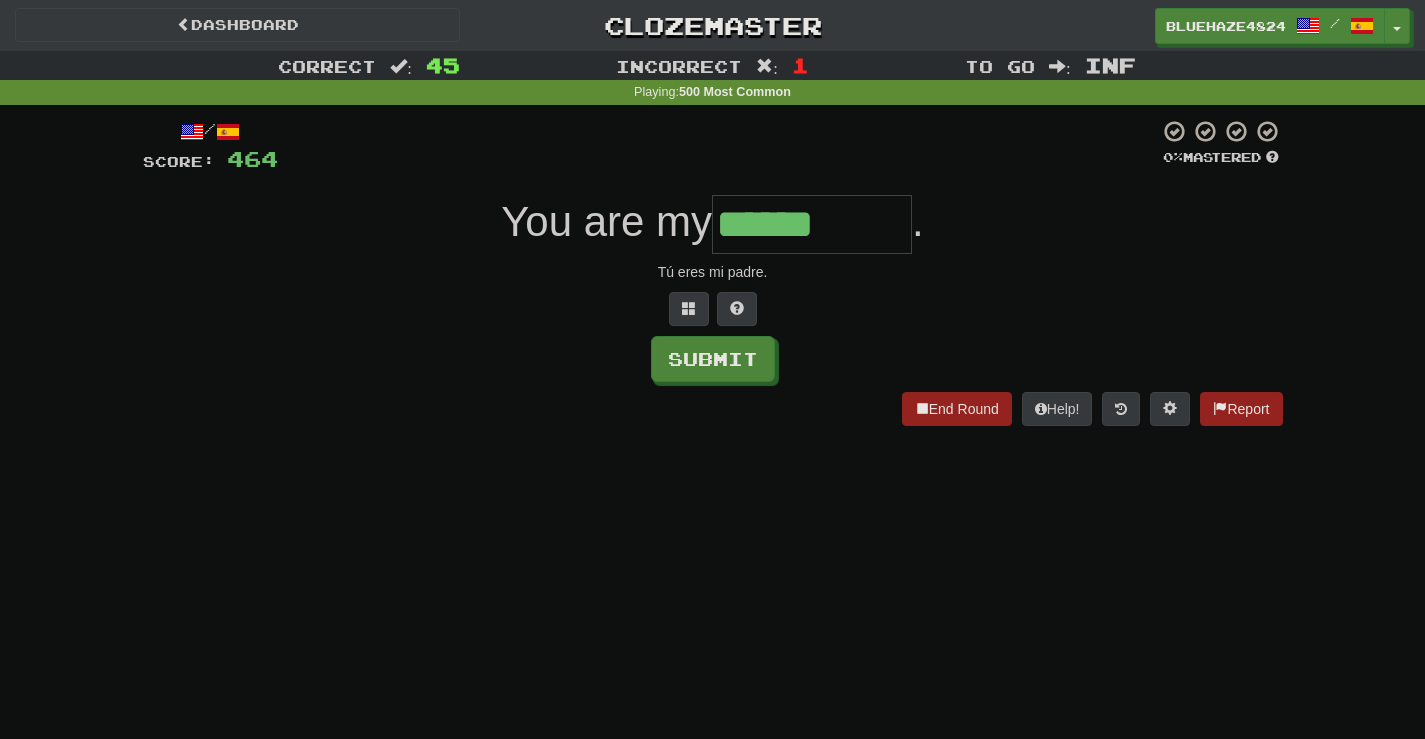 type on "******" 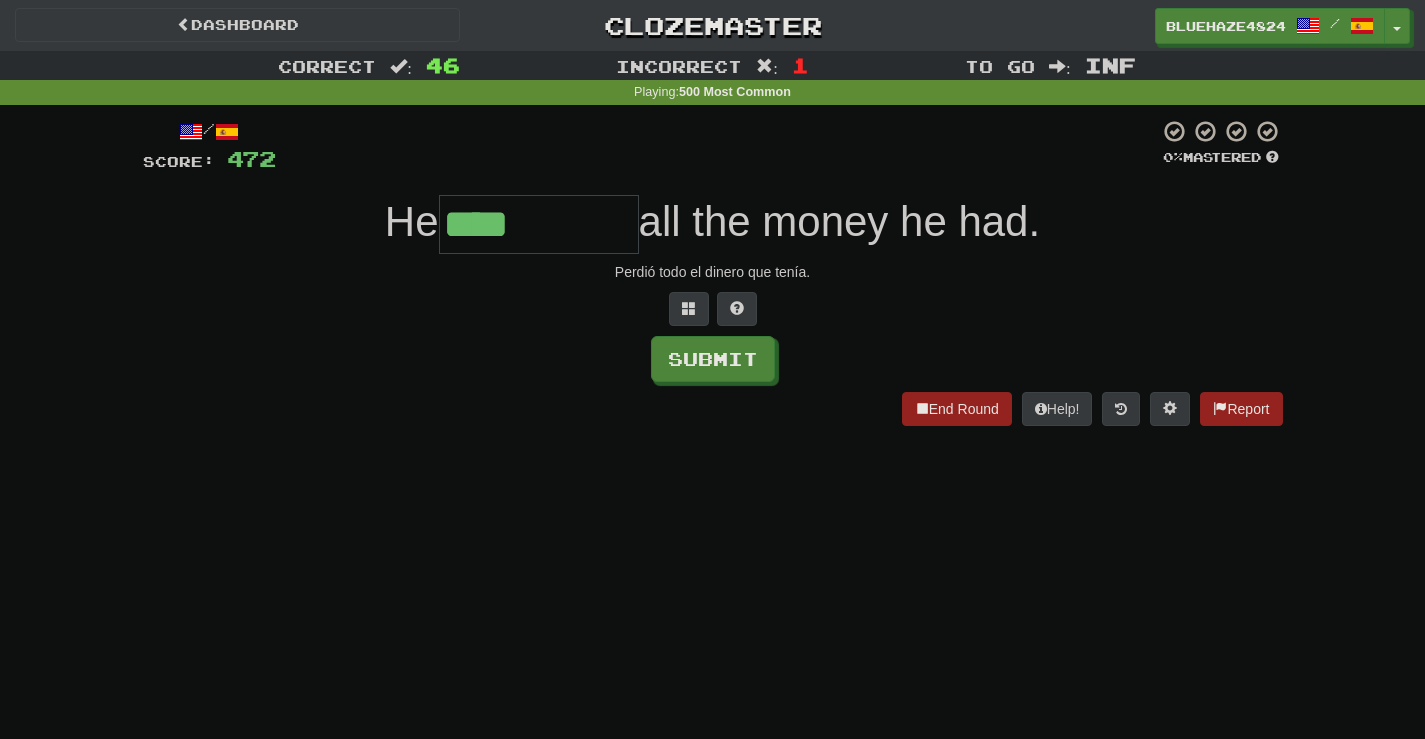 type on "****" 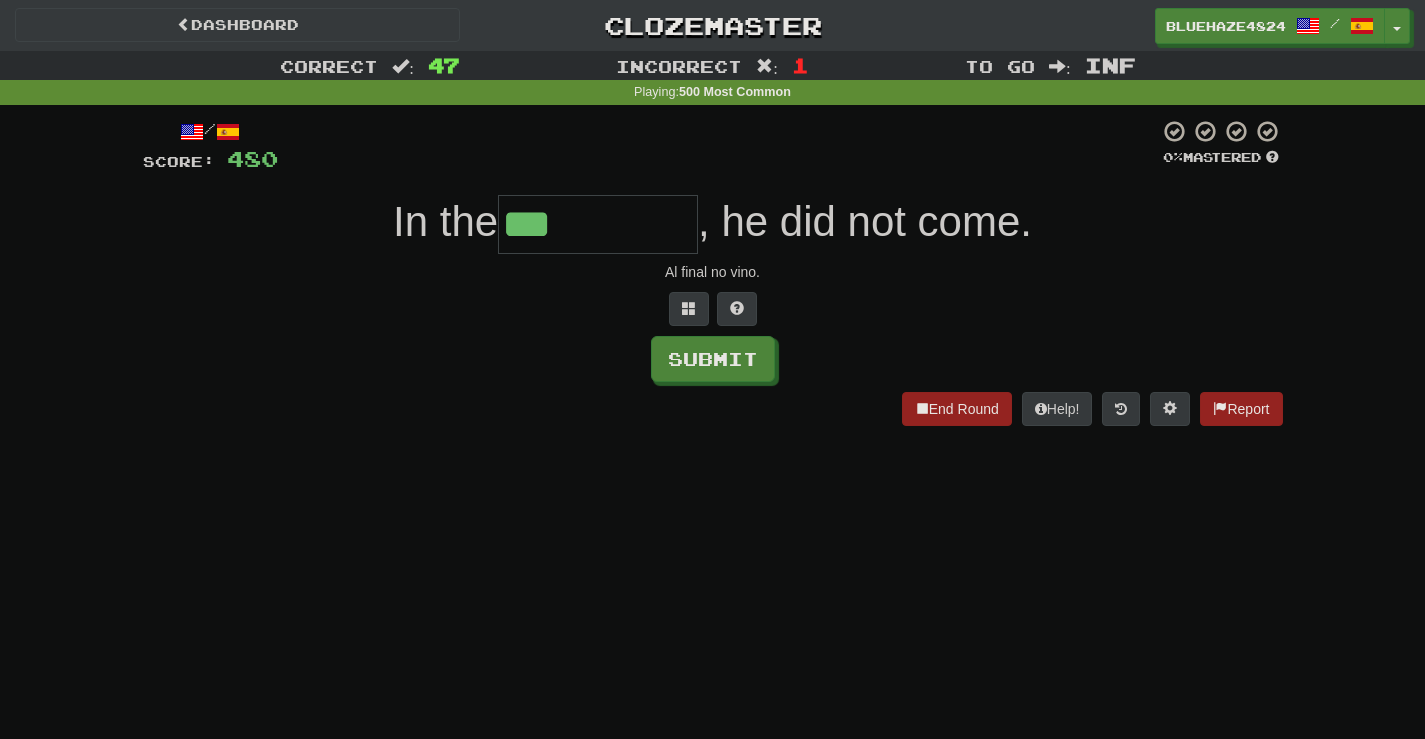 type on "***" 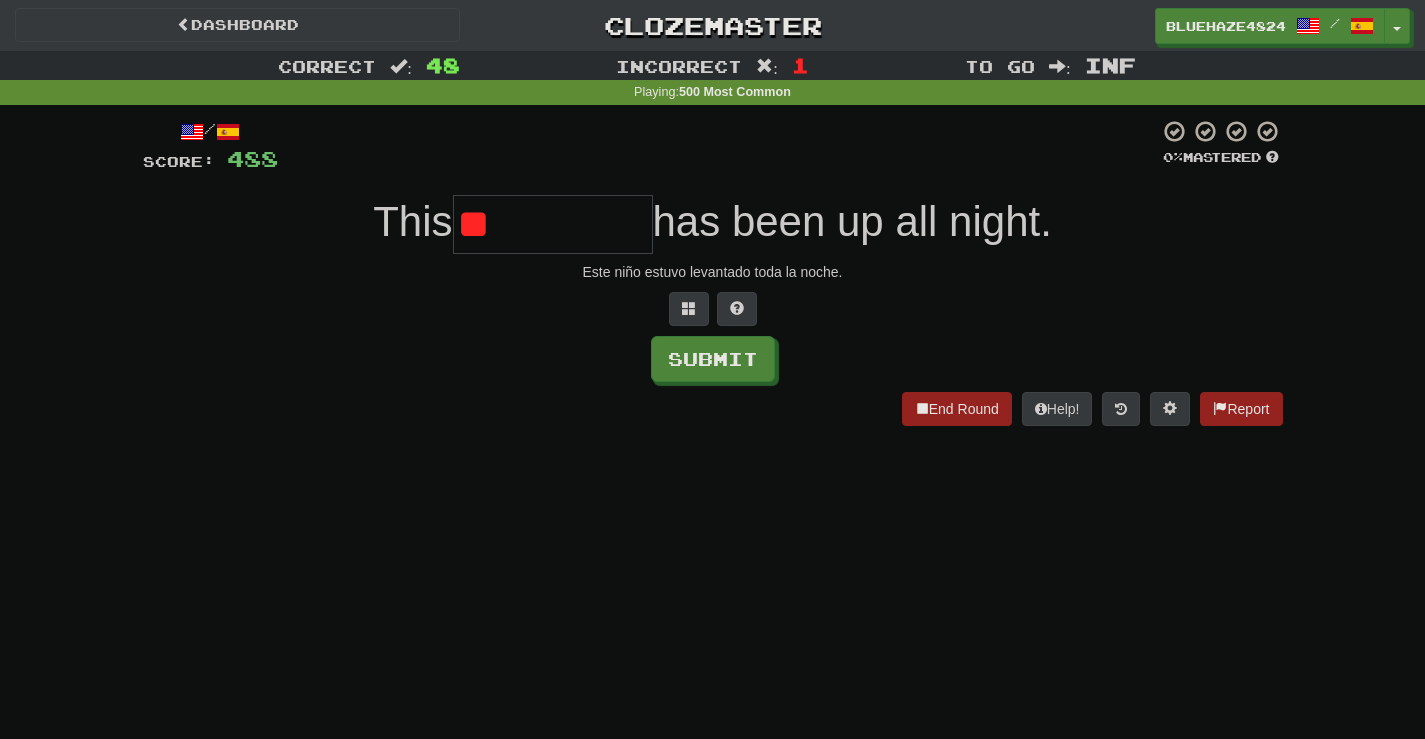 type on "*" 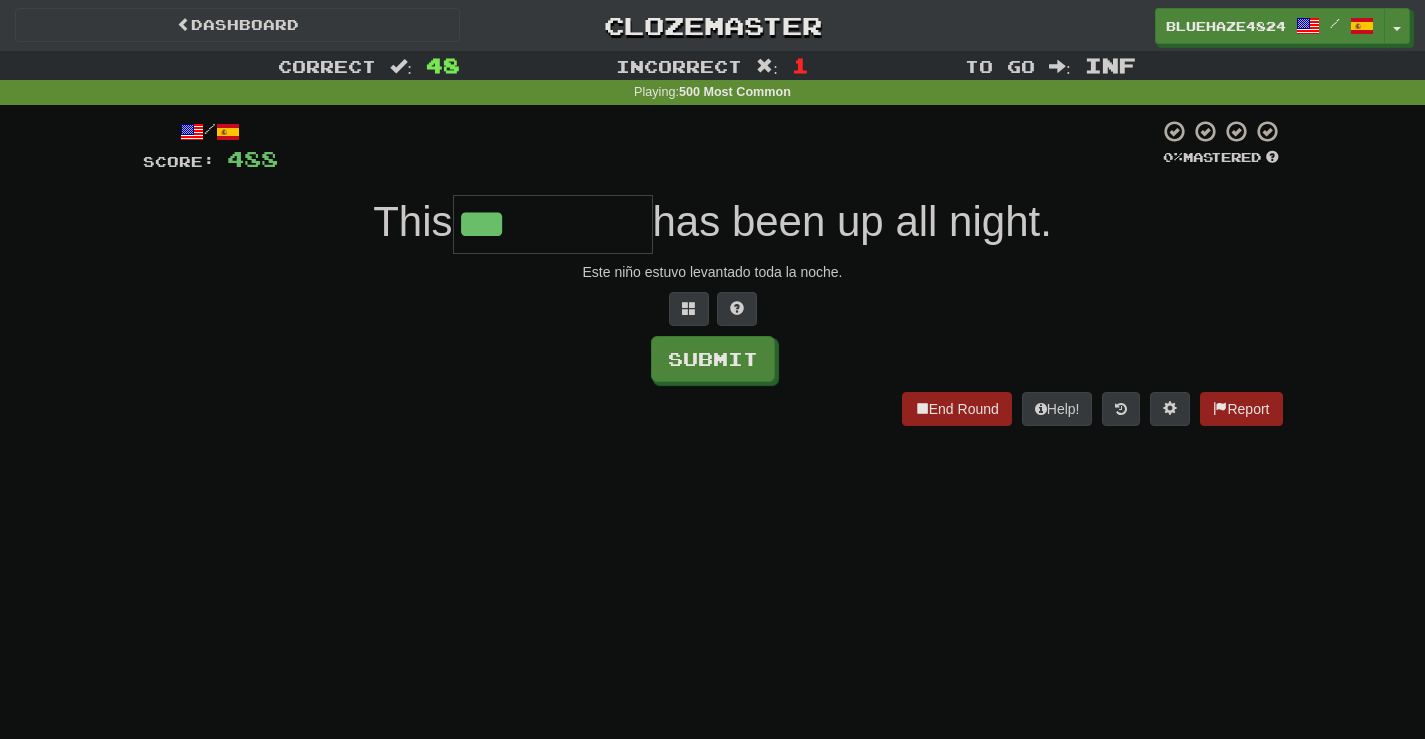type on "***" 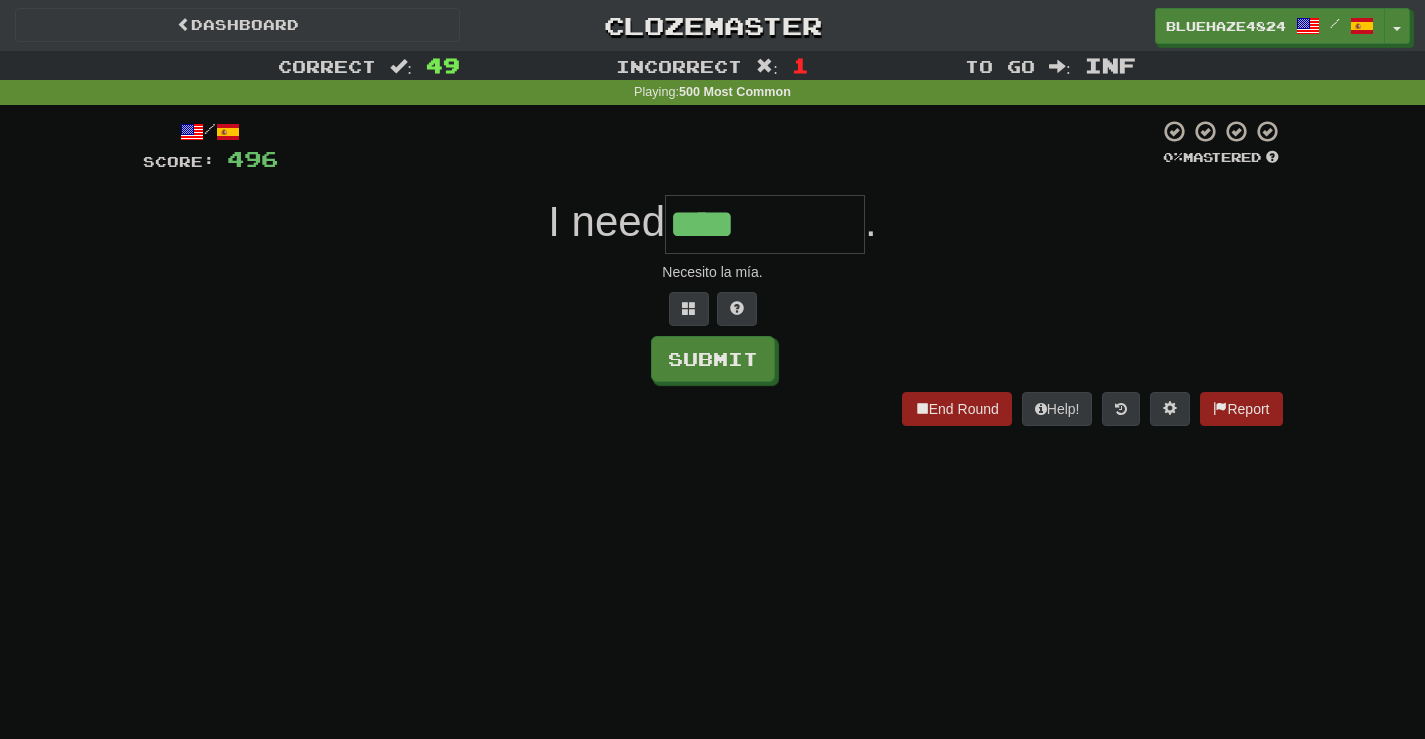 type on "****" 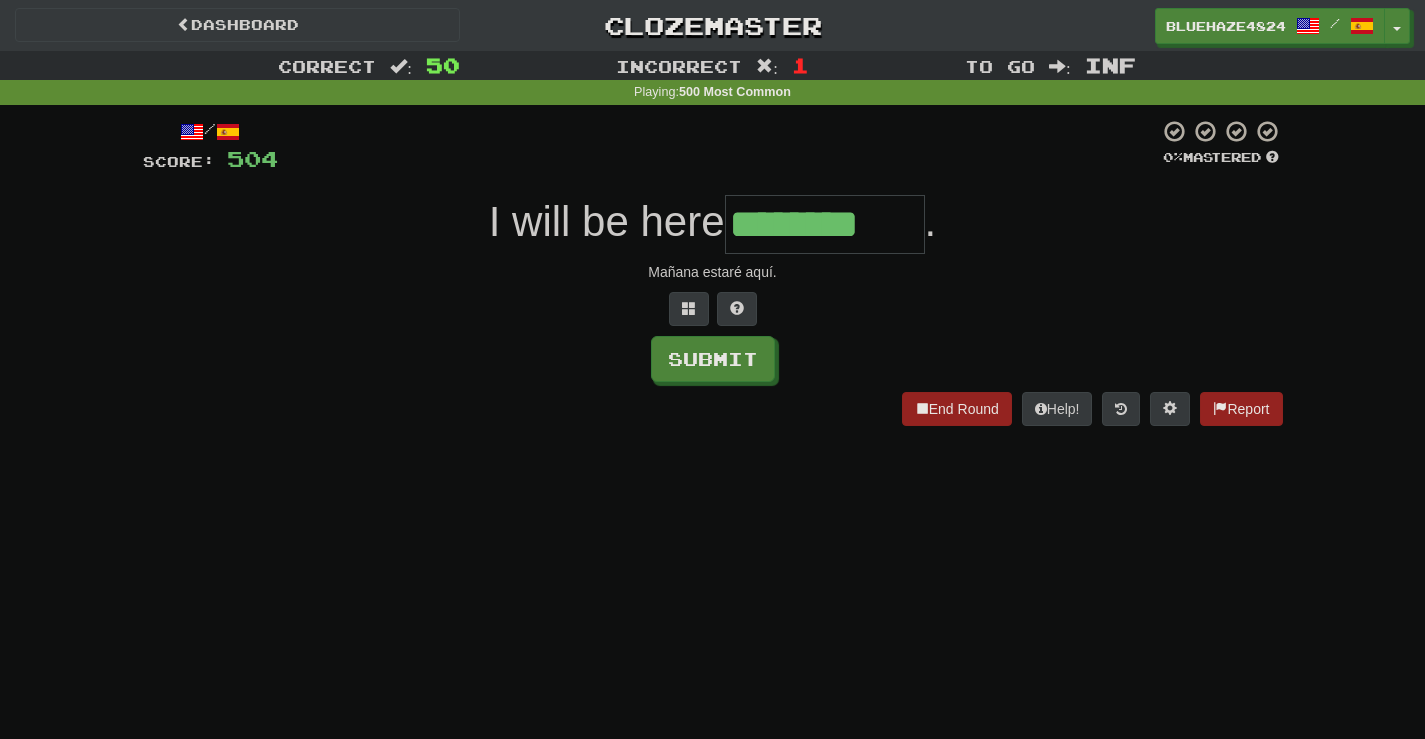 type on "********" 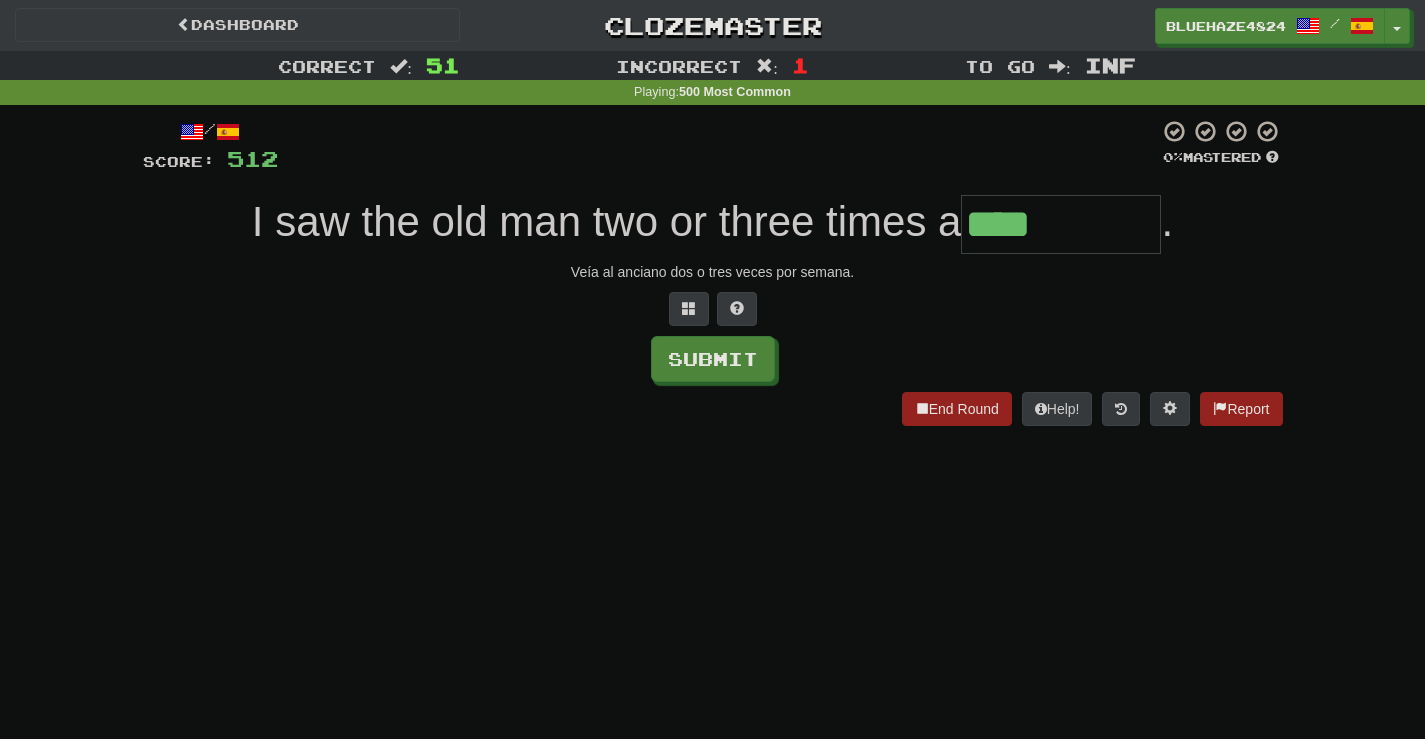 type on "****" 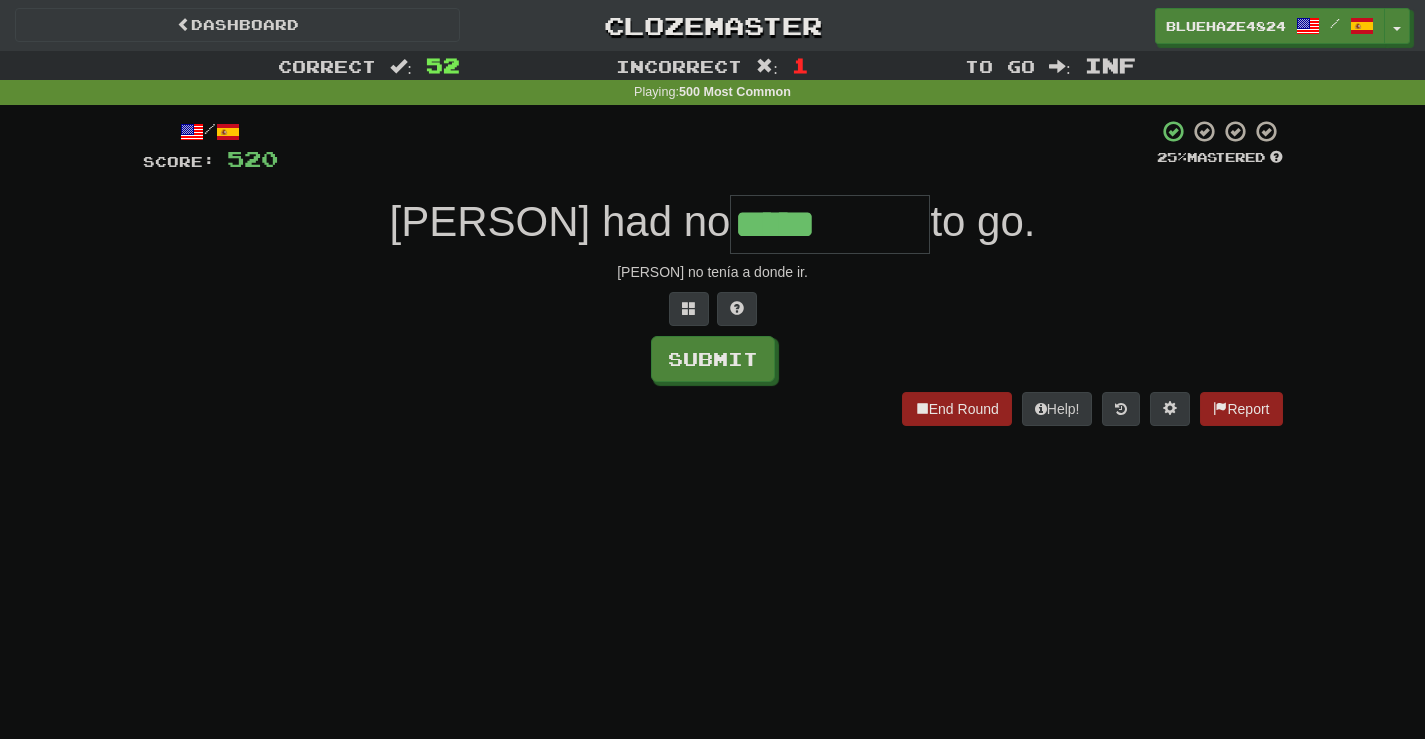 type on "*****" 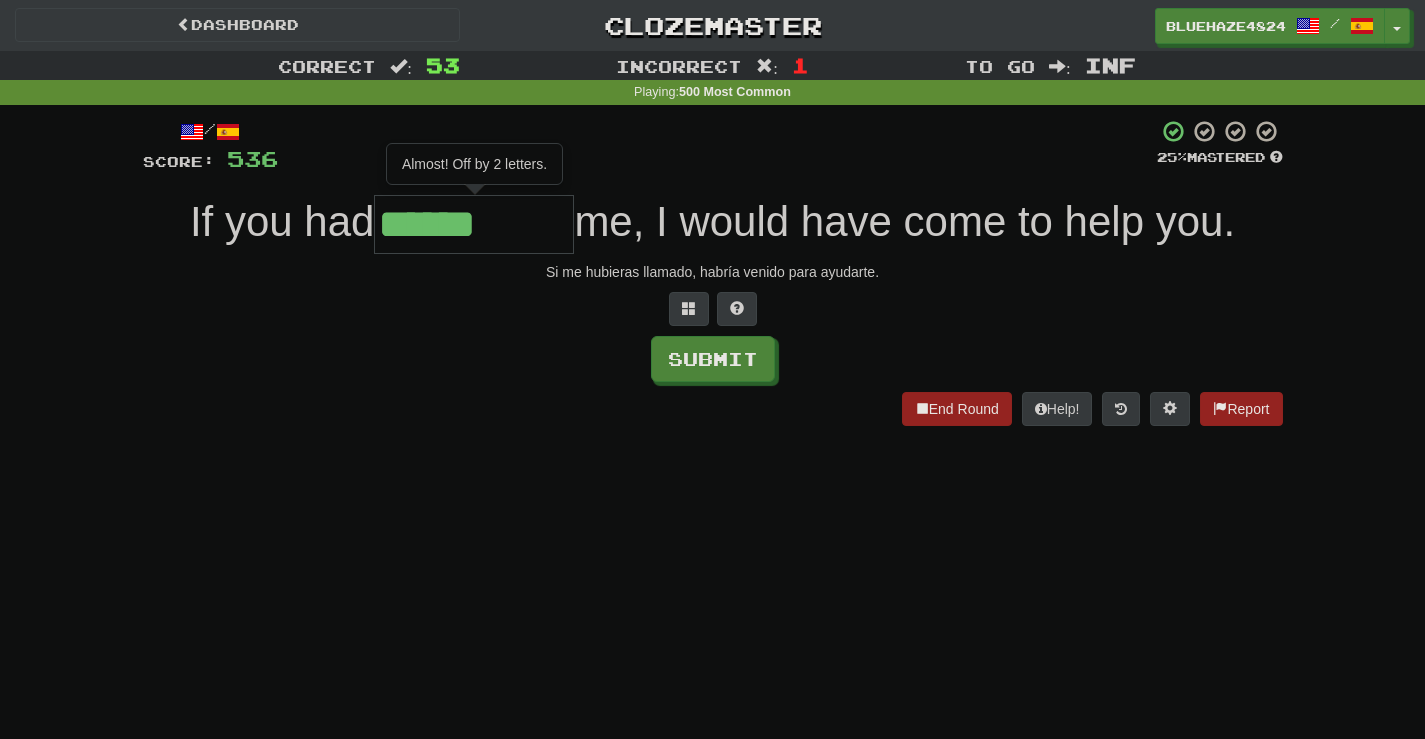 type on "******" 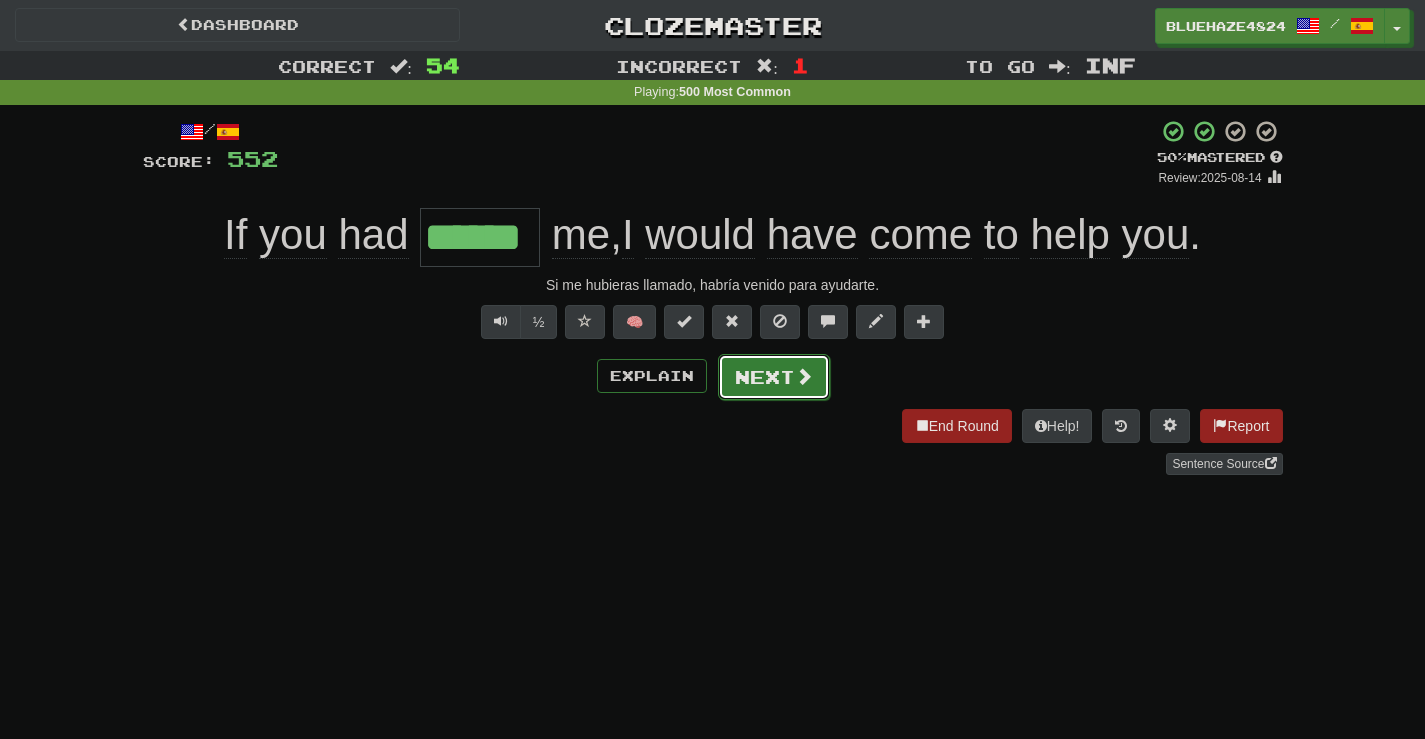 click at bounding box center [804, 376] 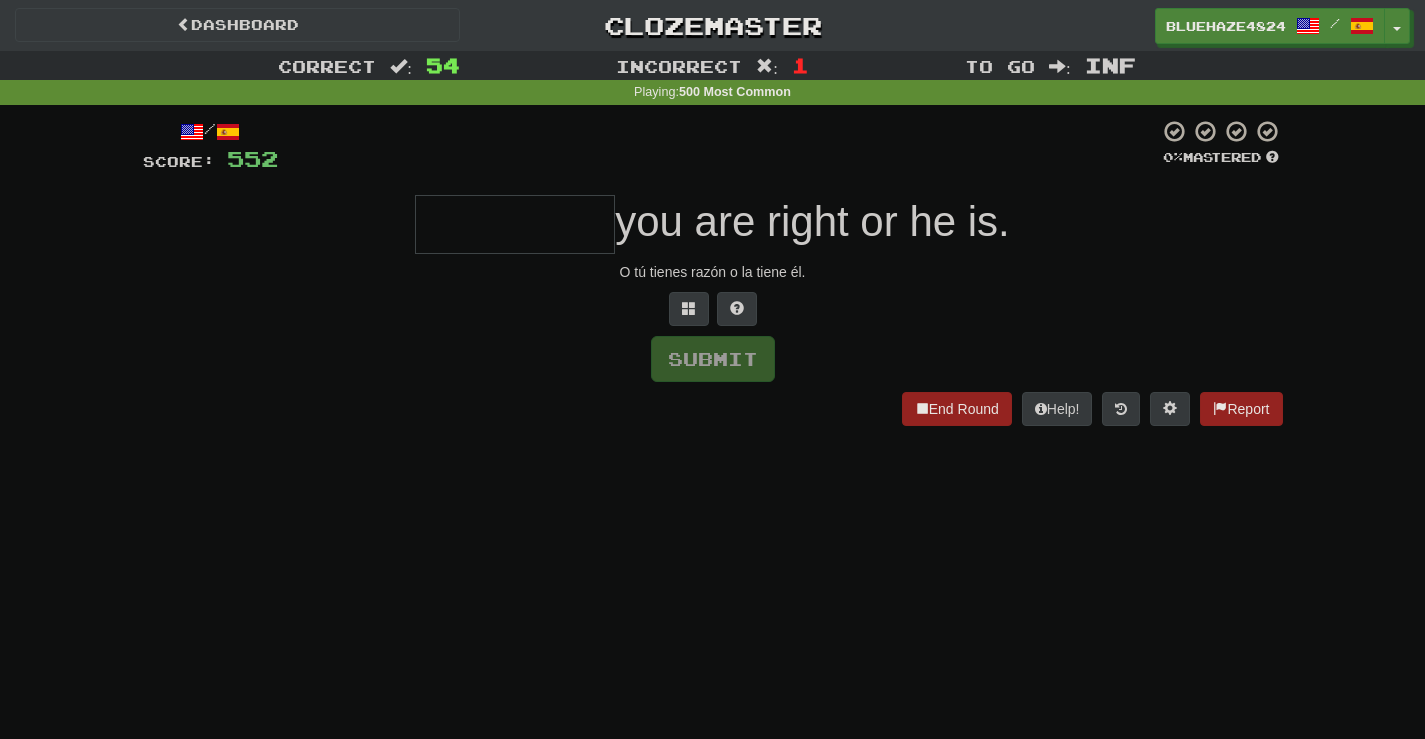 click at bounding box center [515, 224] 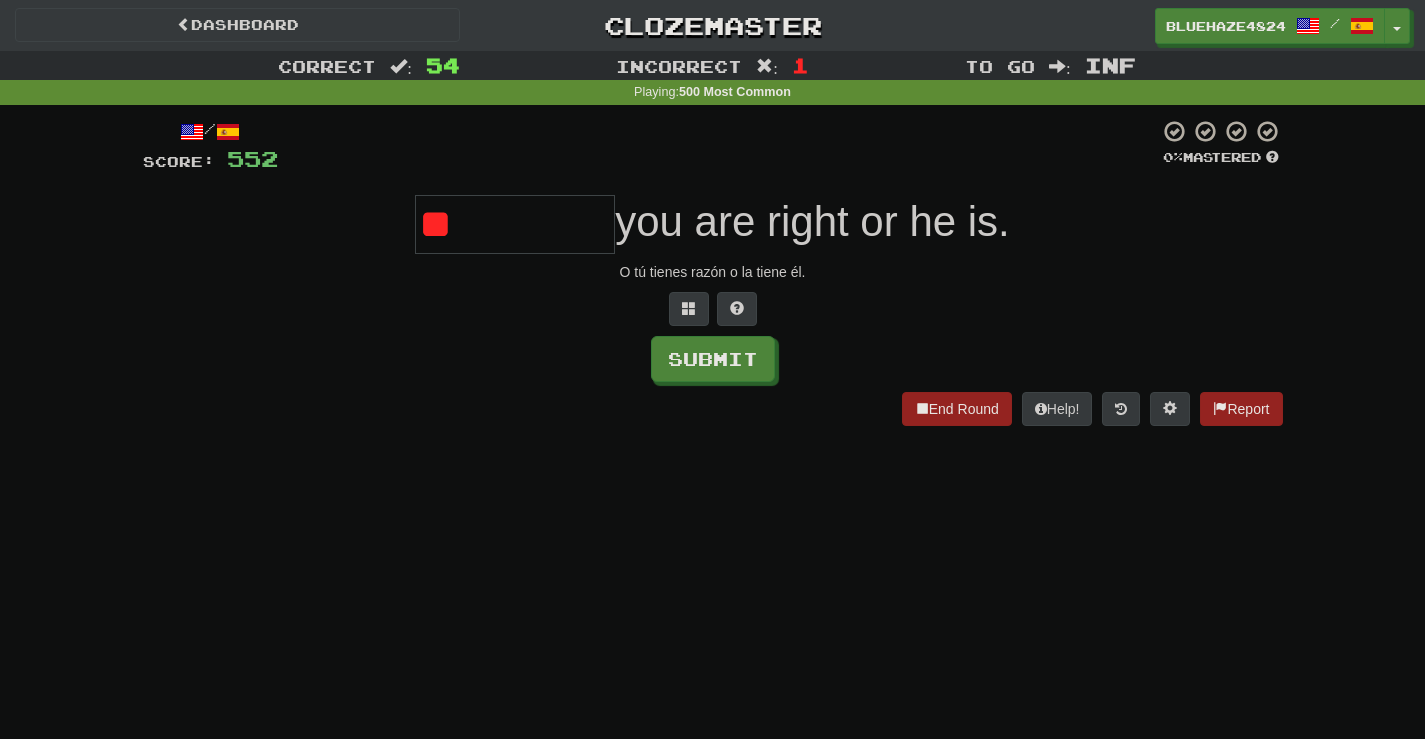 type on "*" 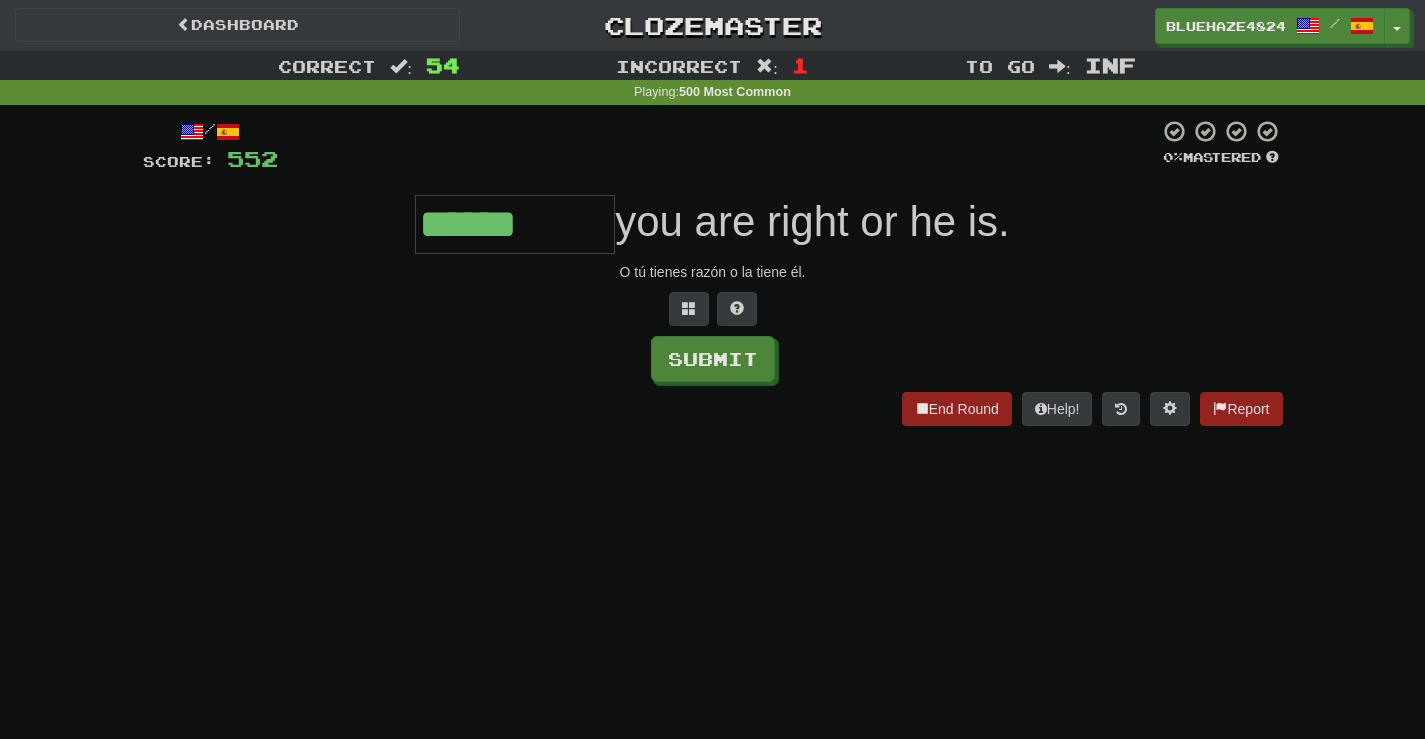 type on "******" 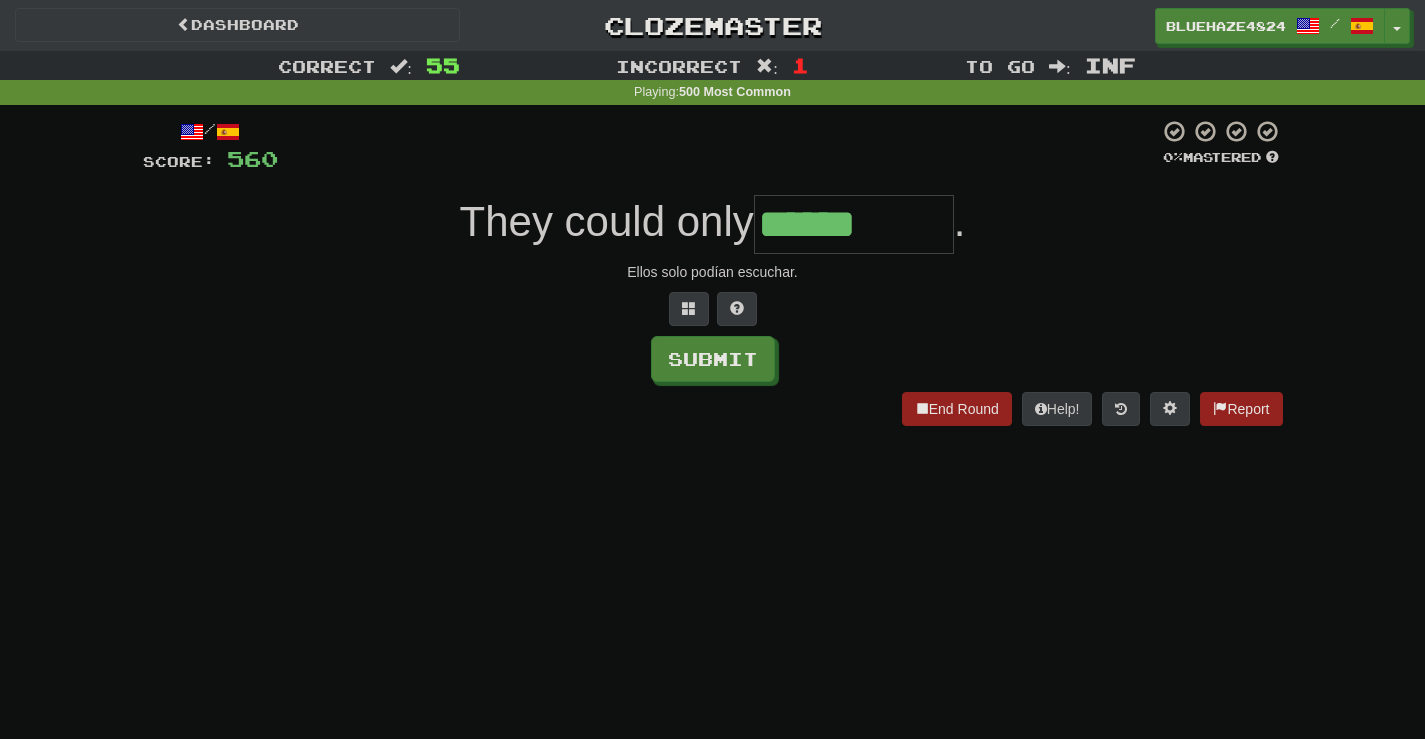 type on "******" 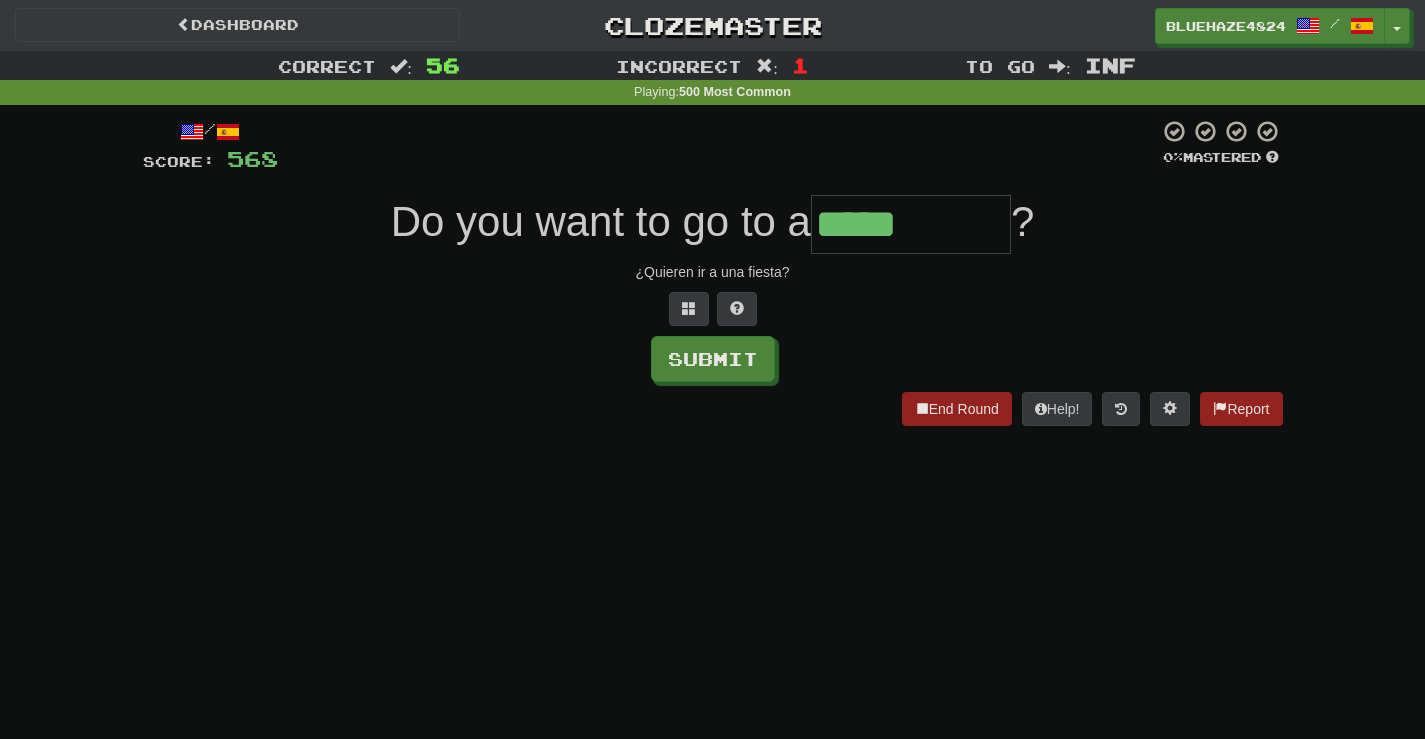 type on "*****" 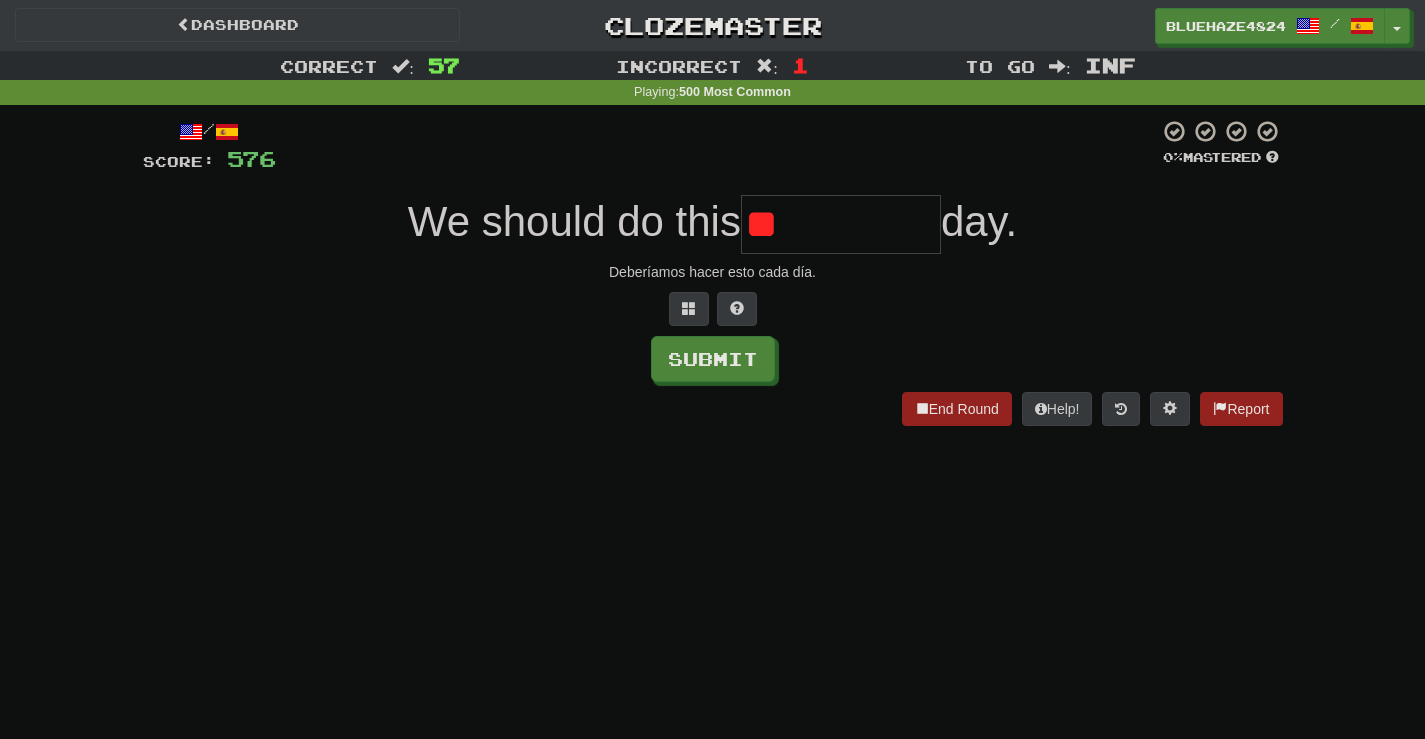 type on "*" 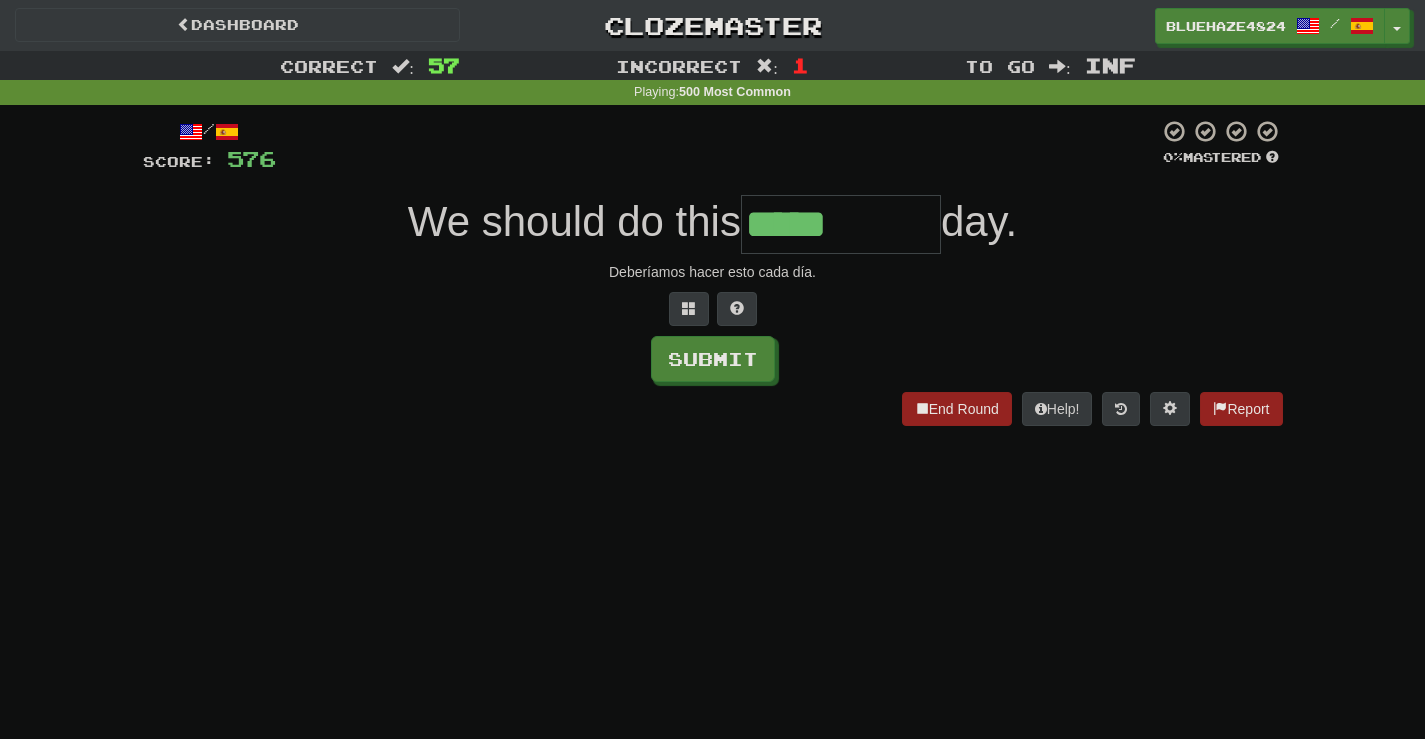 type on "*****" 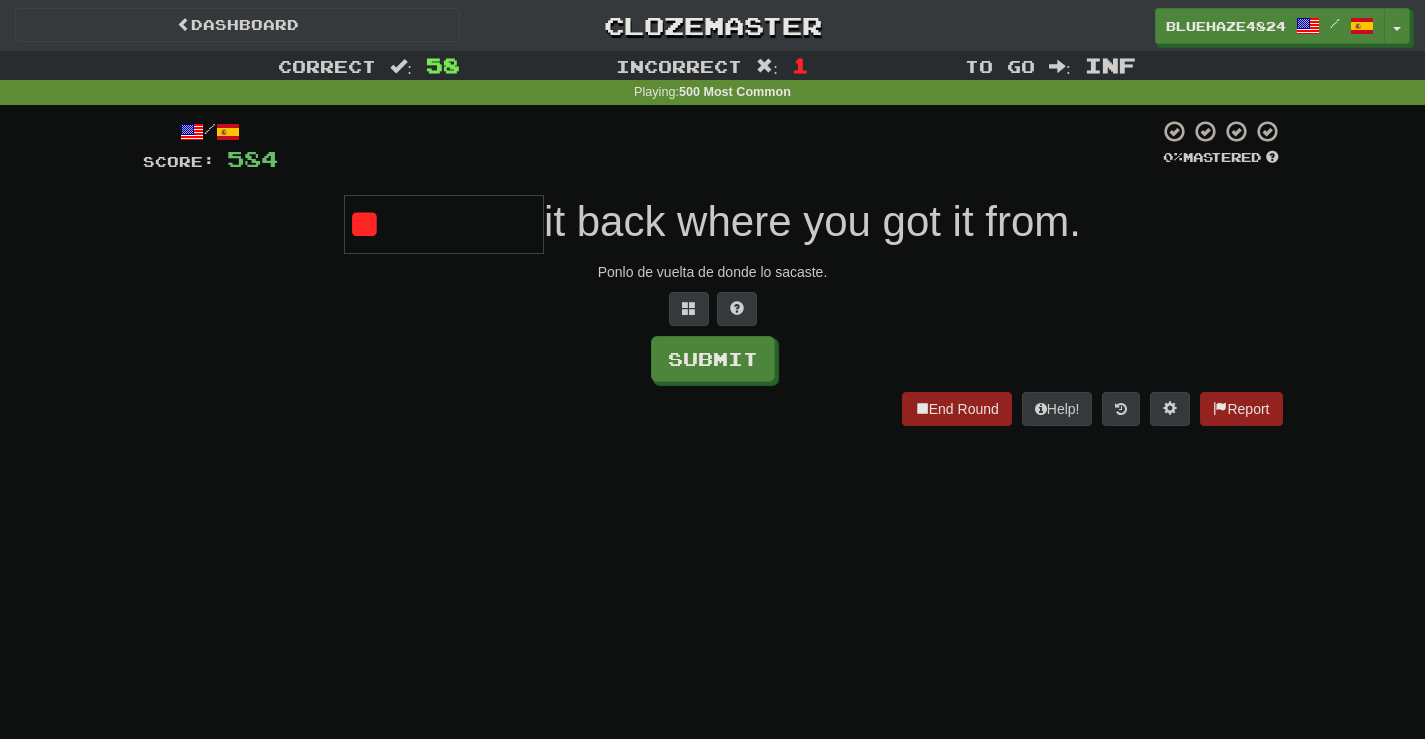 type on "*" 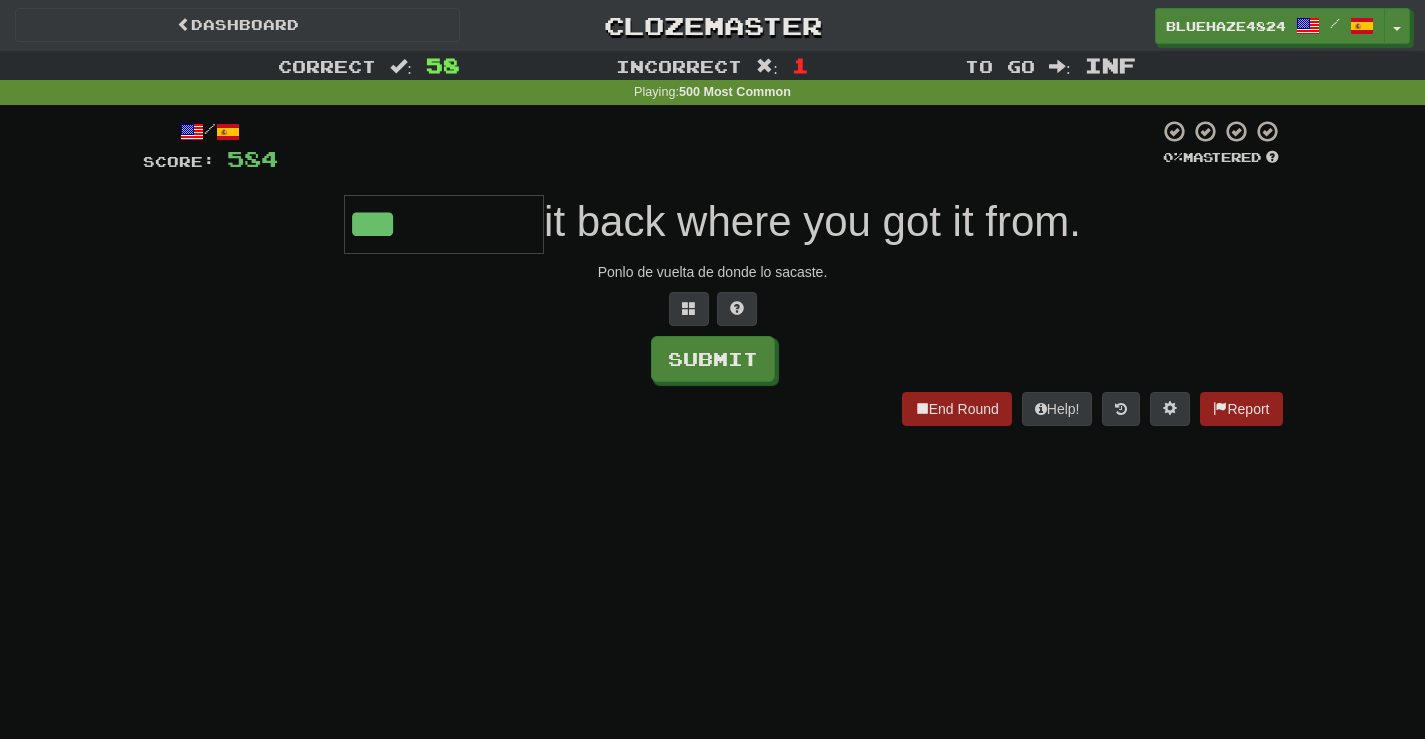 type on "***" 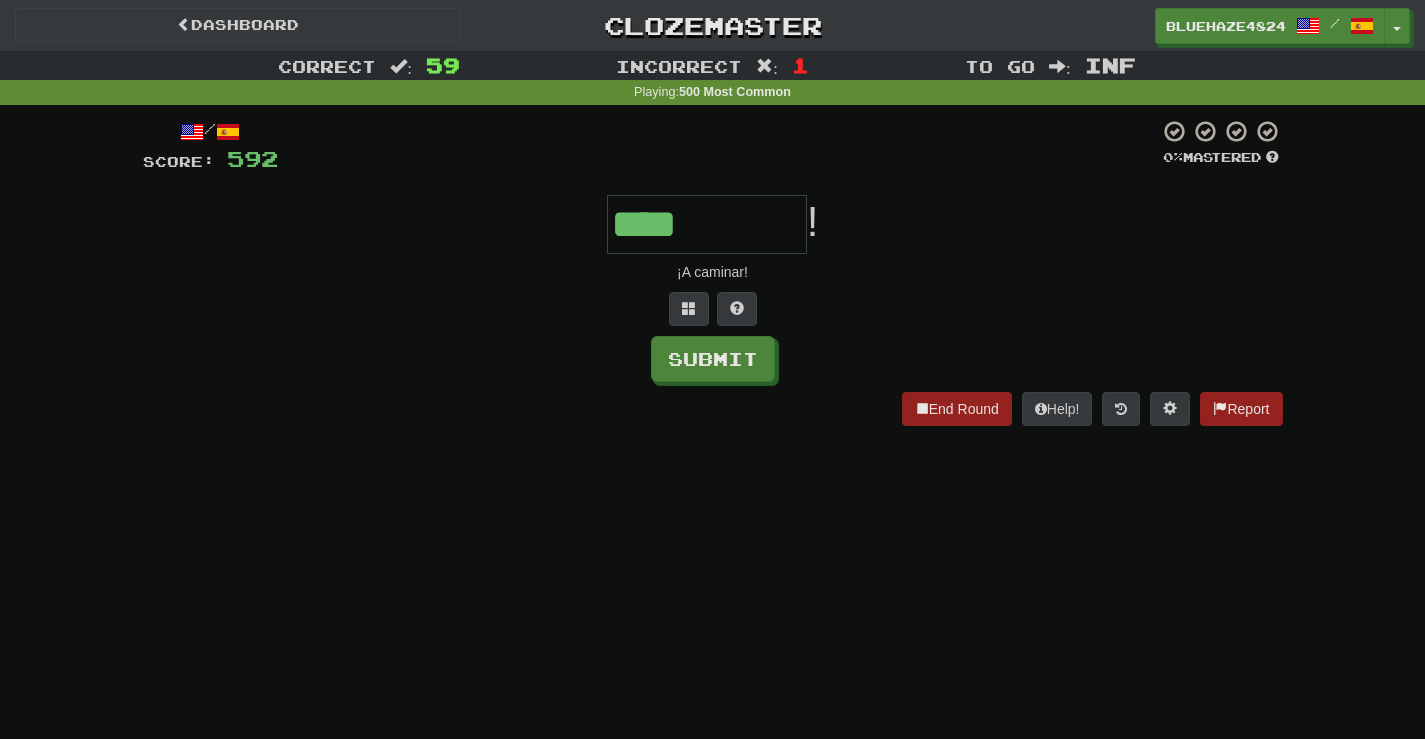type on "****" 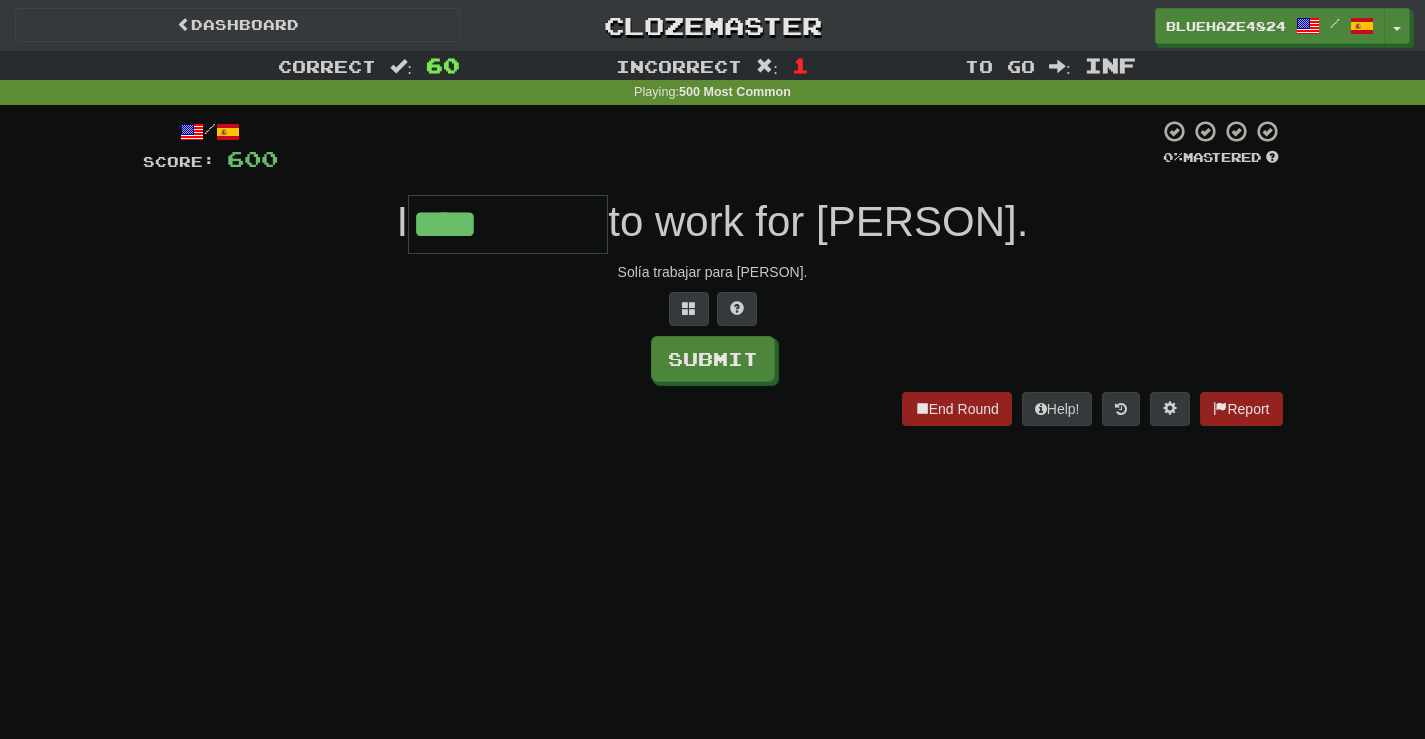 type on "****" 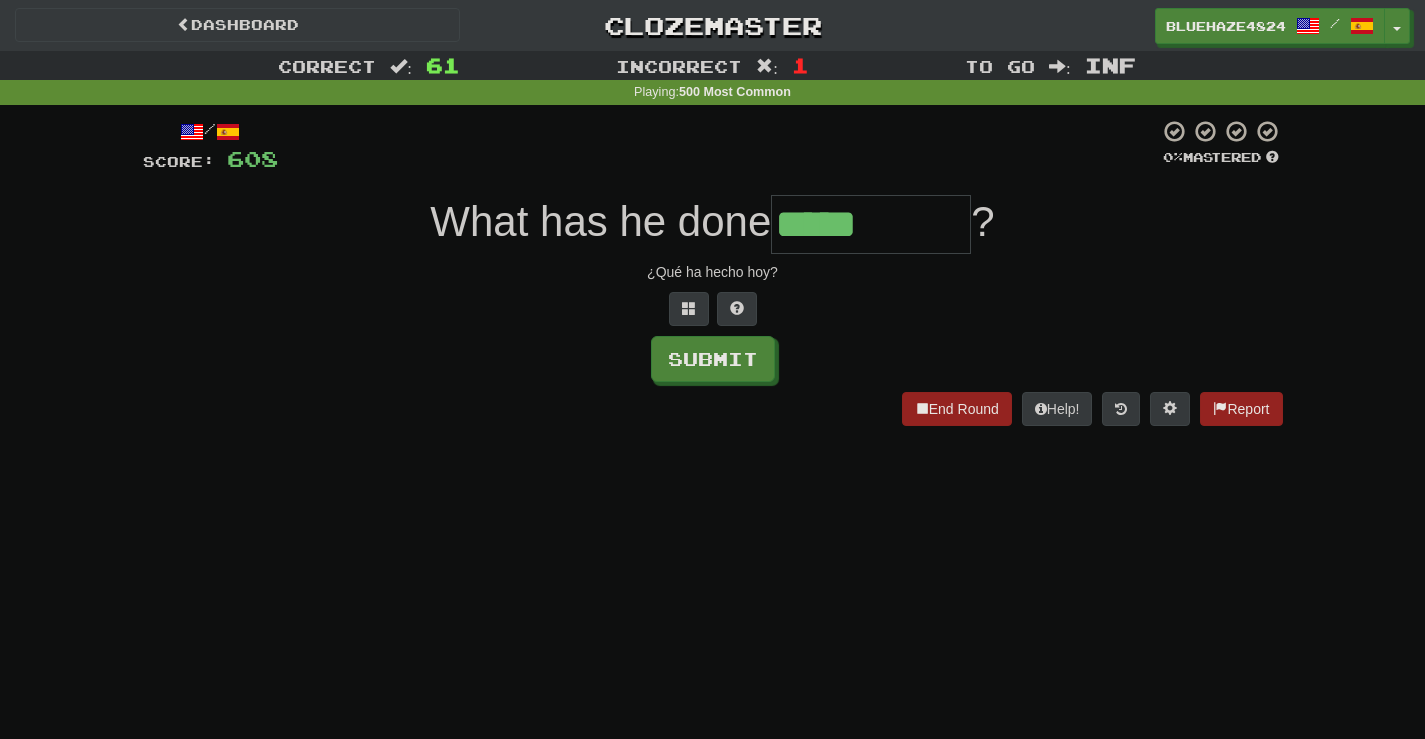 type on "*****" 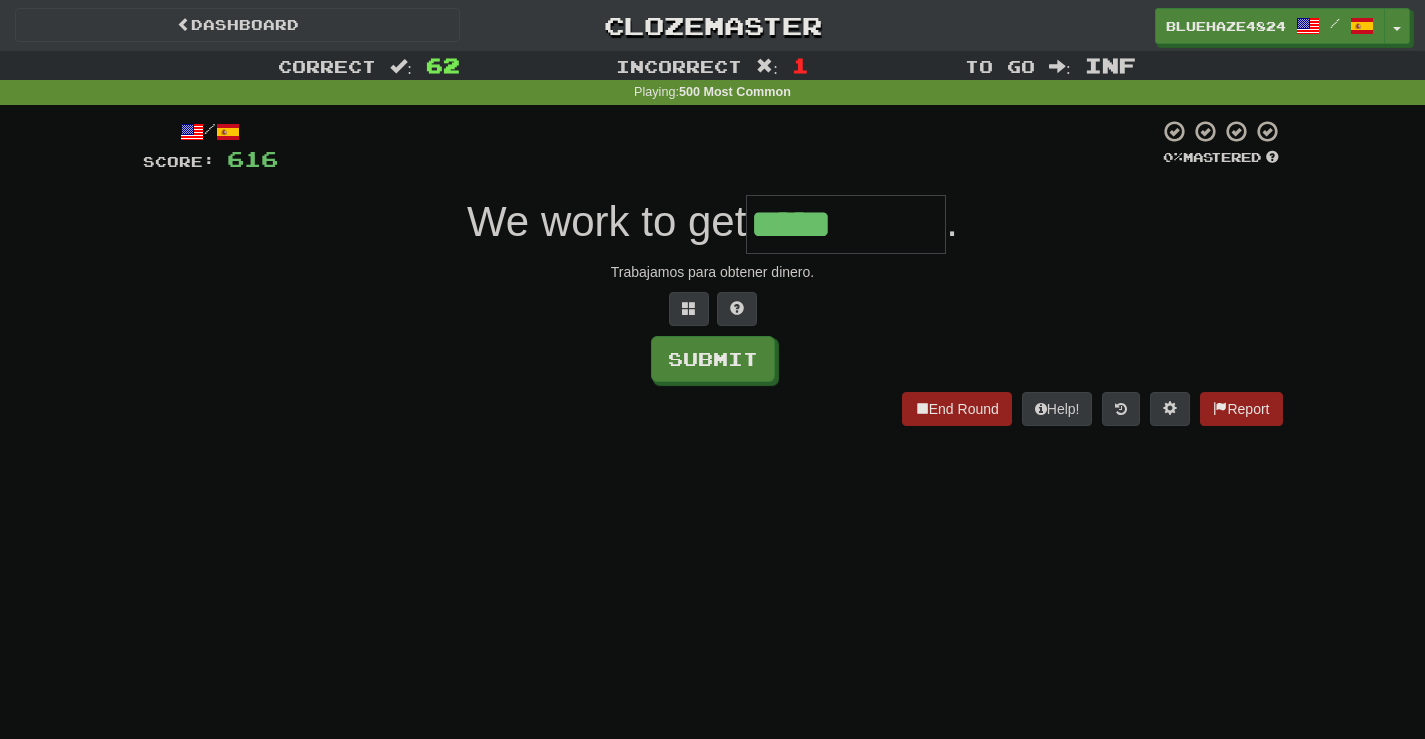 type on "*****" 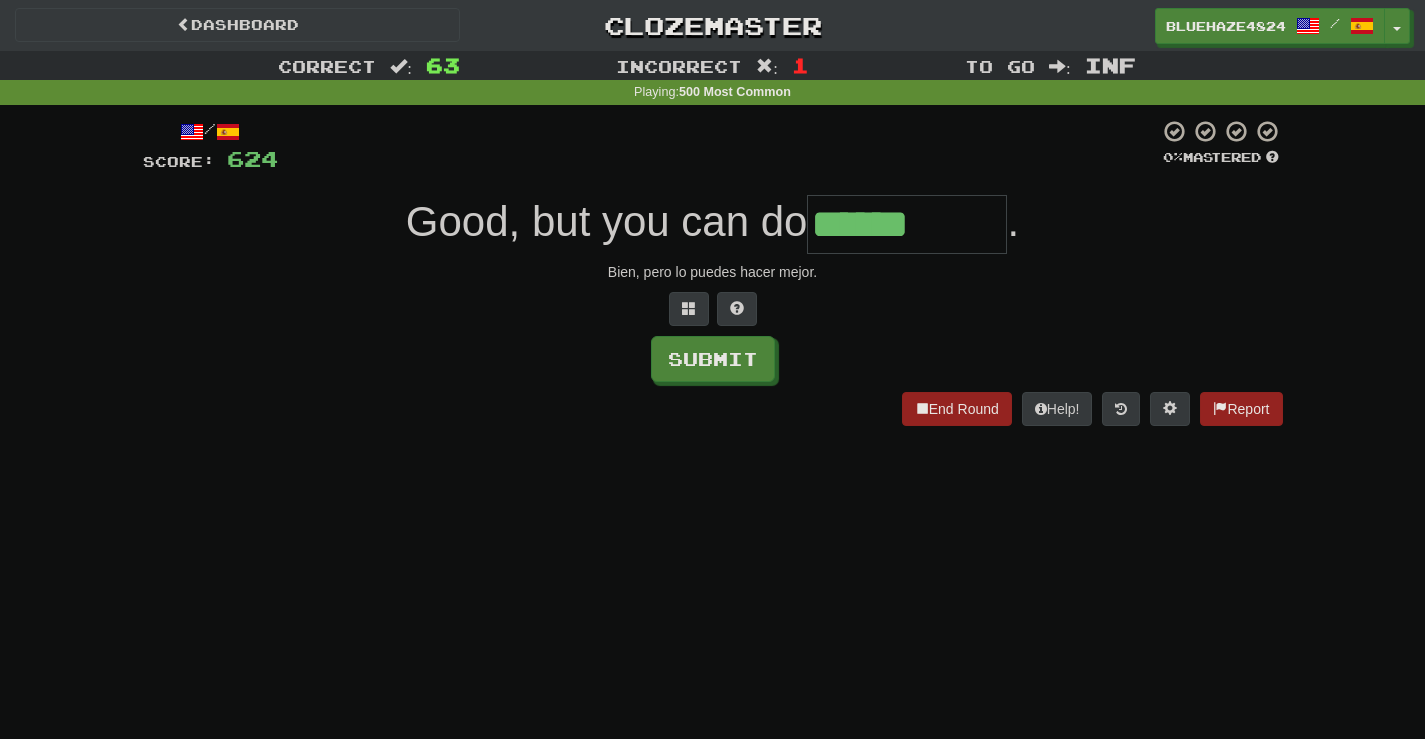 type on "******" 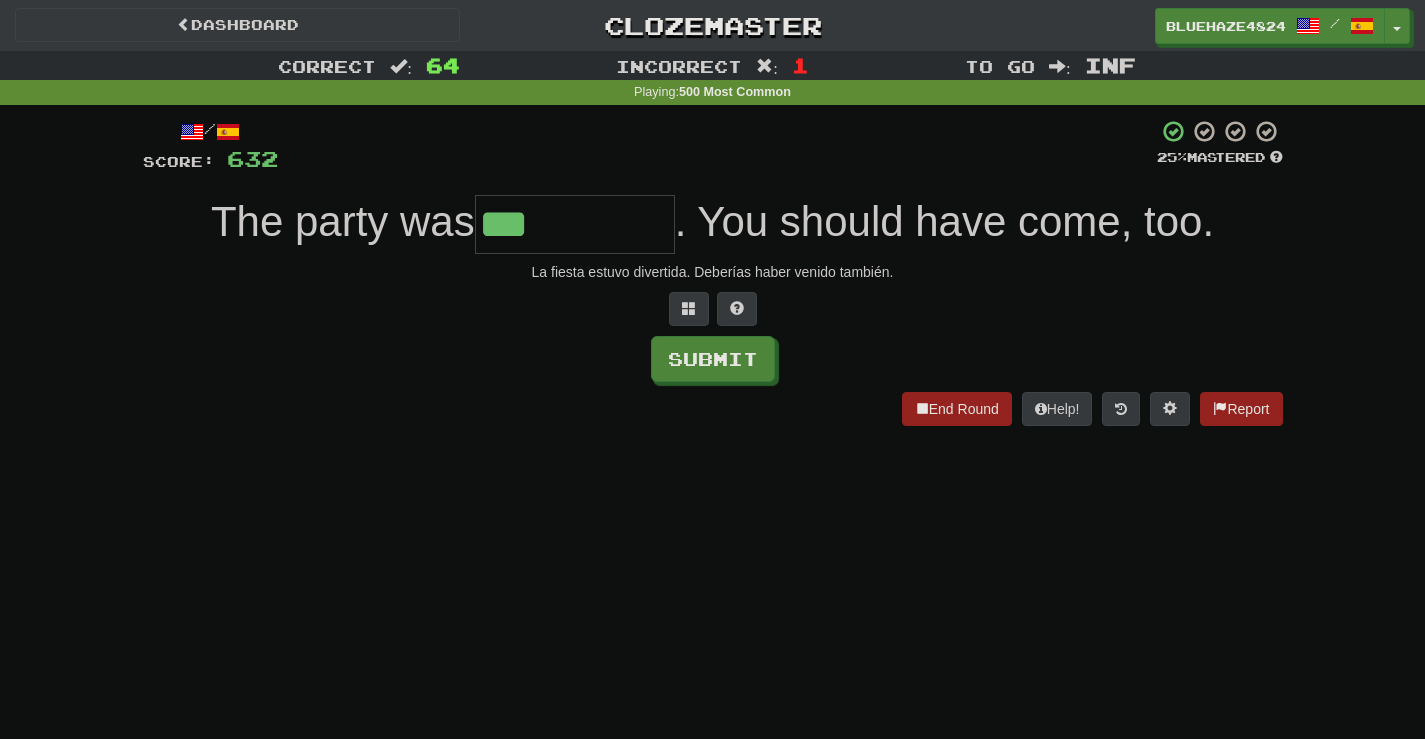 type on "***" 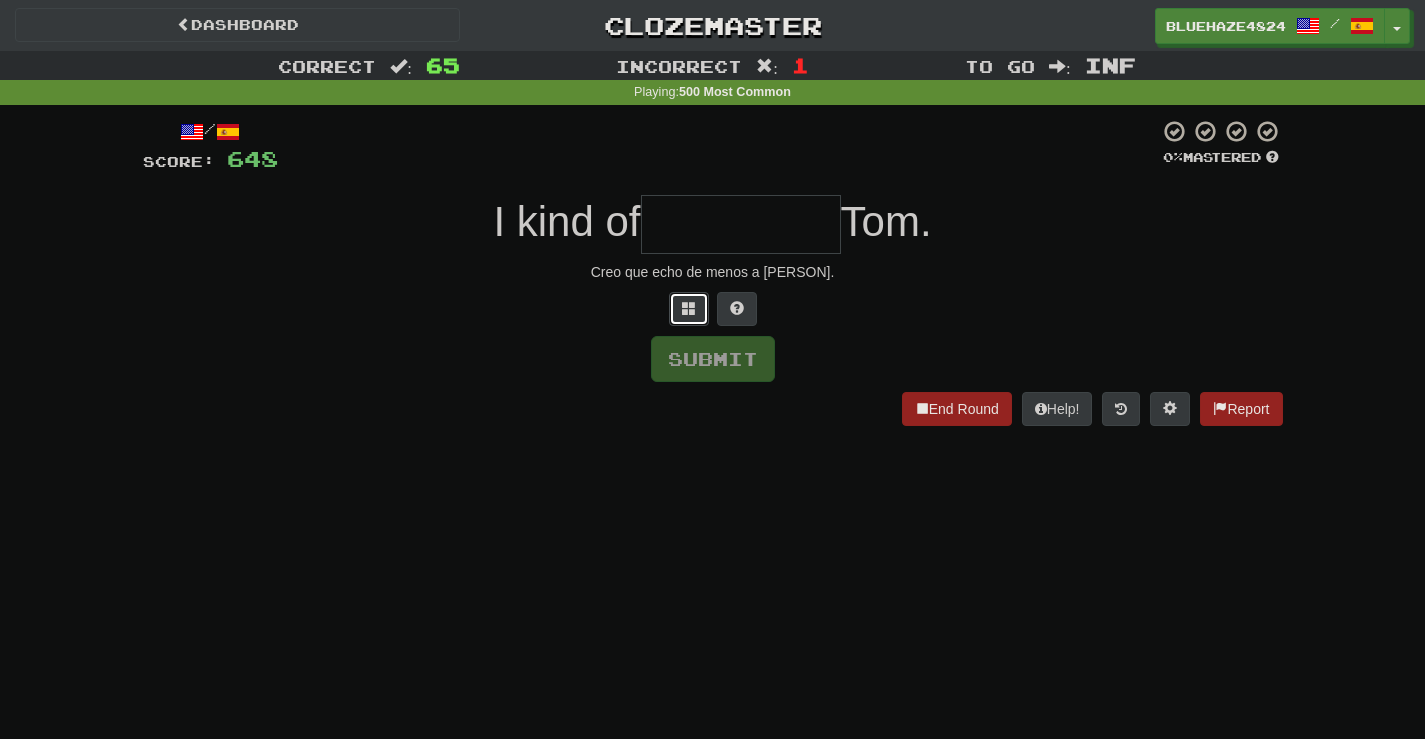 click at bounding box center (689, 308) 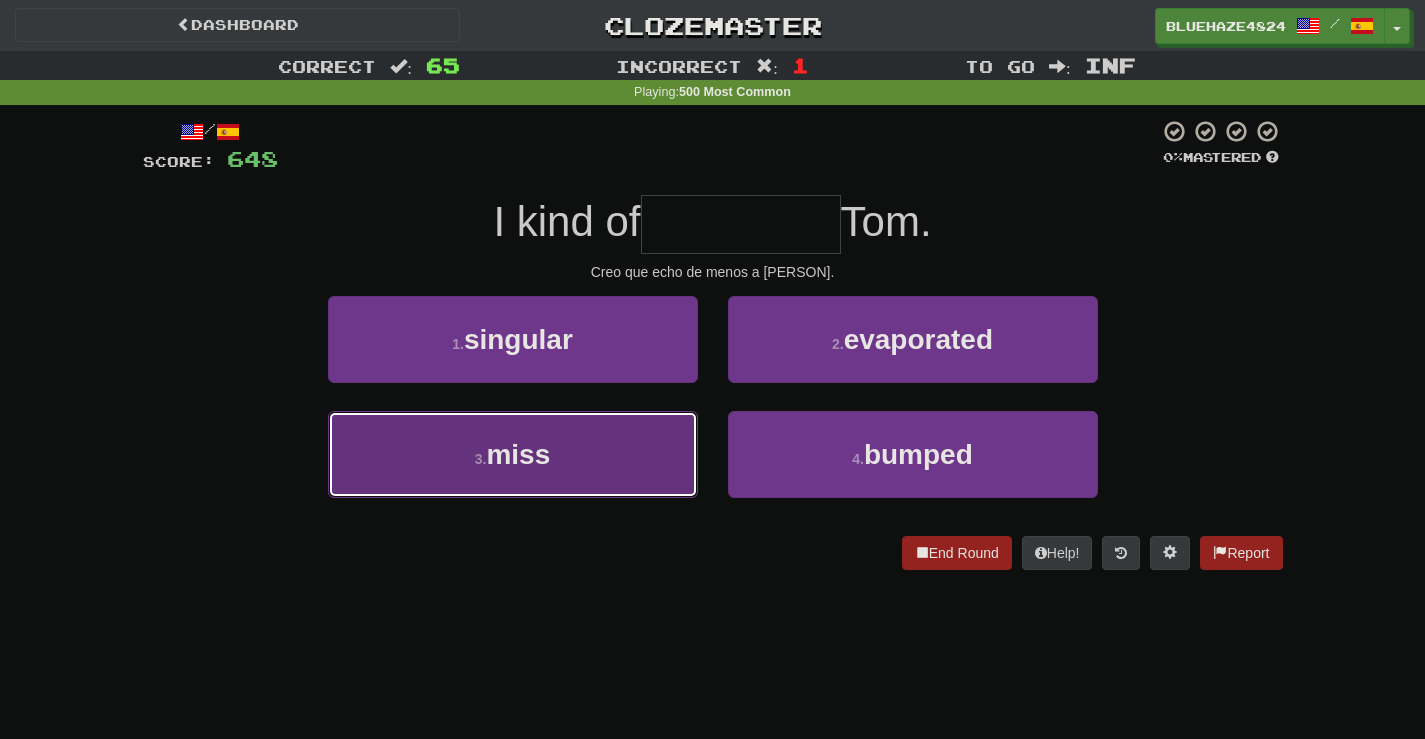 click on "3 .  miss" at bounding box center [513, 454] 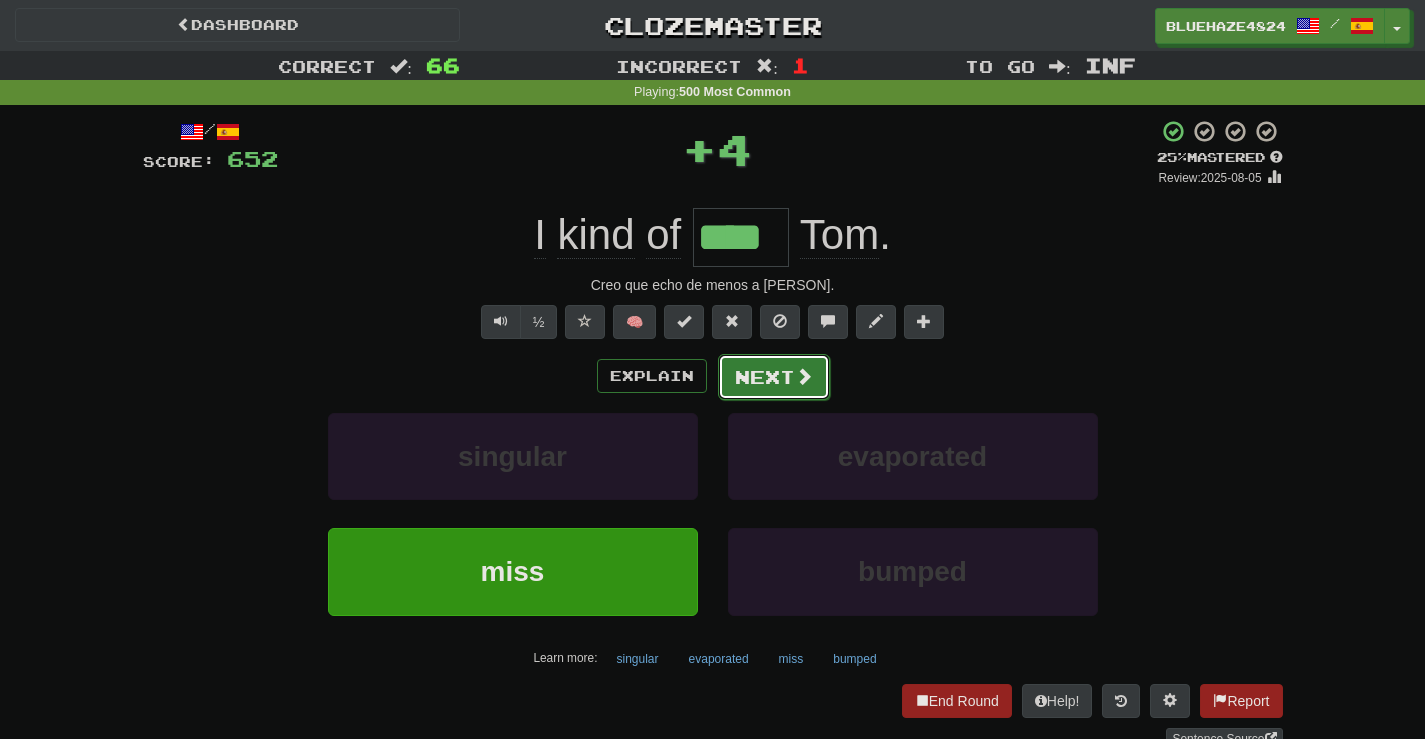 click on "Next" at bounding box center [774, 377] 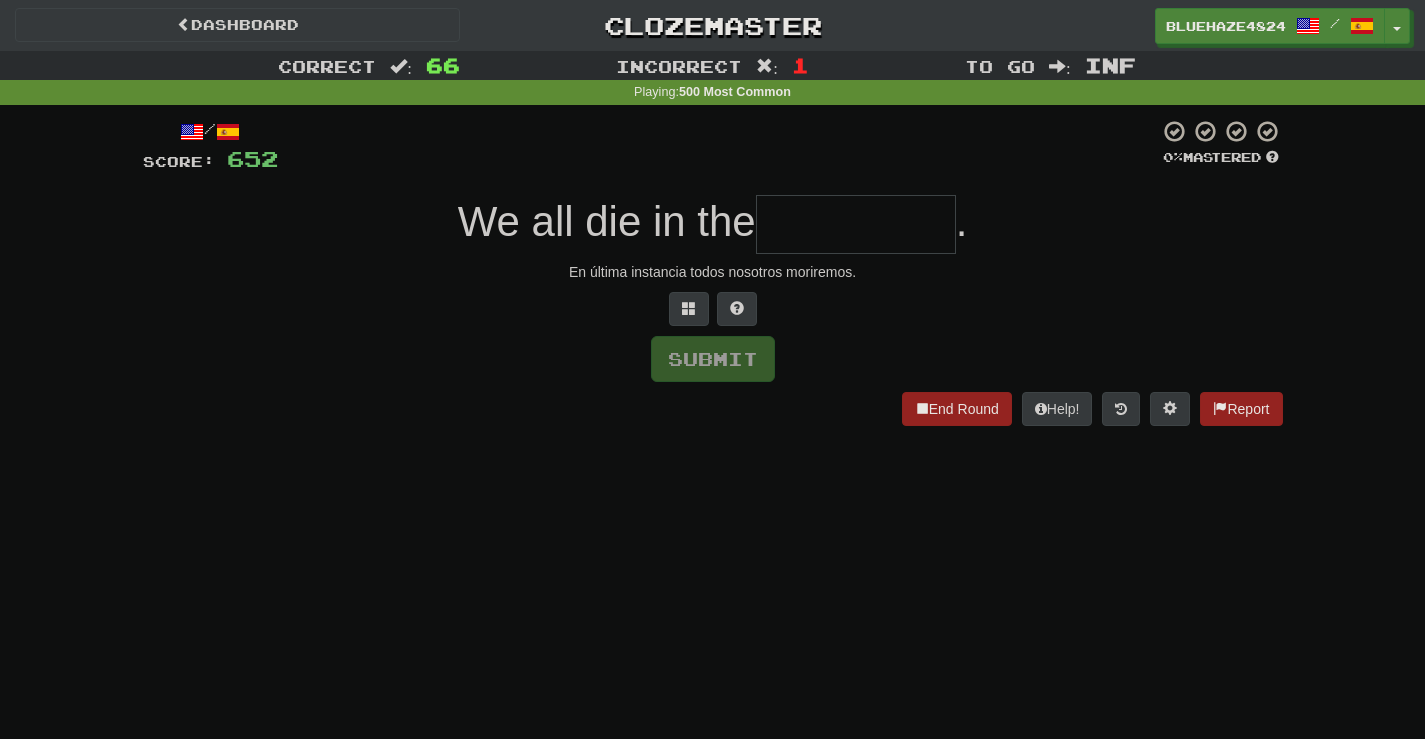 click at bounding box center (856, 224) 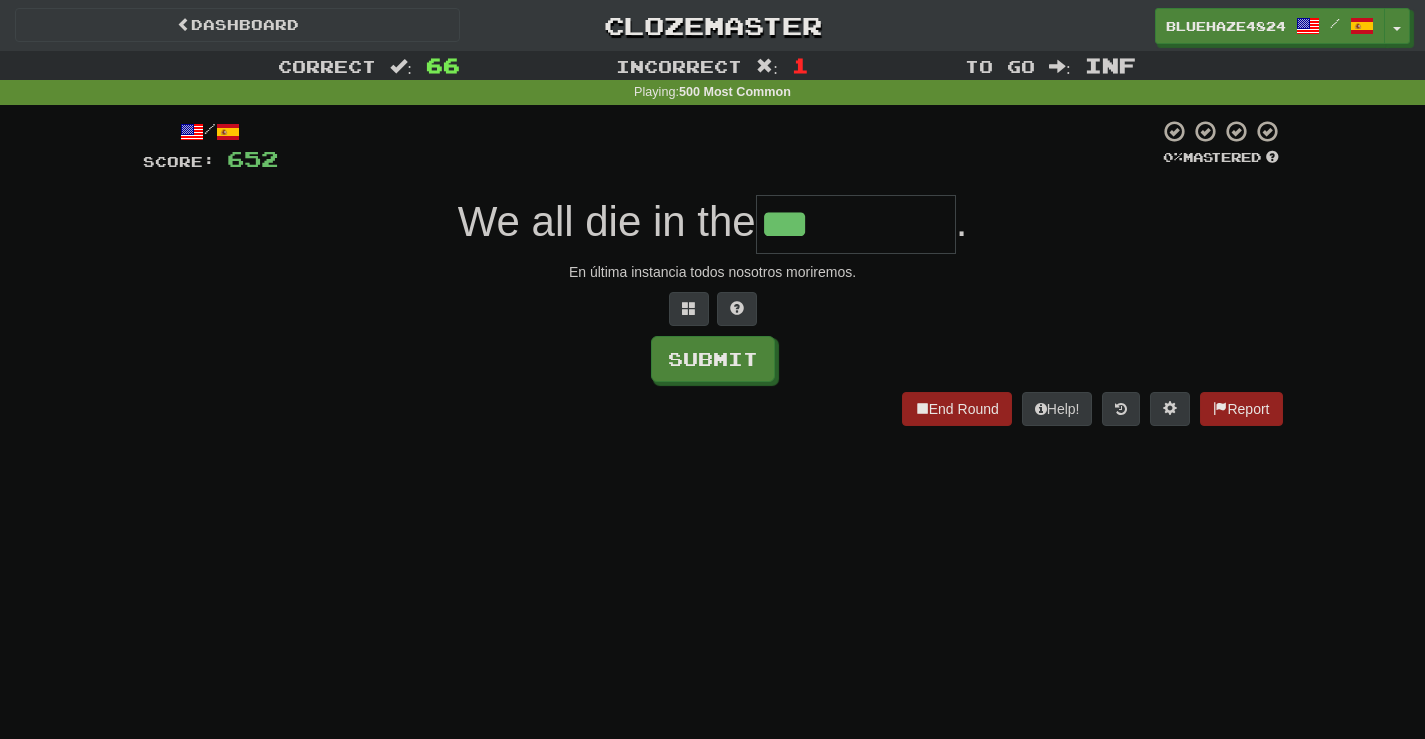 type on "***" 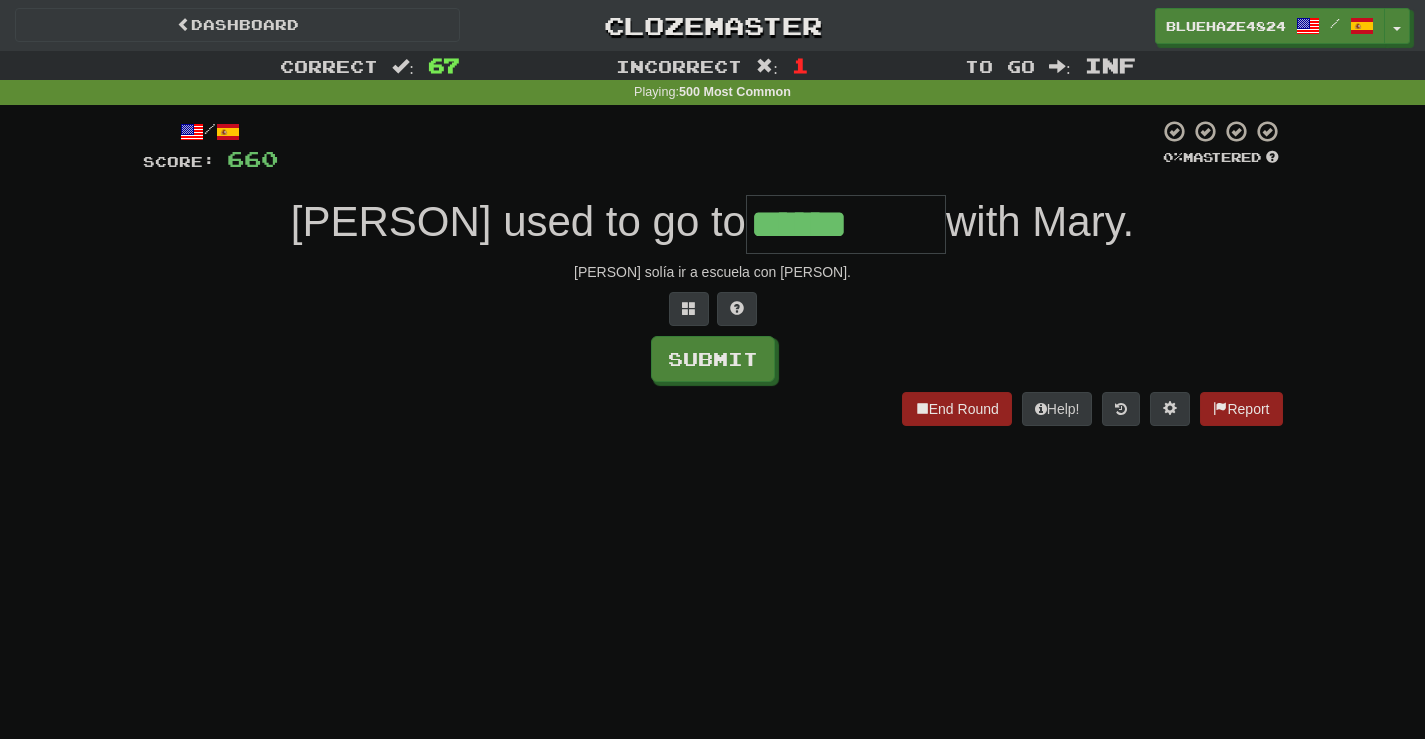 type on "******" 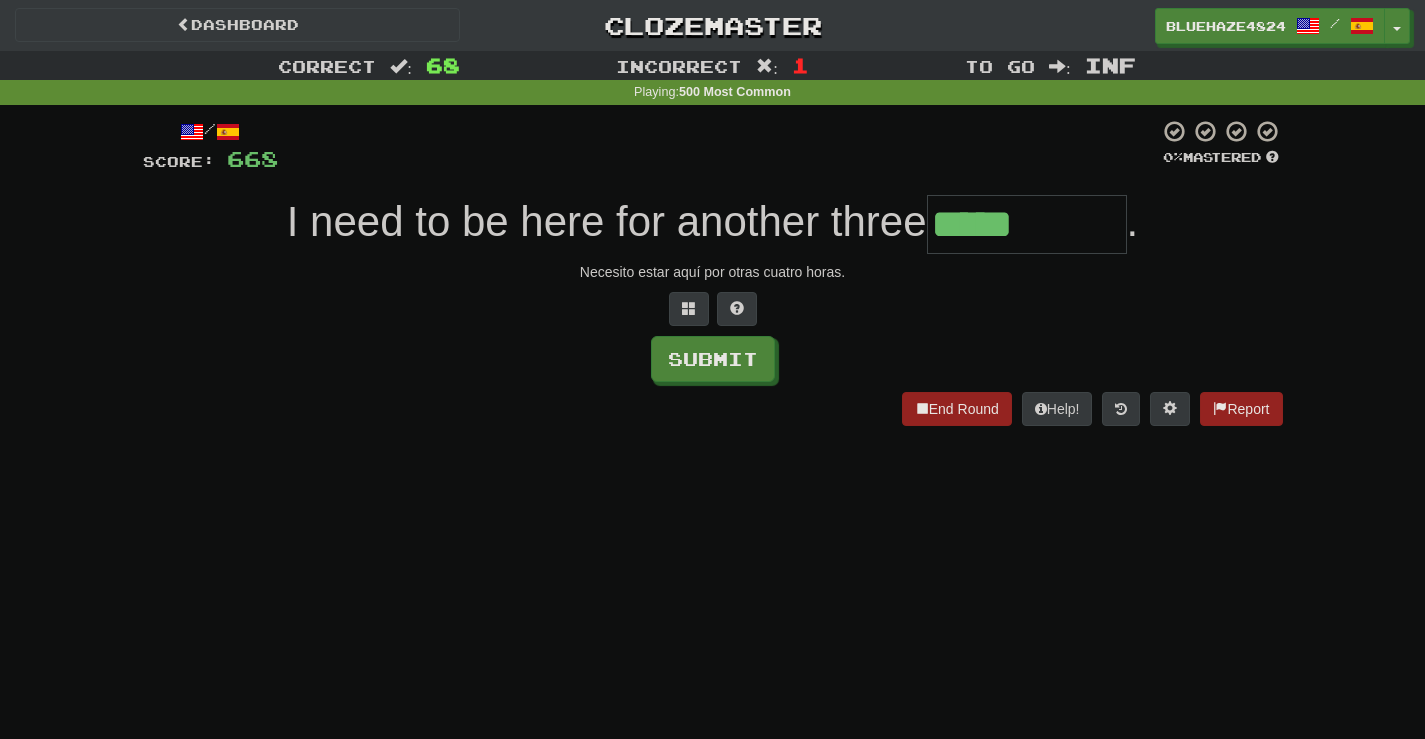 type on "*****" 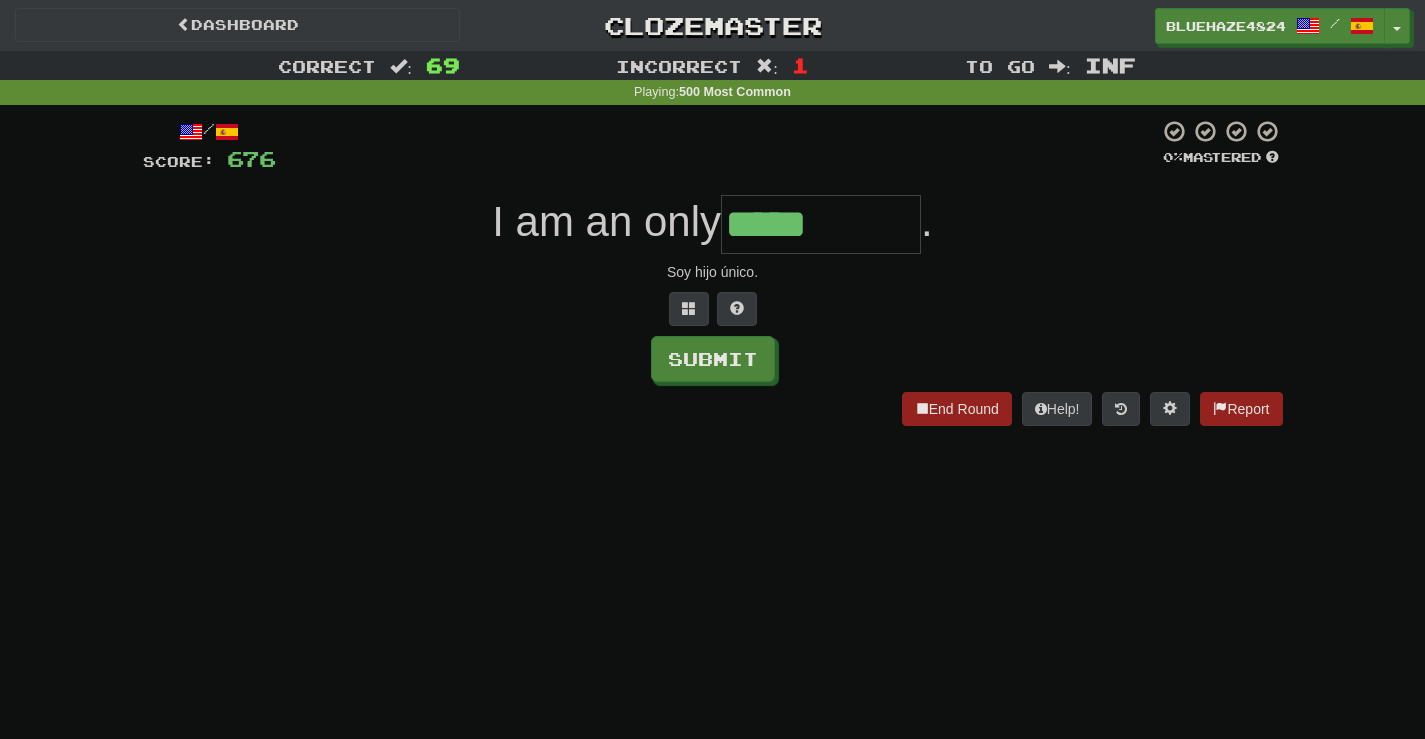 type on "*****" 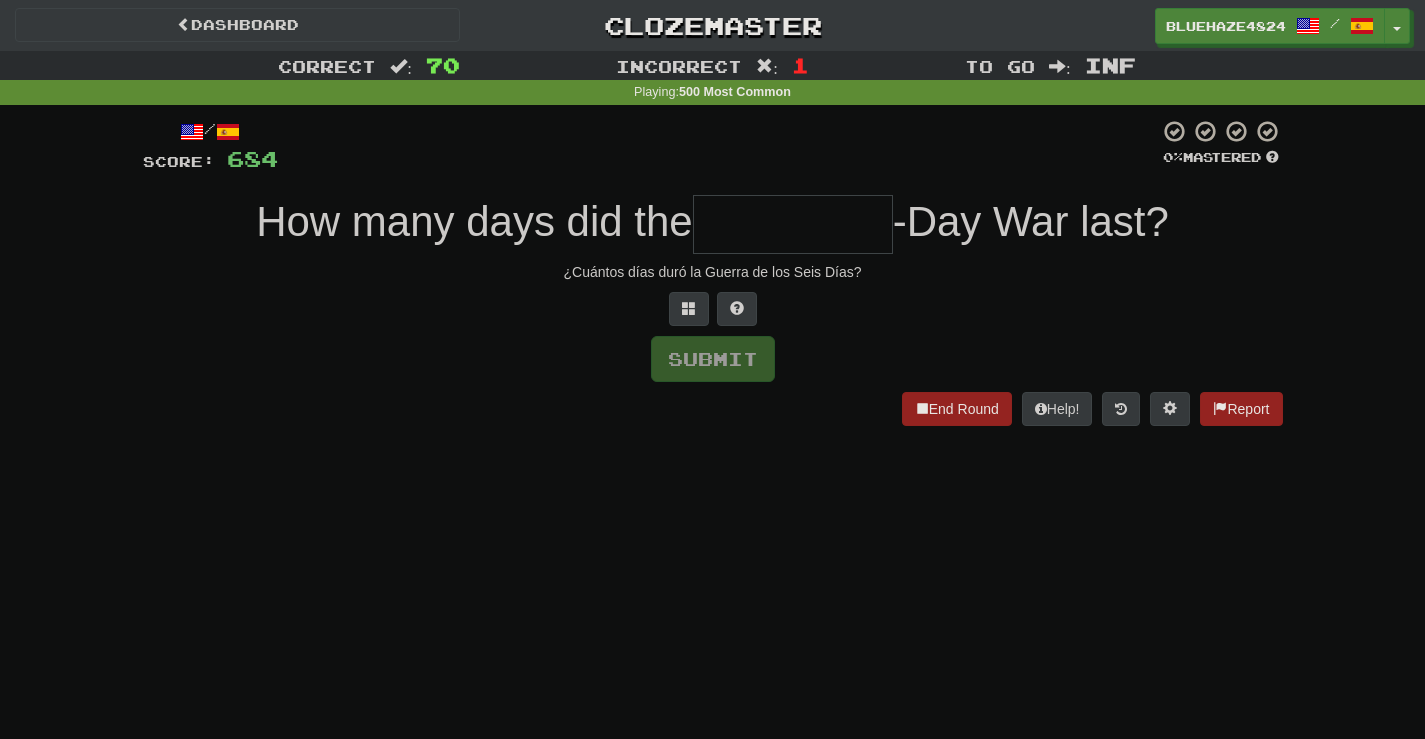 type on "*" 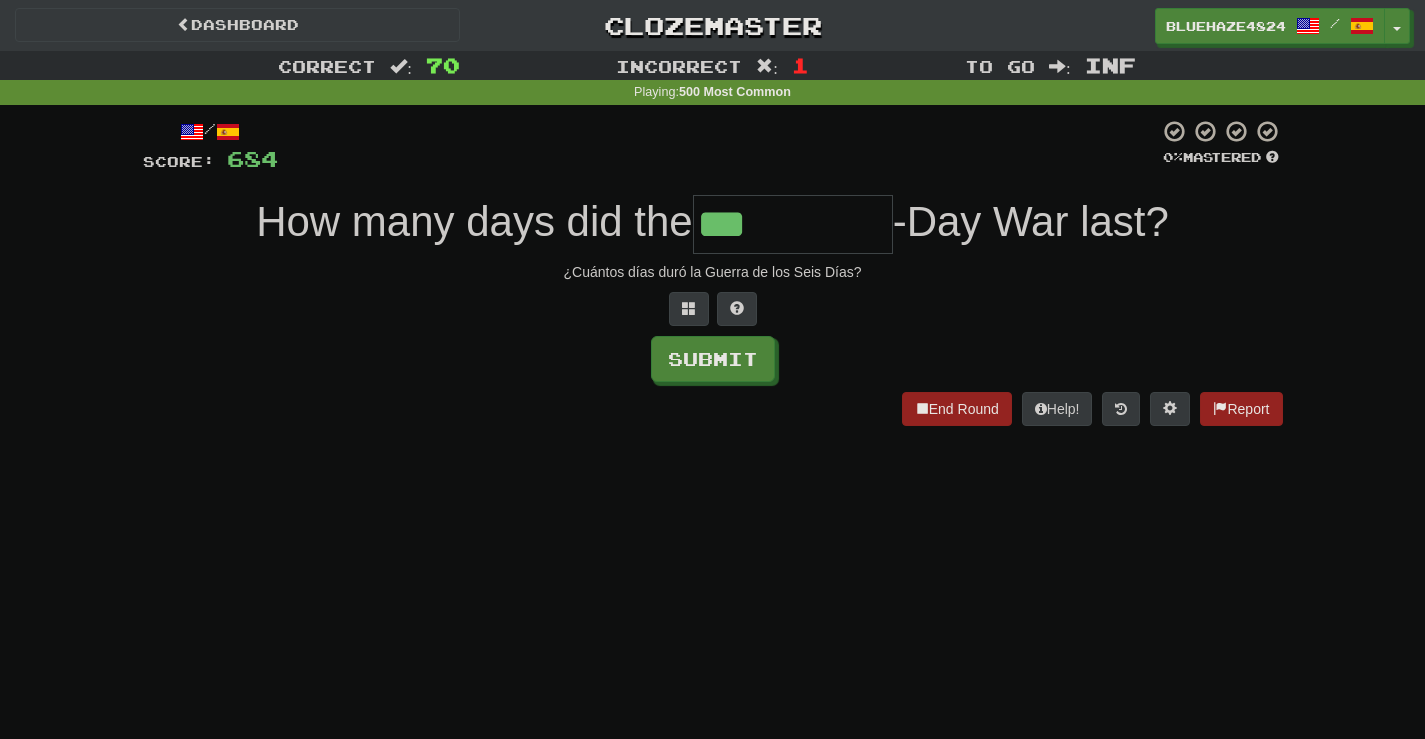 type on "***" 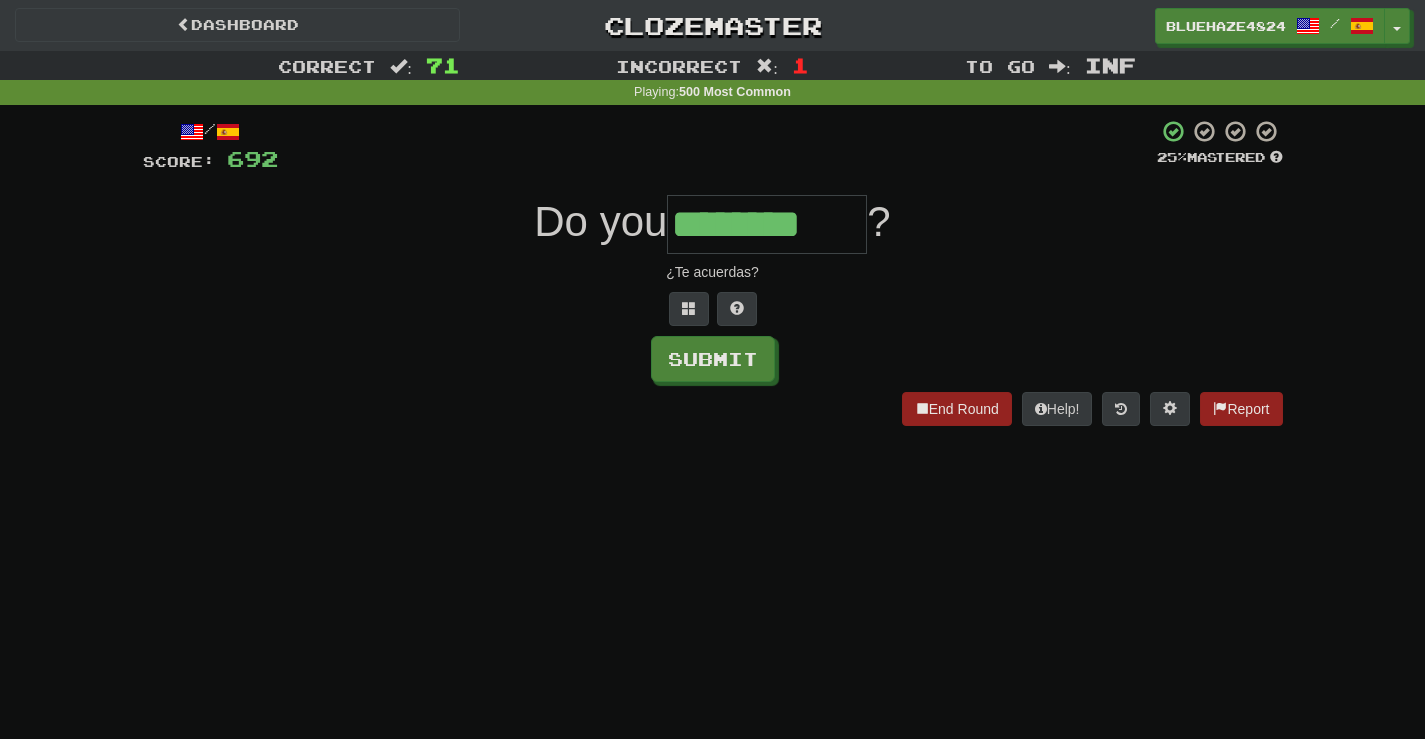 type on "********" 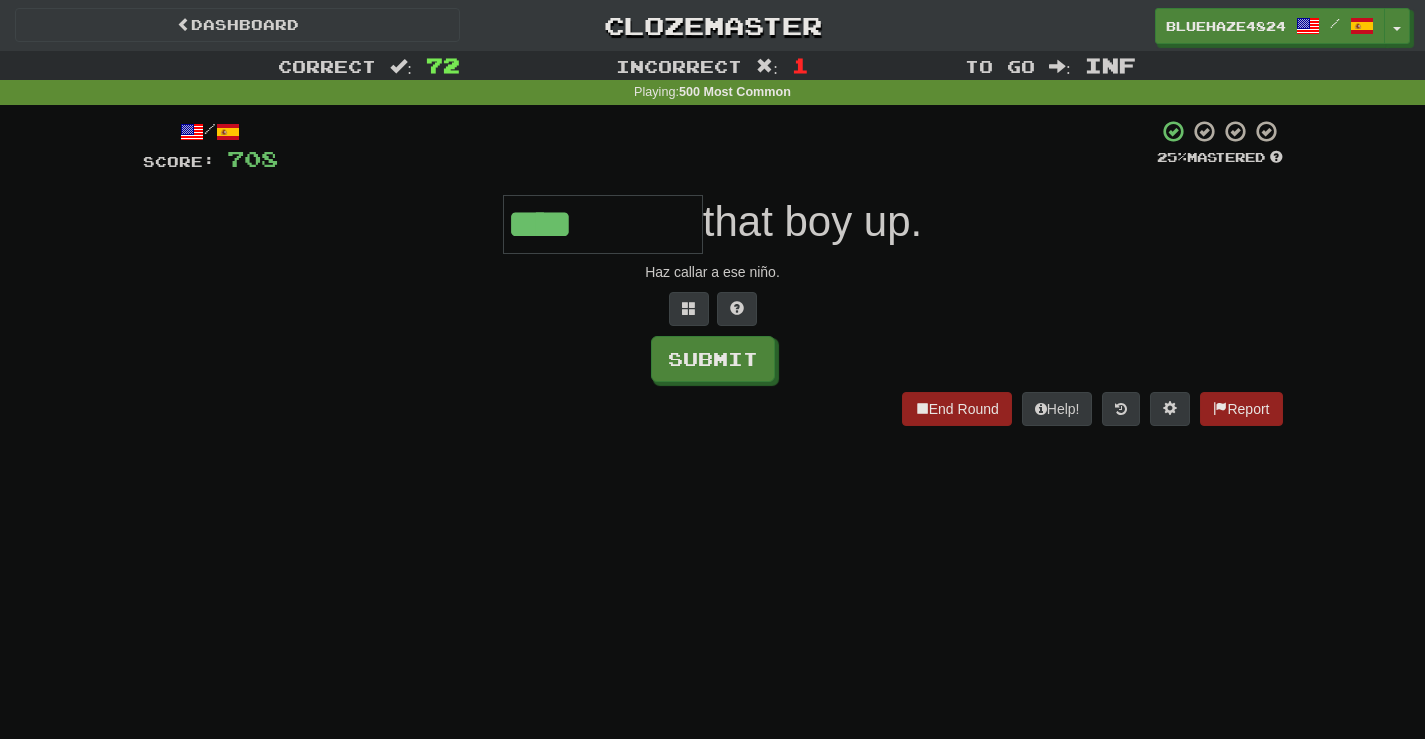 type on "****" 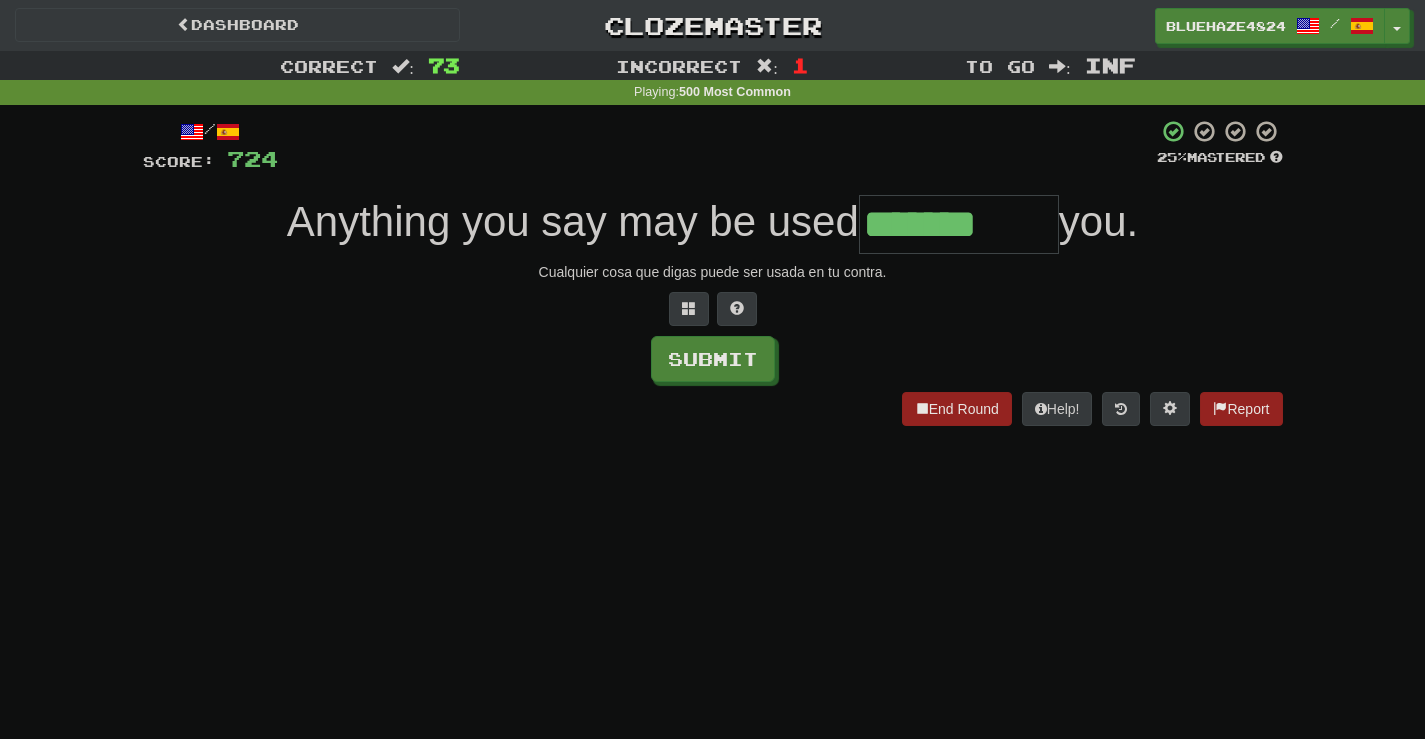 type on "*******" 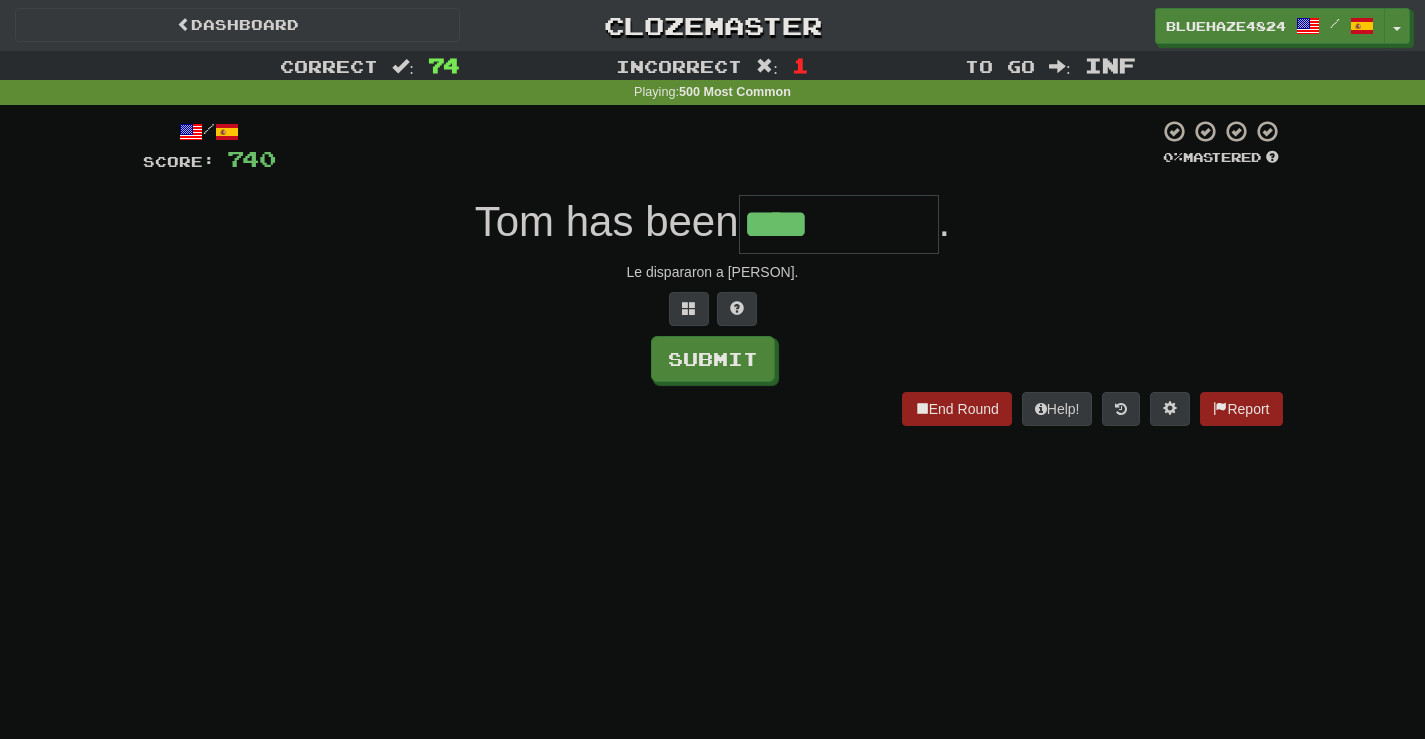 type on "****" 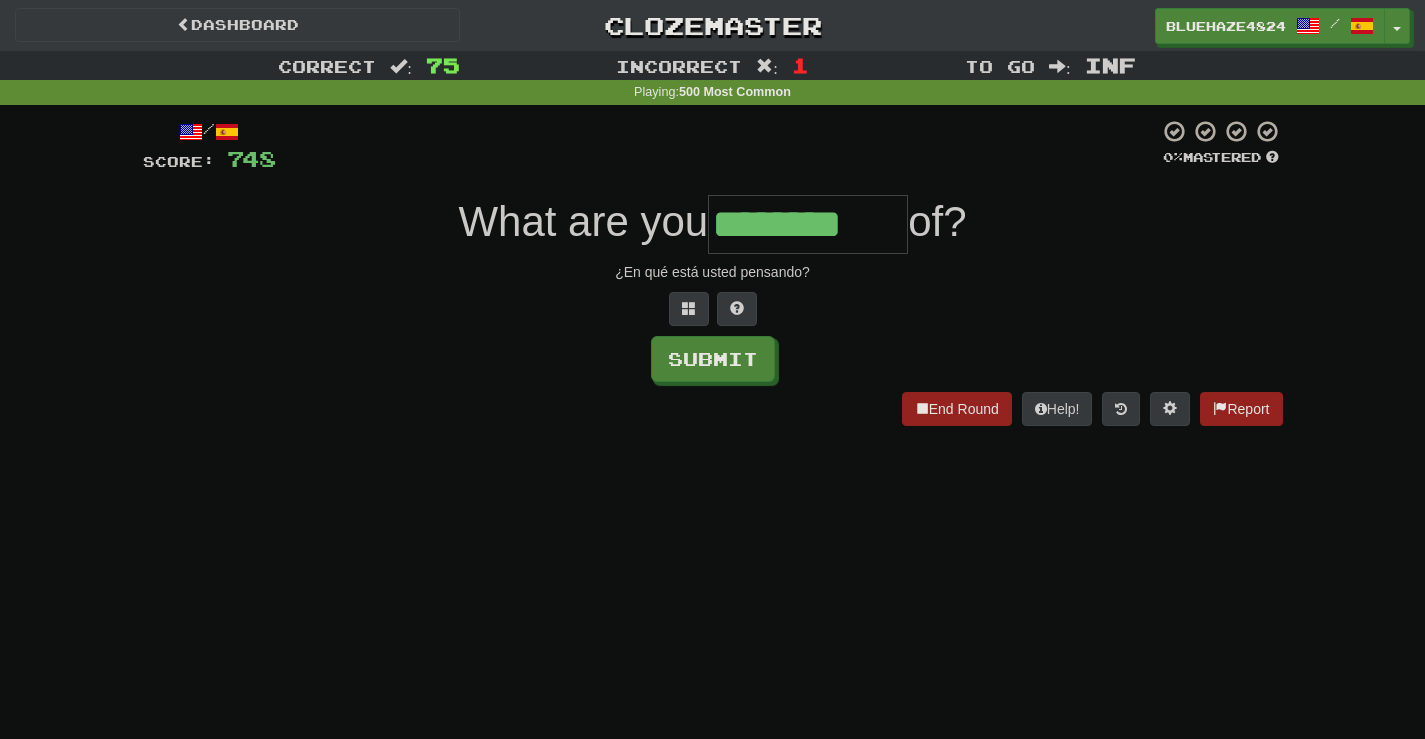 type on "********" 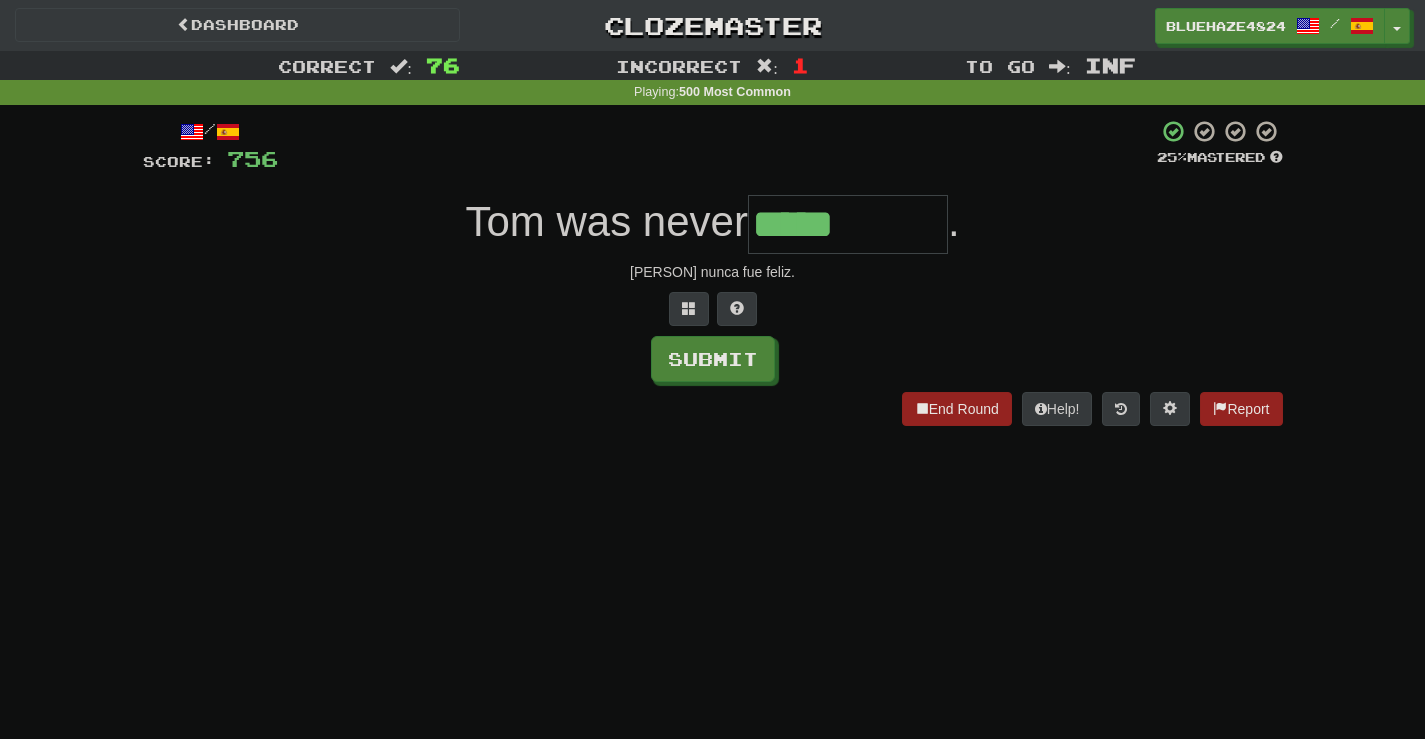 type on "*****" 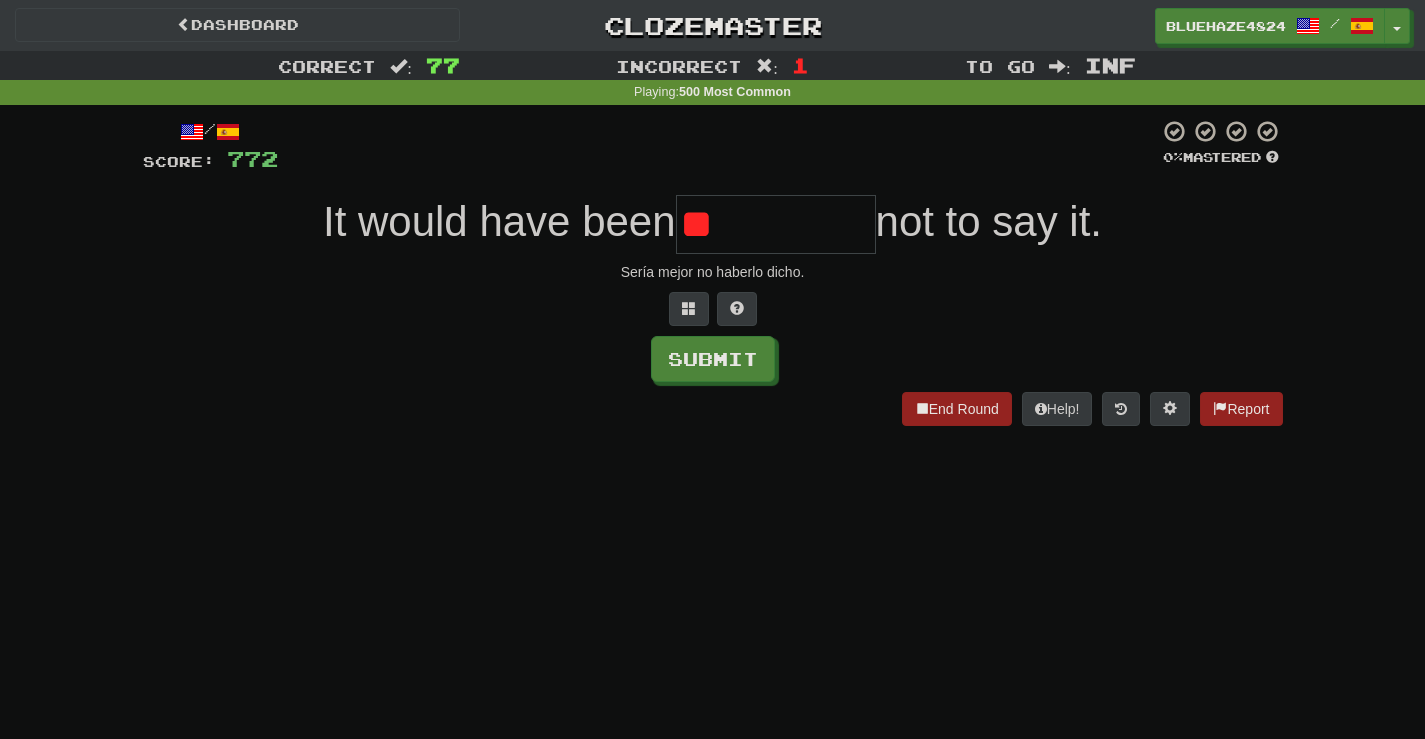 type on "*" 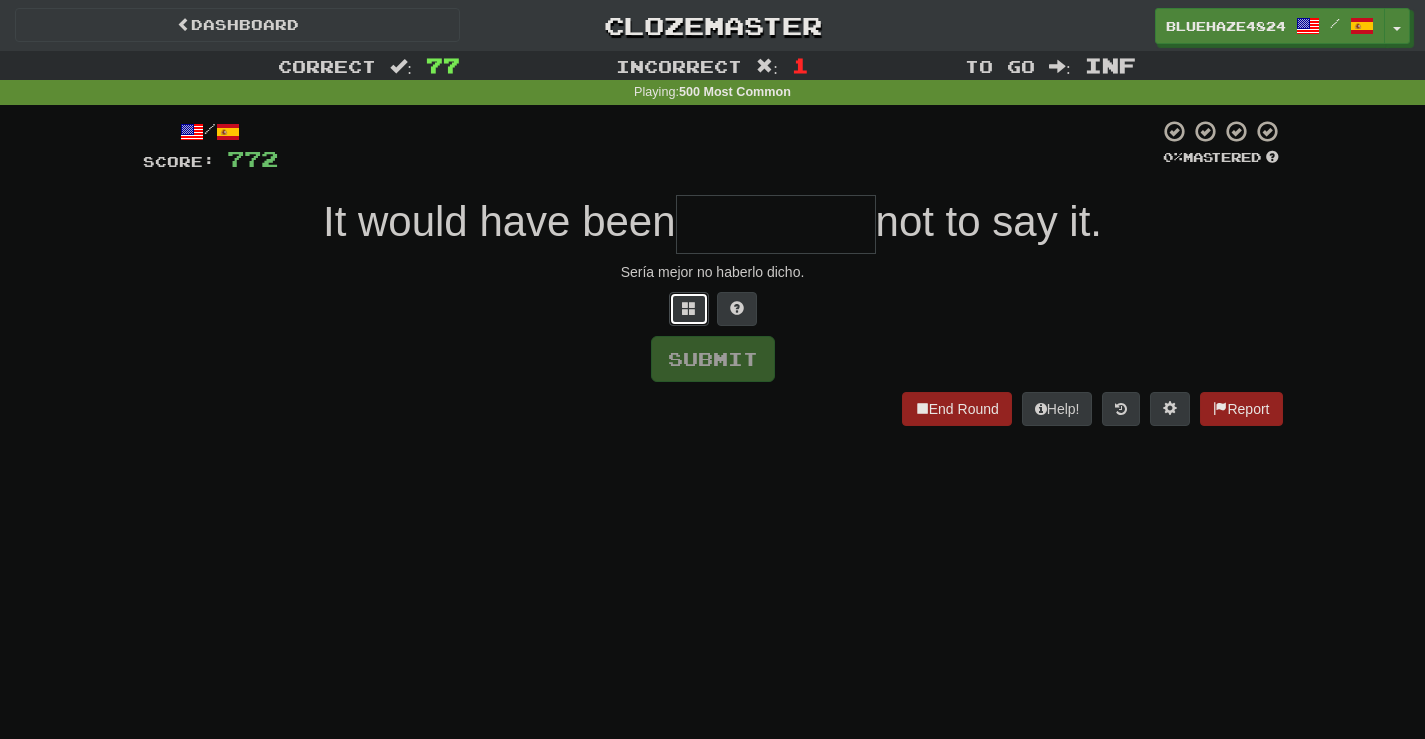 click at bounding box center [689, 308] 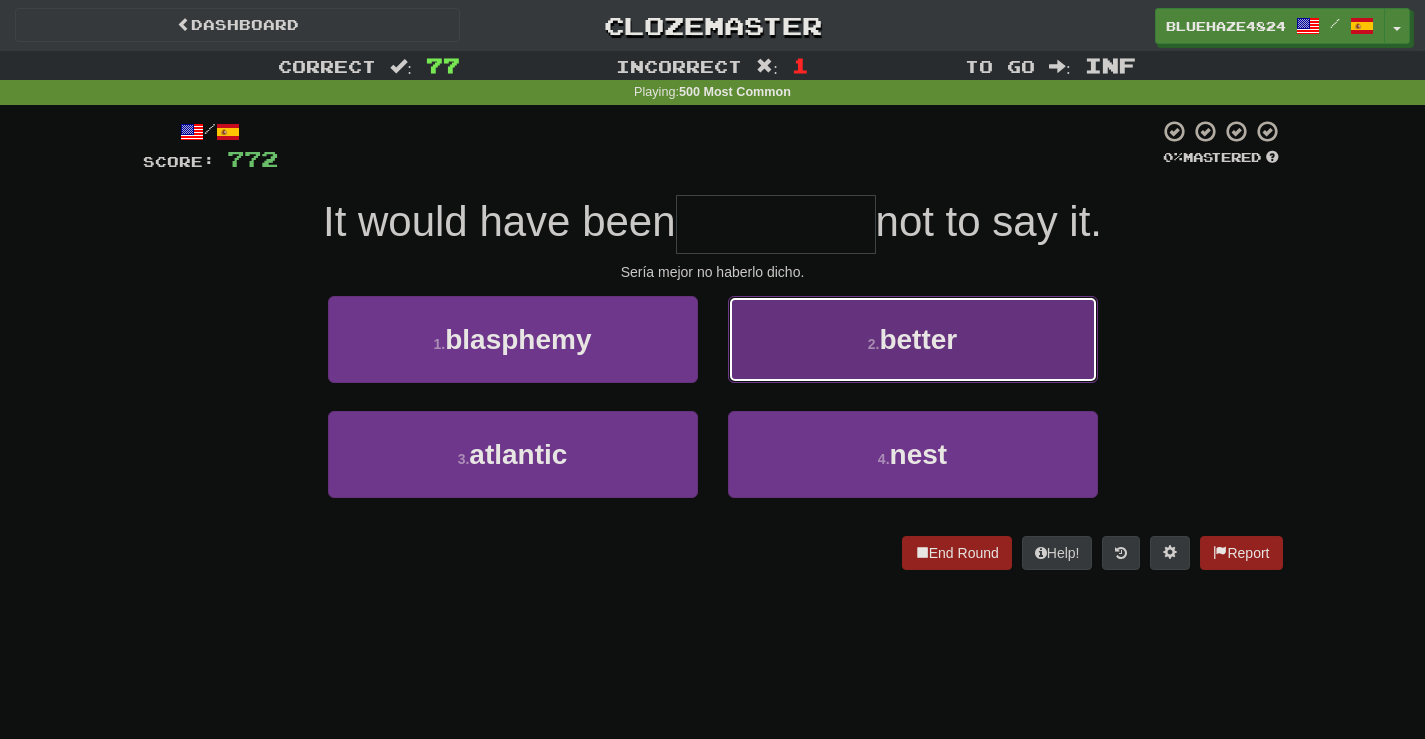click on "better" at bounding box center [918, 339] 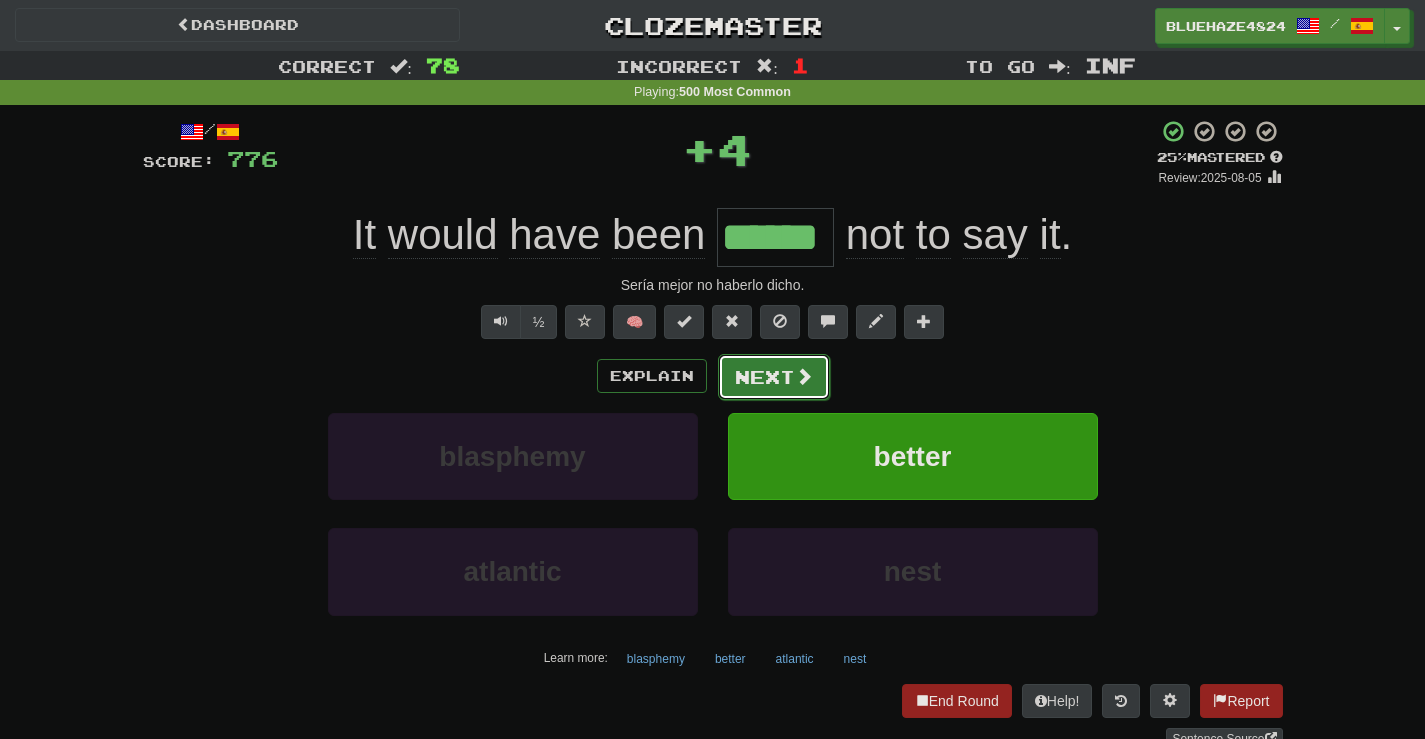 click on "Next" at bounding box center (774, 377) 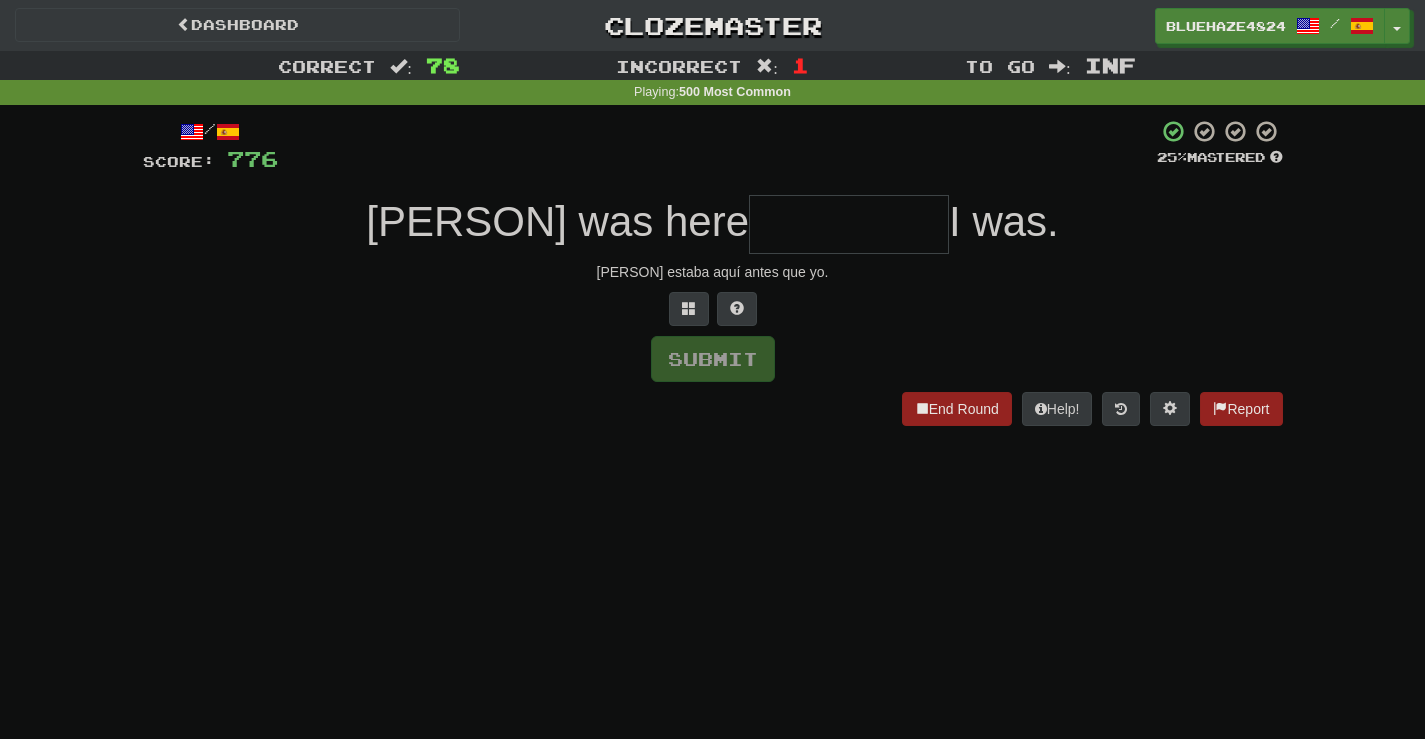 click at bounding box center [849, 224] 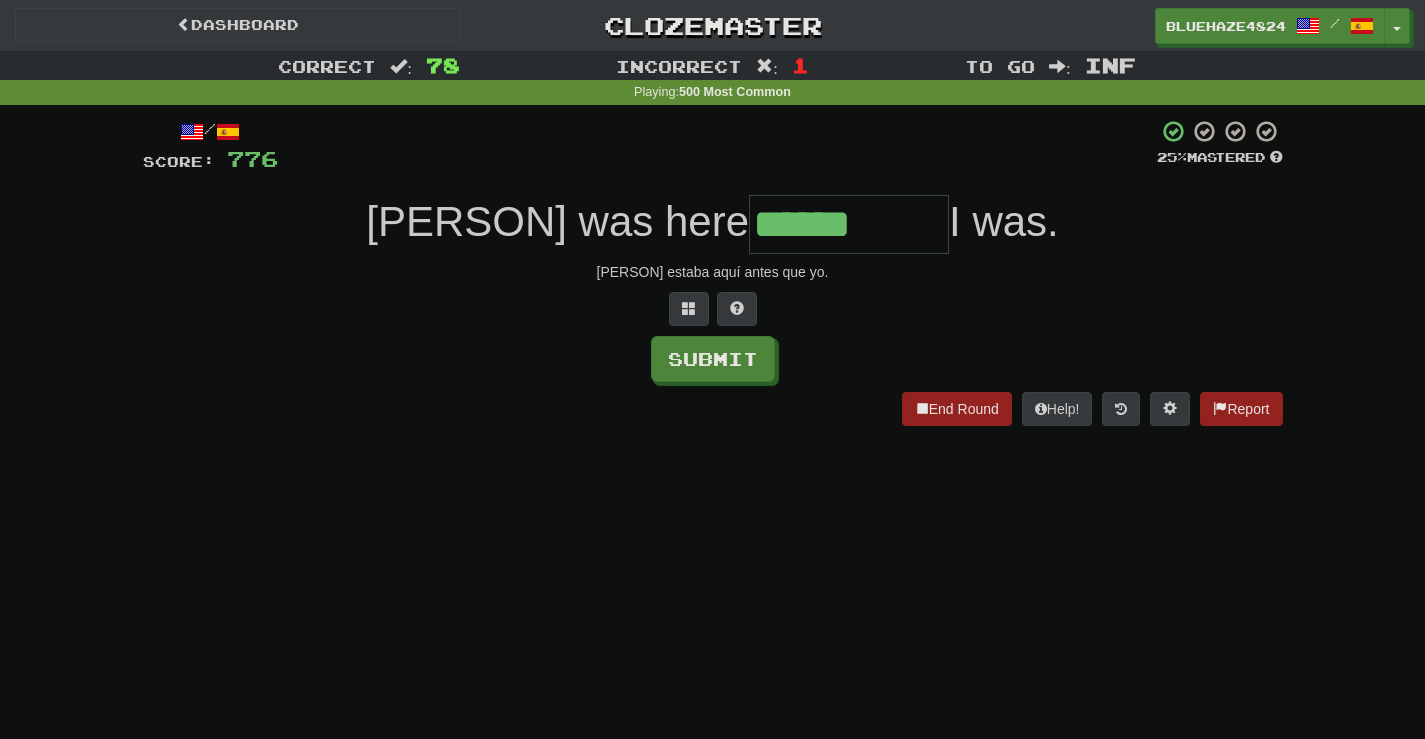 type on "******" 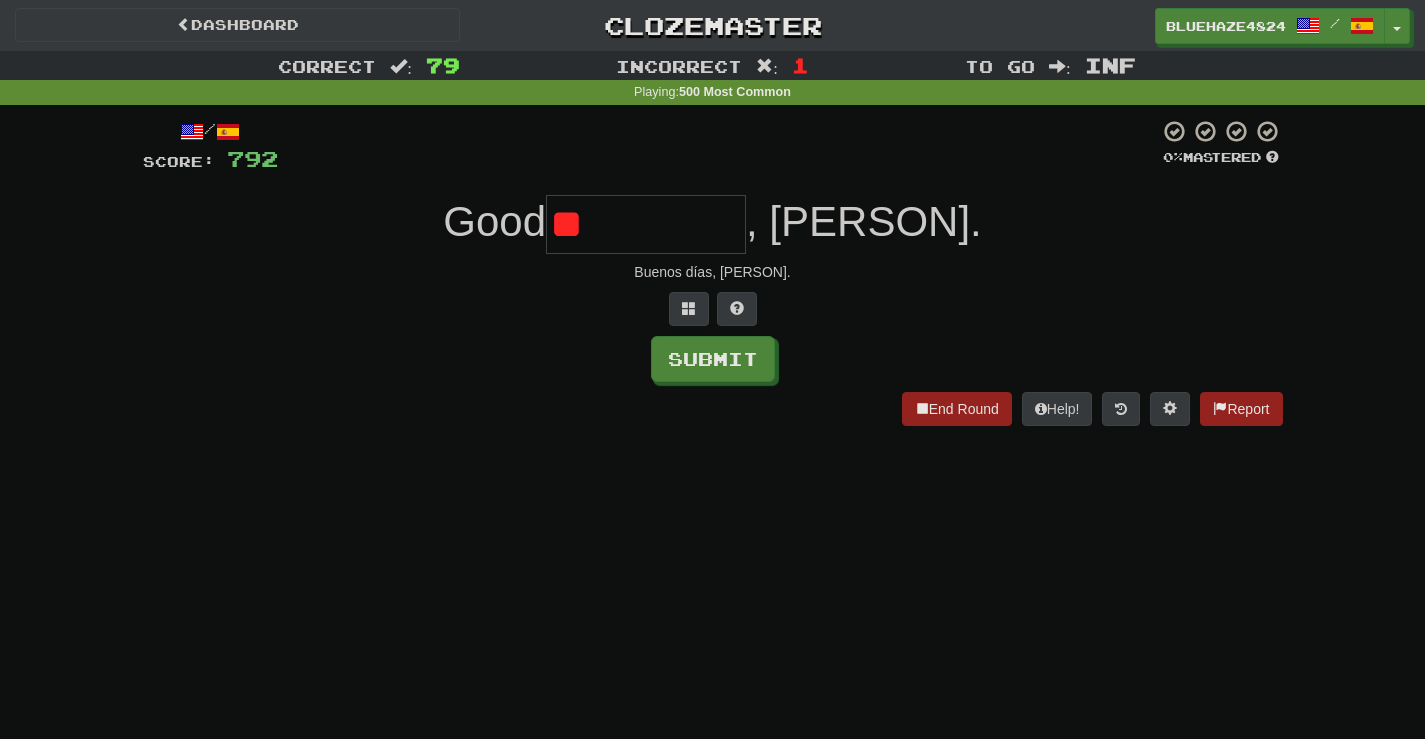 type on "*" 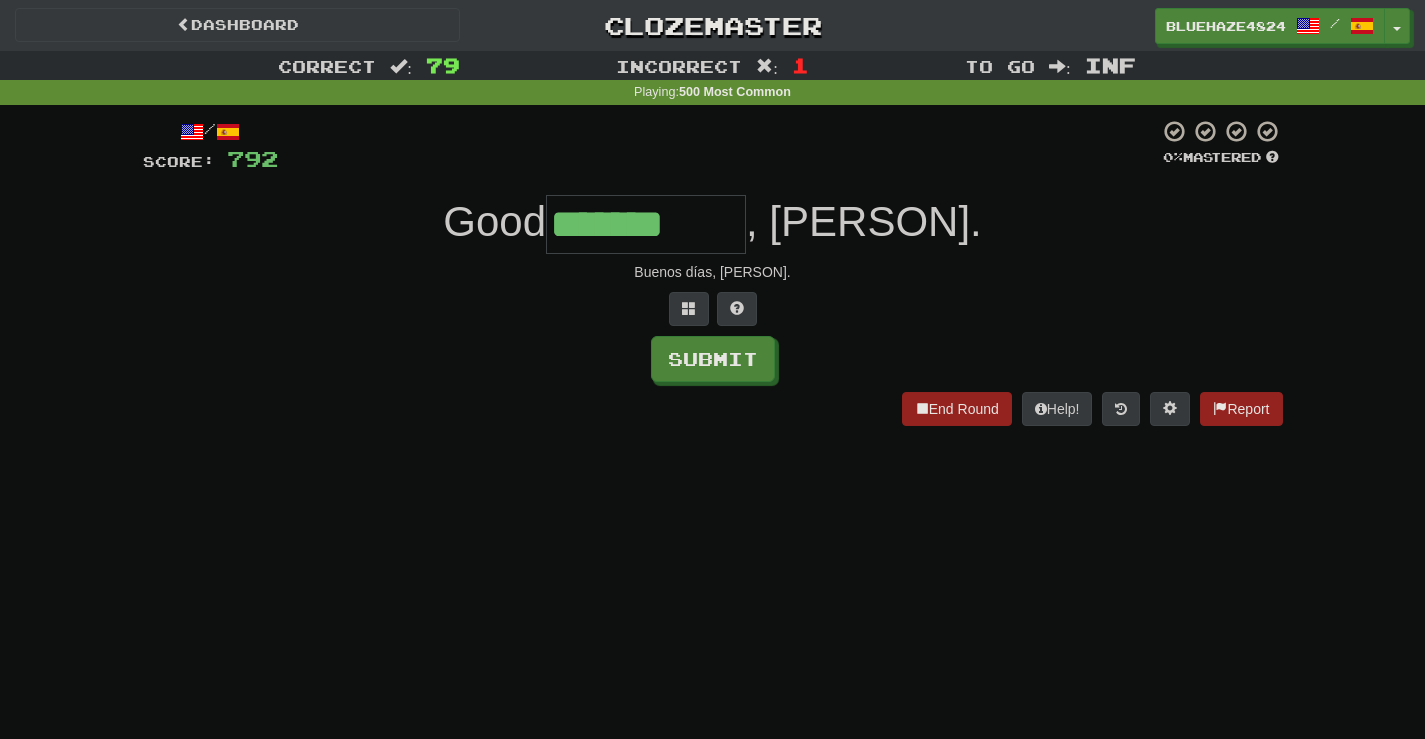 type on "*******" 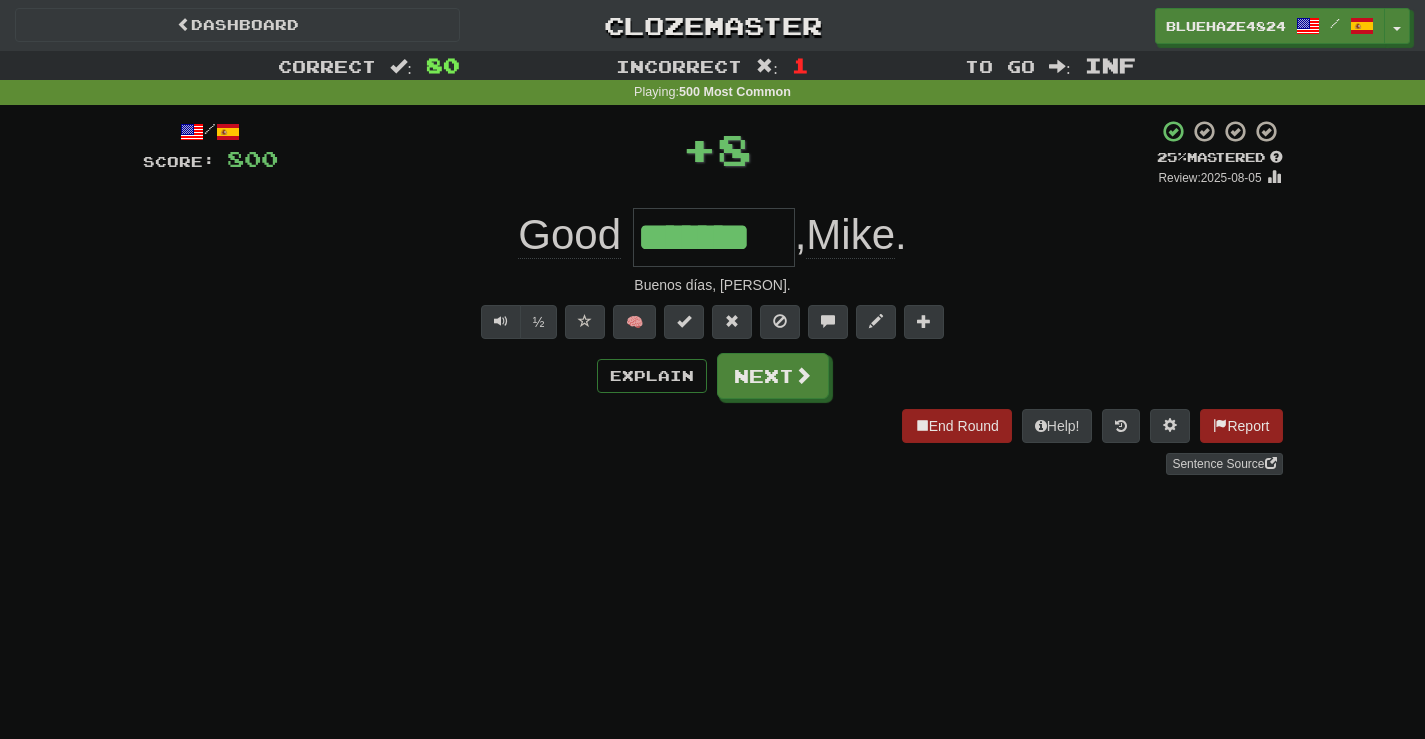 type 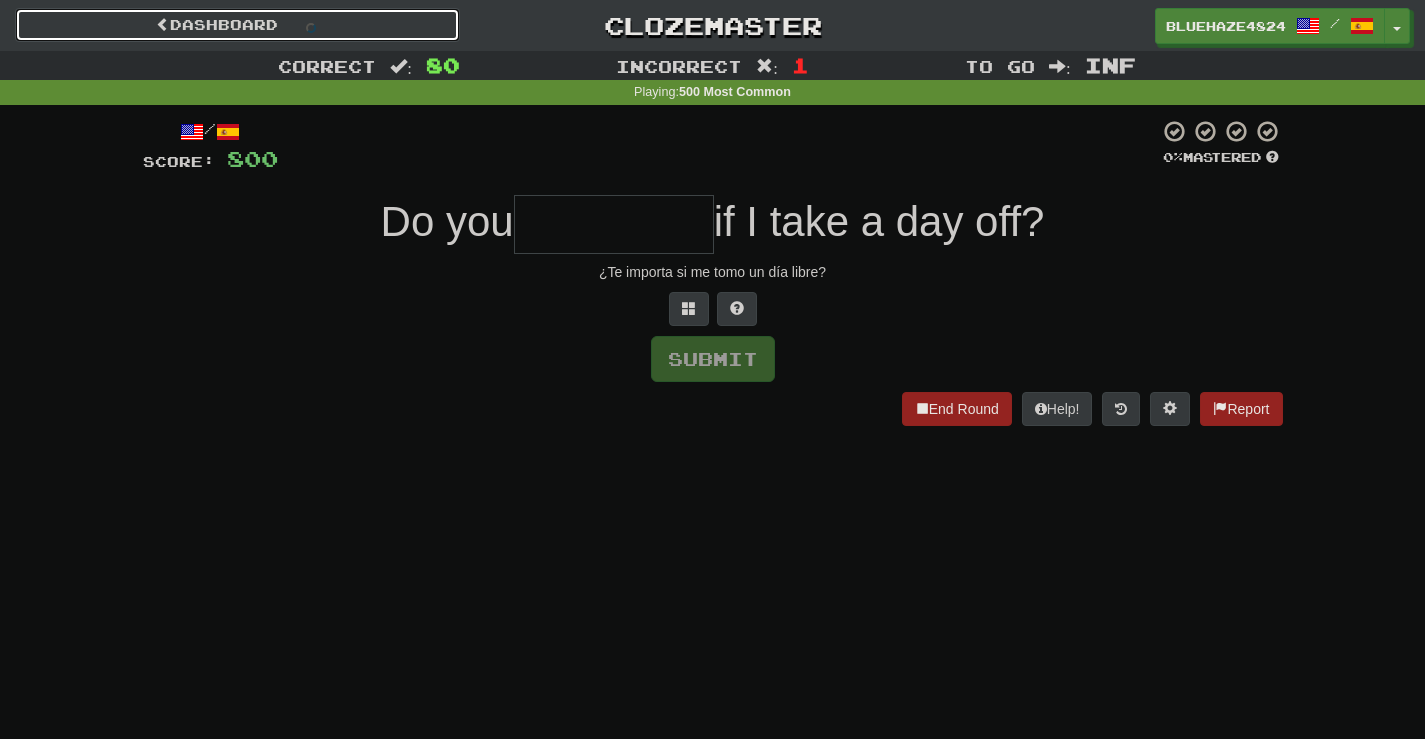 click on "Dashboard" at bounding box center [237, 25] 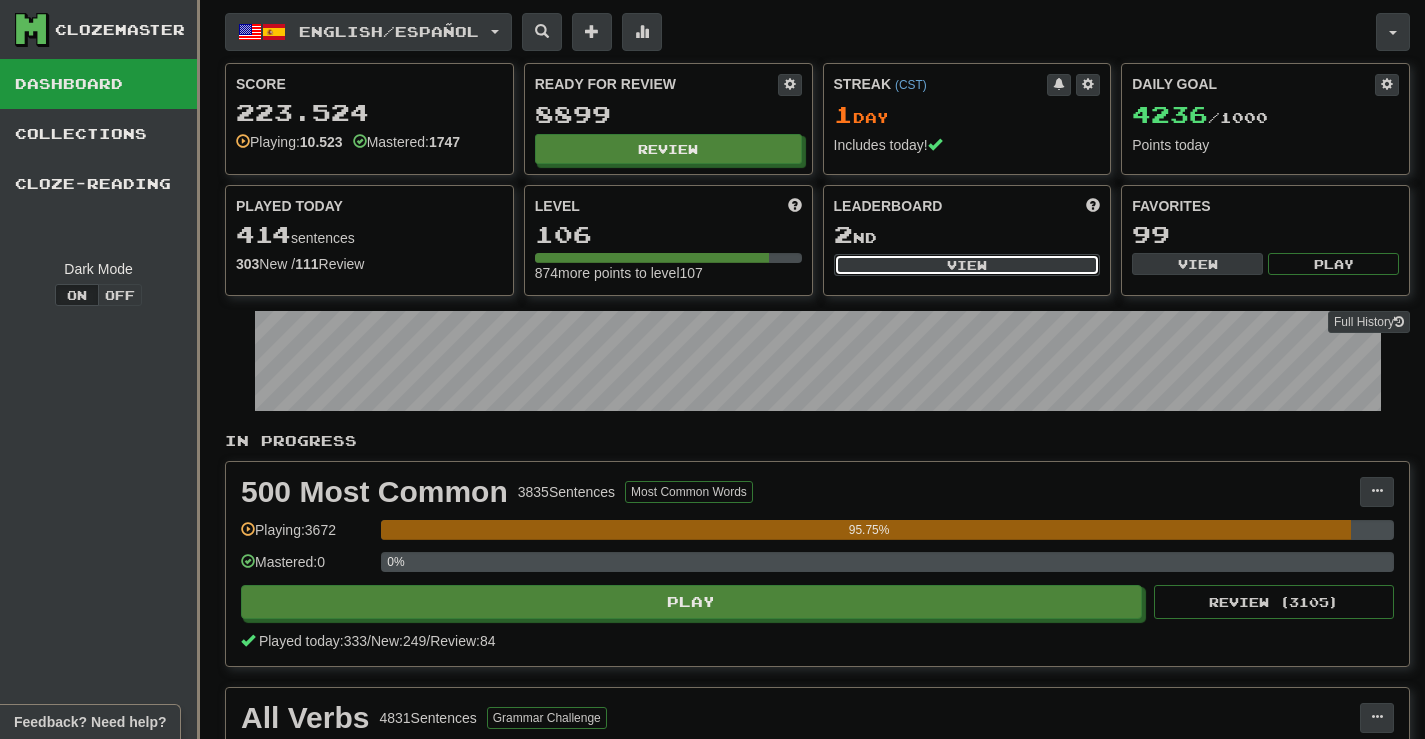 click on "View" at bounding box center [967, 265] 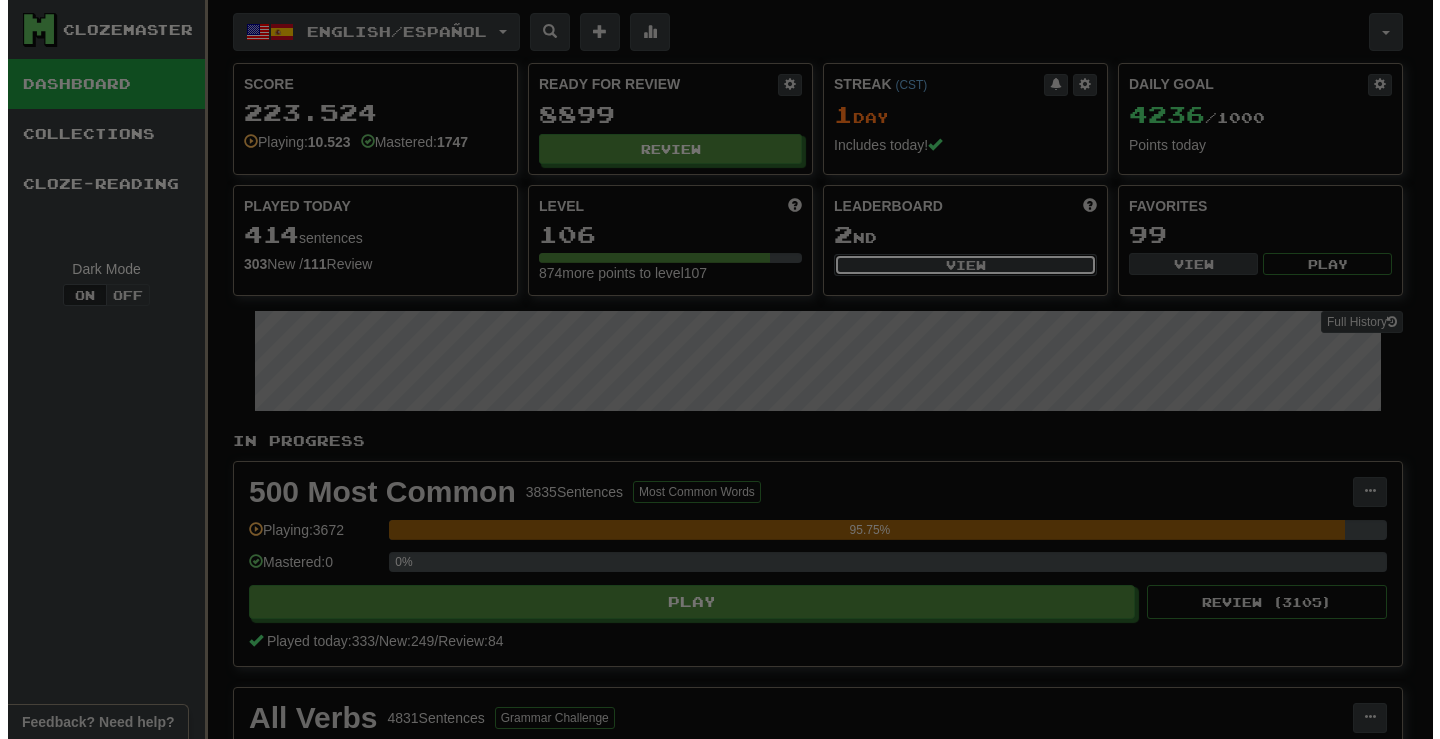 scroll, scrollTop: 0, scrollLeft: 0, axis: both 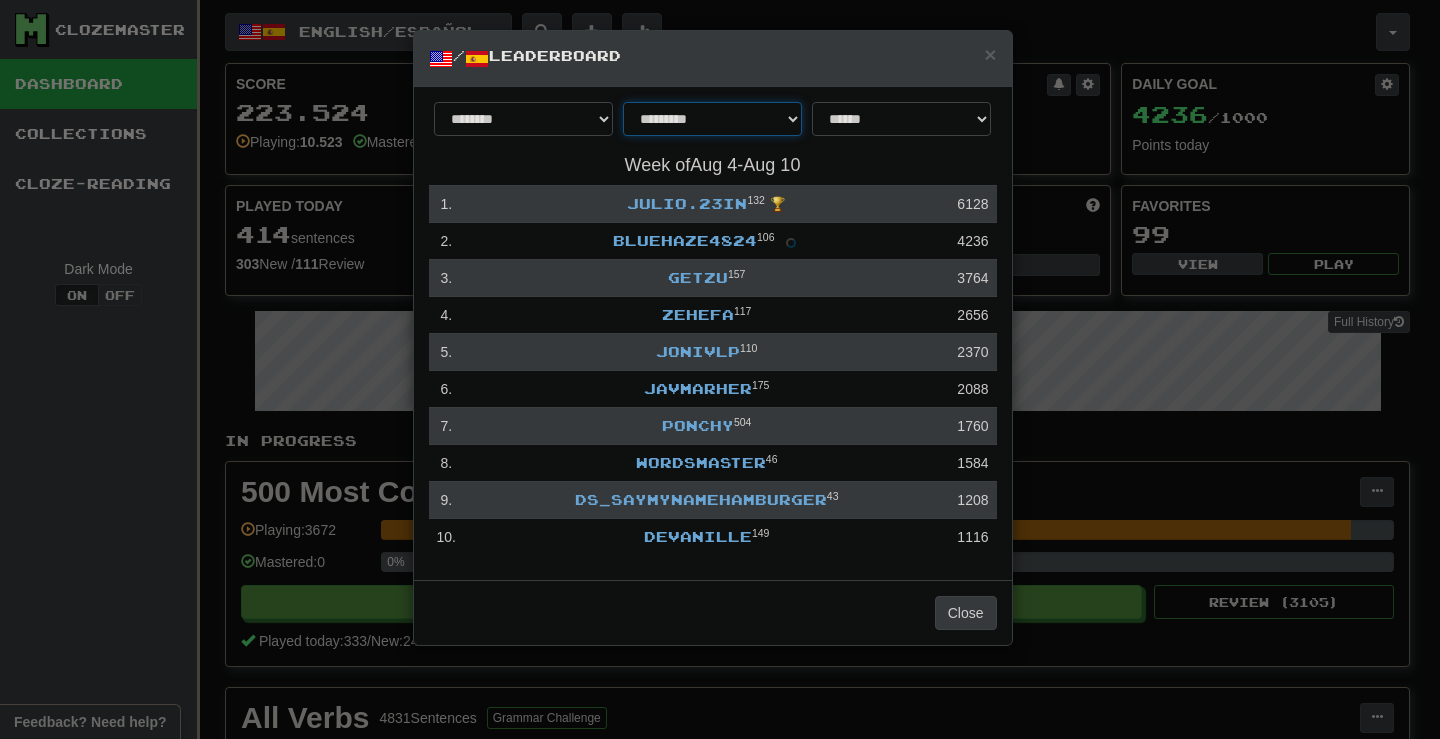 click on "**********" at bounding box center [712, 119] 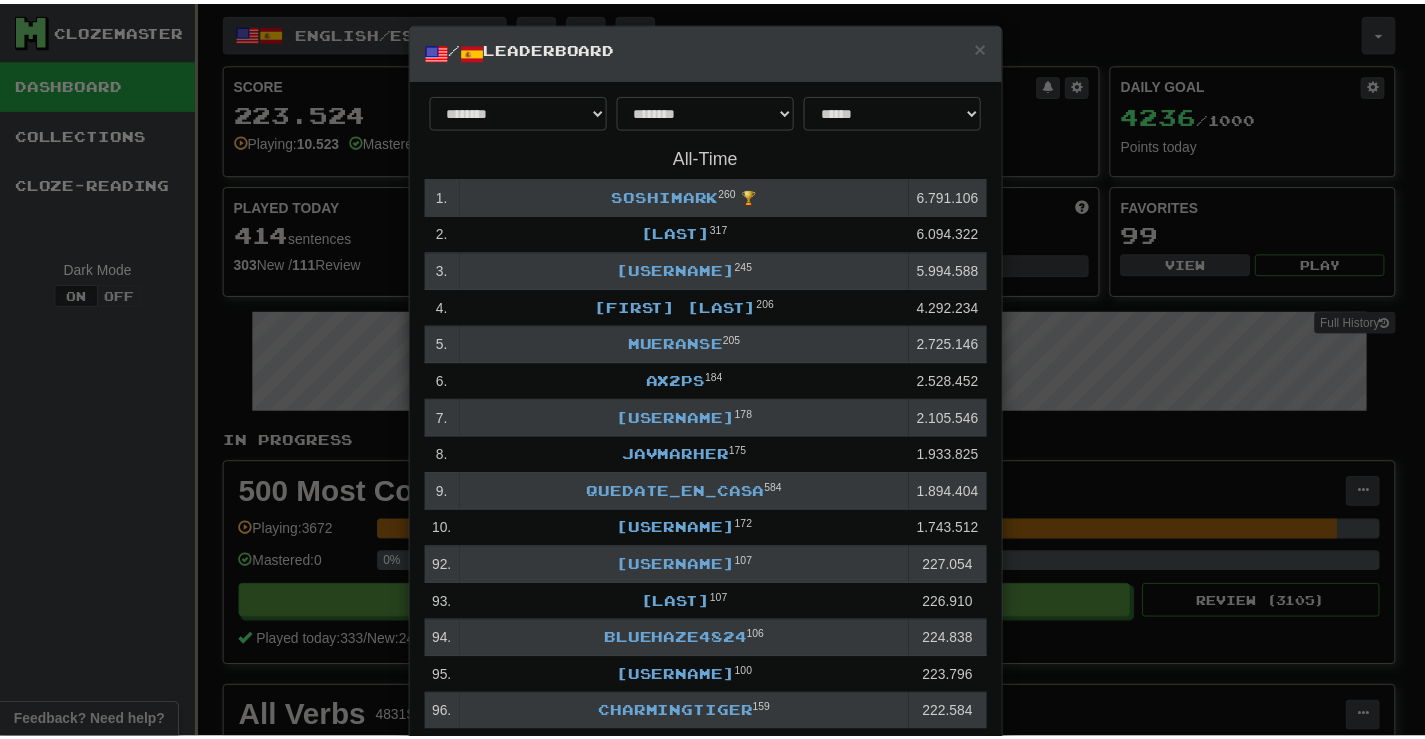 scroll, scrollTop: 0, scrollLeft: 0, axis: both 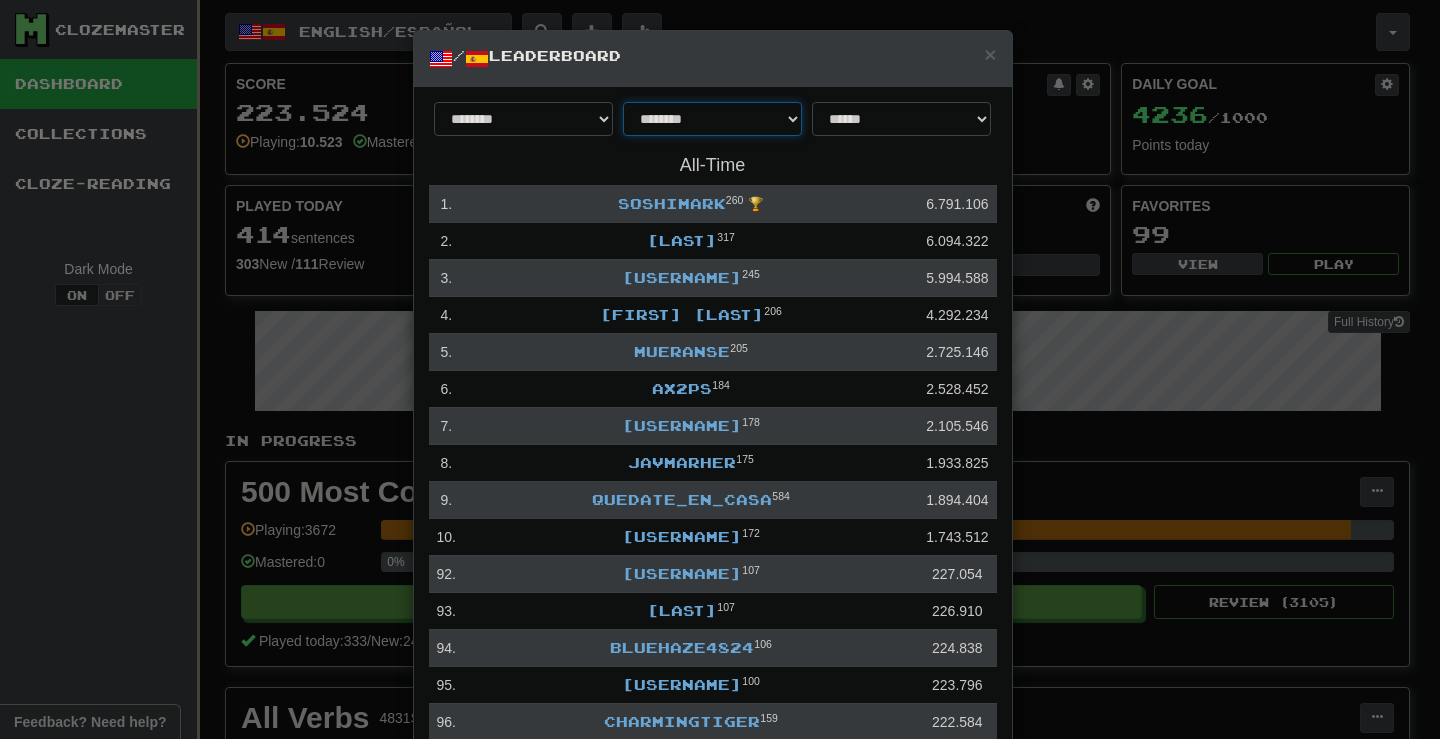 click on "**********" at bounding box center (712, 119) 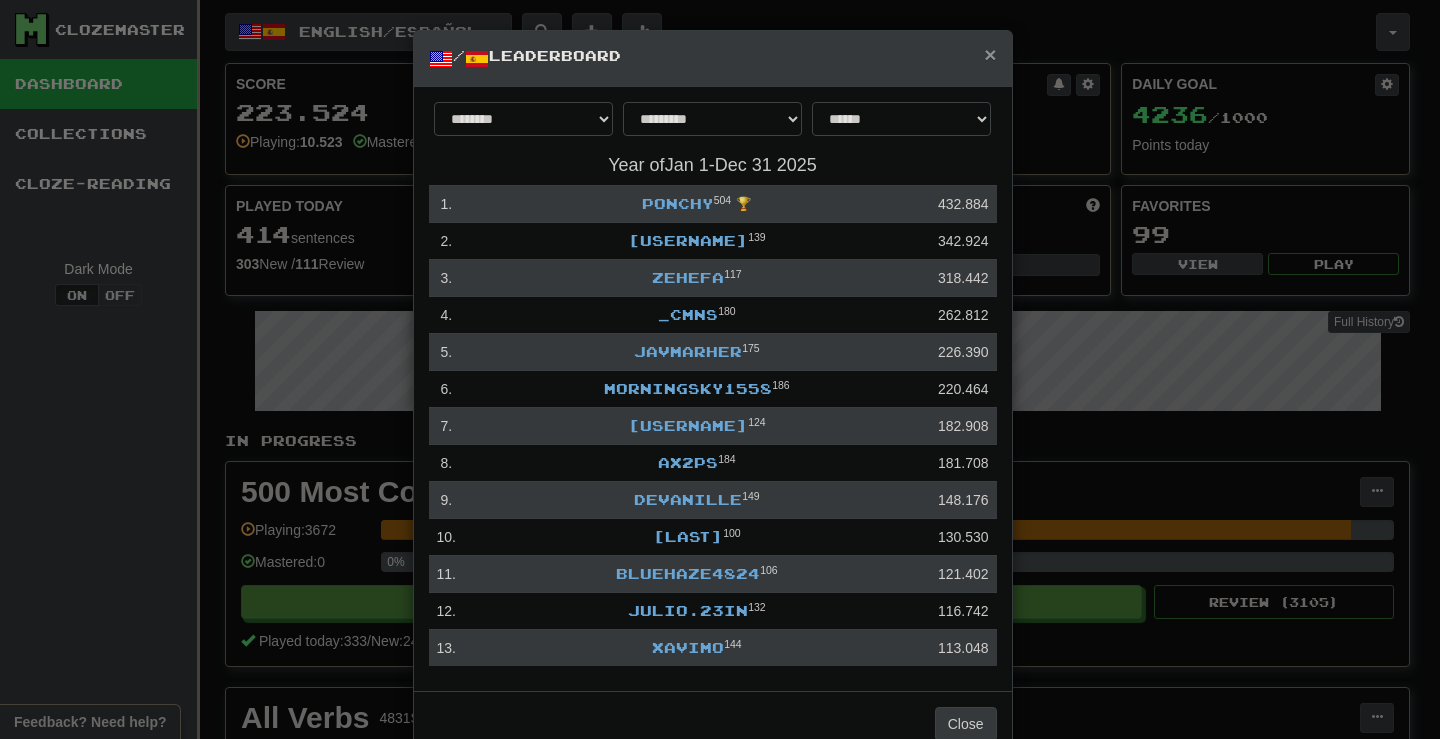 click on "×" at bounding box center (990, 54) 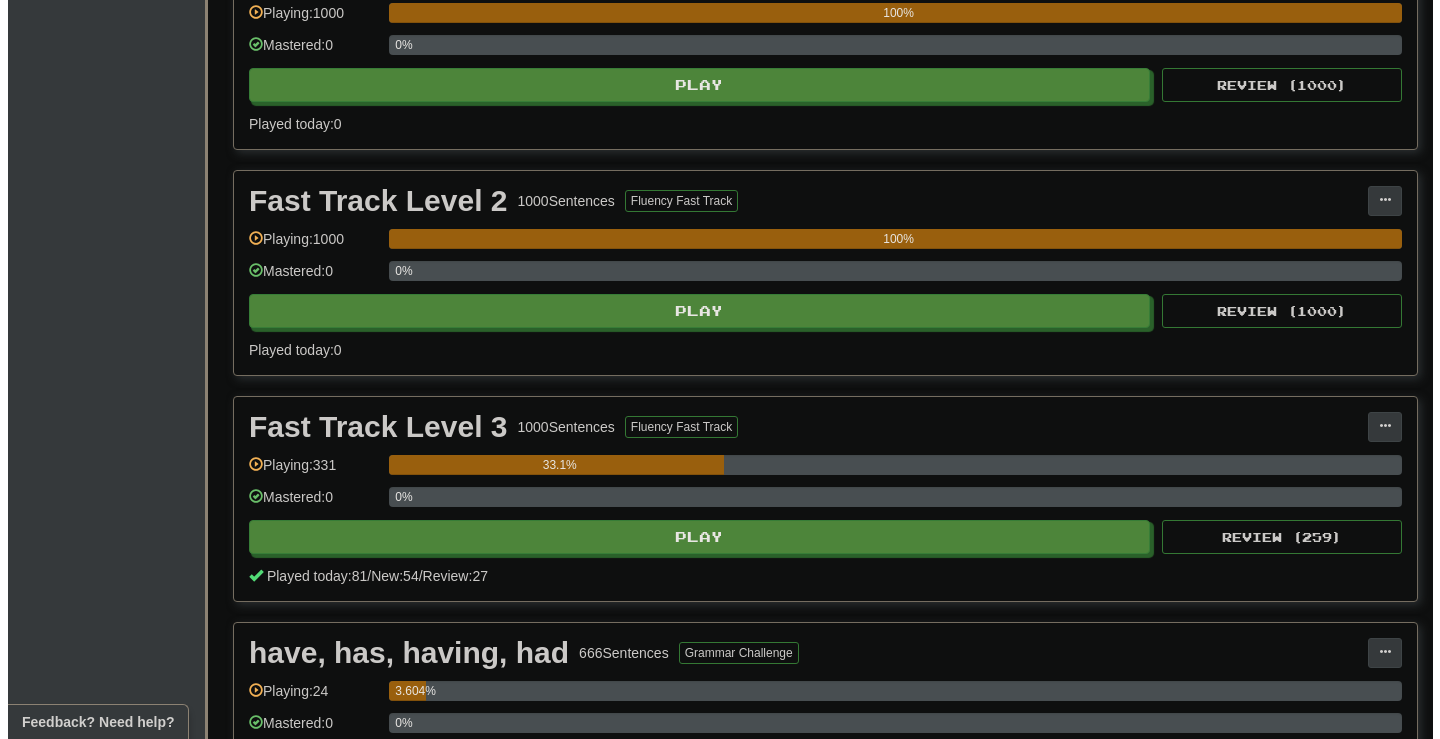 scroll, scrollTop: 1600, scrollLeft: 0, axis: vertical 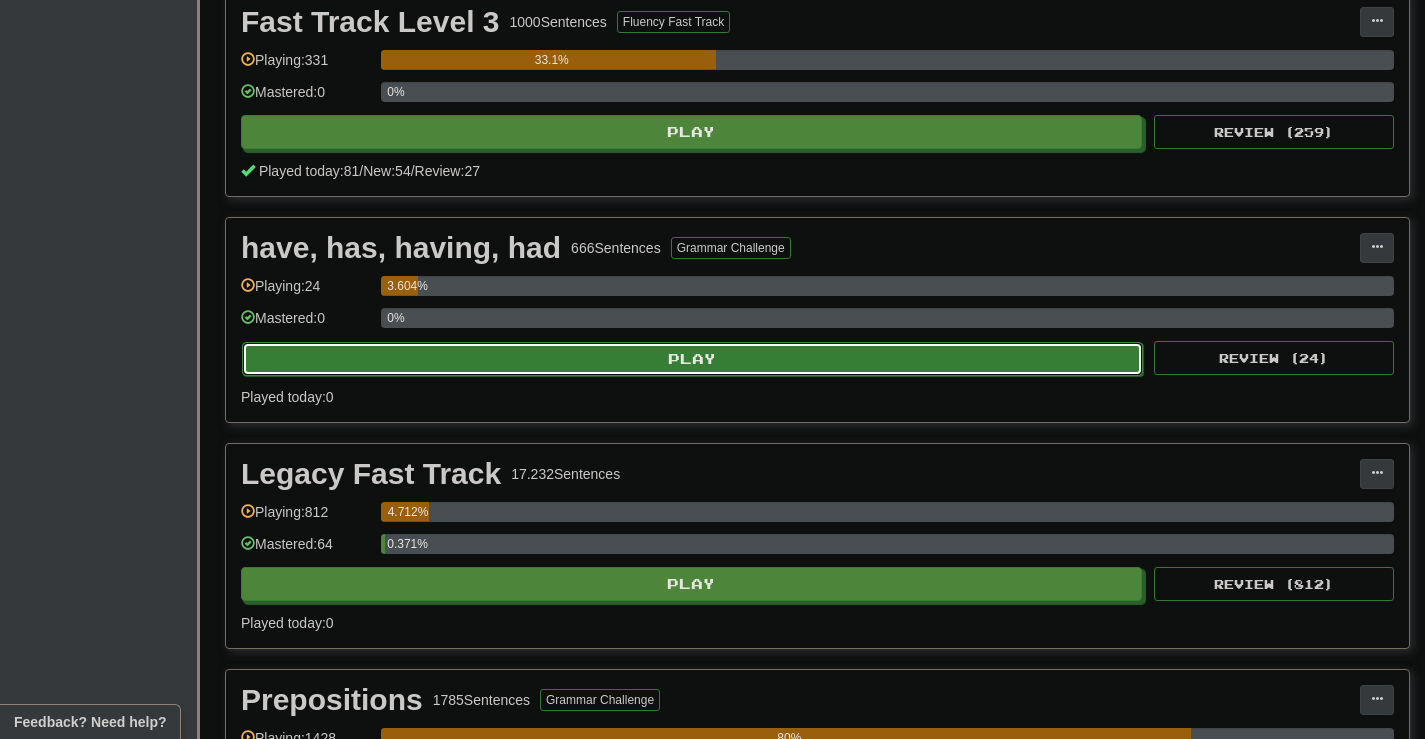 click on "Play" at bounding box center [692, 359] 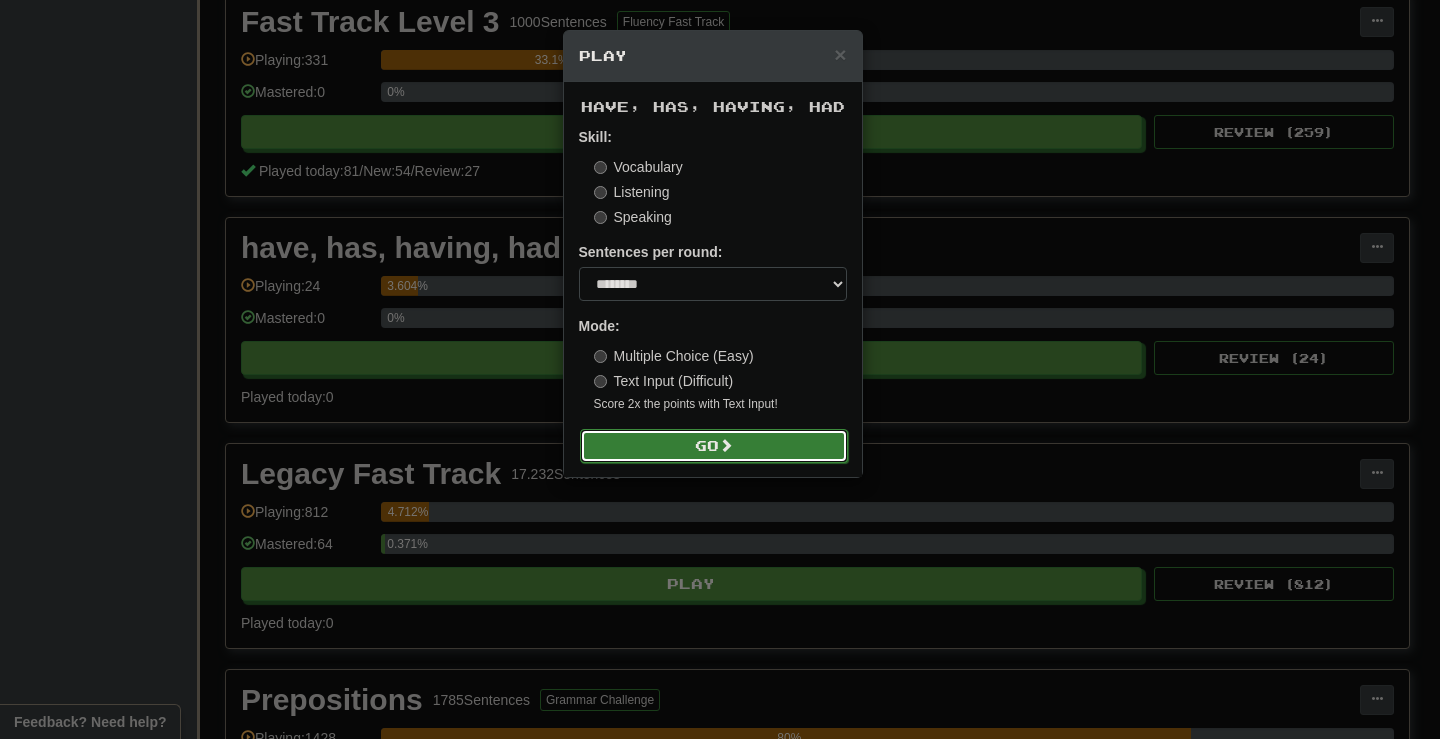 click on "Go" at bounding box center (714, 446) 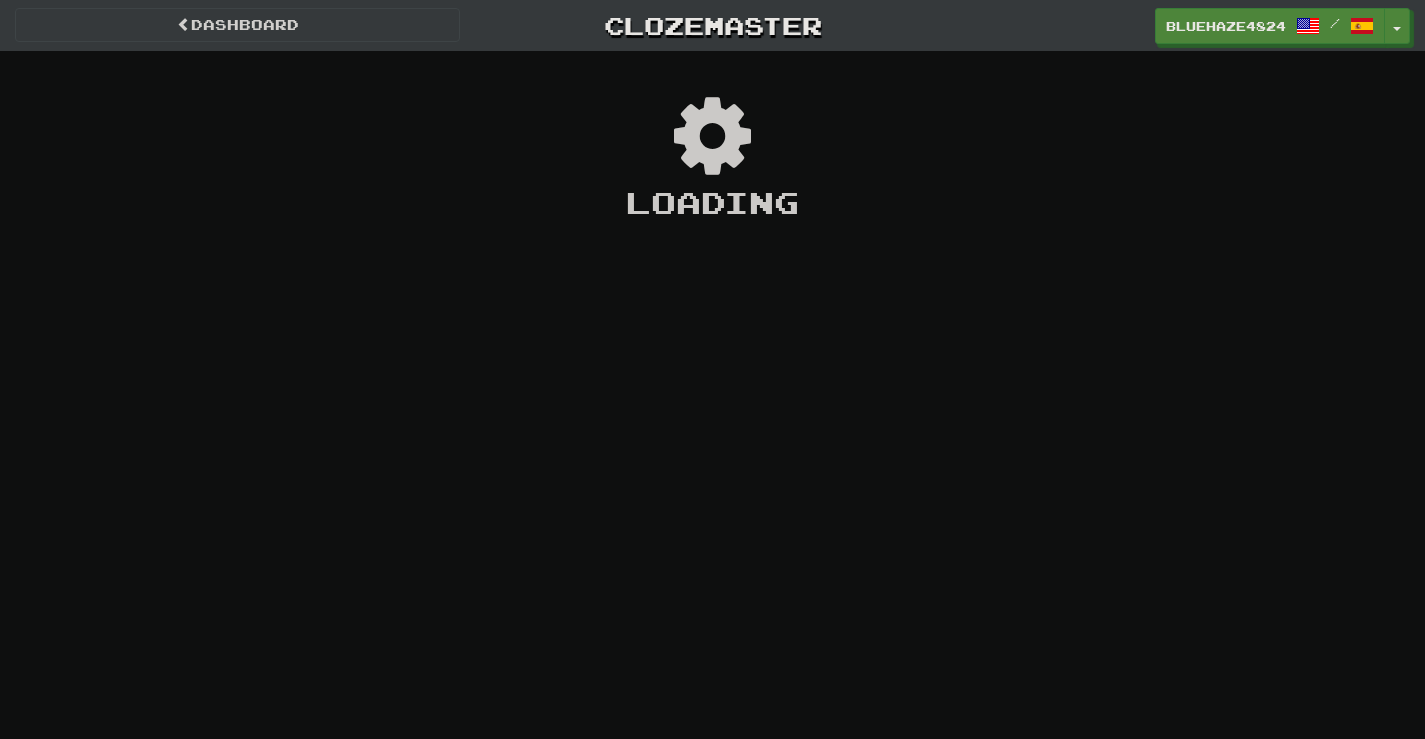 scroll, scrollTop: 0, scrollLeft: 0, axis: both 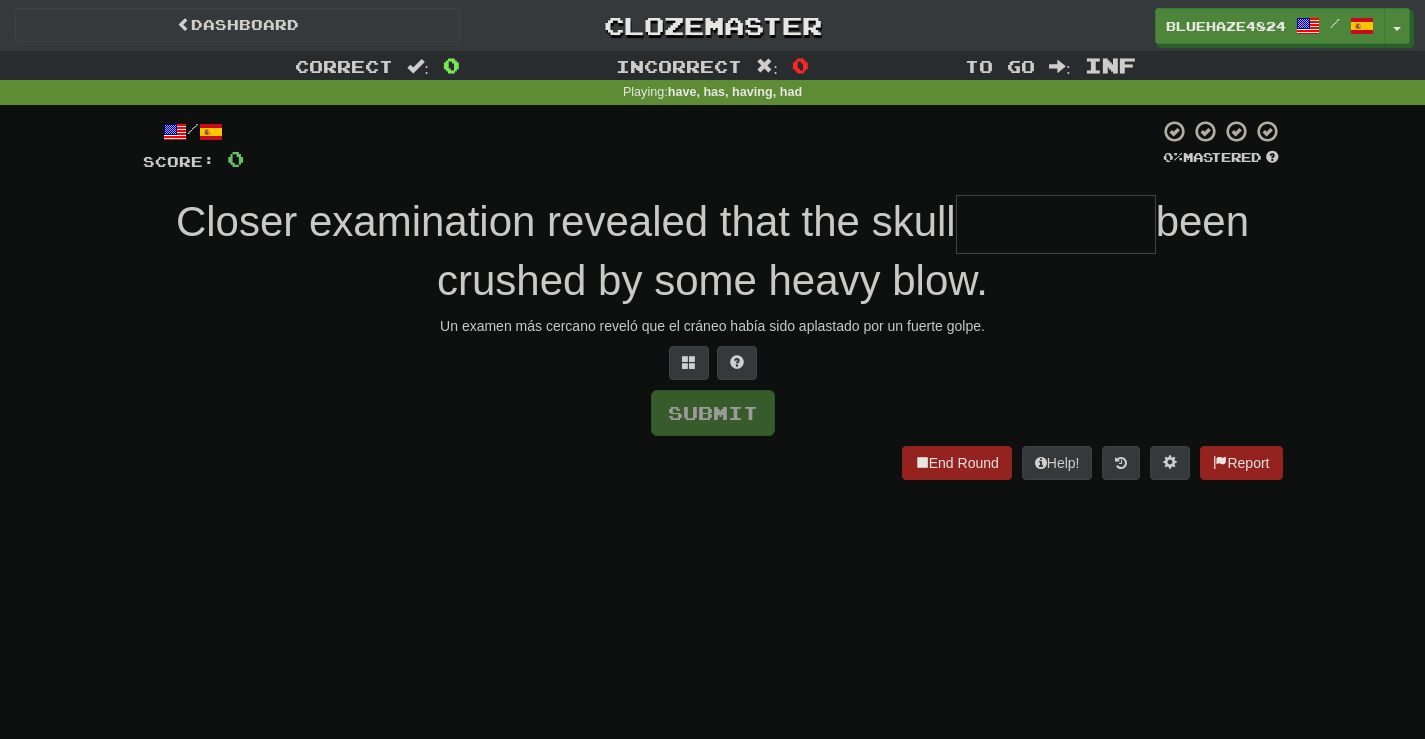 click at bounding box center (1056, 224) 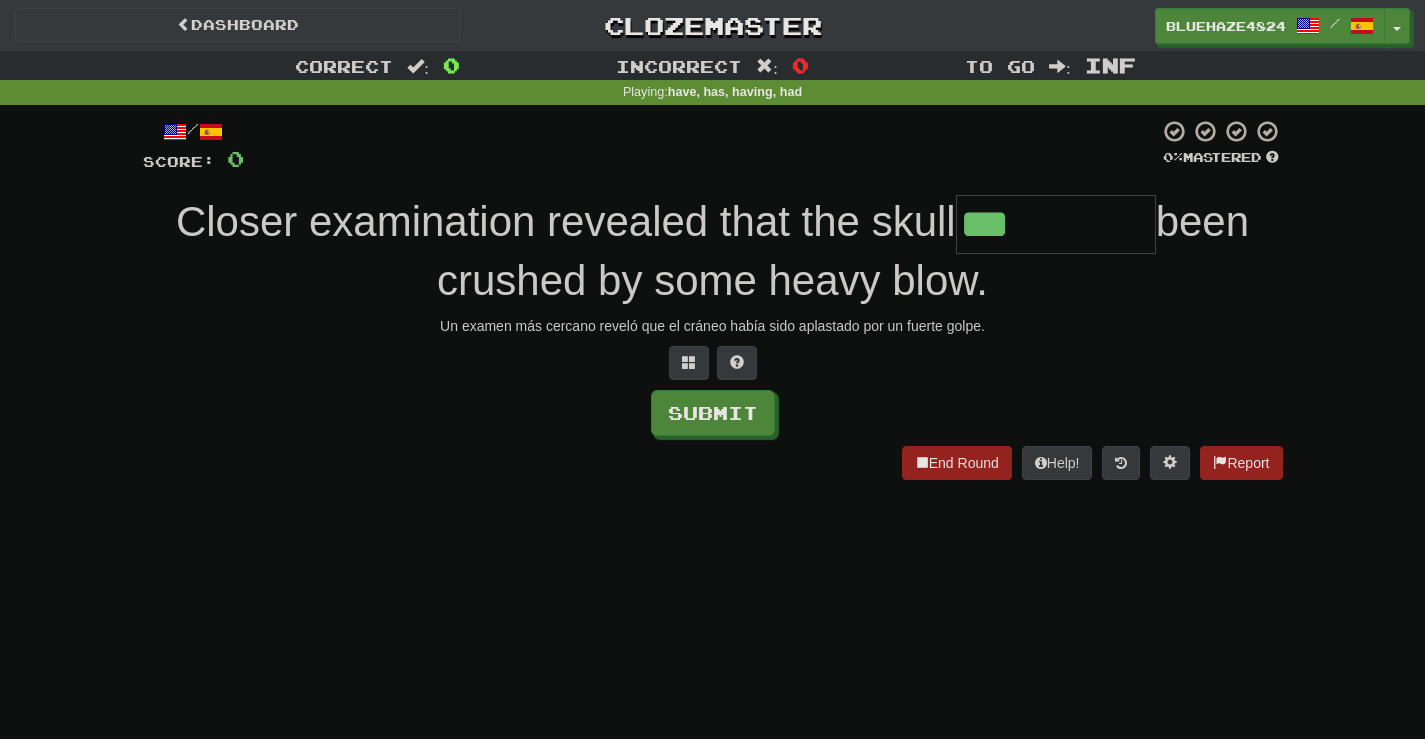 type on "***" 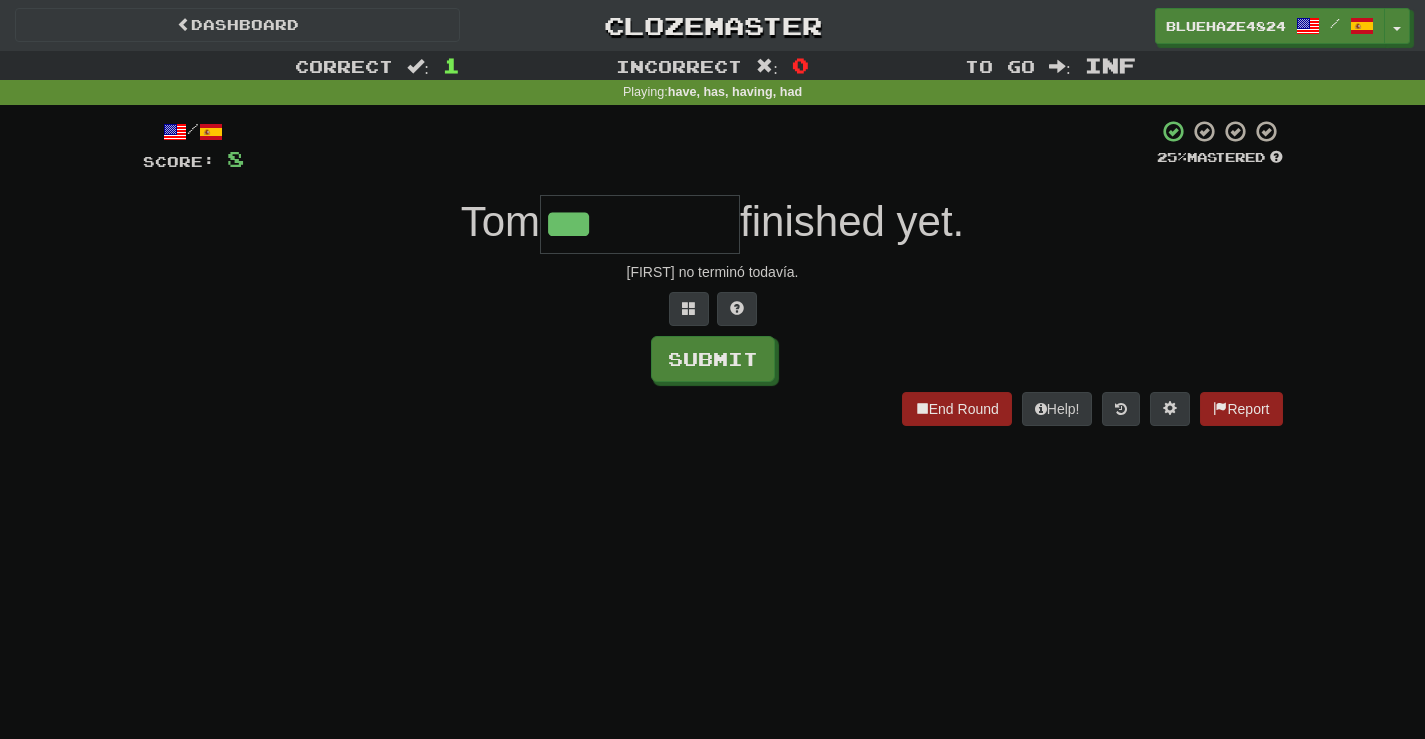 type on "******" 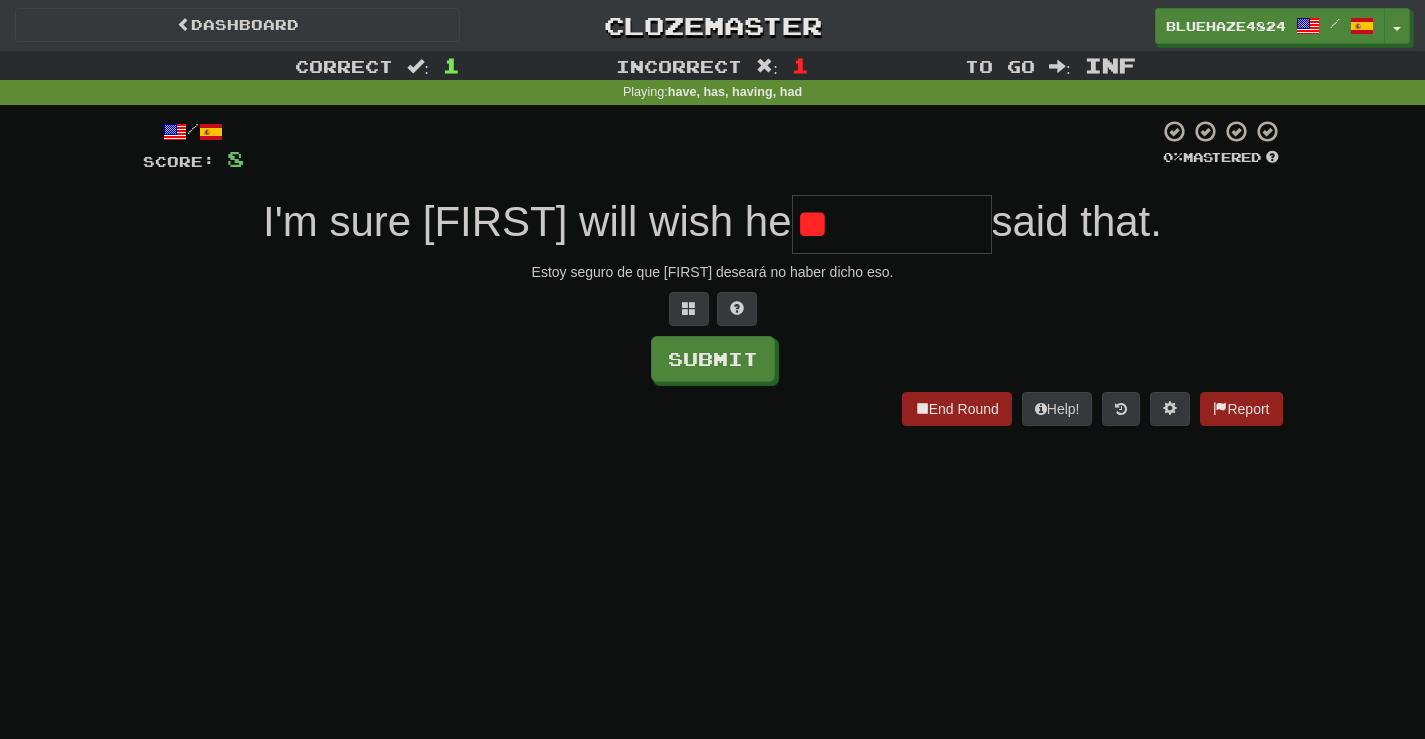 type on "*" 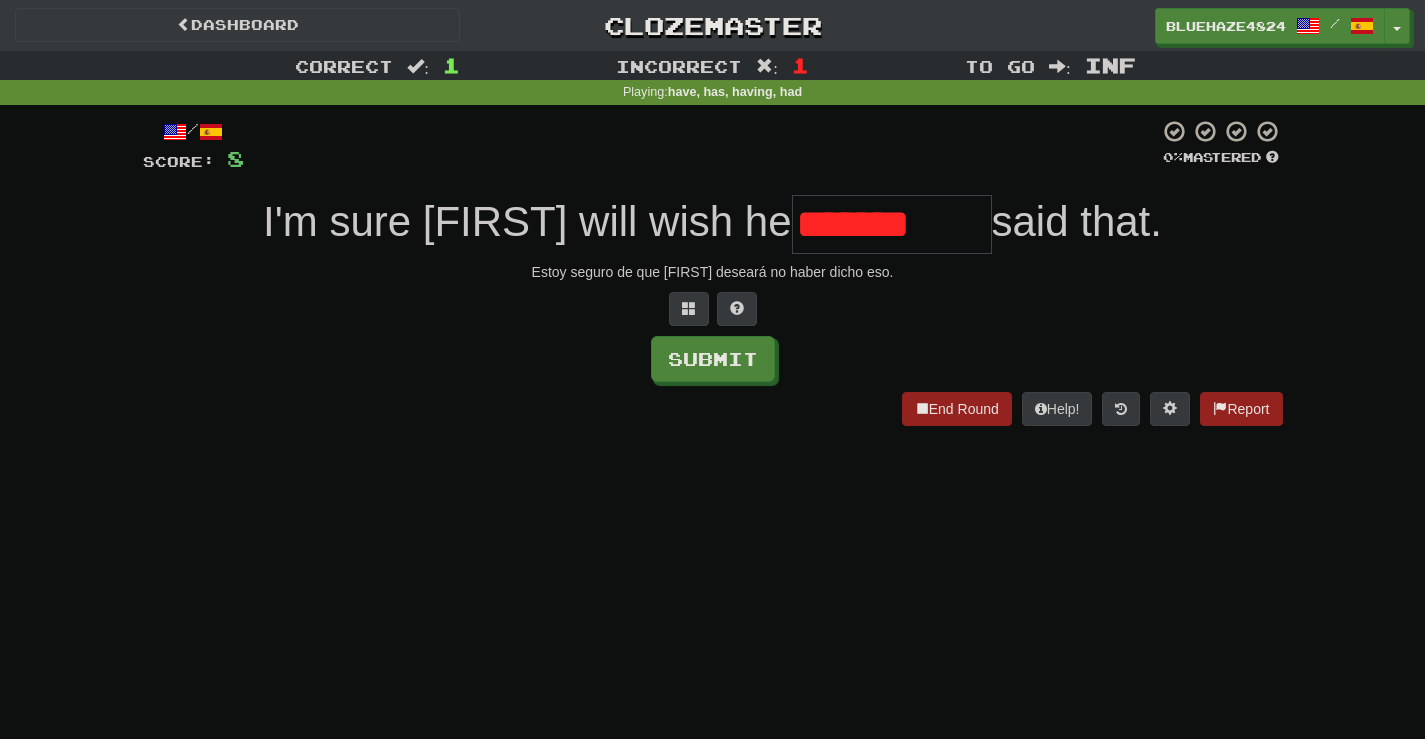 scroll, scrollTop: 0, scrollLeft: 0, axis: both 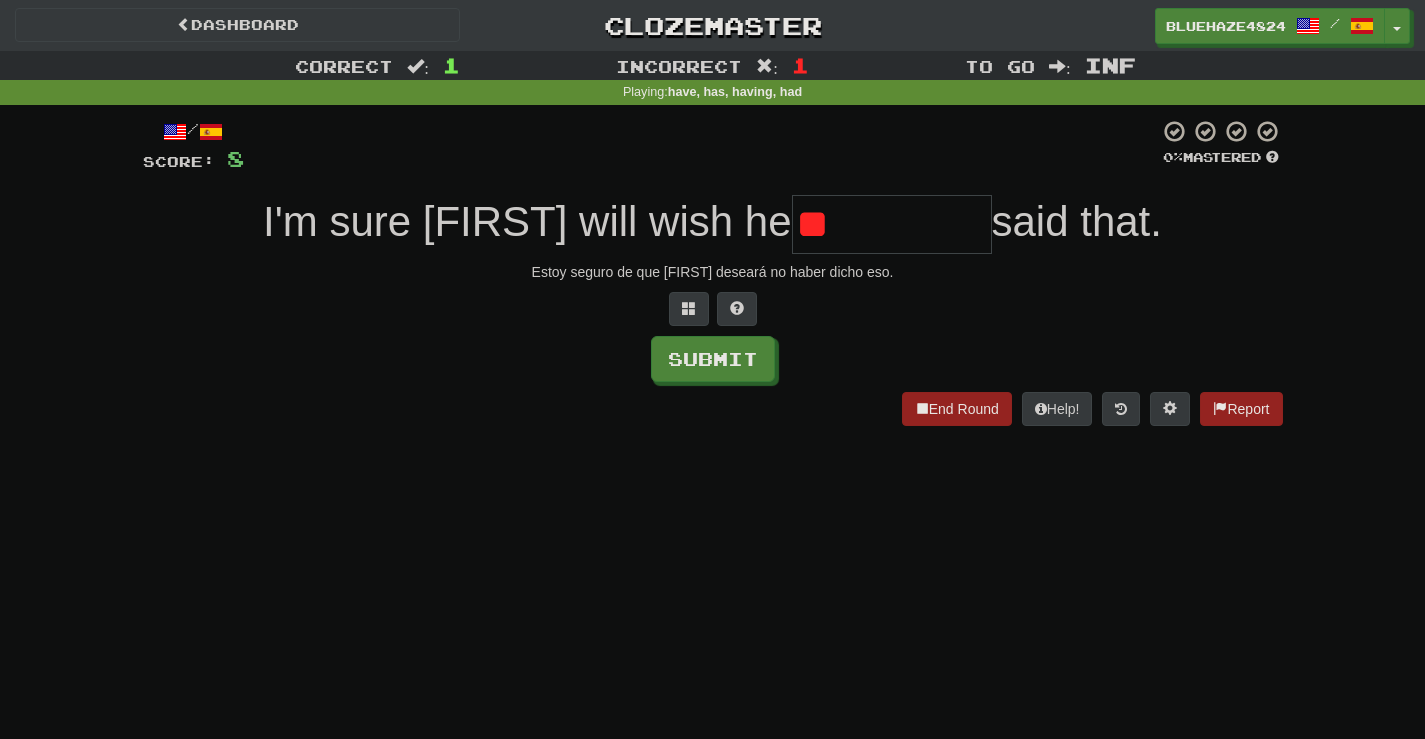 type on "*" 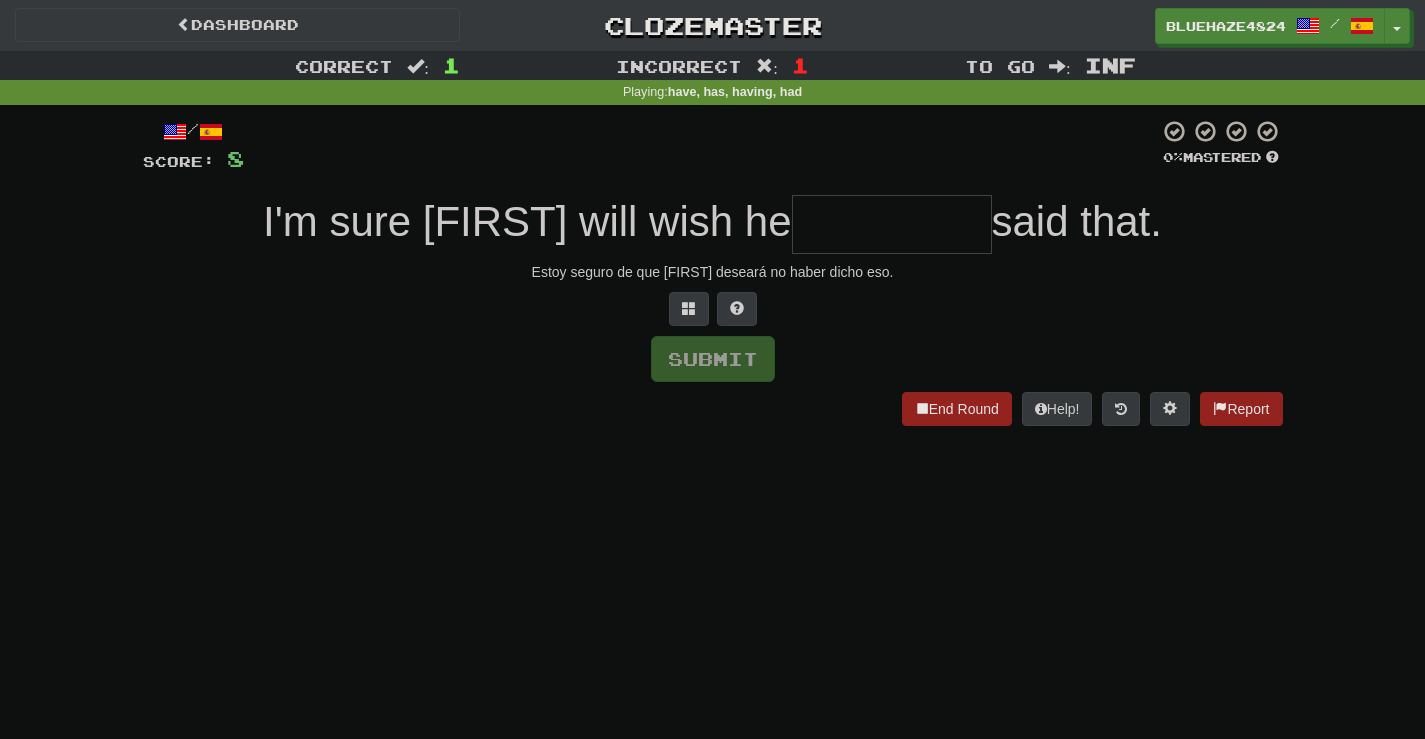 type on "*" 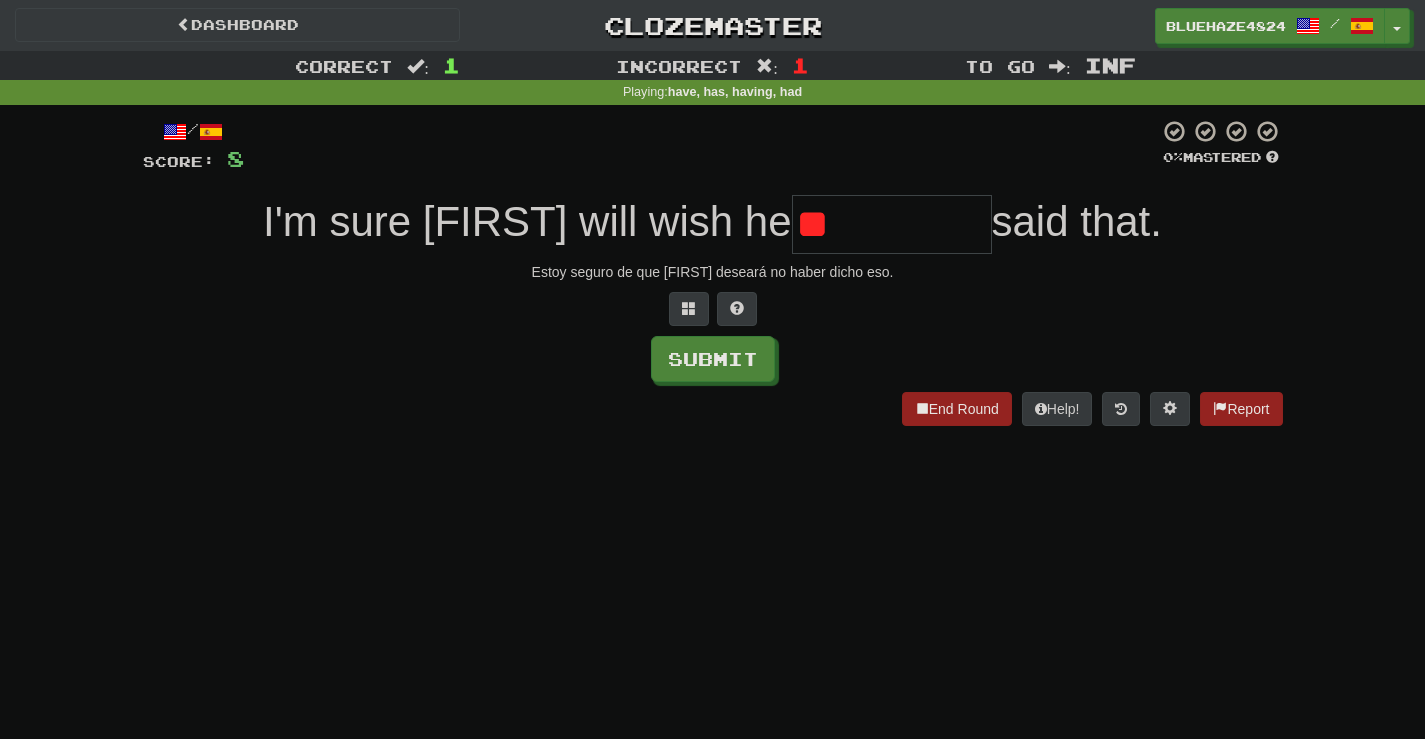 type on "*" 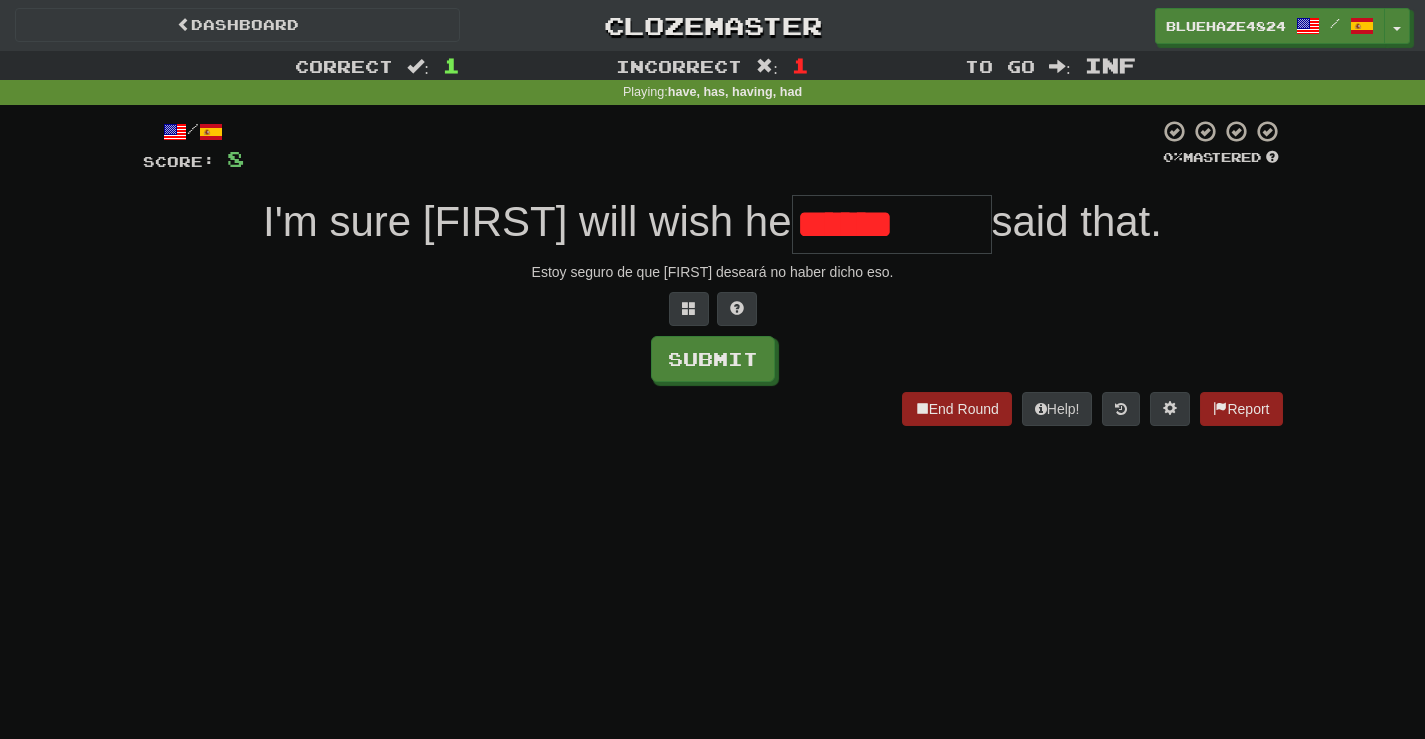 type on "*******" 